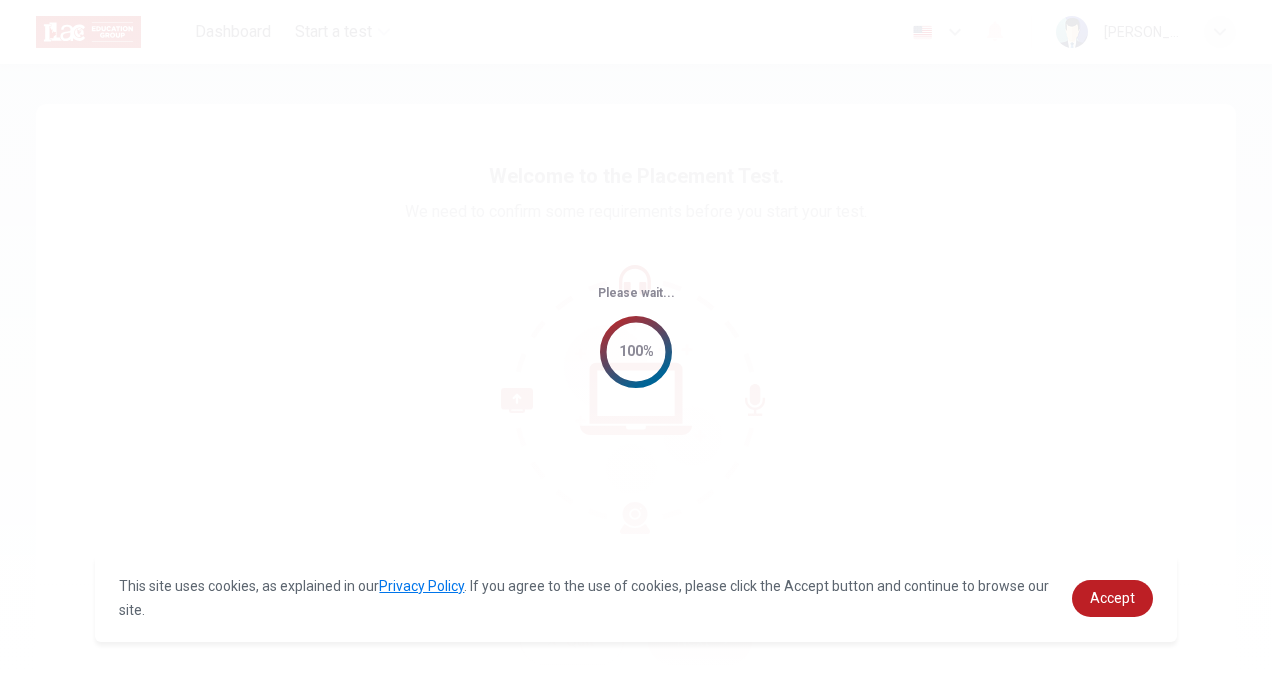 scroll, scrollTop: 0, scrollLeft: 0, axis: both 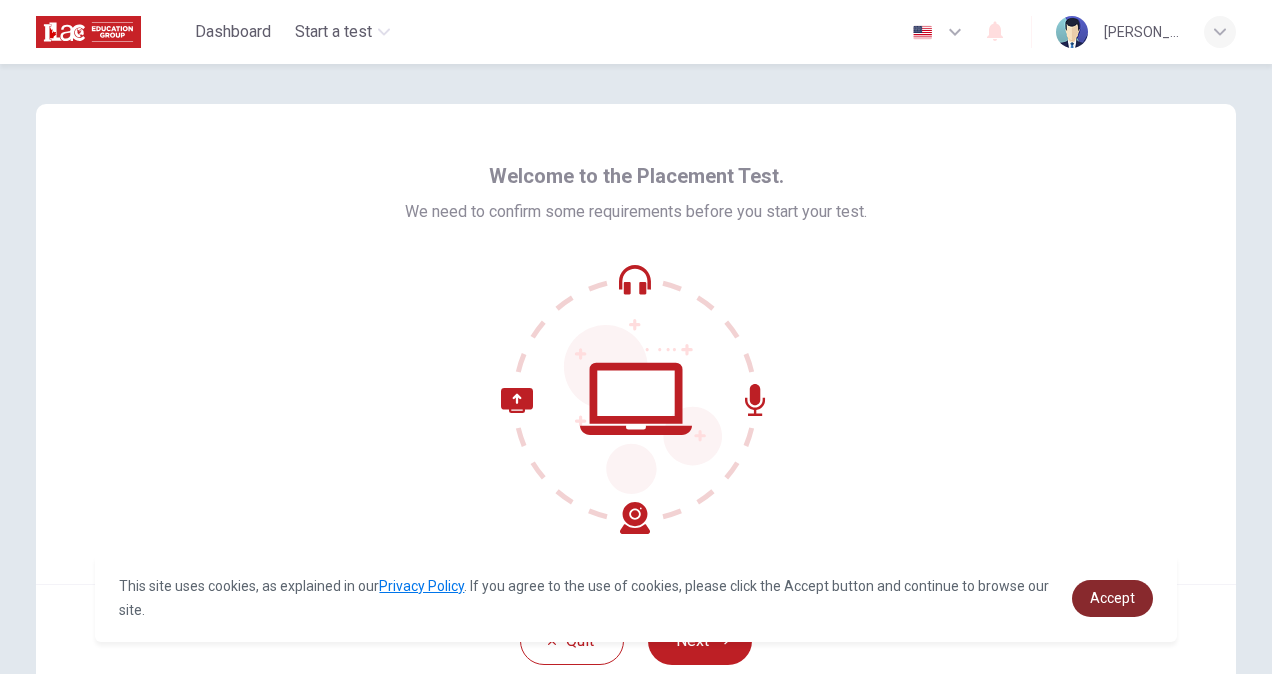 click on "Accept" at bounding box center [1112, 598] 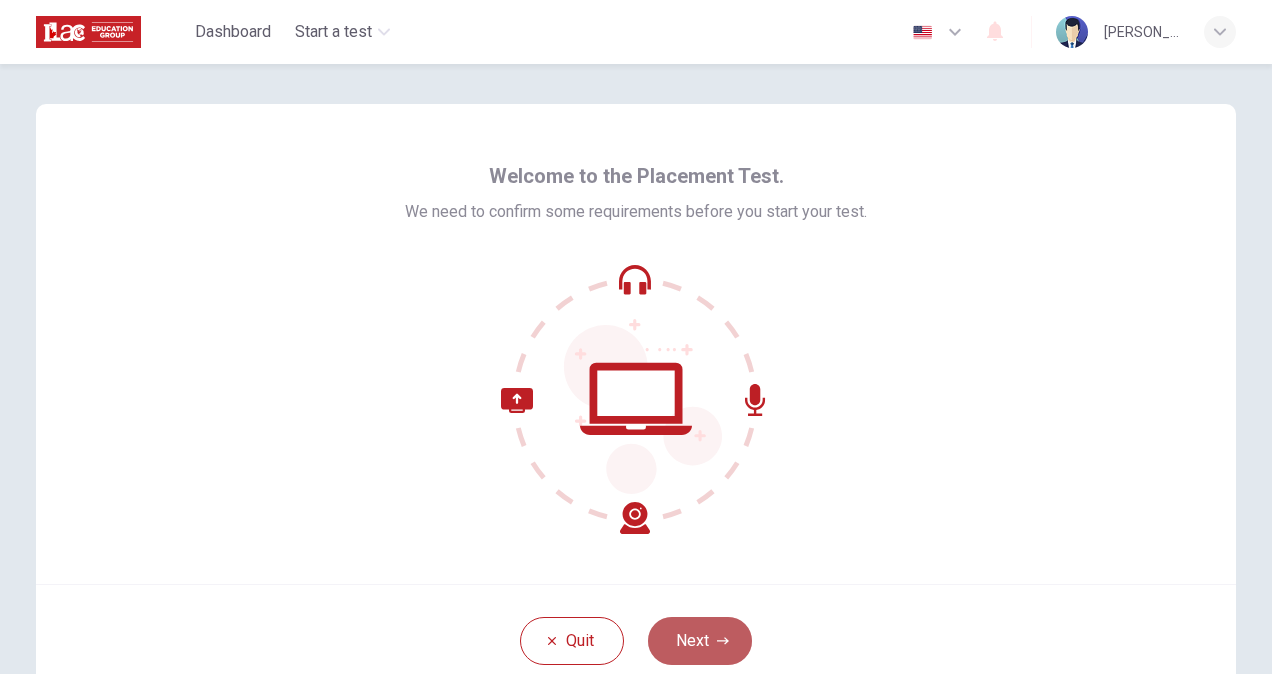 click on "Next" at bounding box center (700, 641) 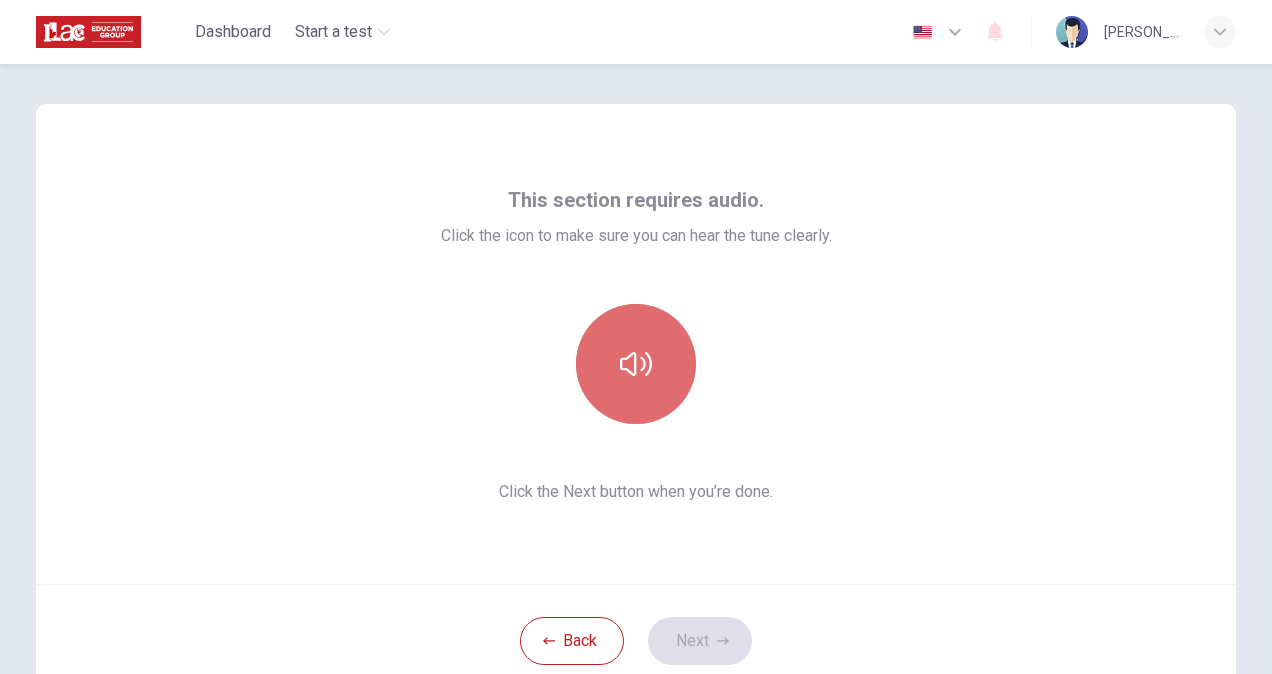 click 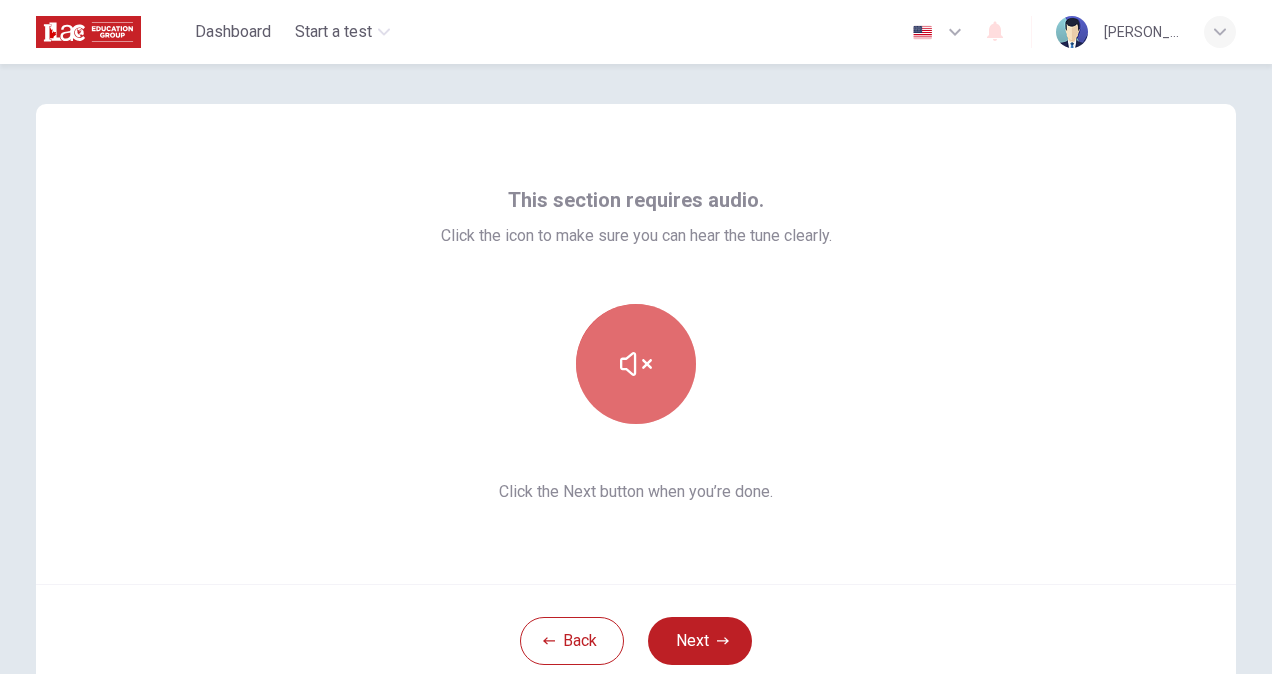 click 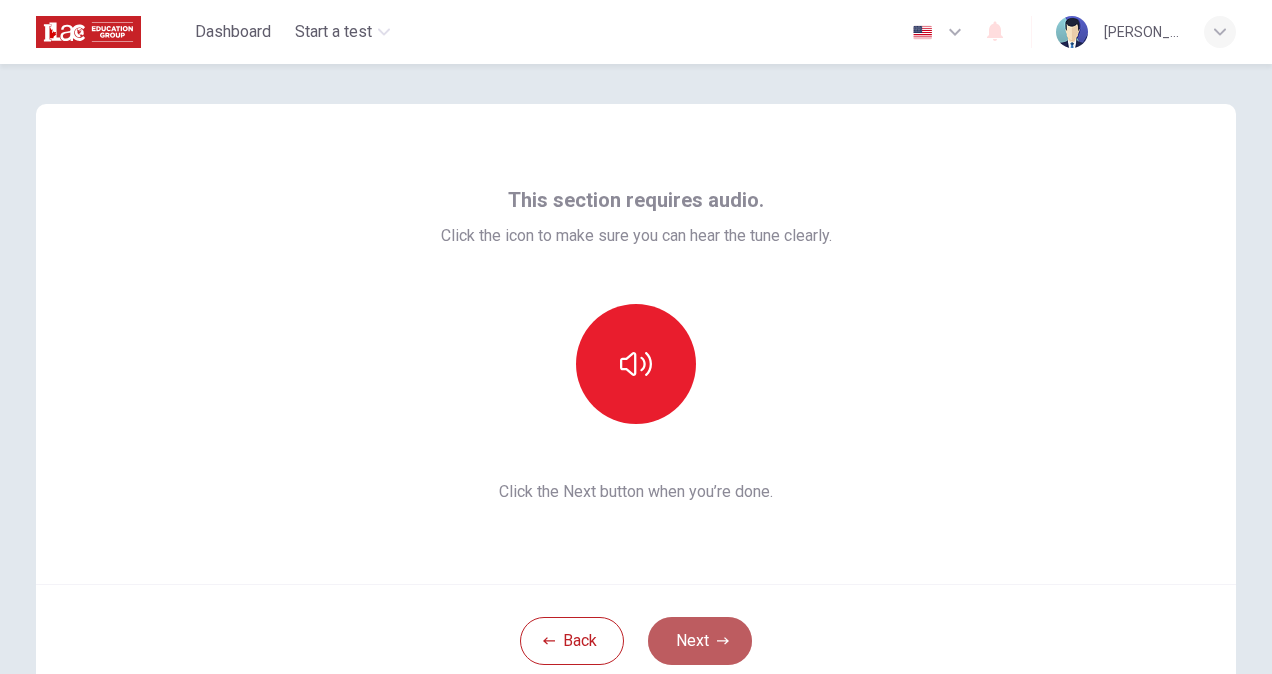click on "Next" at bounding box center (700, 641) 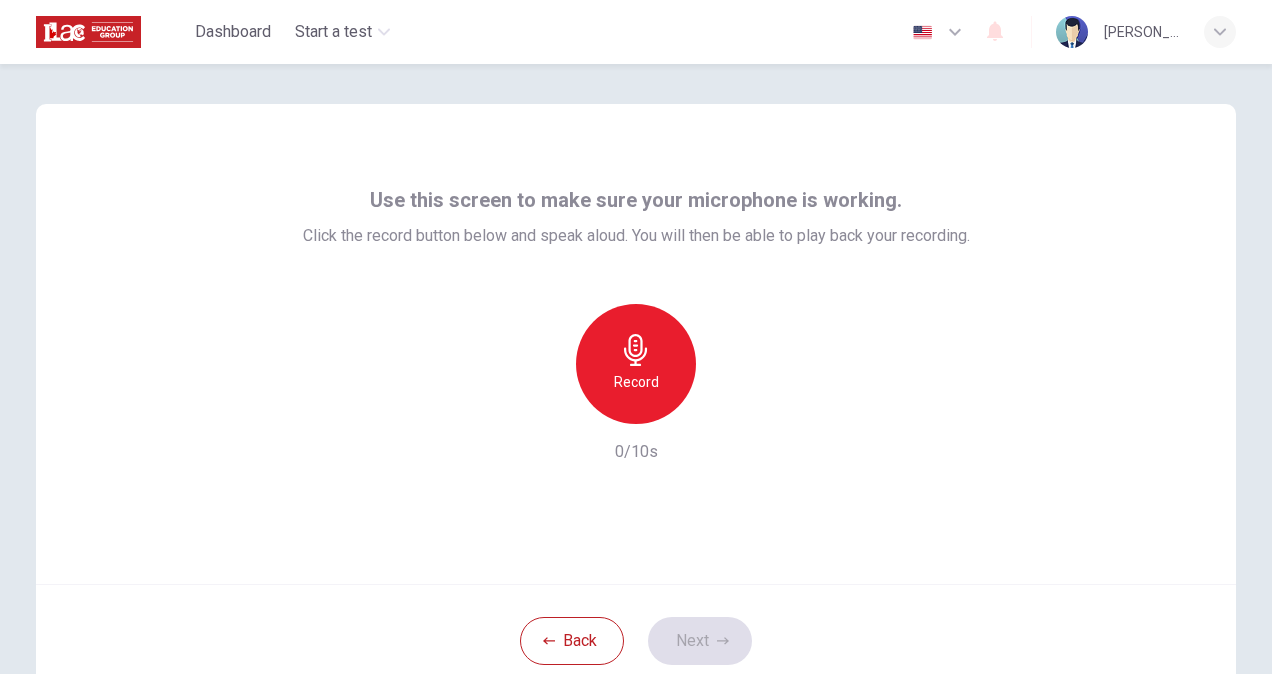 click 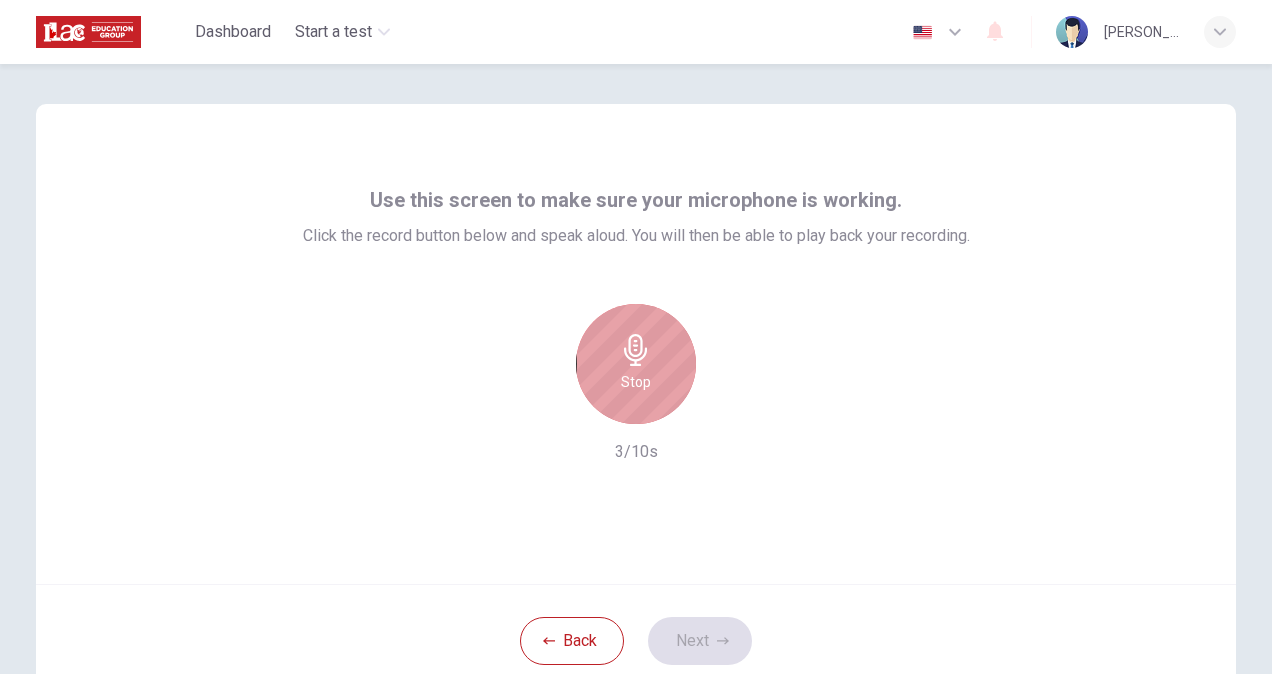 click 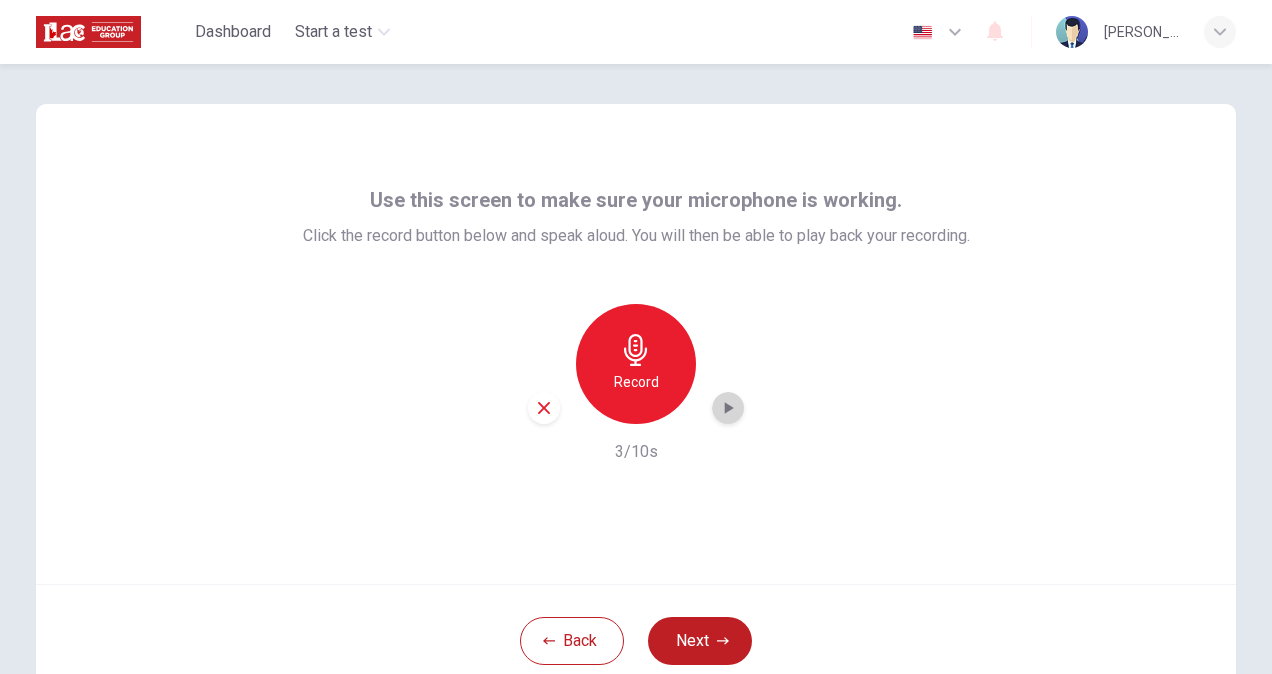 click 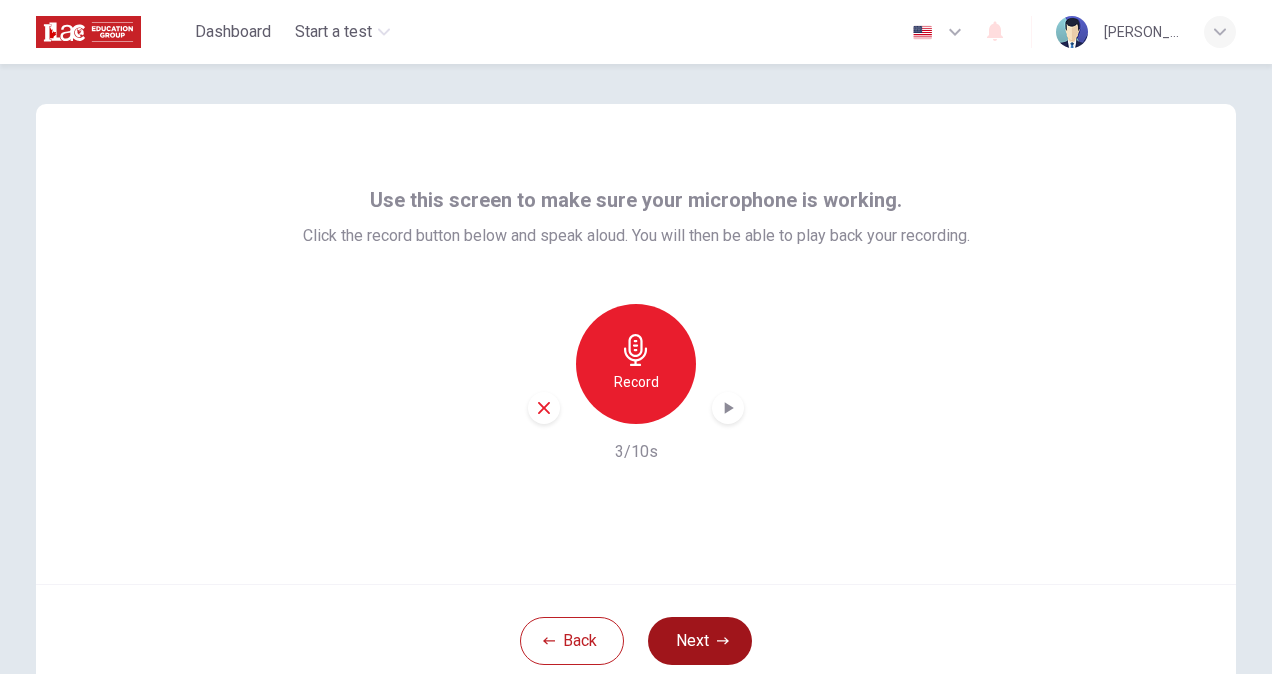click on "Next" at bounding box center [700, 641] 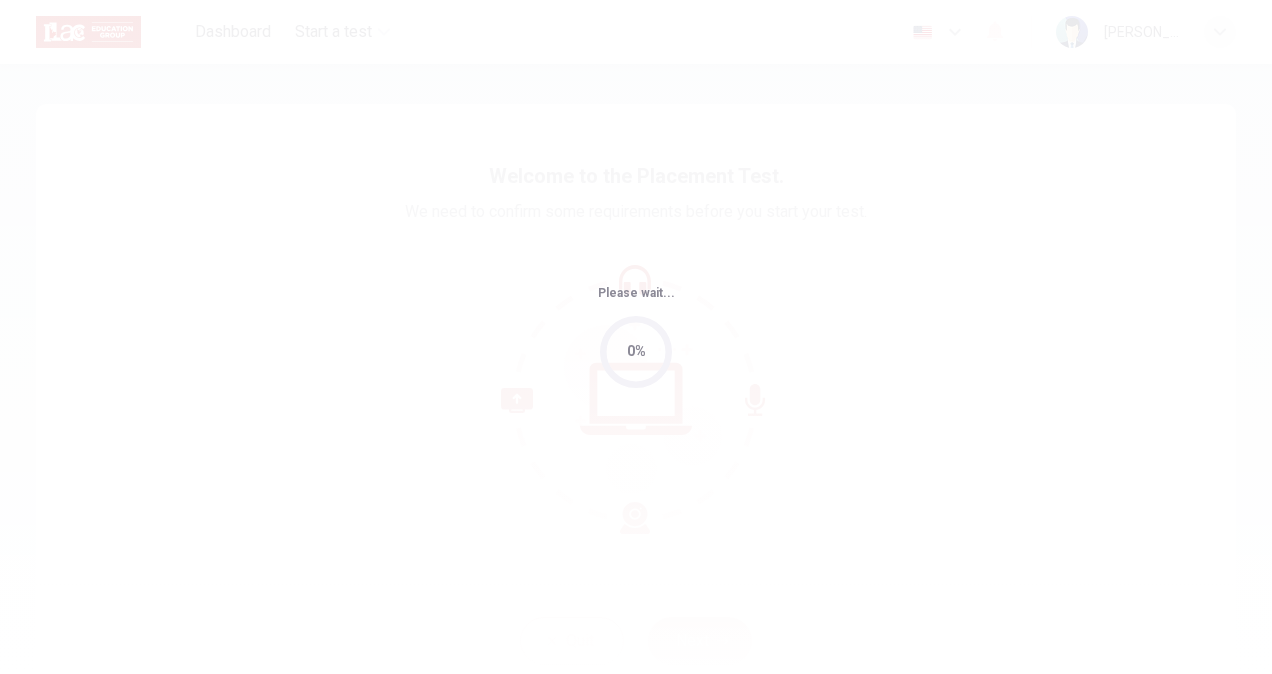 scroll, scrollTop: 0, scrollLeft: 0, axis: both 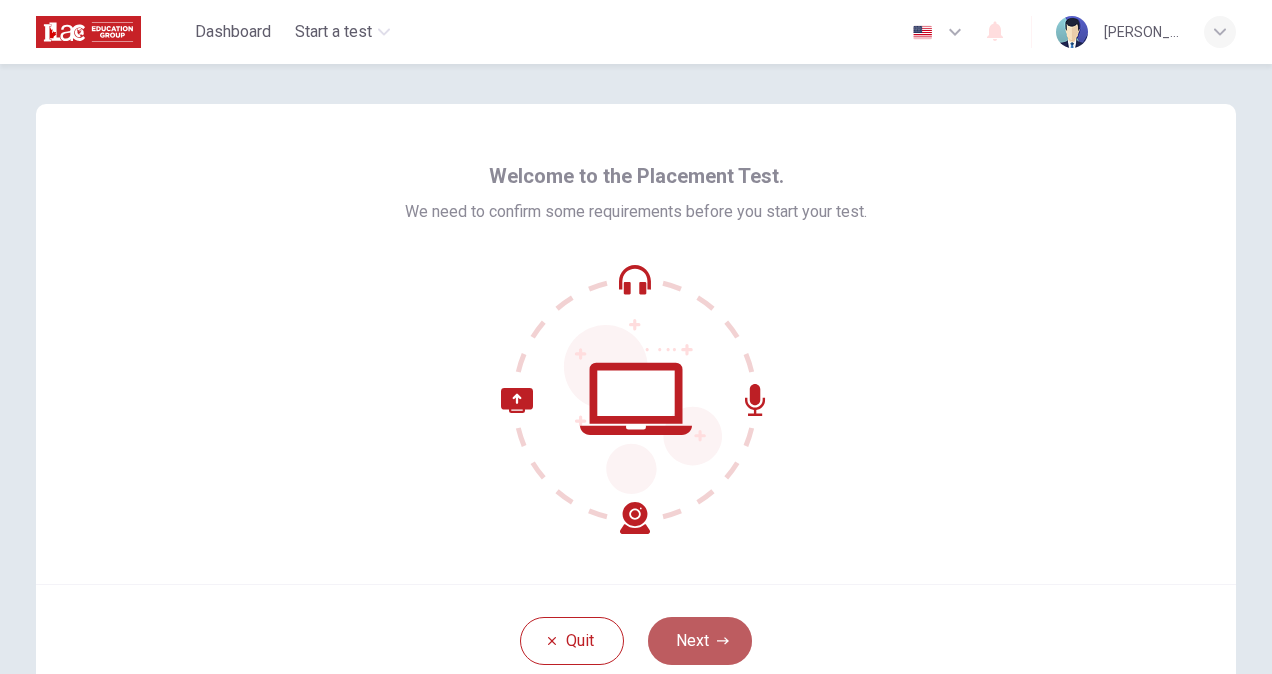 click on "Next" at bounding box center [700, 641] 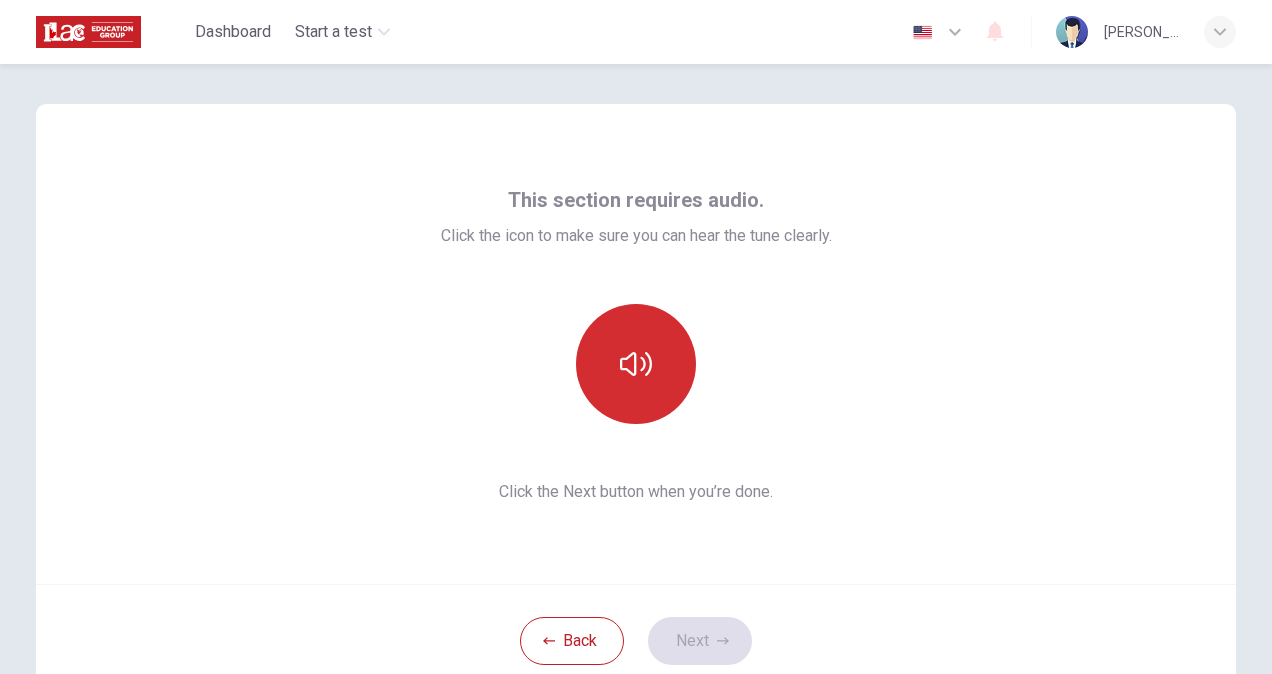 click 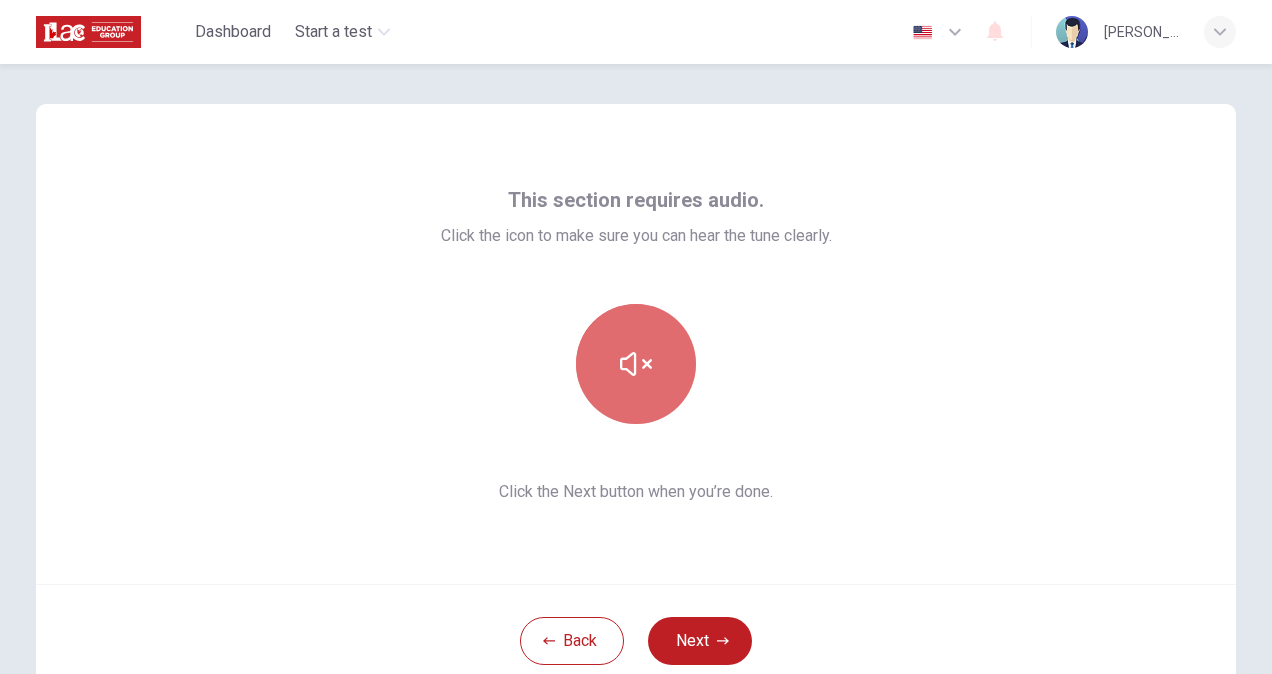 click 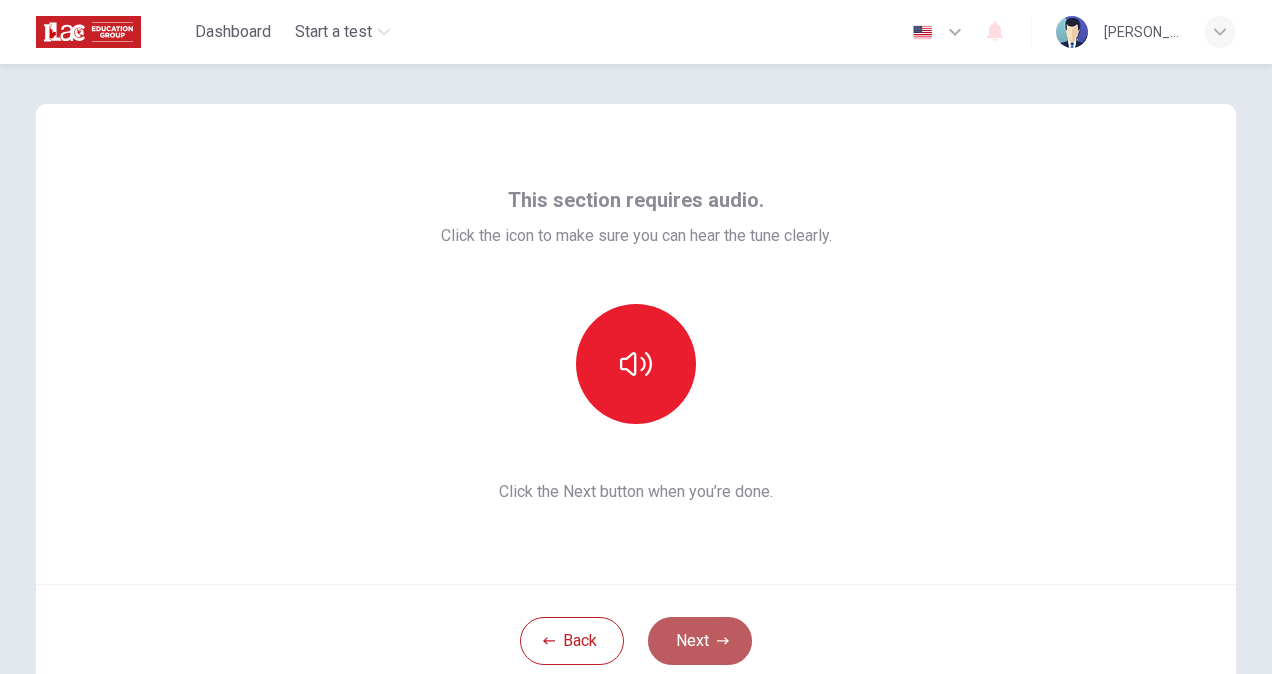 click on "Next" at bounding box center (700, 641) 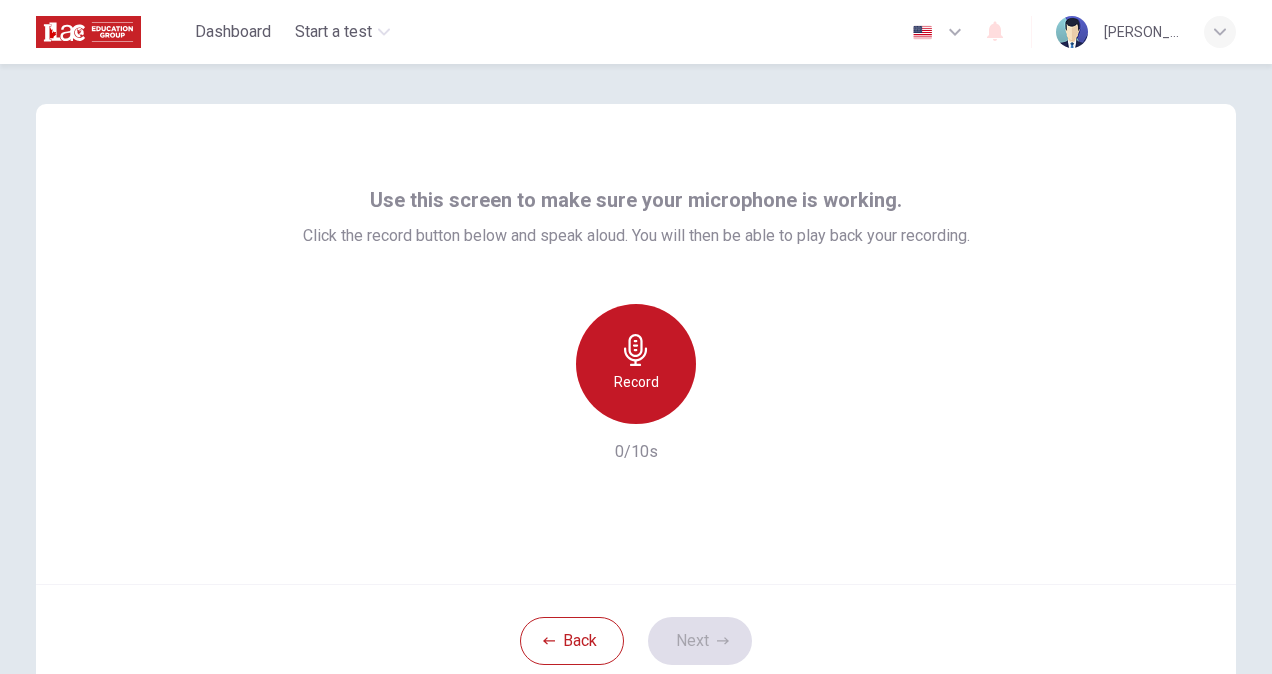 click 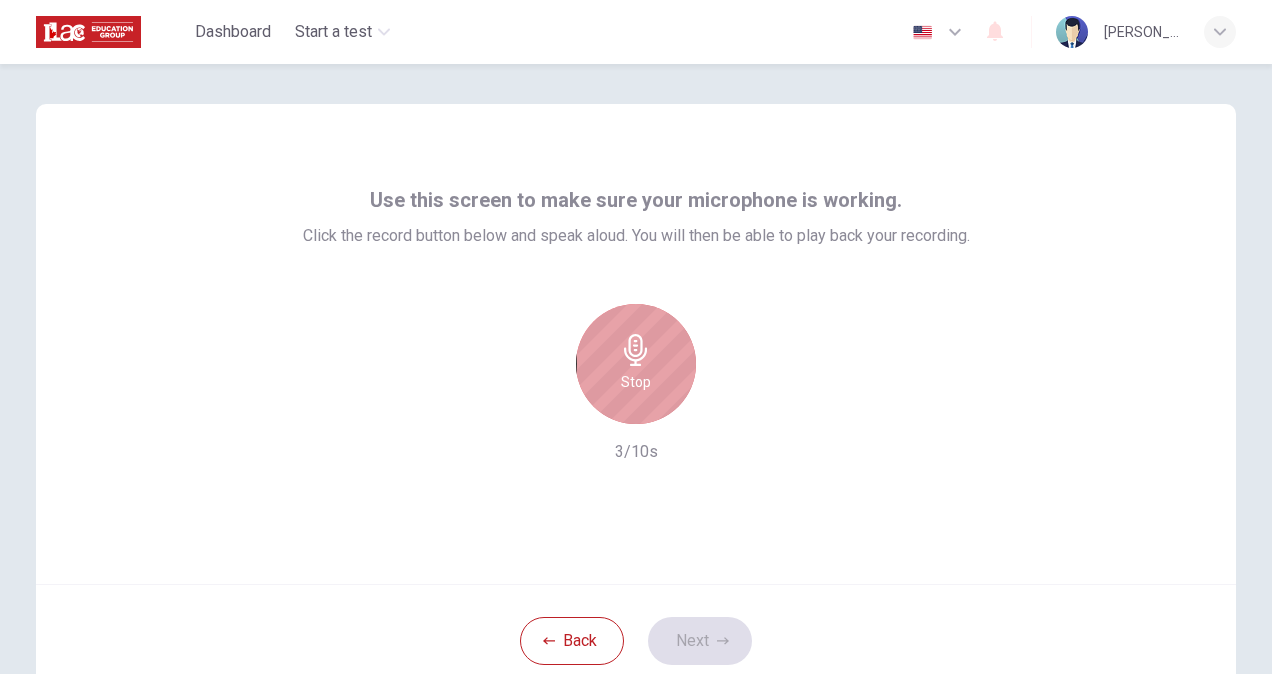 click on "Stop" at bounding box center (636, 364) 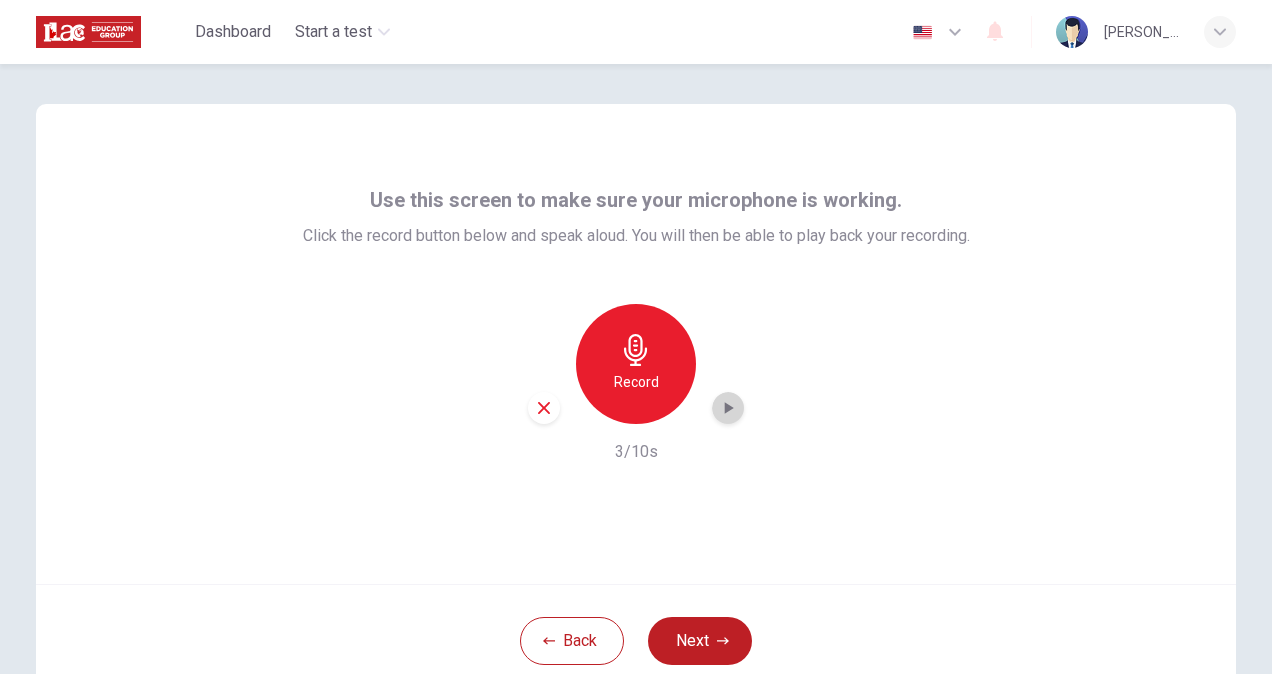 click 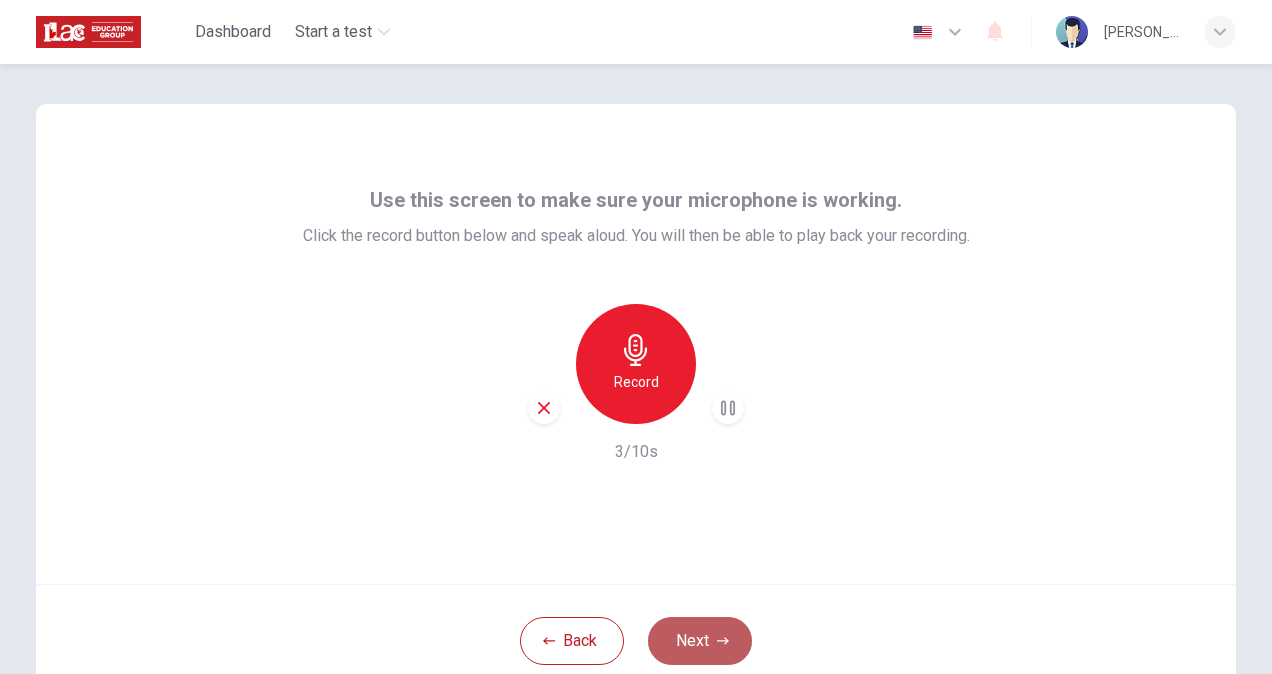 click on "Next" at bounding box center [700, 641] 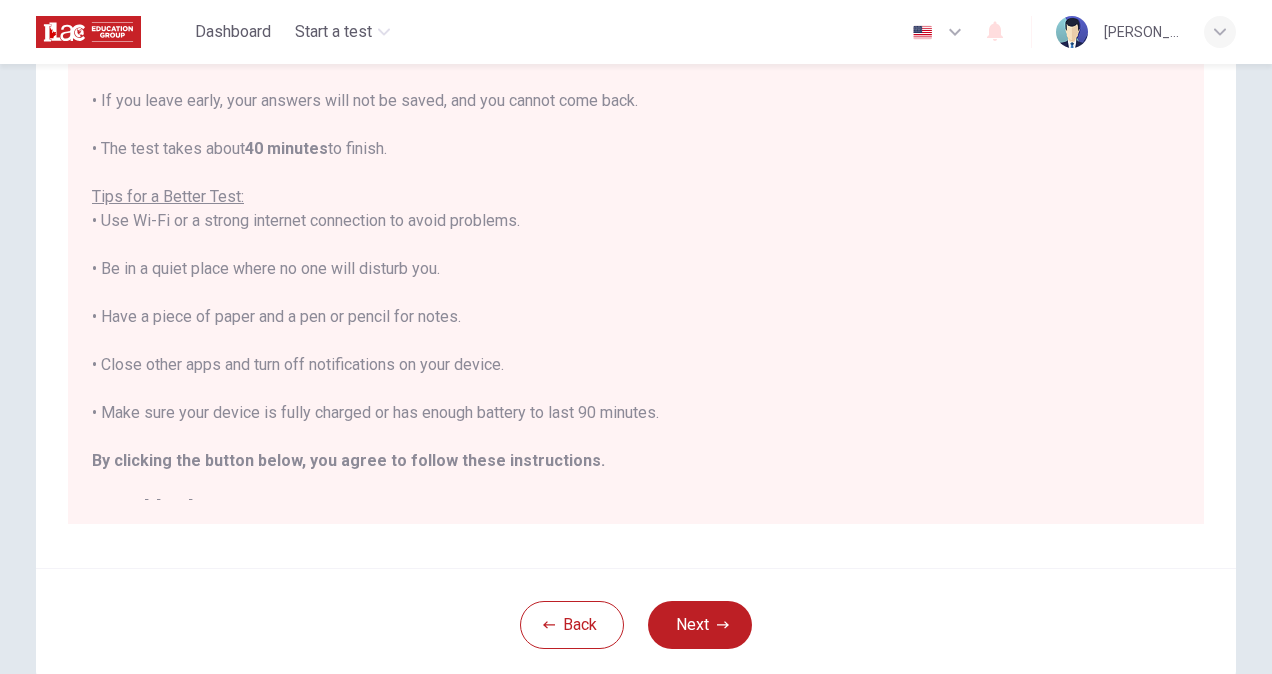 scroll, scrollTop: 280, scrollLeft: 0, axis: vertical 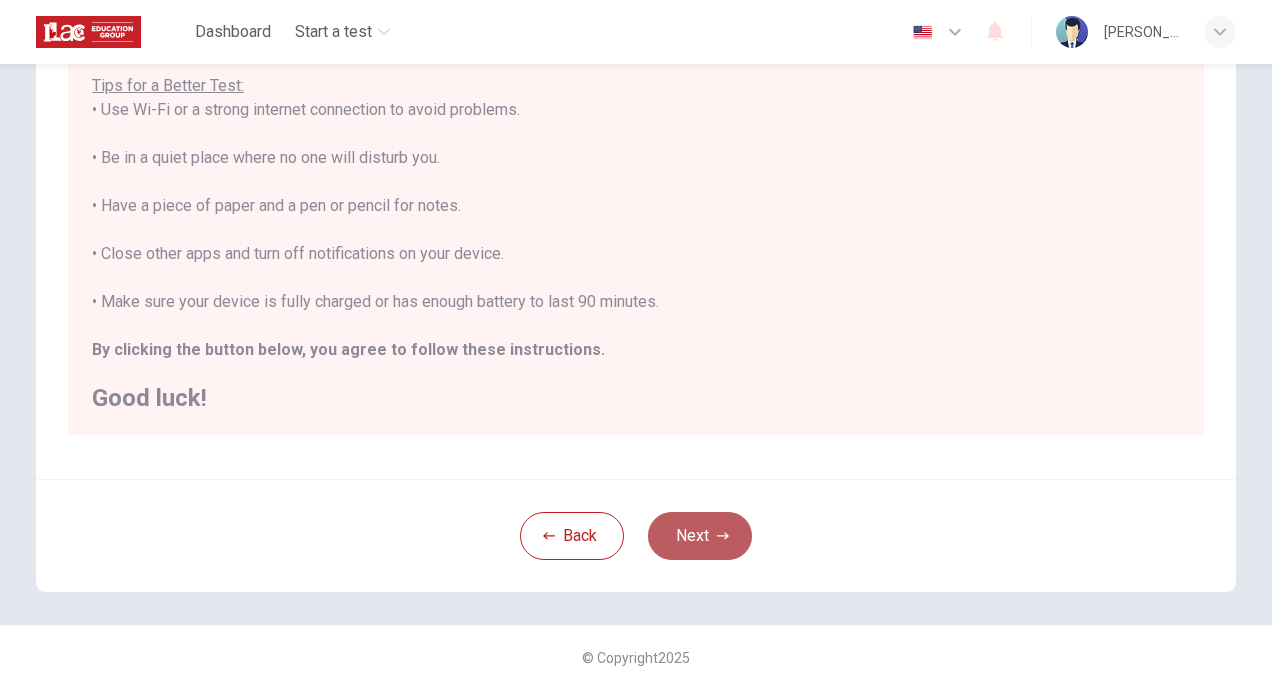 click on "Next" at bounding box center (700, 536) 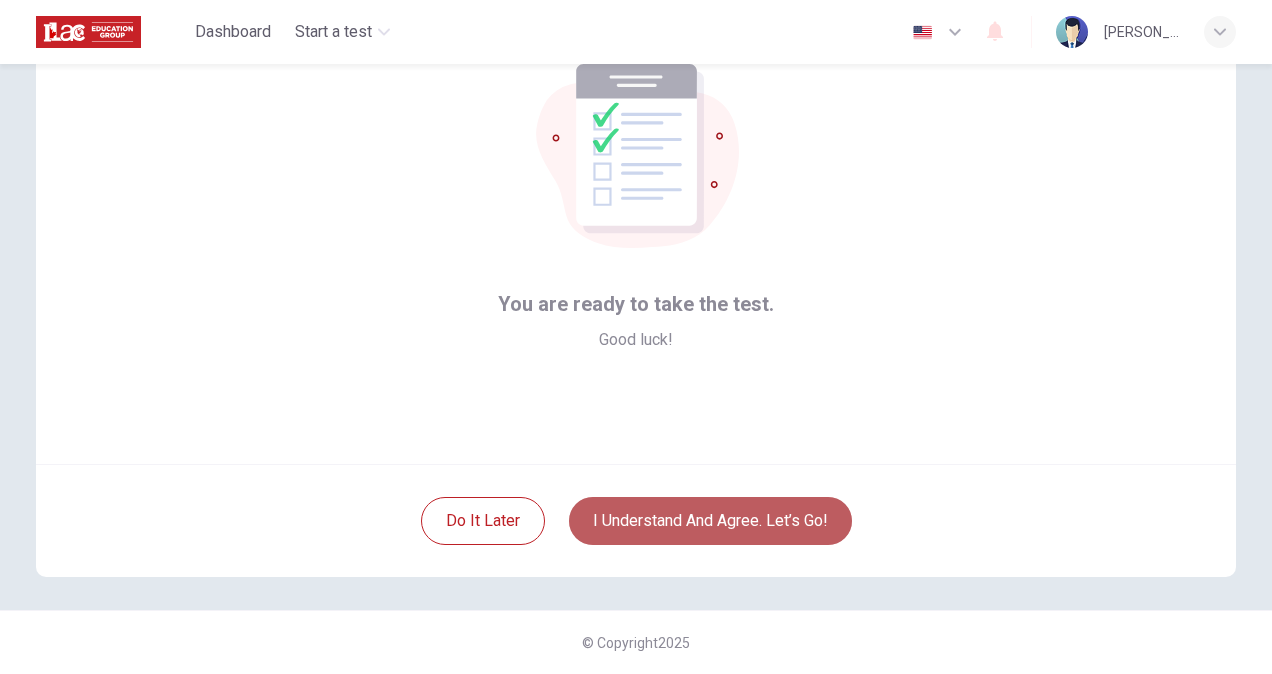 click on "I understand and agree. Let’s go!" at bounding box center [710, 521] 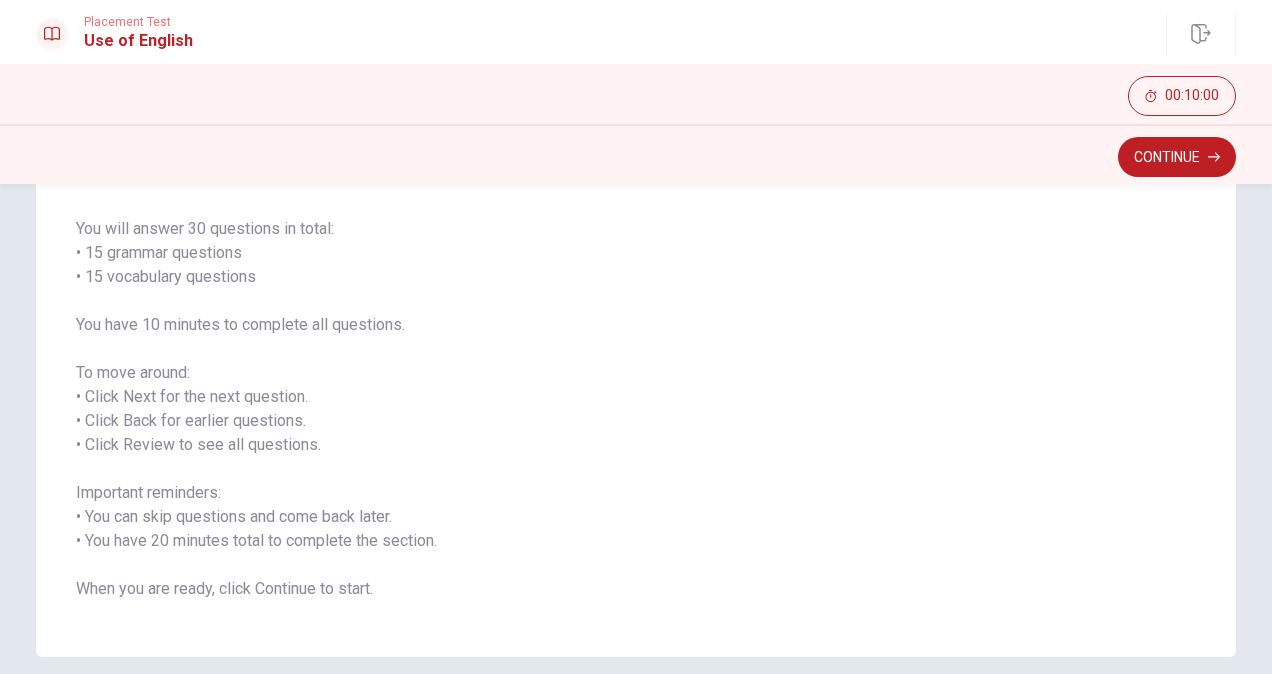scroll, scrollTop: 160, scrollLeft: 0, axis: vertical 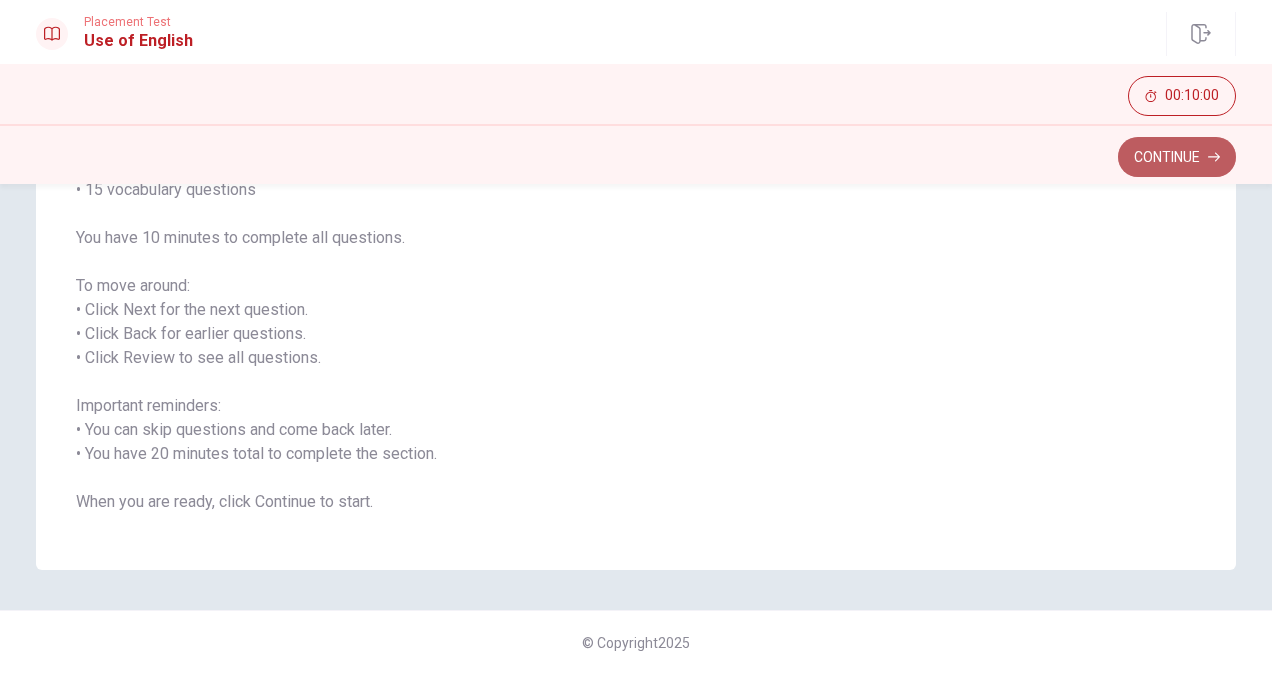 click on "Continue" at bounding box center [1177, 157] 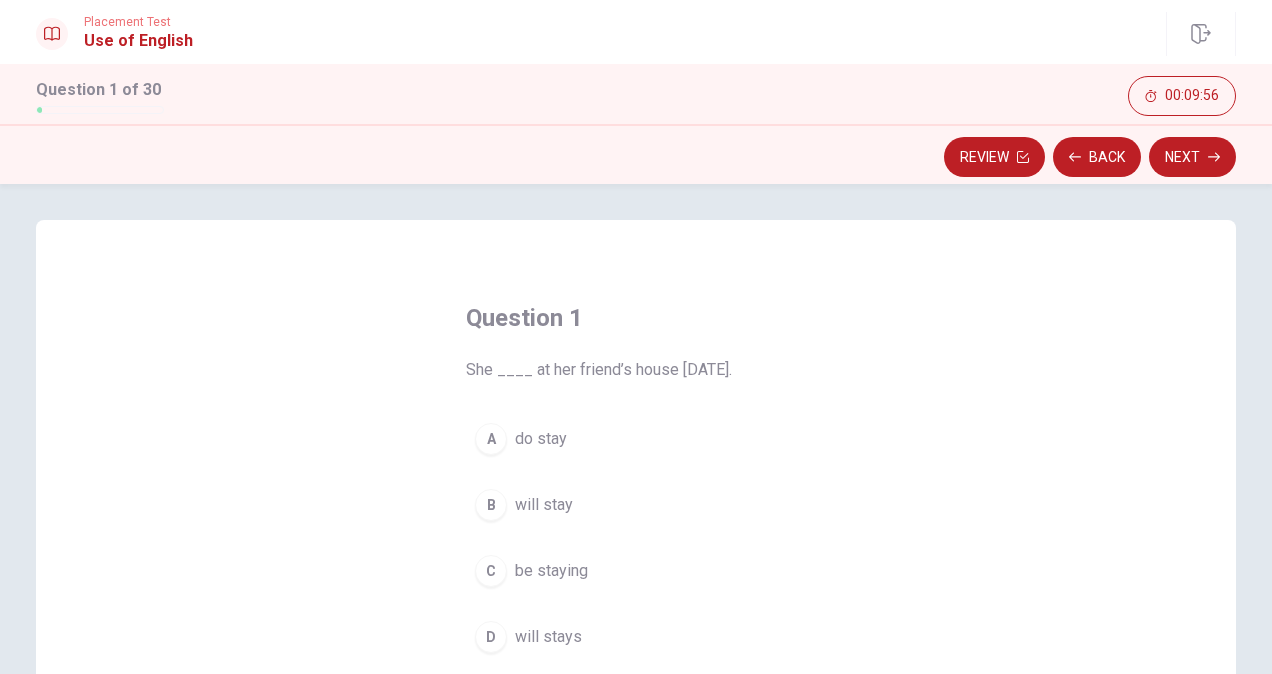 scroll, scrollTop: 0, scrollLeft: 0, axis: both 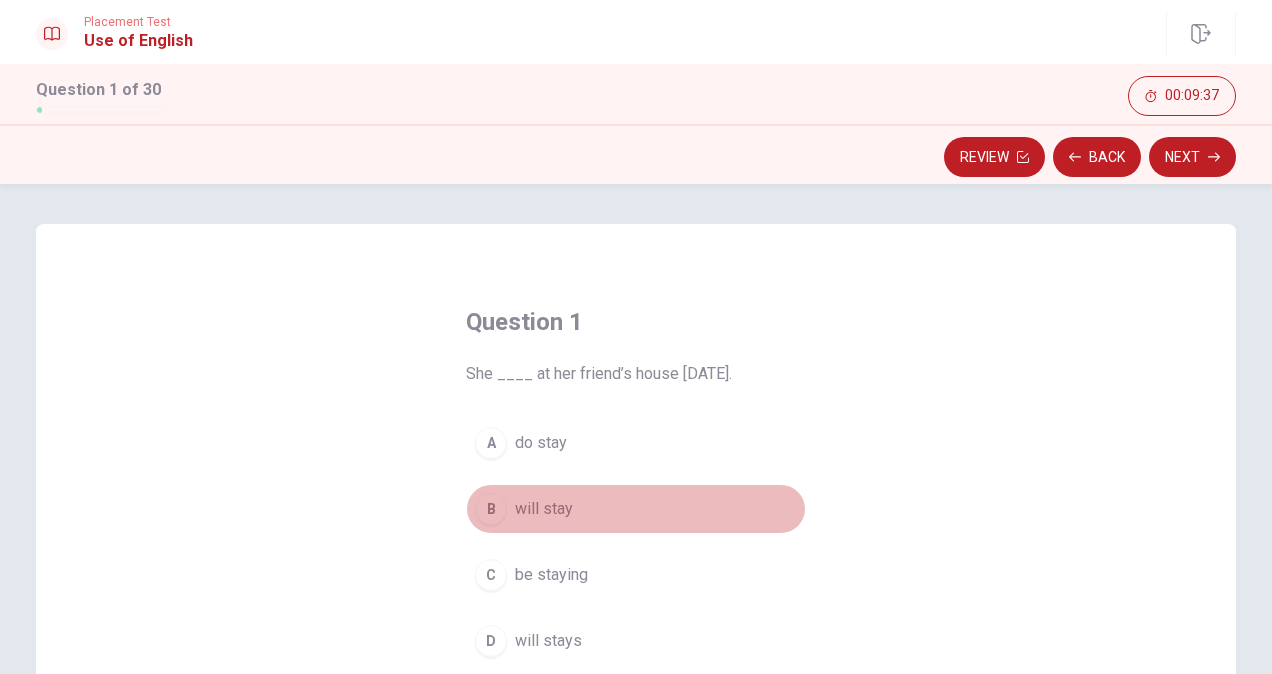 click on "will stay" at bounding box center (544, 509) 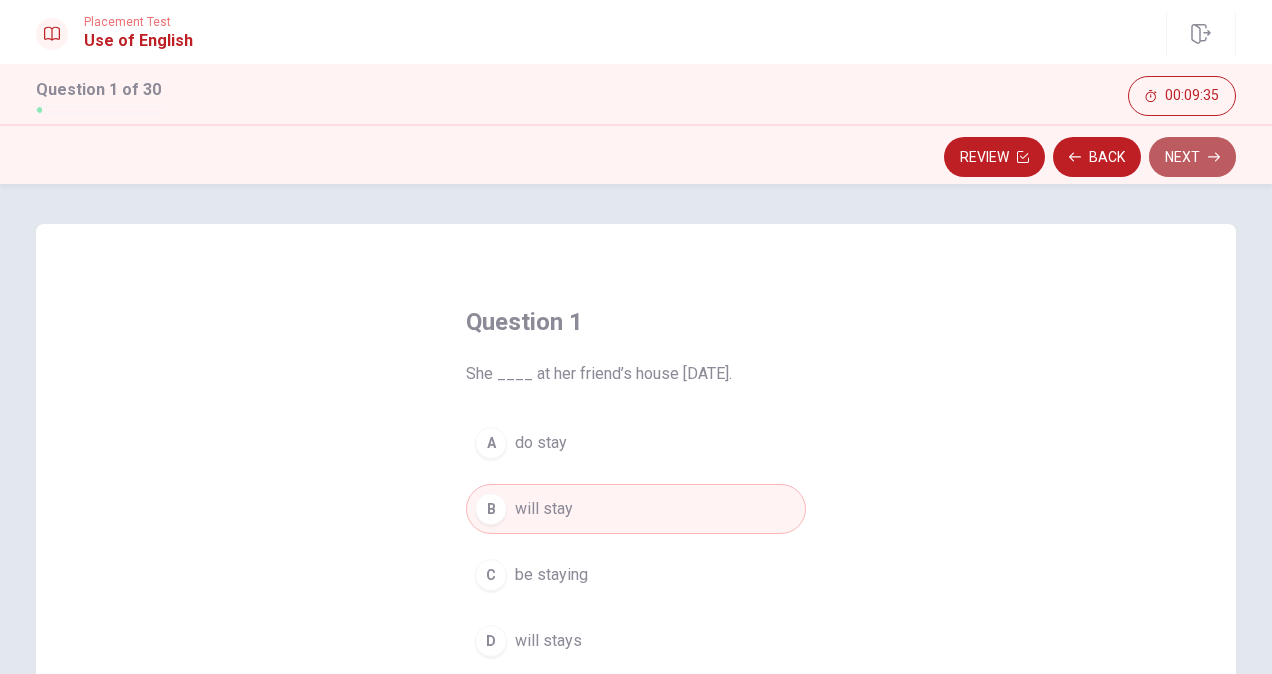 click on "Next" at bounding box center [1192, 157] 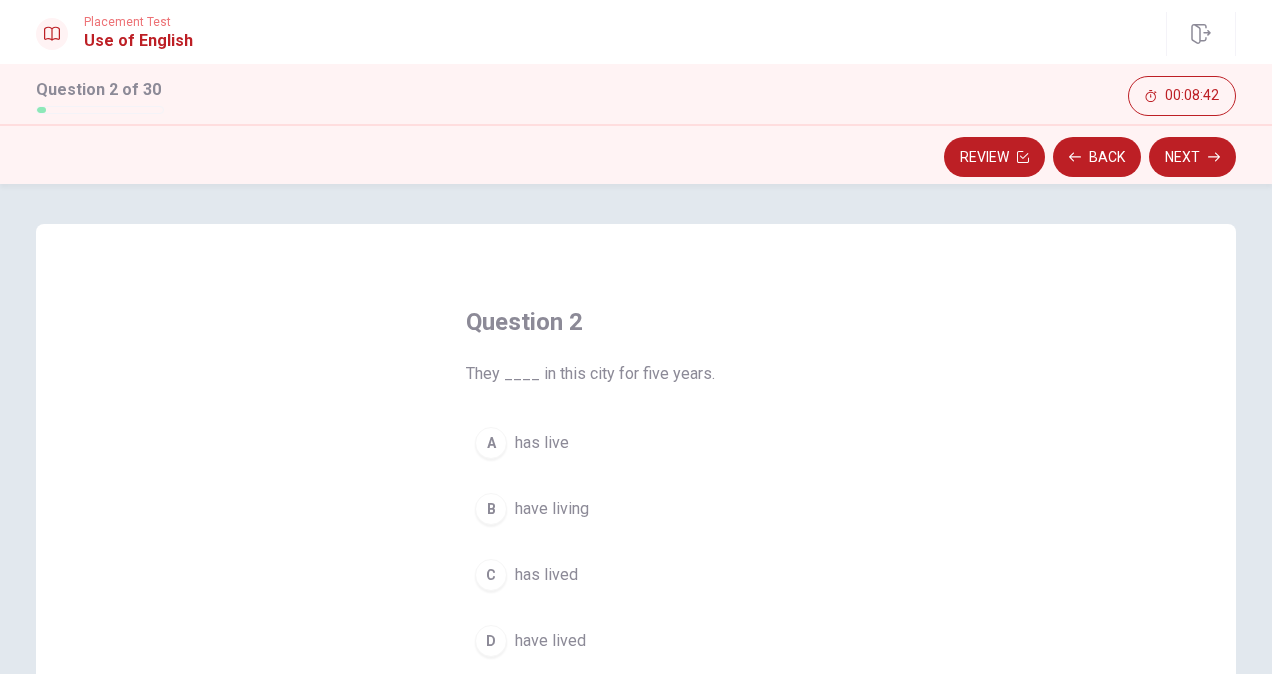 click on "has live" at bounding box center (542, 443) 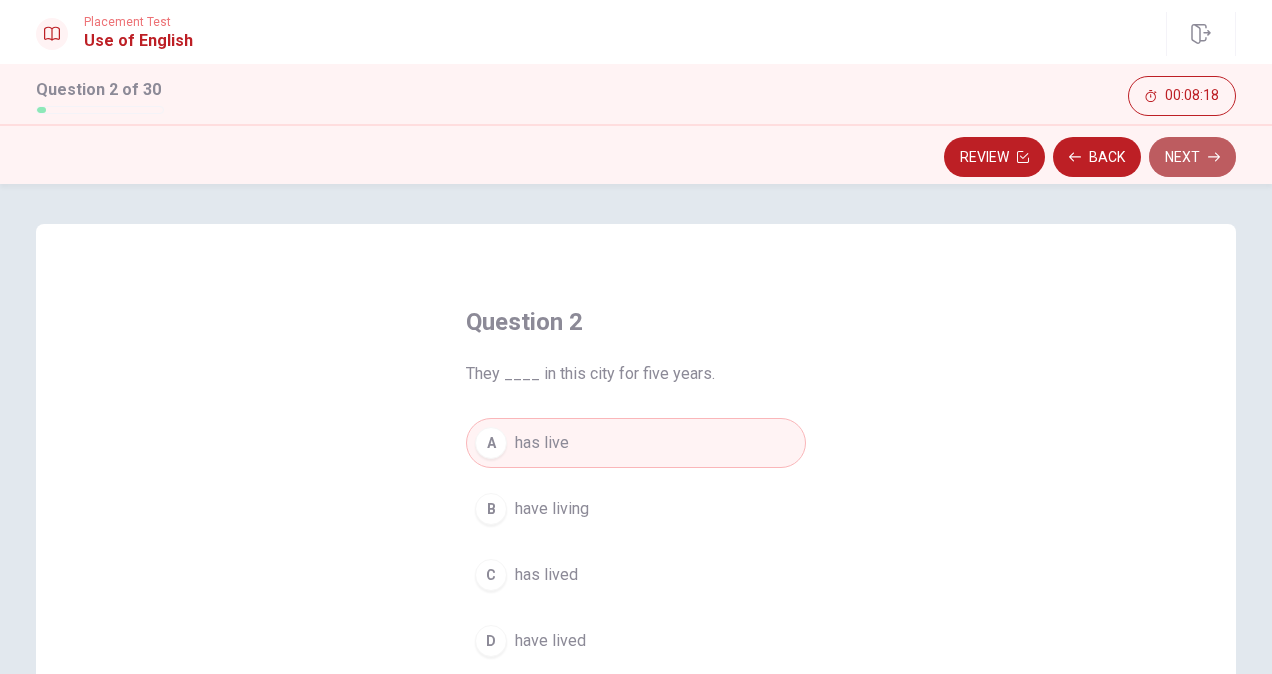 click on "Next" at bounding box center [1192, 157] 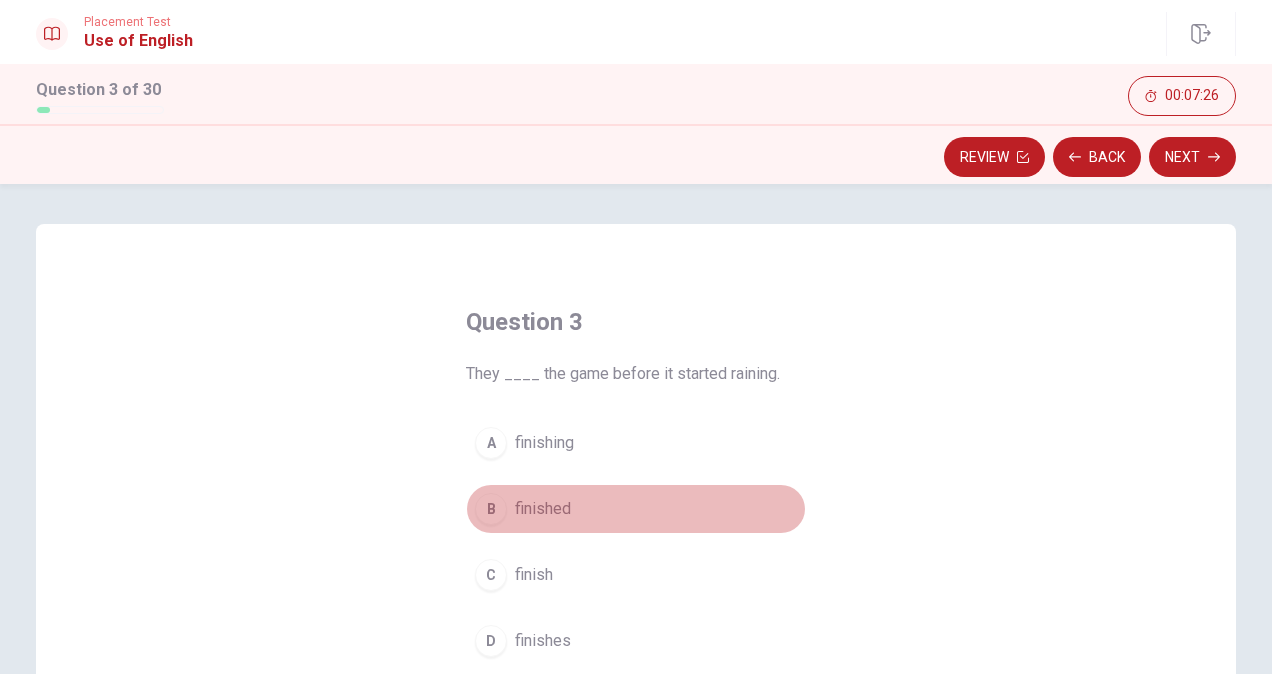 click on "finished" at bounding box center [543, 509] 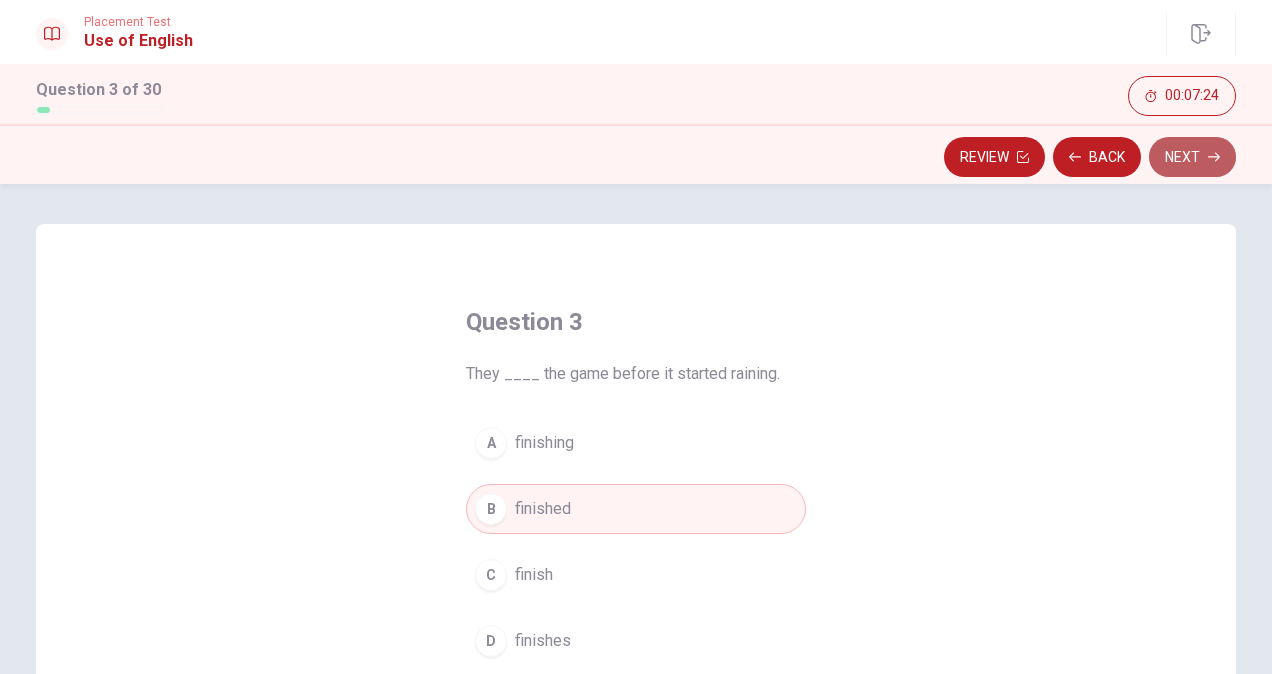 click on "Next" at bounding box center (1192, 157) 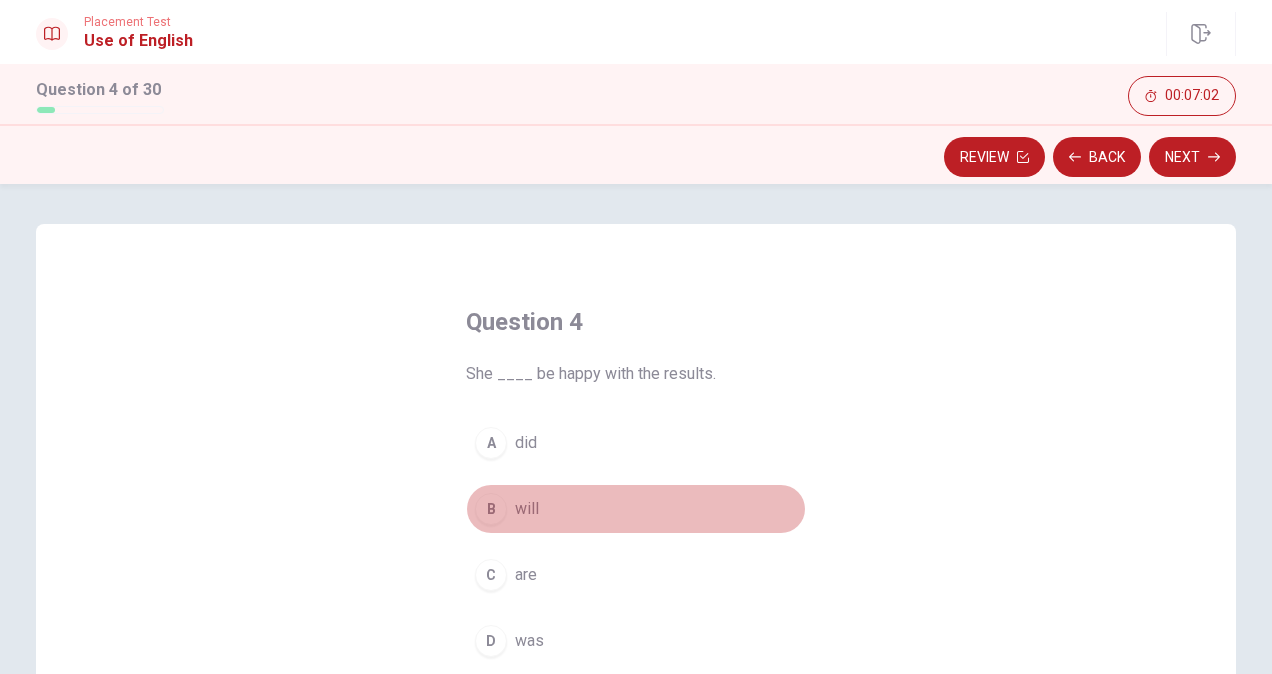 click on "will" at bounding box center (527, 509) 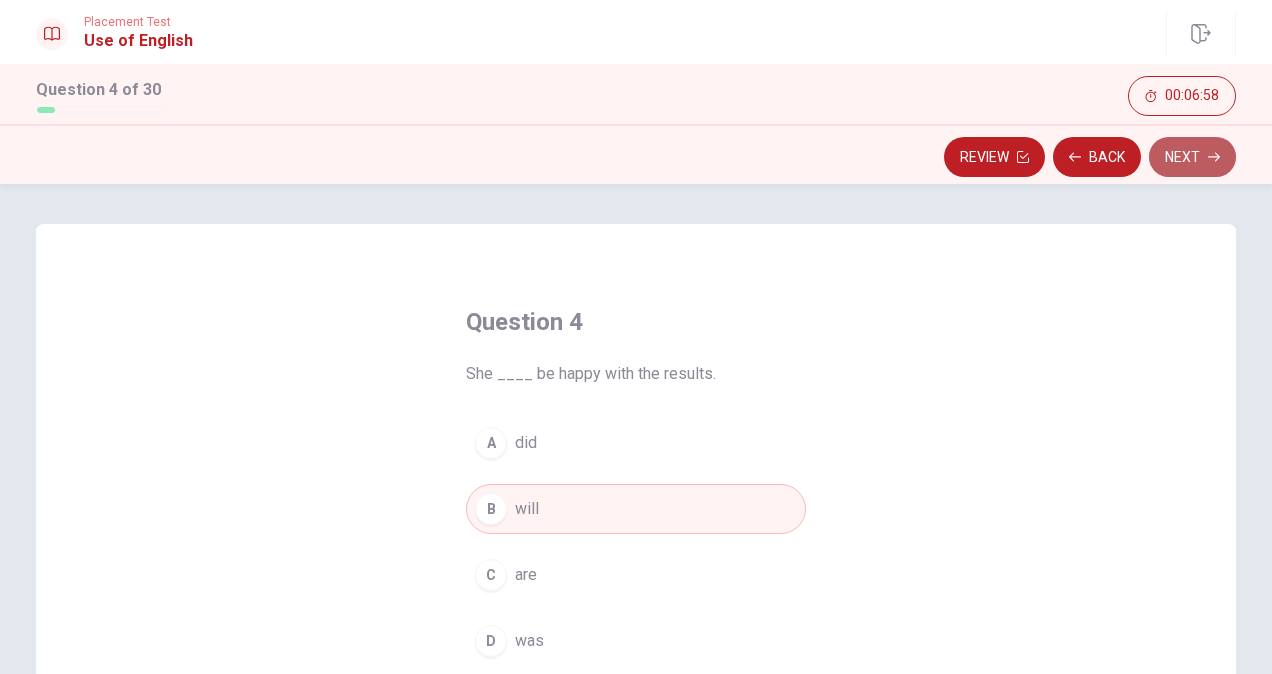 click on "Next" at bounding box center (1192, 157) 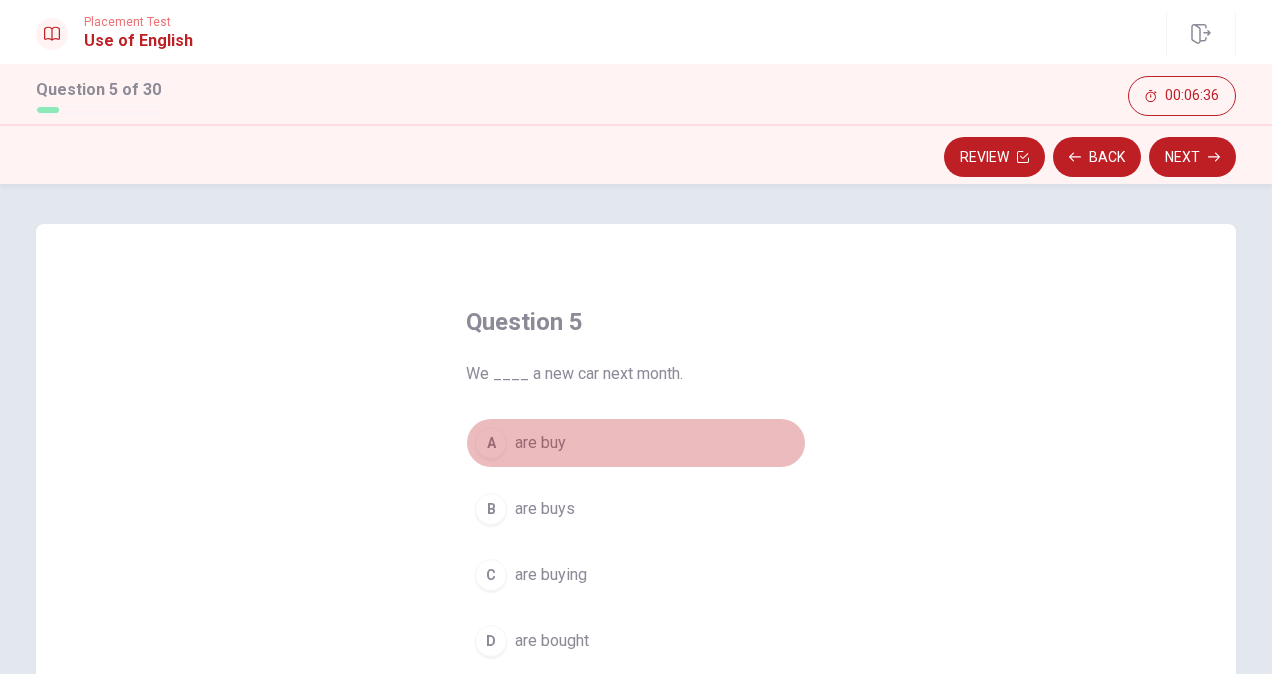 click on "are buy" at bounding box center [540, 443] 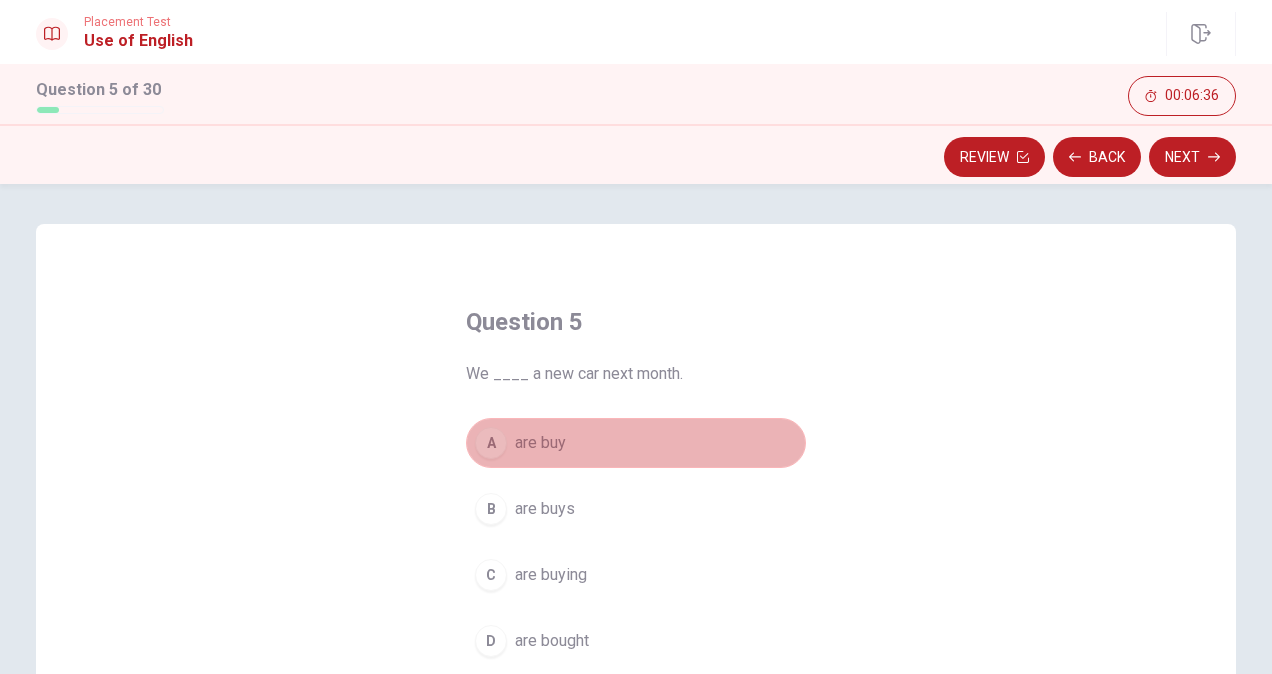 click on "are buy" at bounding box center [540, 443] 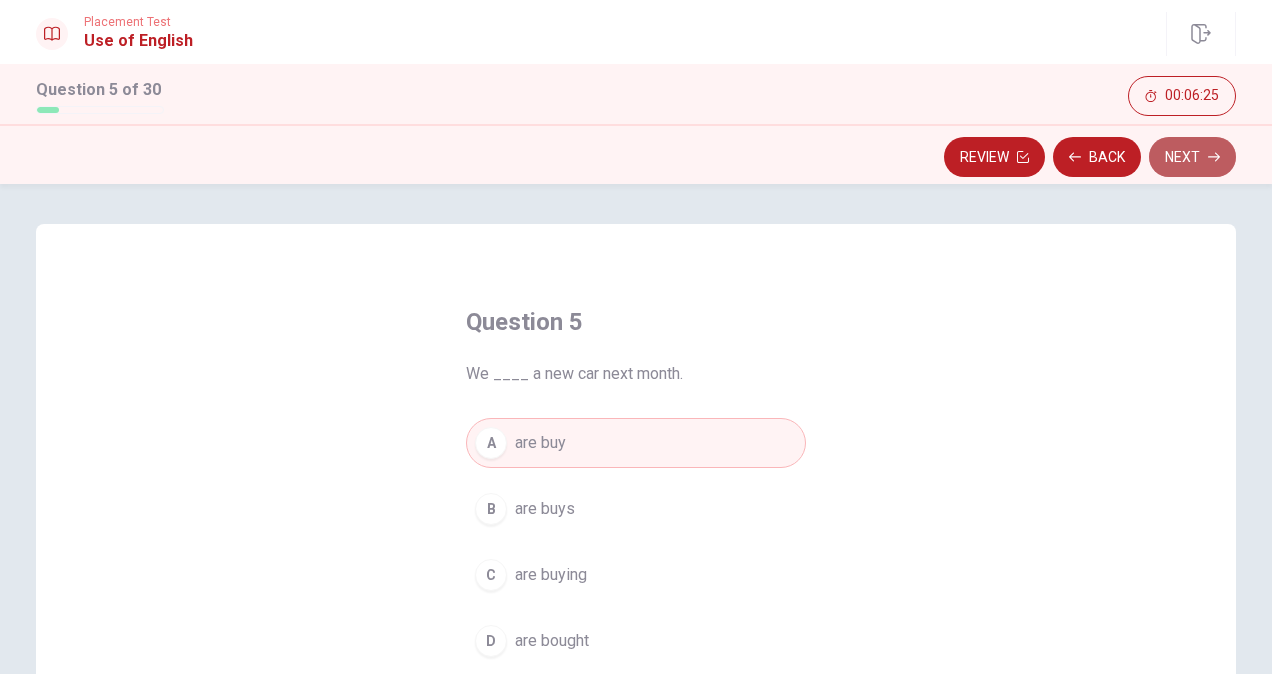 click on "Next" at bounding box center [1192, 157] 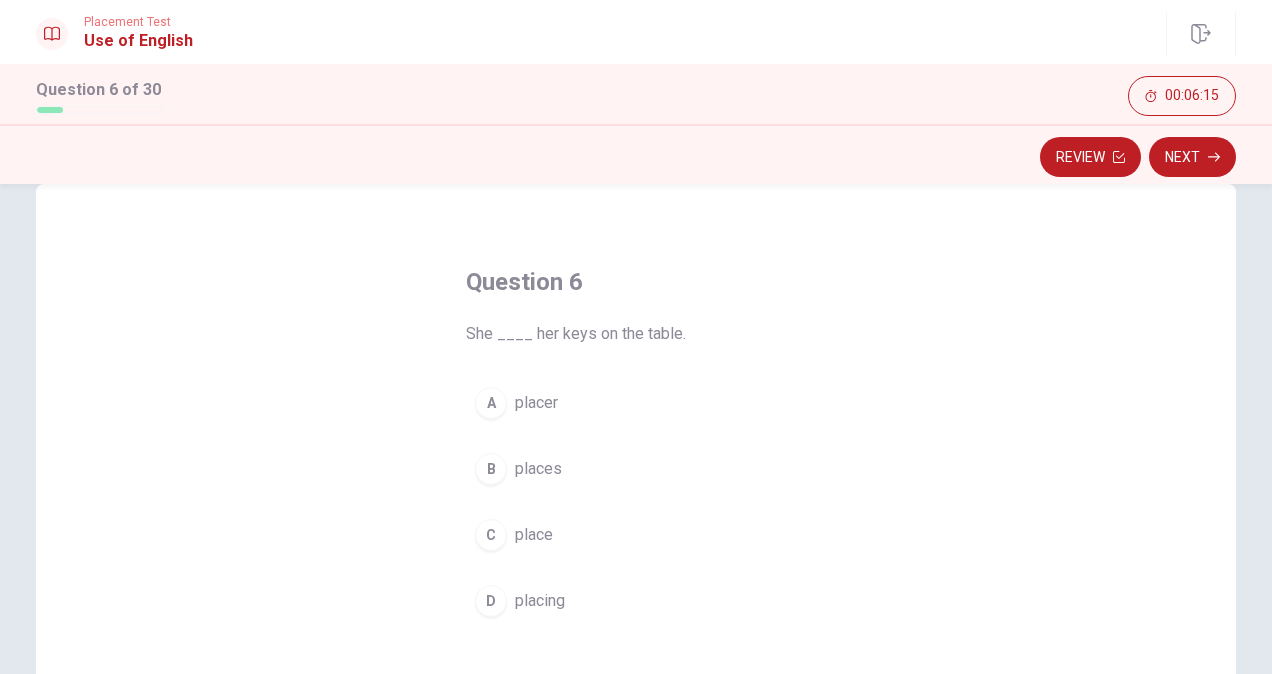 scroll, scrollTop: 80, scrollLeft: 0, axis: vertical 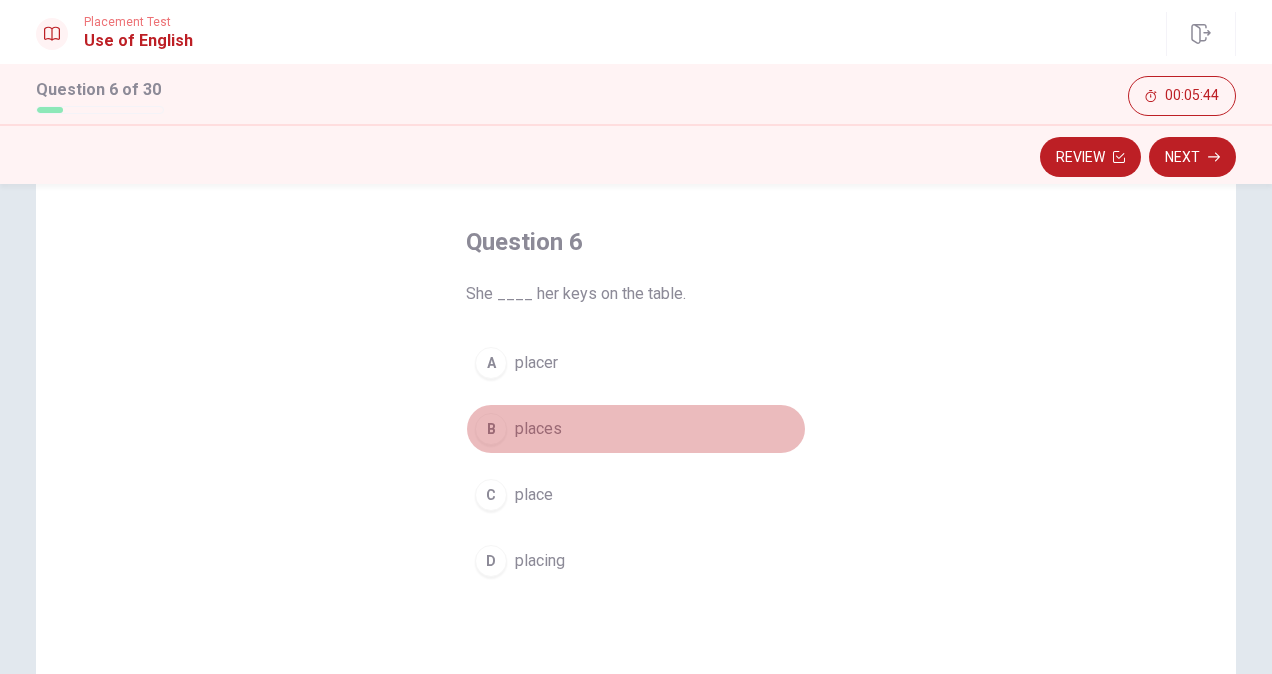 click on "places" at bounding box center (538, 429) 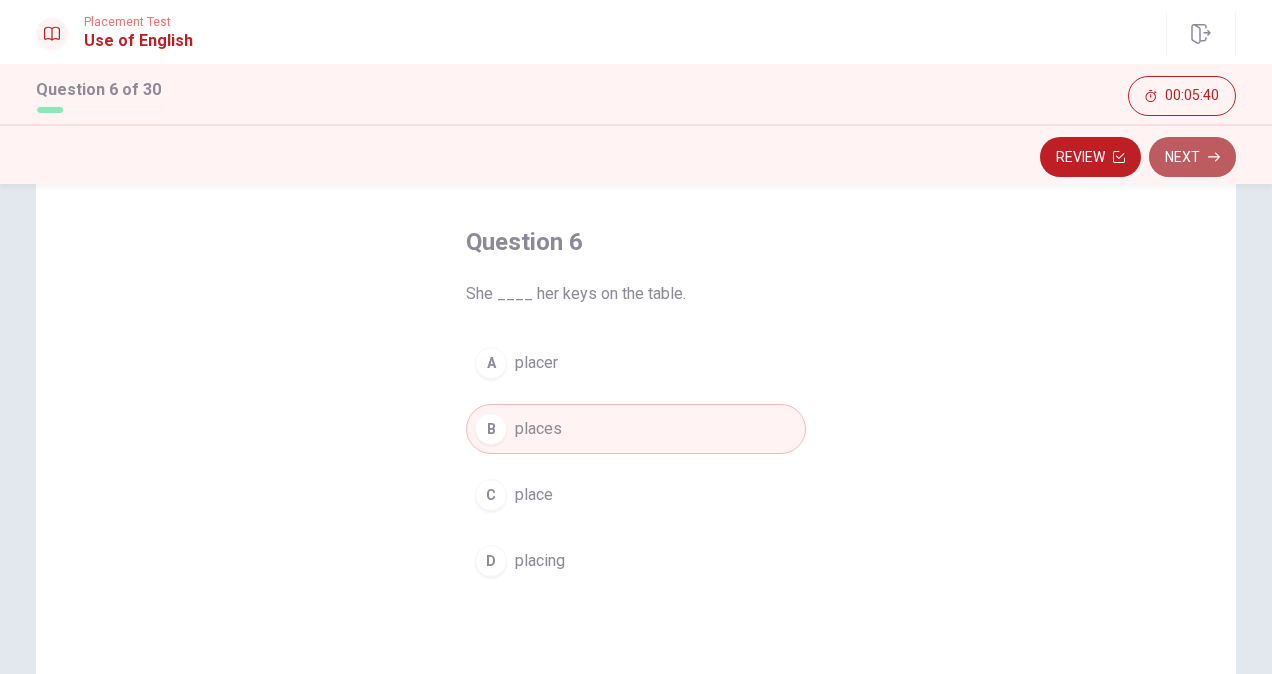 click on "Next" at bounding box center [1192, 157] 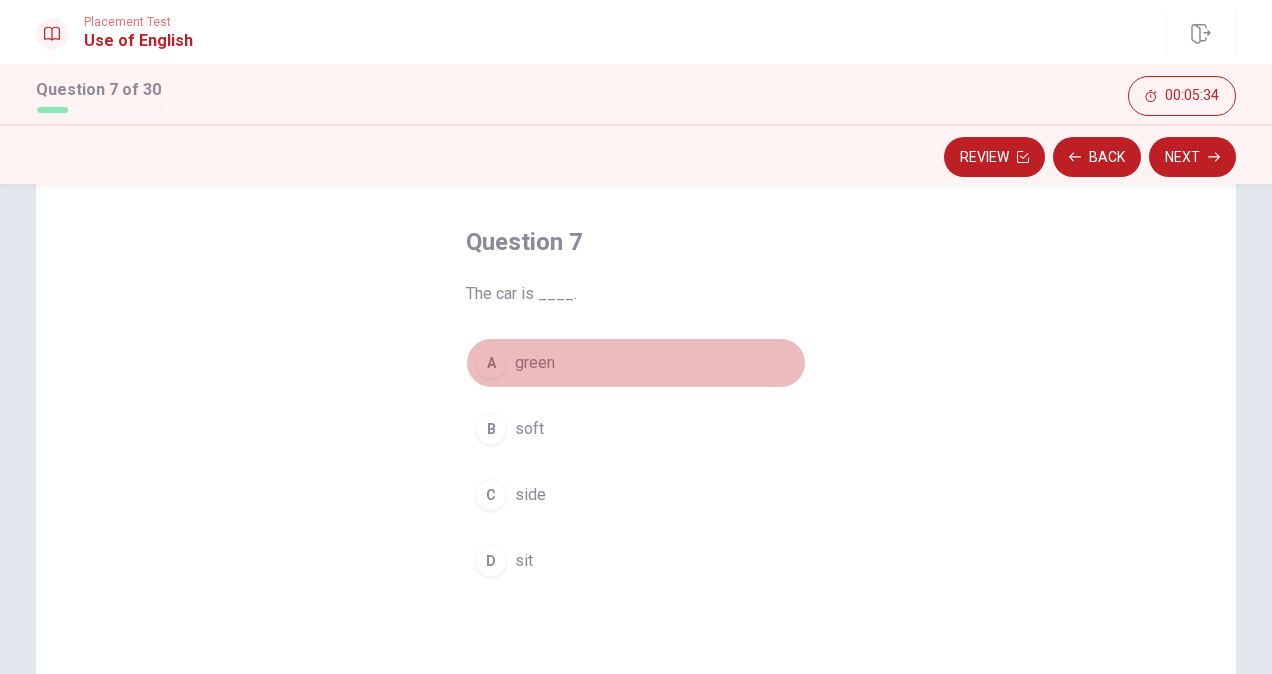 click on "green" at bounding box center [535, 363] 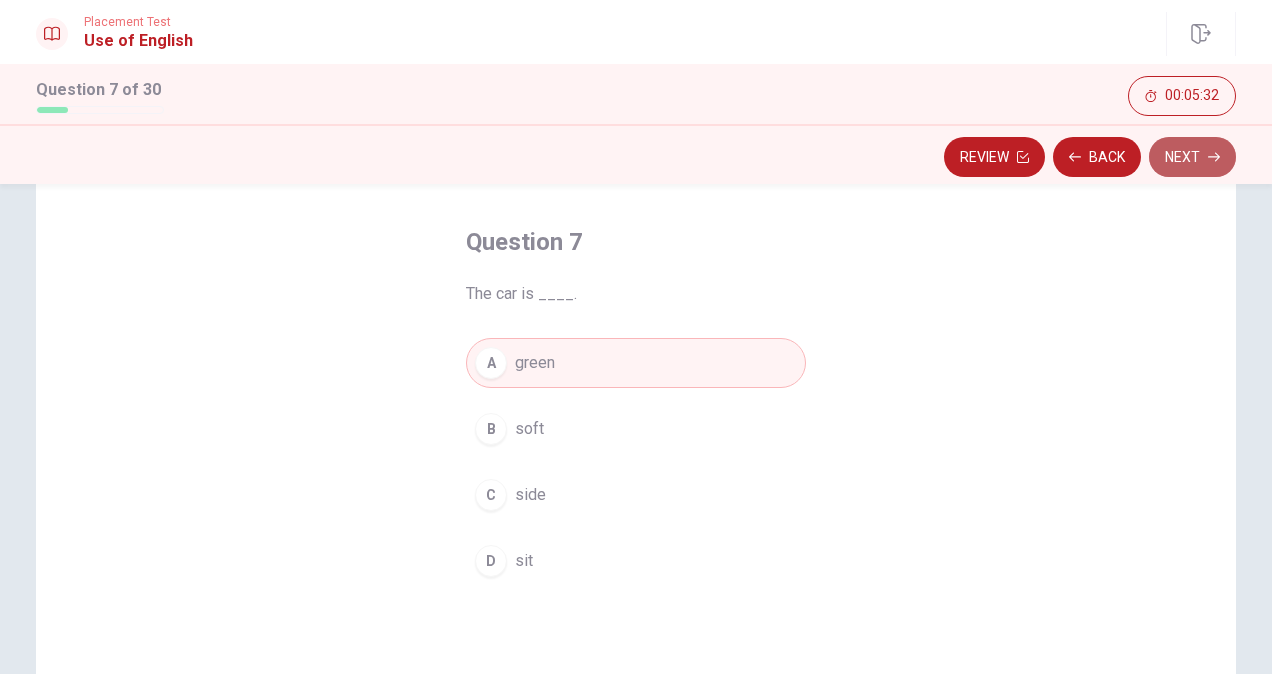 click on "Next" at bounding box center (1192, 157) 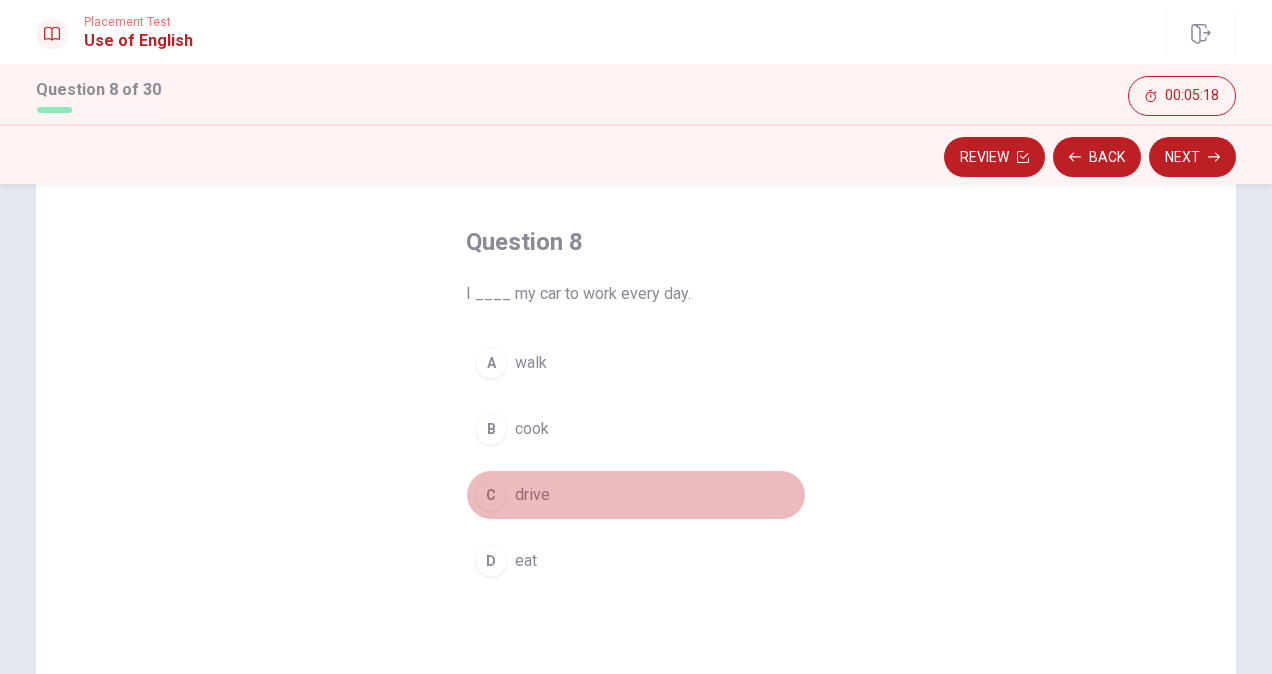 click on "drive" at bounding box center (532, 495) 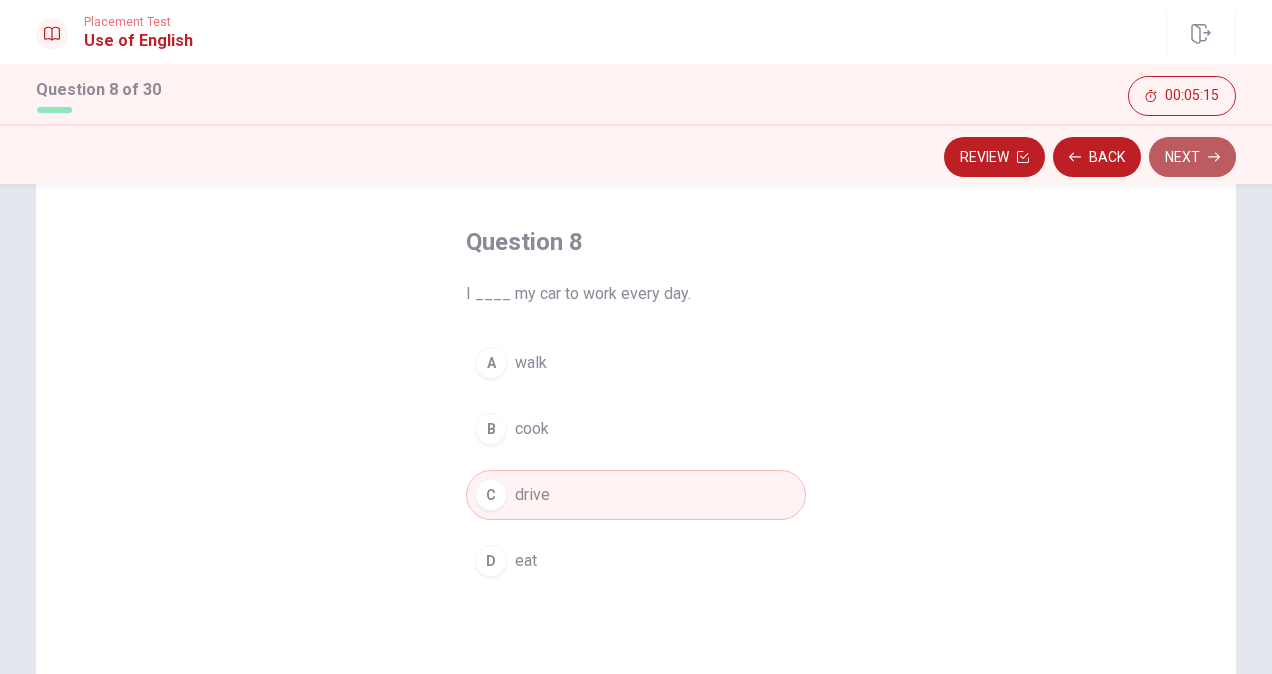 click on "Next" at bounding box center (1192, 157) 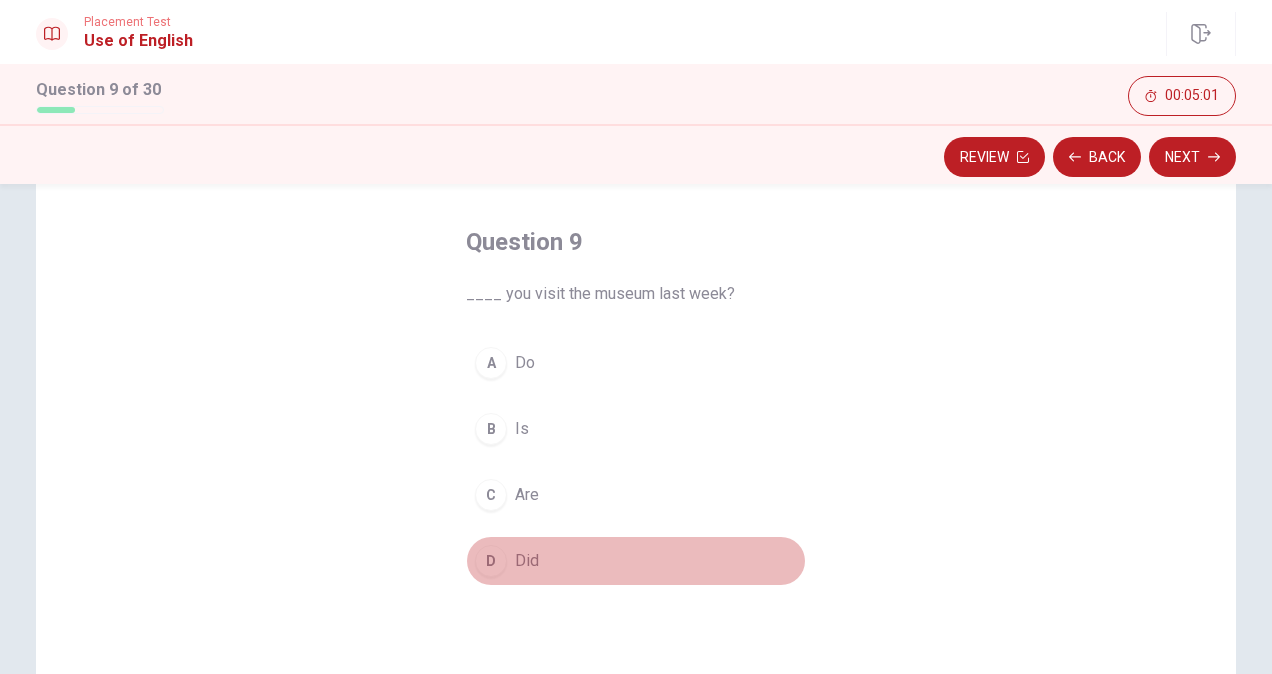 click on "Did" at bounding box center [527, 561] 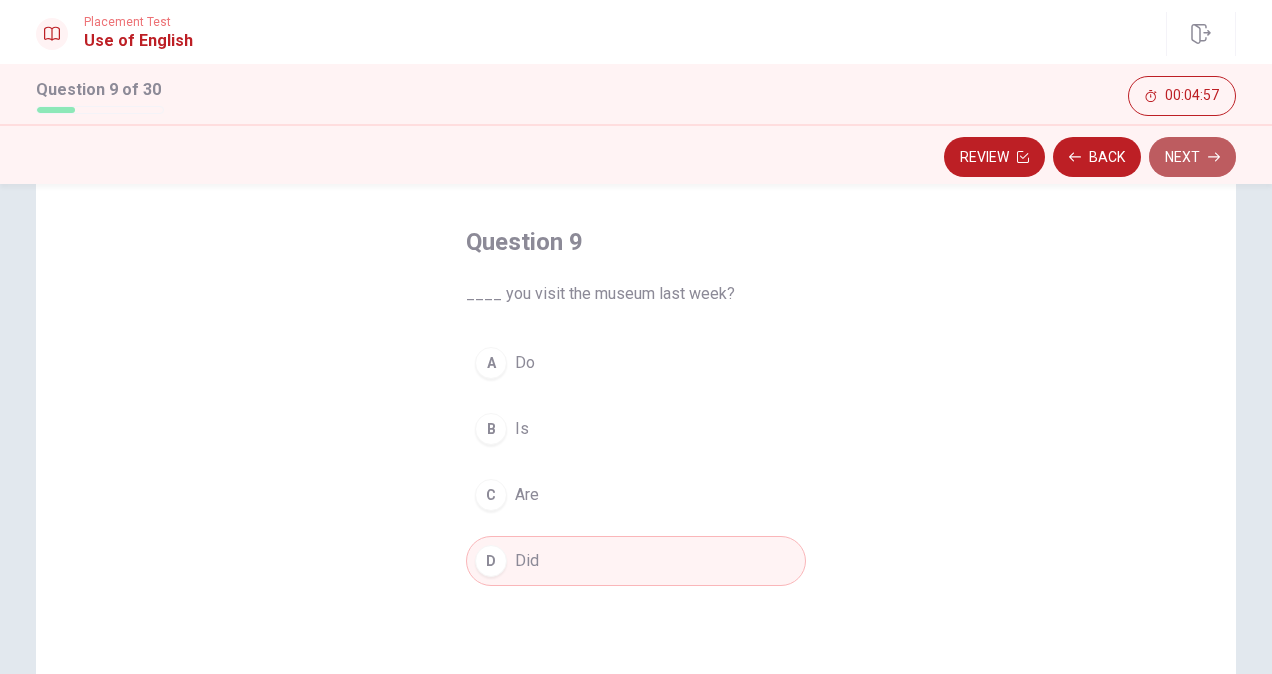 click on "Next" at bounding box center [1192, 157] 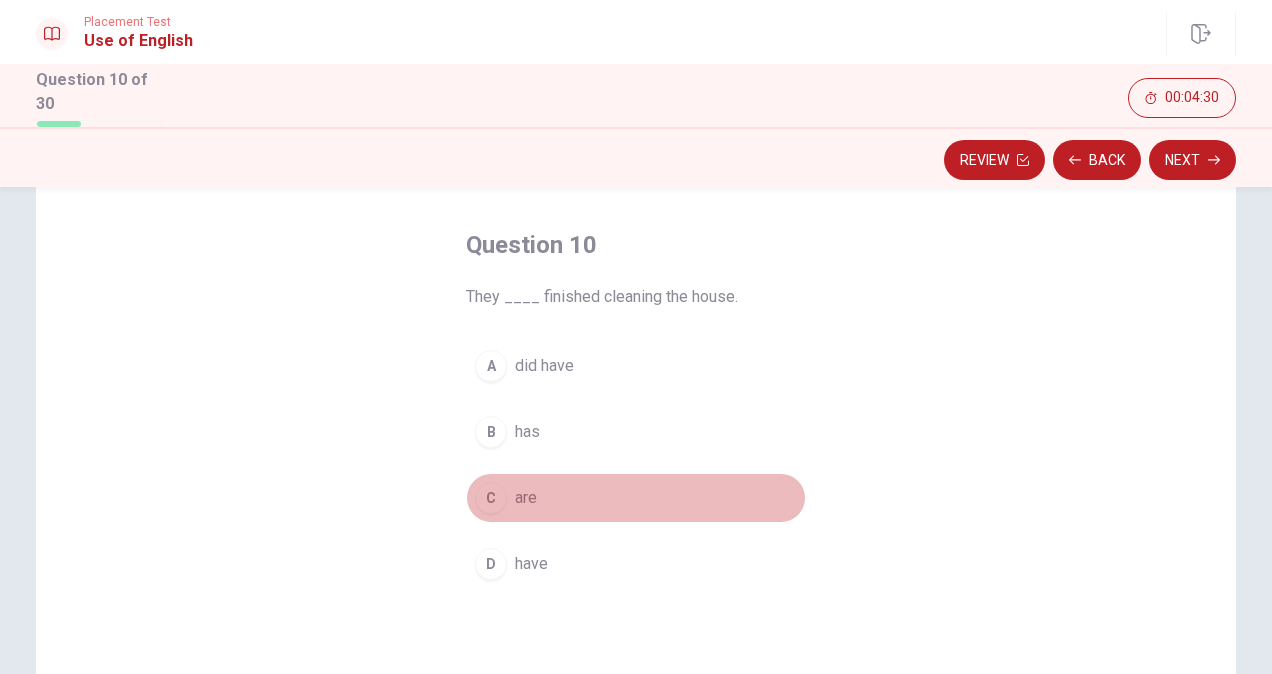 click on "are" at bounding box center (526, 498) 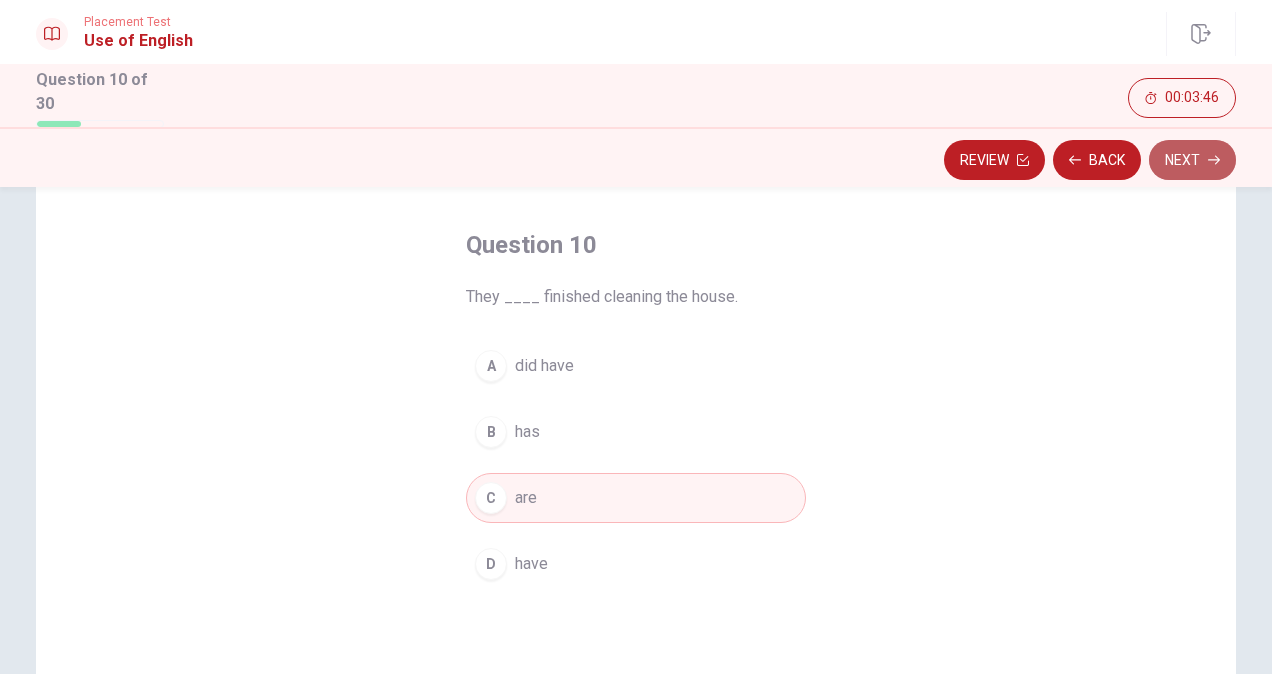 click on "Next" at bounding box center [1192, 160] 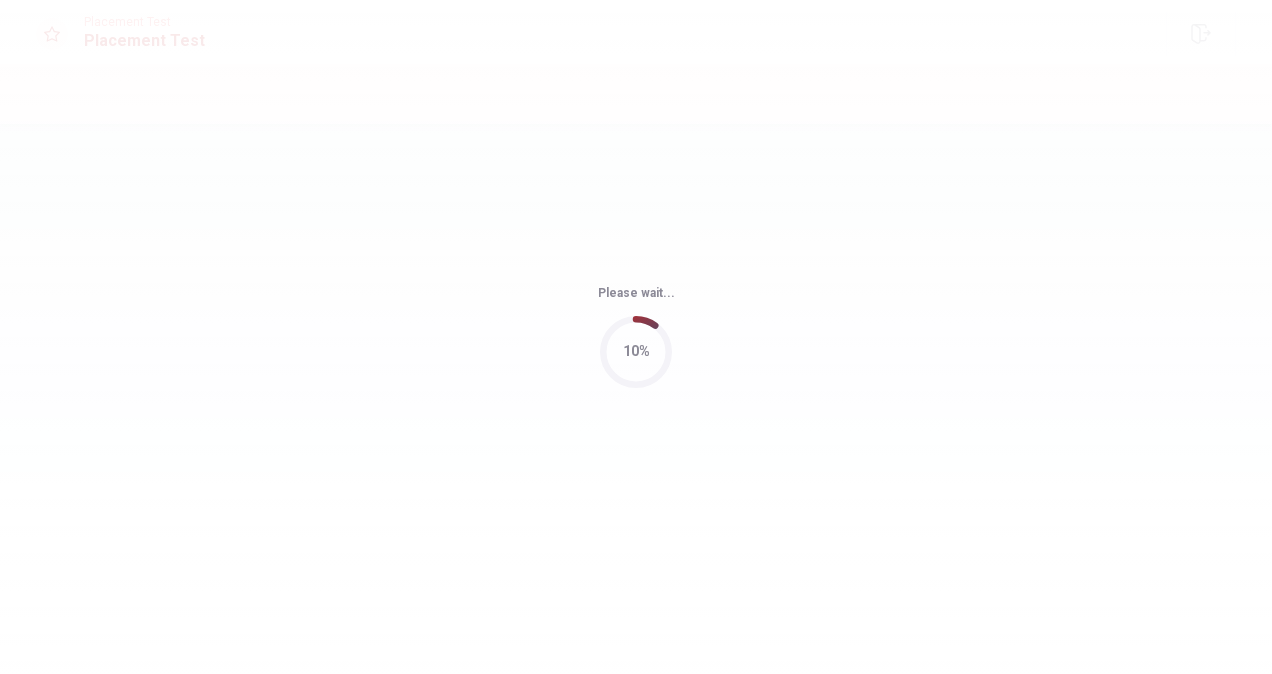 scroll, scrollTop: 0, scrollLeft: 0, axis: both 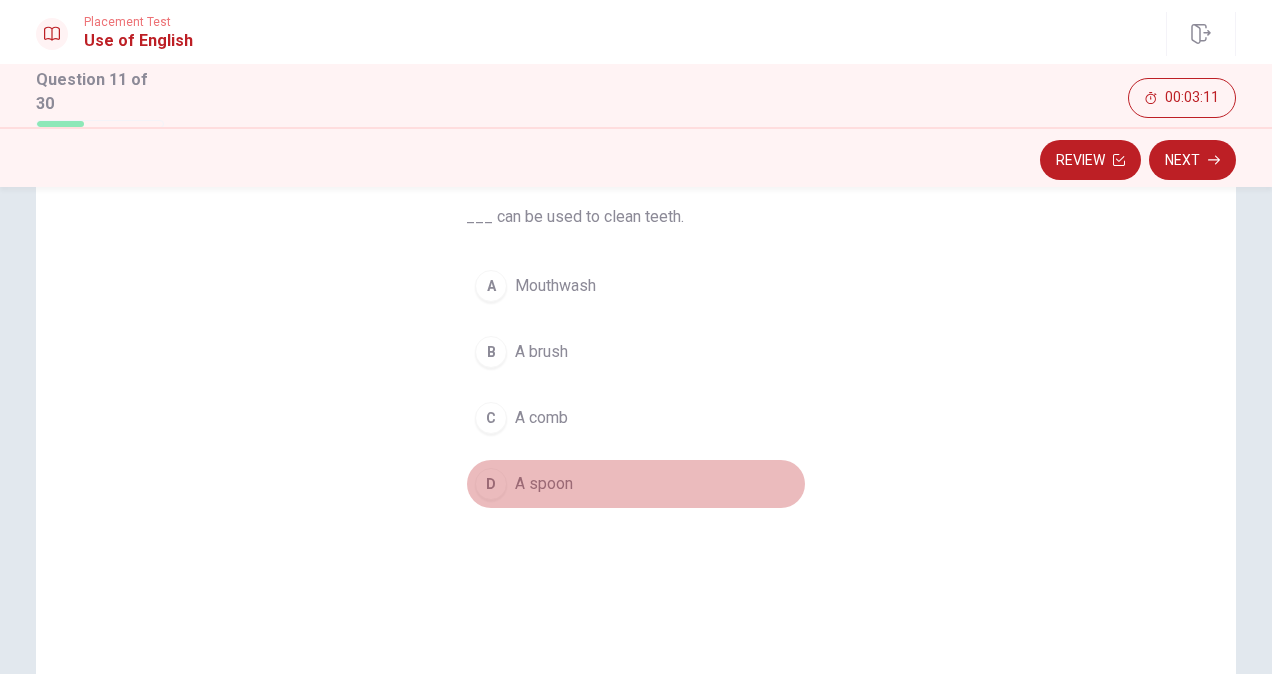click on "A spoon" at bounding box center (544, 484) 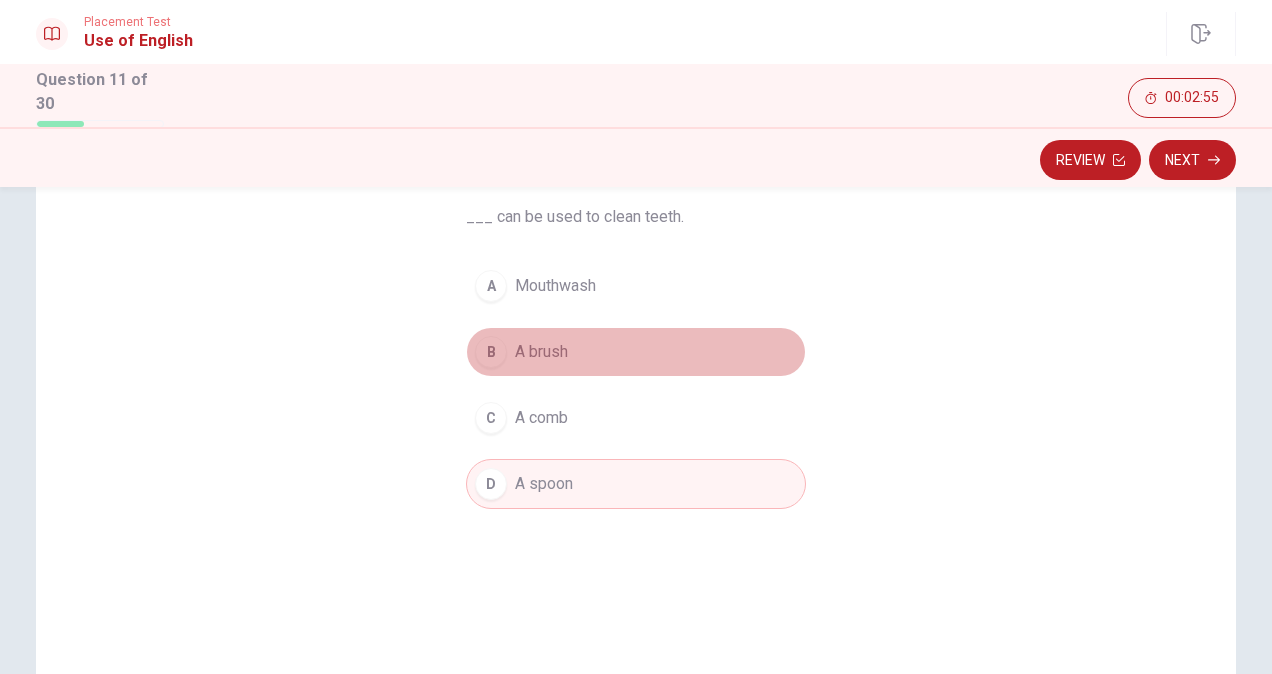 click on "B A brush" at bounding box center (636, 352) 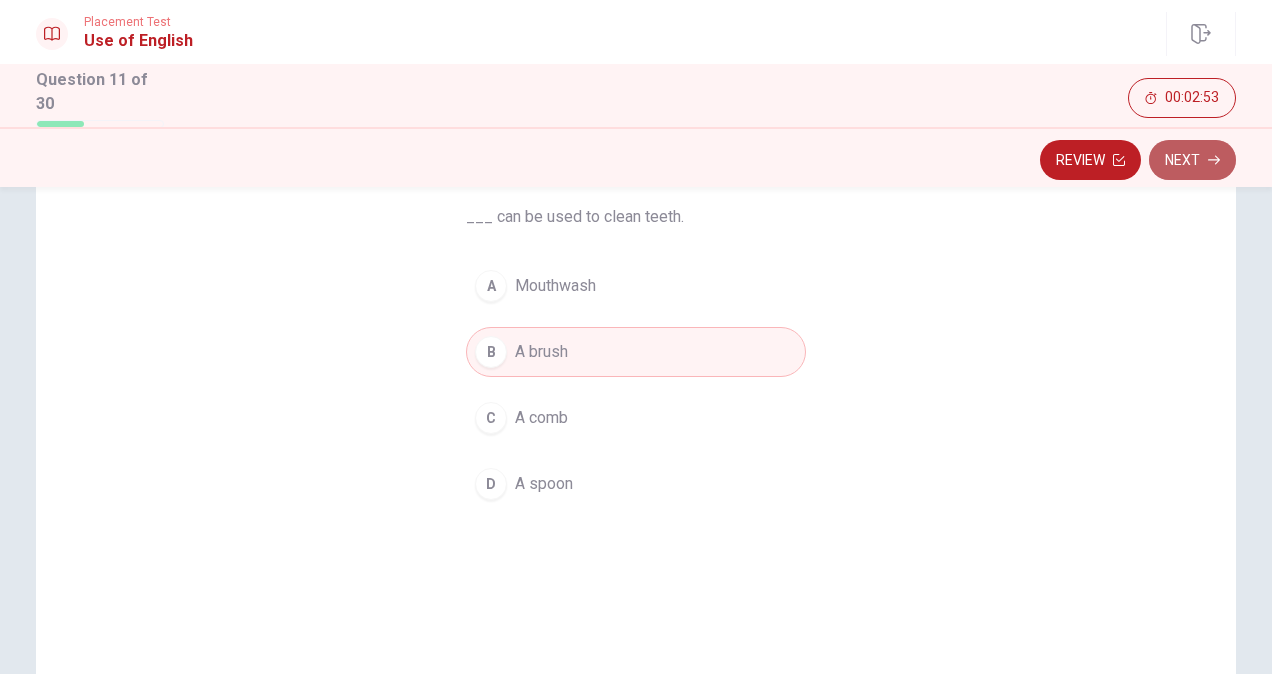 click on "Next" at bounding box center (1192, 160) 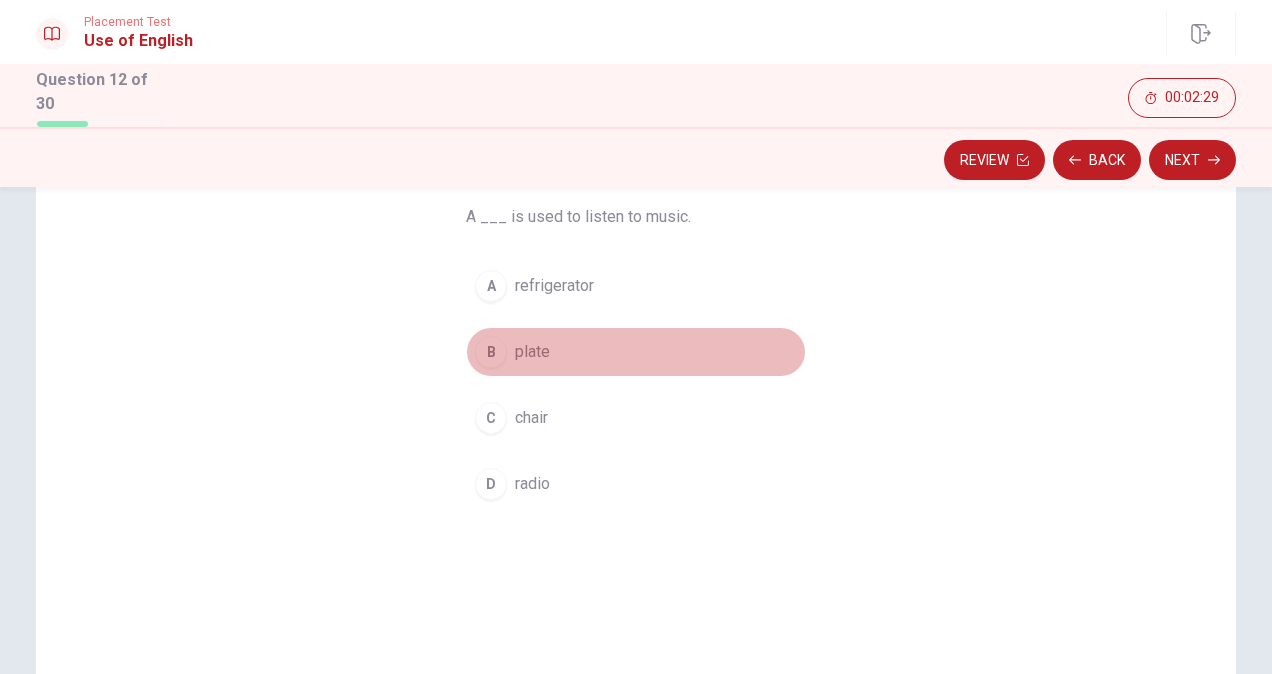 click on "plate" at bounding box center [532, 352] 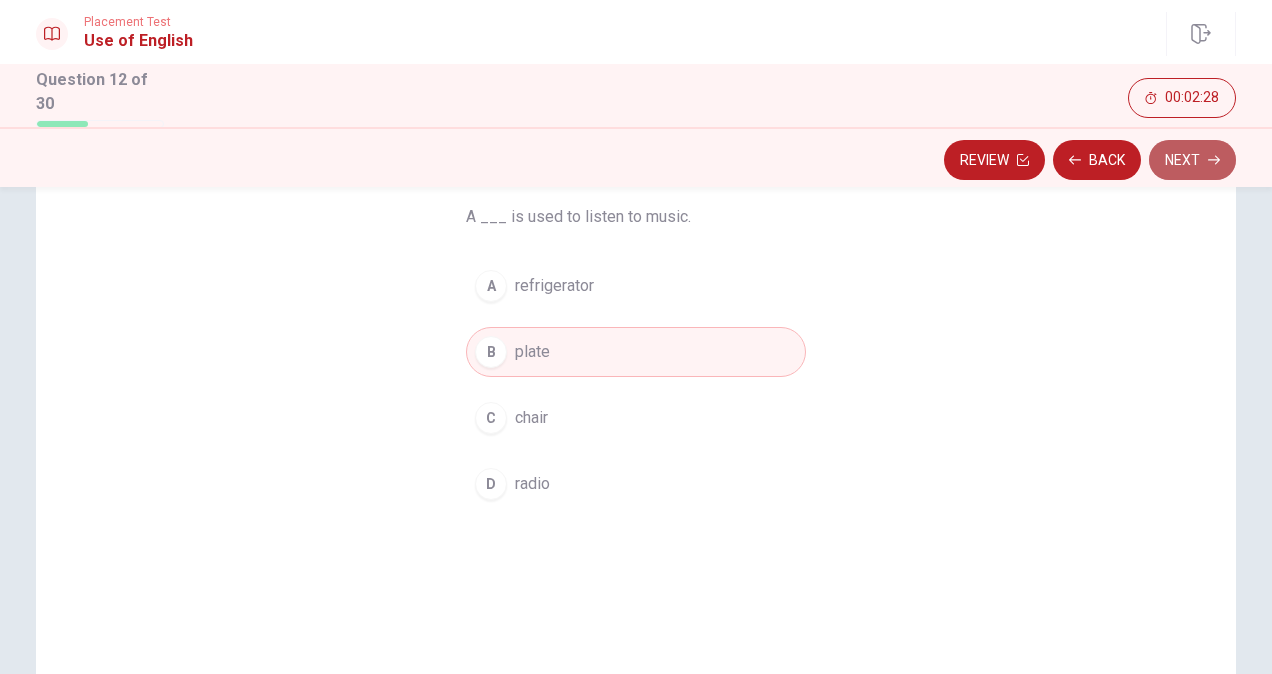 click on "Next" at bounding box center (1192, 160) 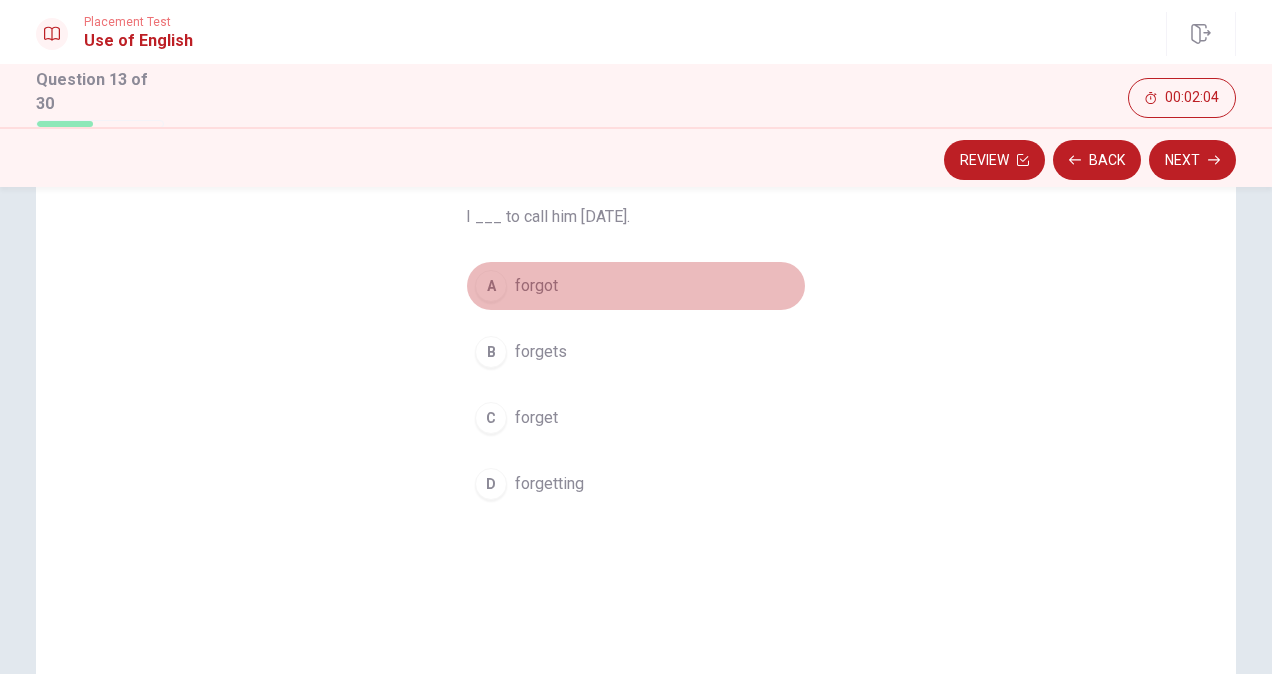click on "forgot" at bounding box center (536, 286) 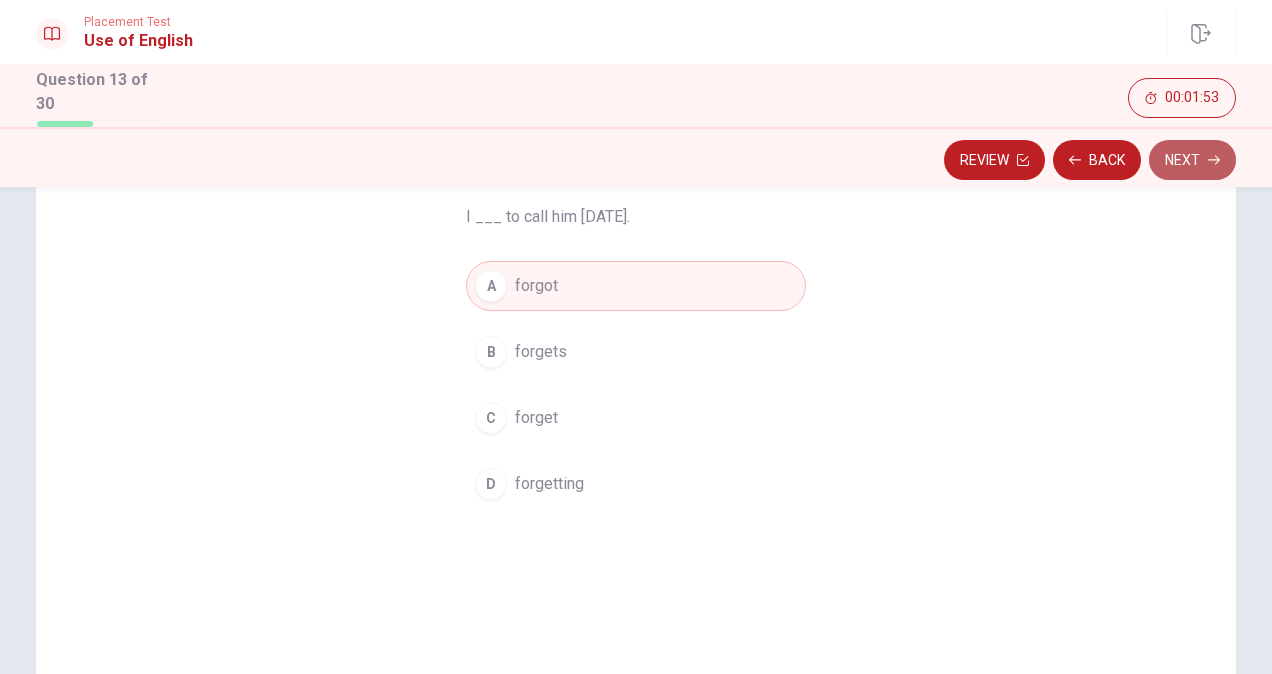 click on "Next" at bounding box center [1192, 160] 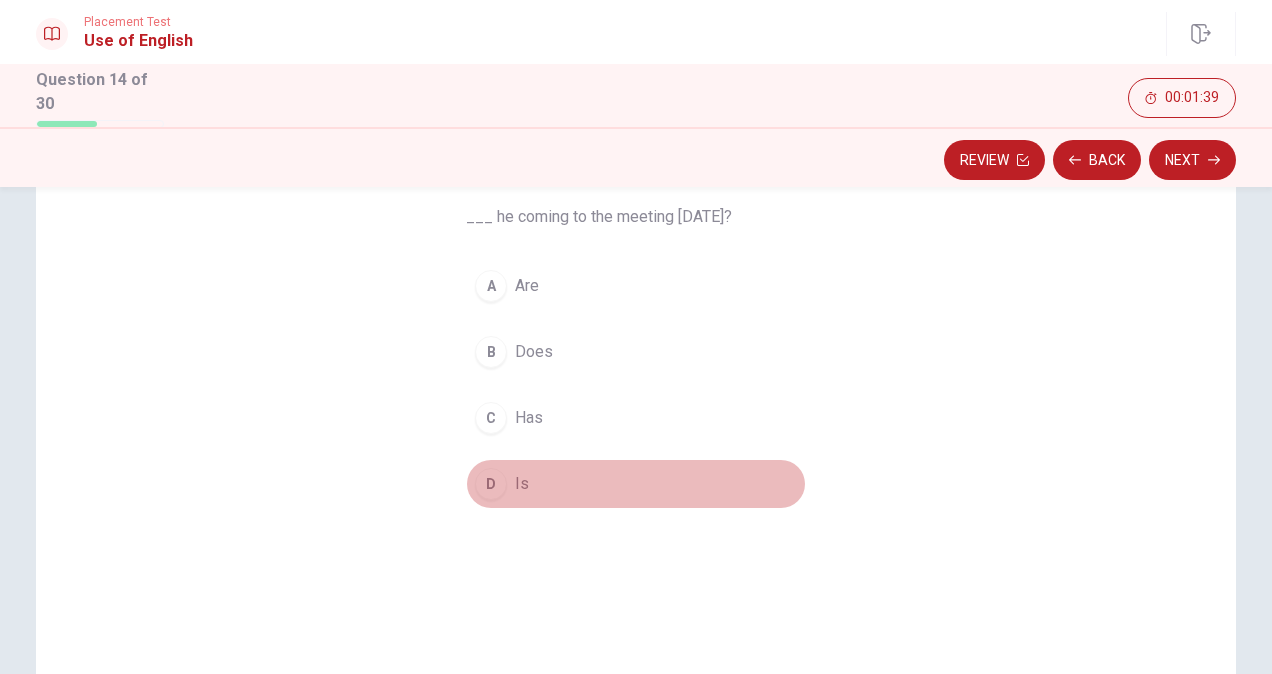 click on "Is" at bounding box center (522, 484) 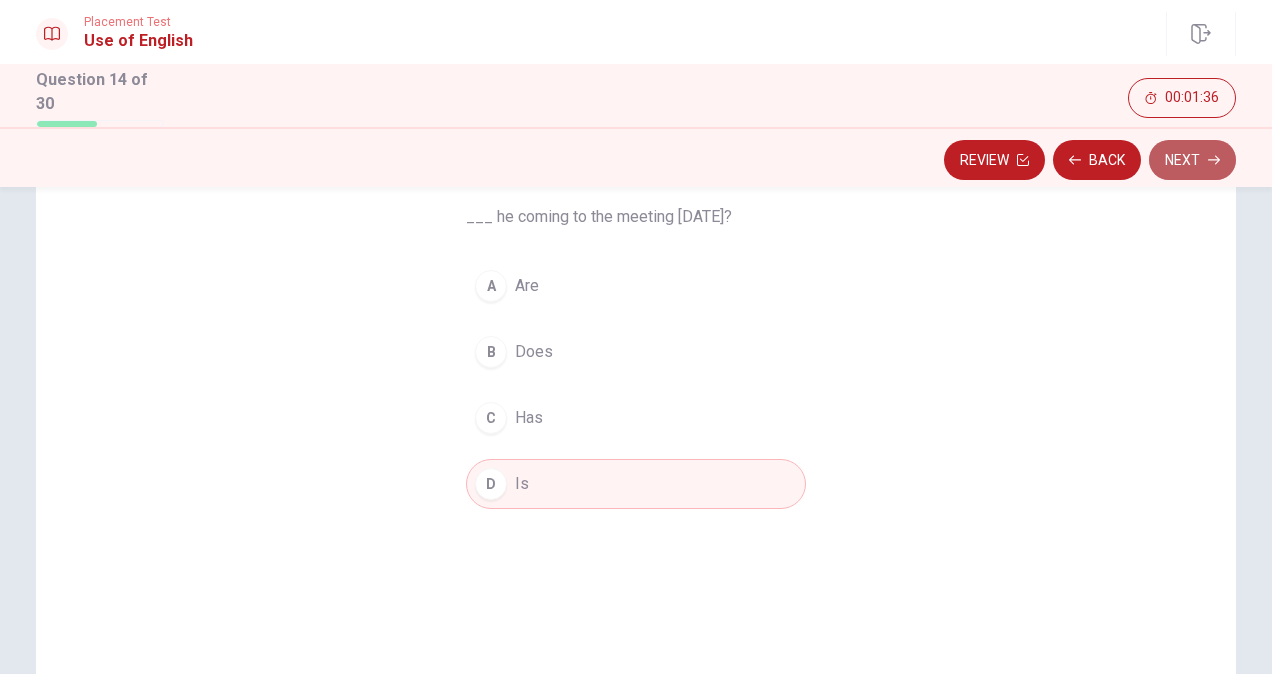 click on "Next" at bounding box center (1192, 160) 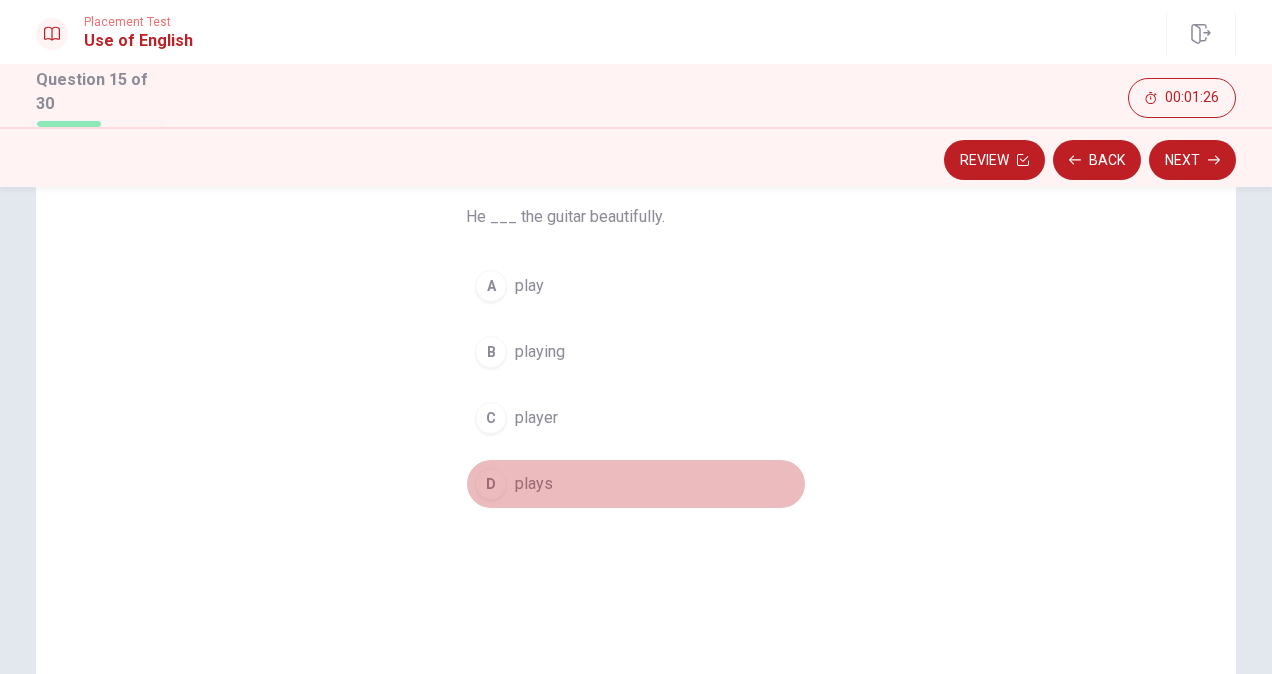 click on "plays" at bounding box center [534, 484] 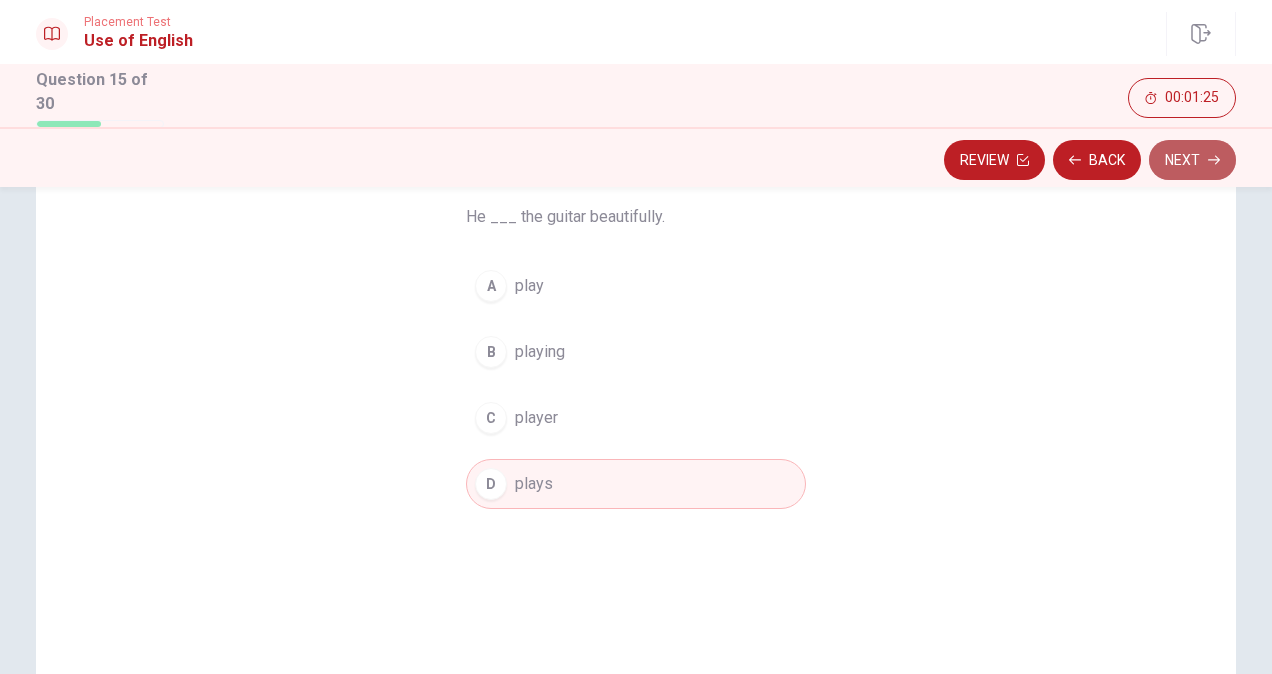 click on "Next" at bounding box center [1192, 160] 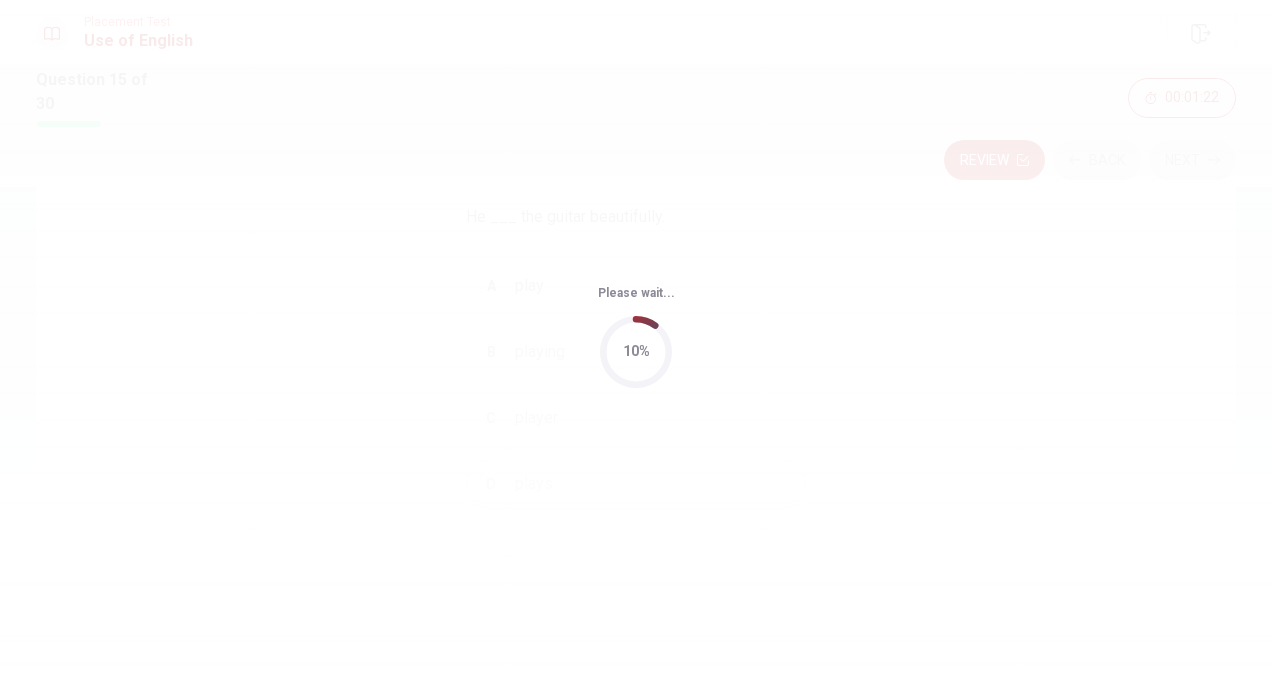scroll, scrollTop: 0, scrollLeft: 0, axis: both 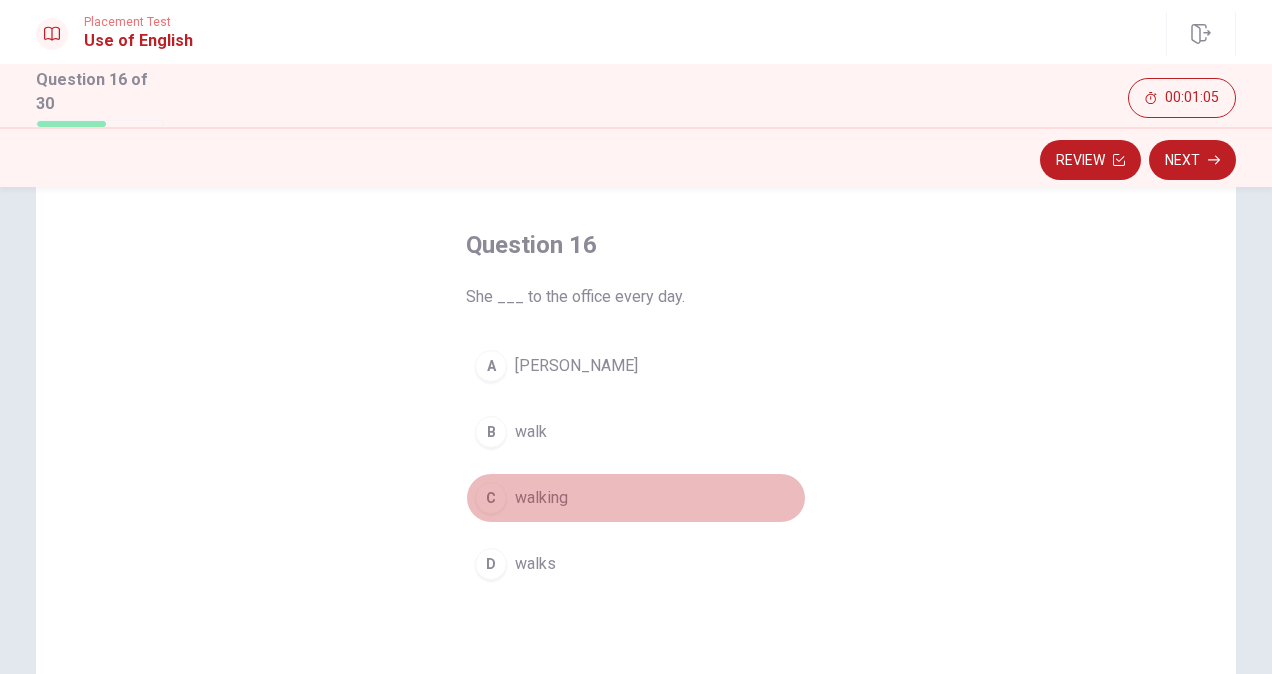click on "walking" at bounding box center [541, 498] 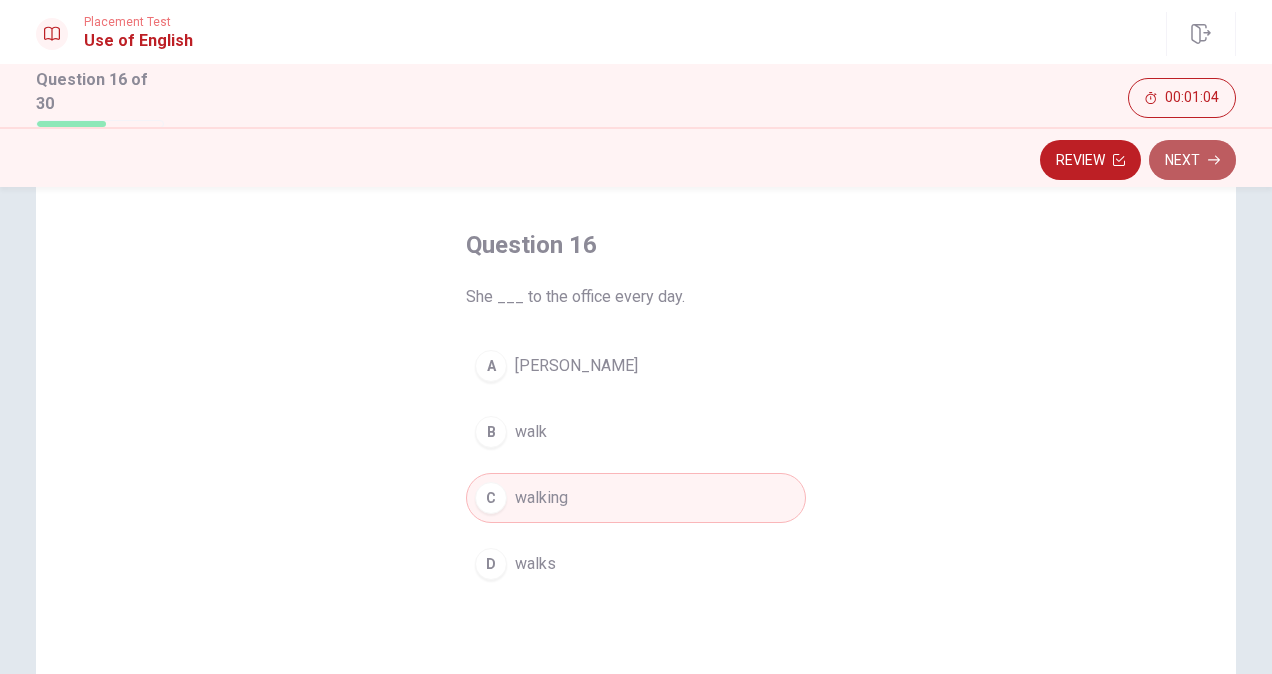 click on "Next" at bounding box center [1192, 160] 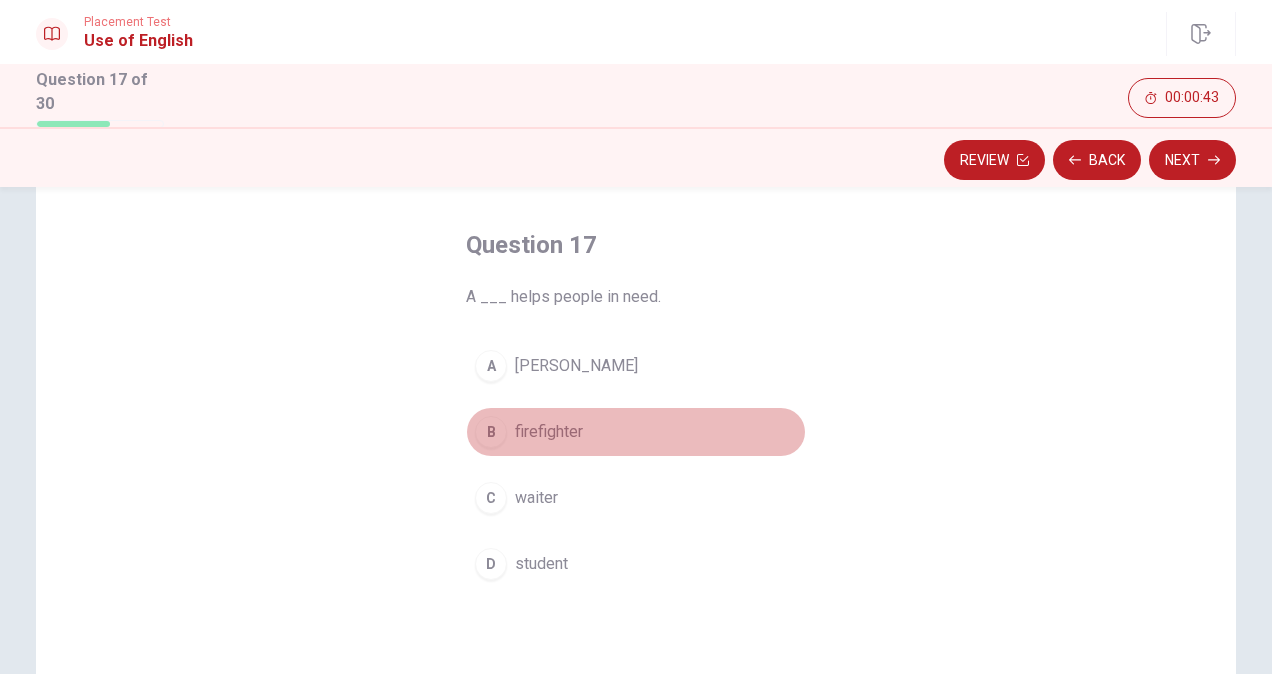 click on "firefighter" at bounding box center (549, 432) 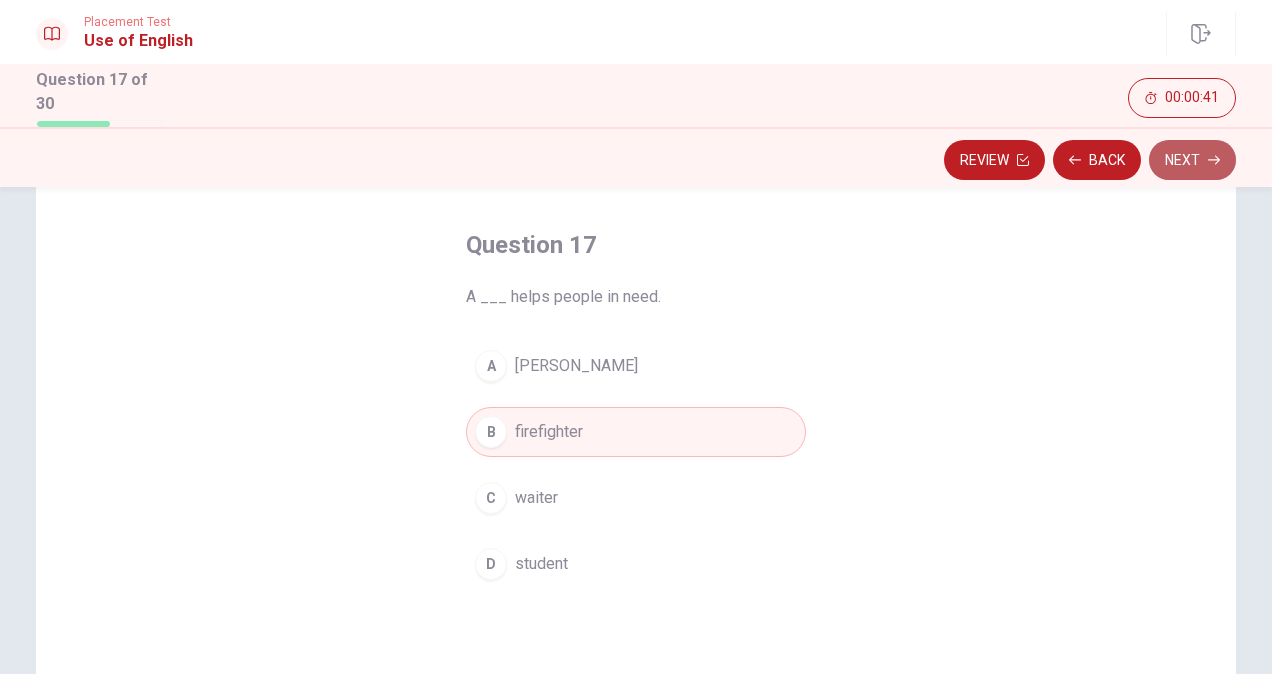click on "Next" at bounding box center (1192, 160) 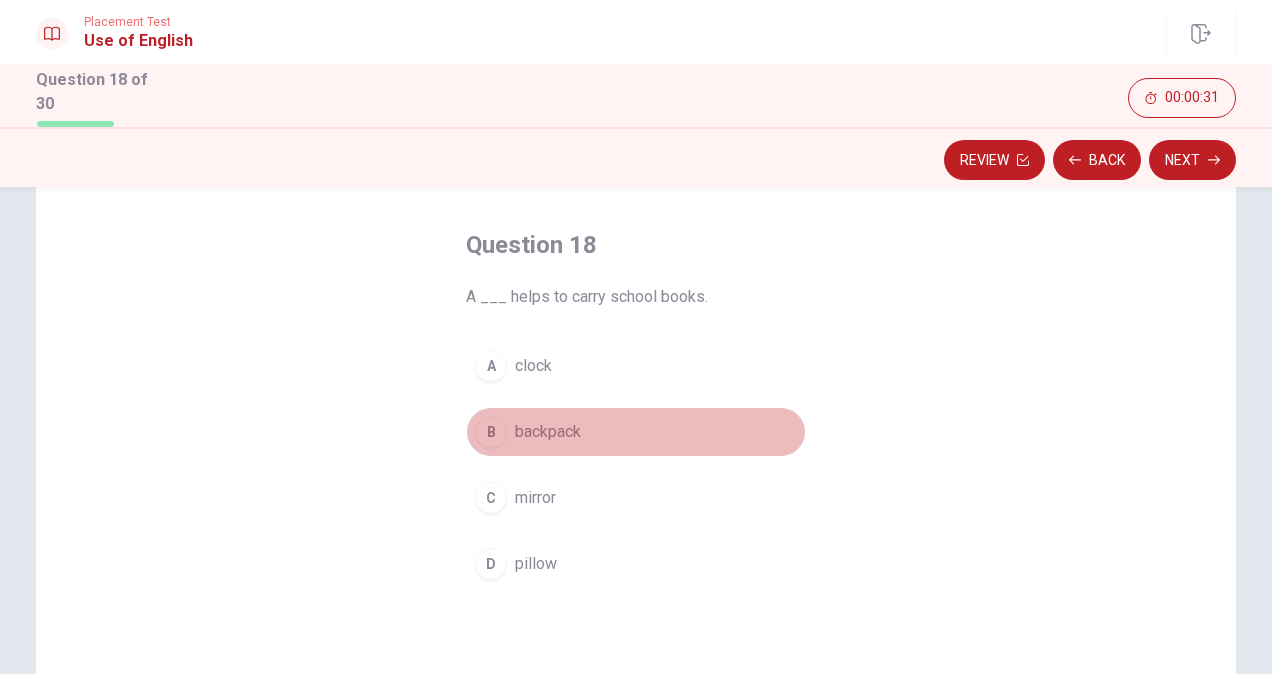 click on "backpack" at bounding box center (548, 432) 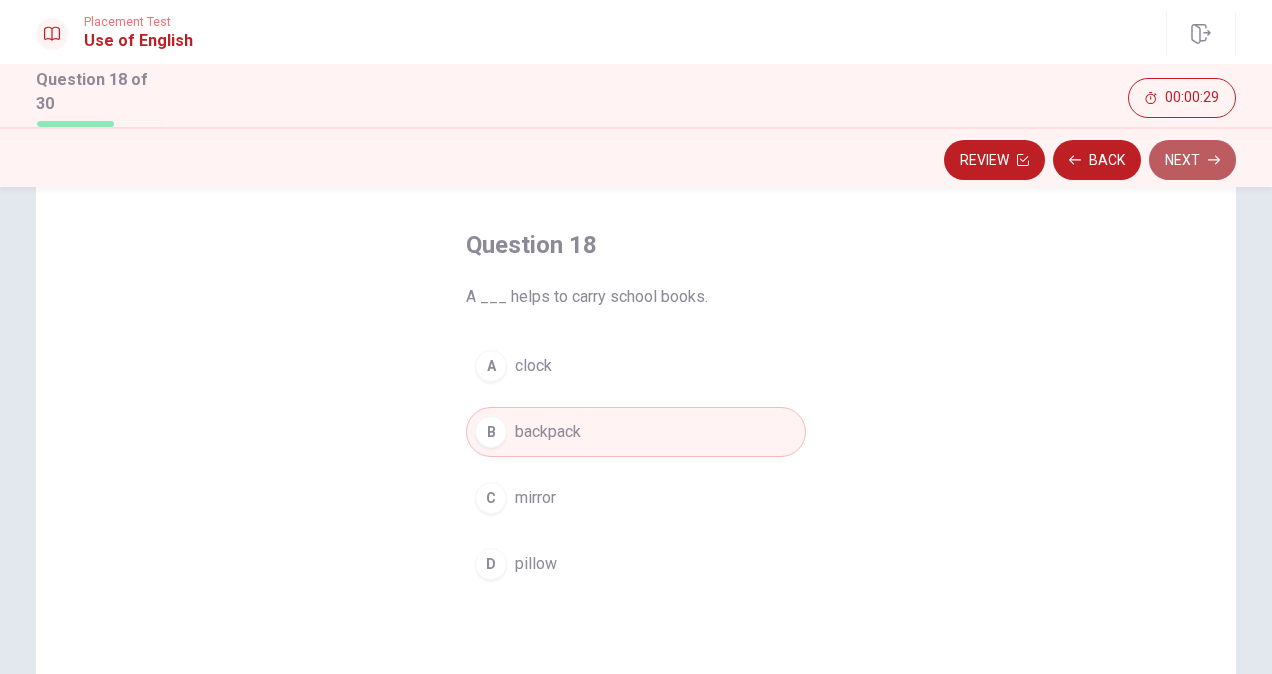 click on "Next" at bounding box center [1192, 160] 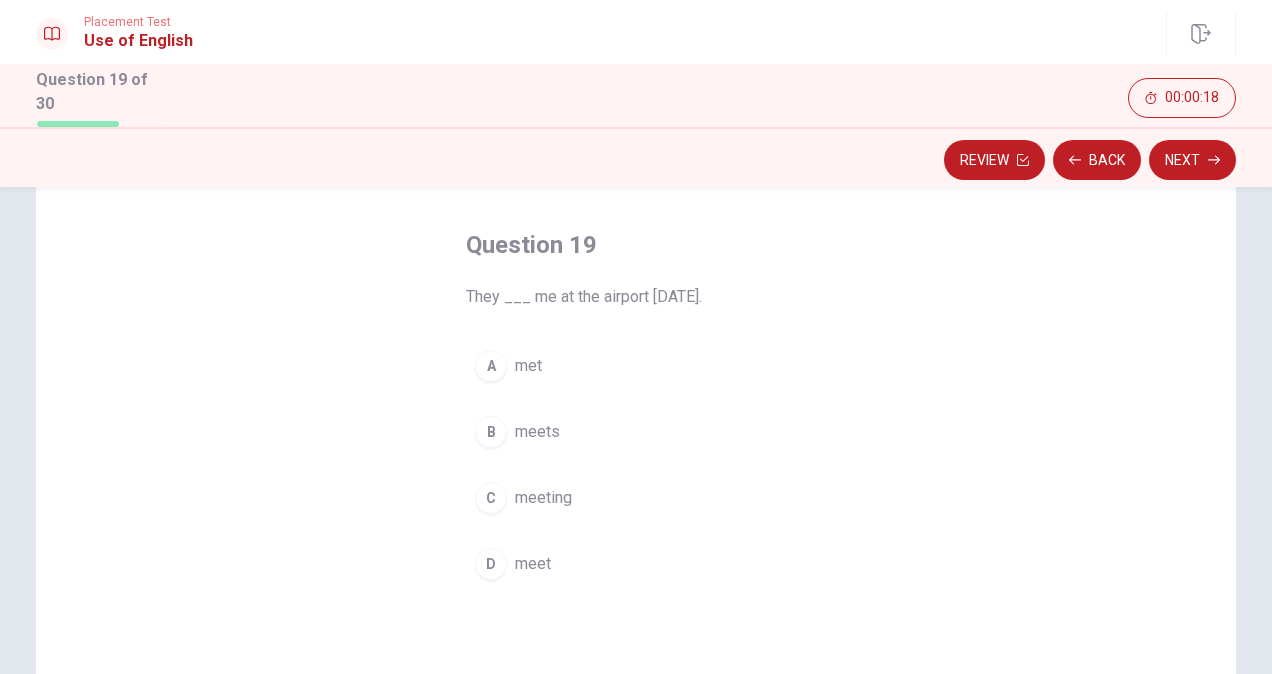 click on "met" at bounding box center (528, 366) 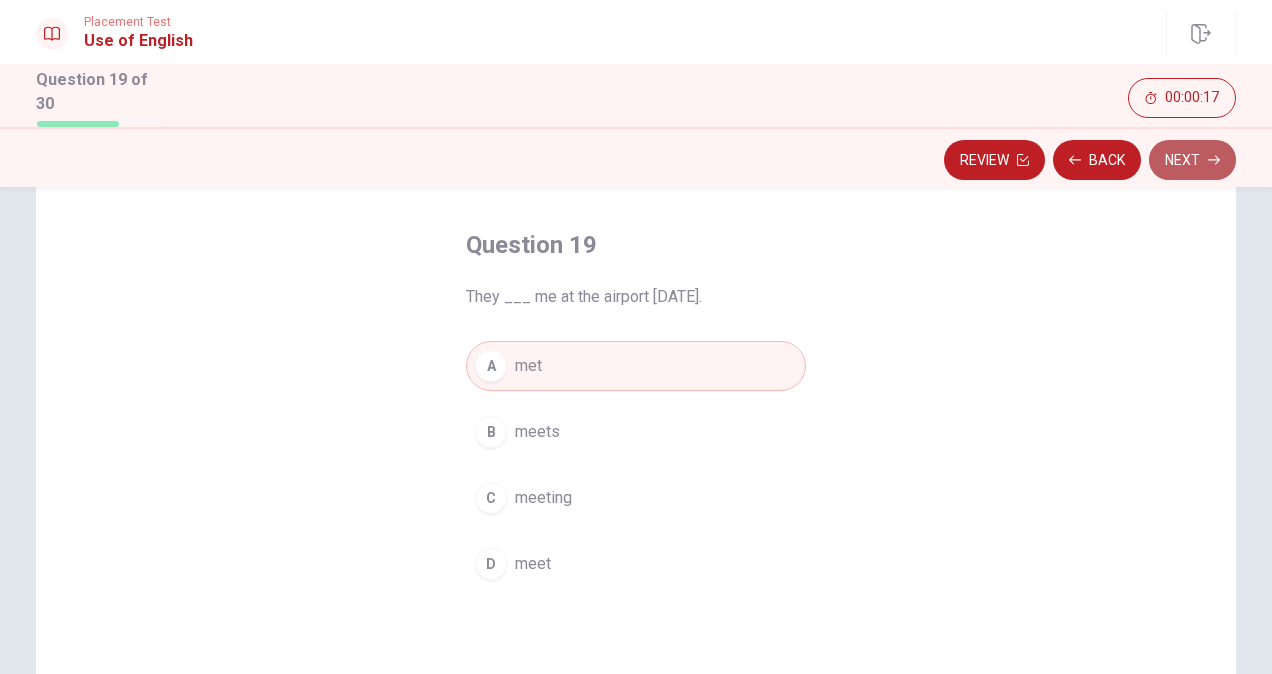 click on "Next" at bounding box center (1192, 160) 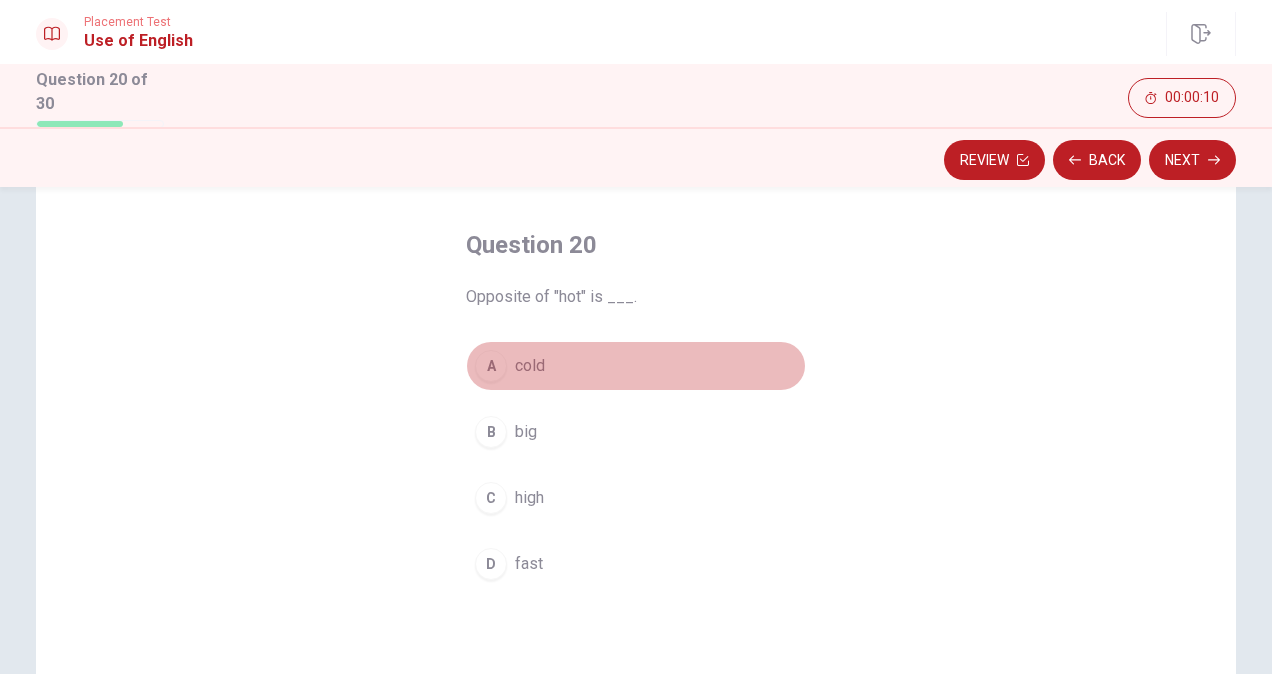 click on "cold" at bounding box center (530, 366) 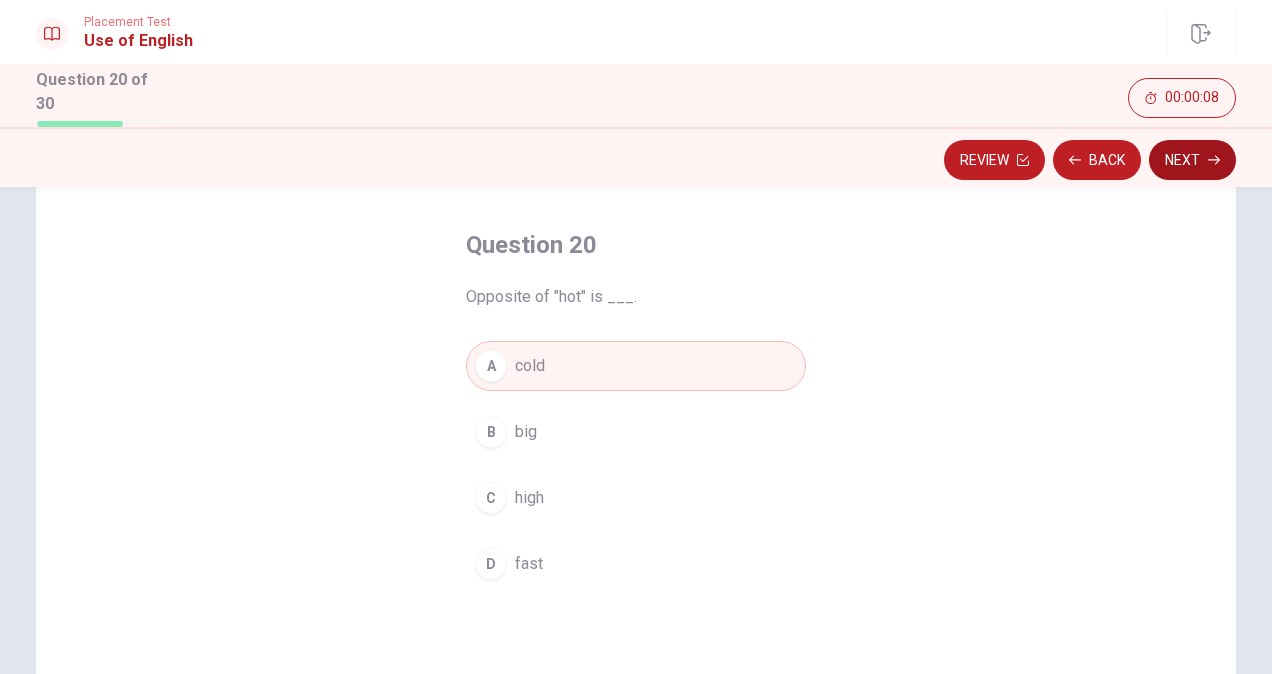 click on "Next" at bounding box center (1192, 160) 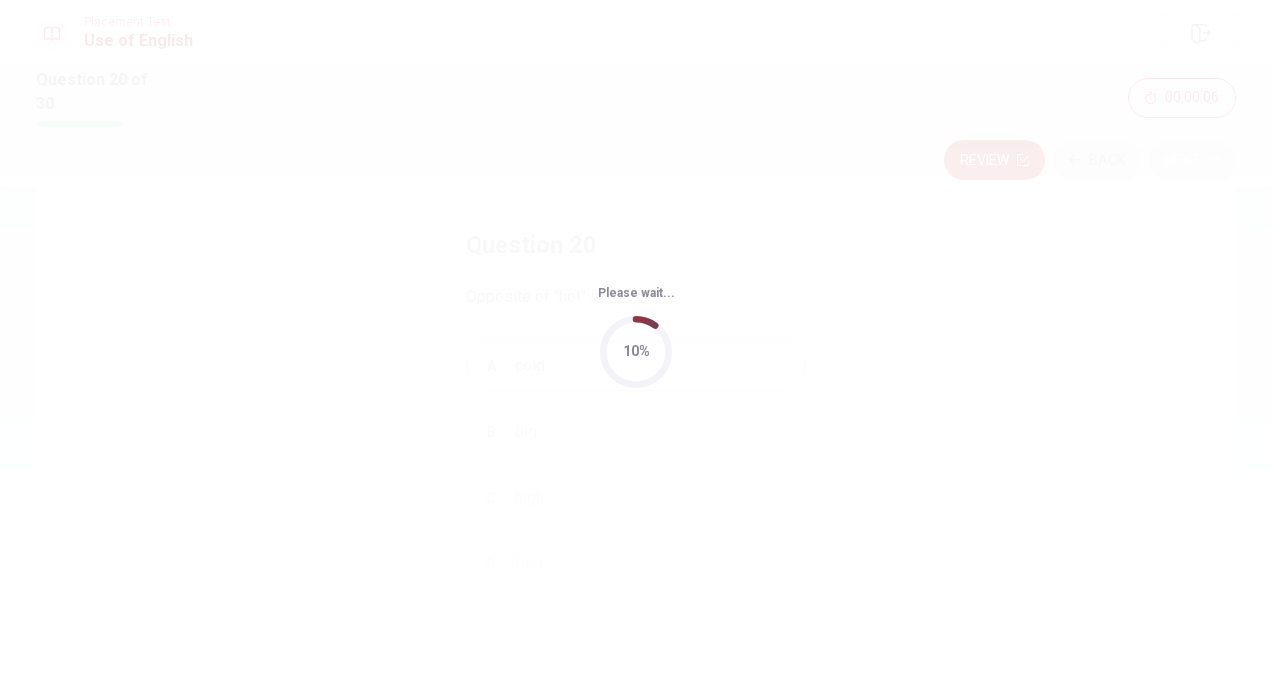 scroll, scrollTop: 0, scrollLeft: 0, axis: both 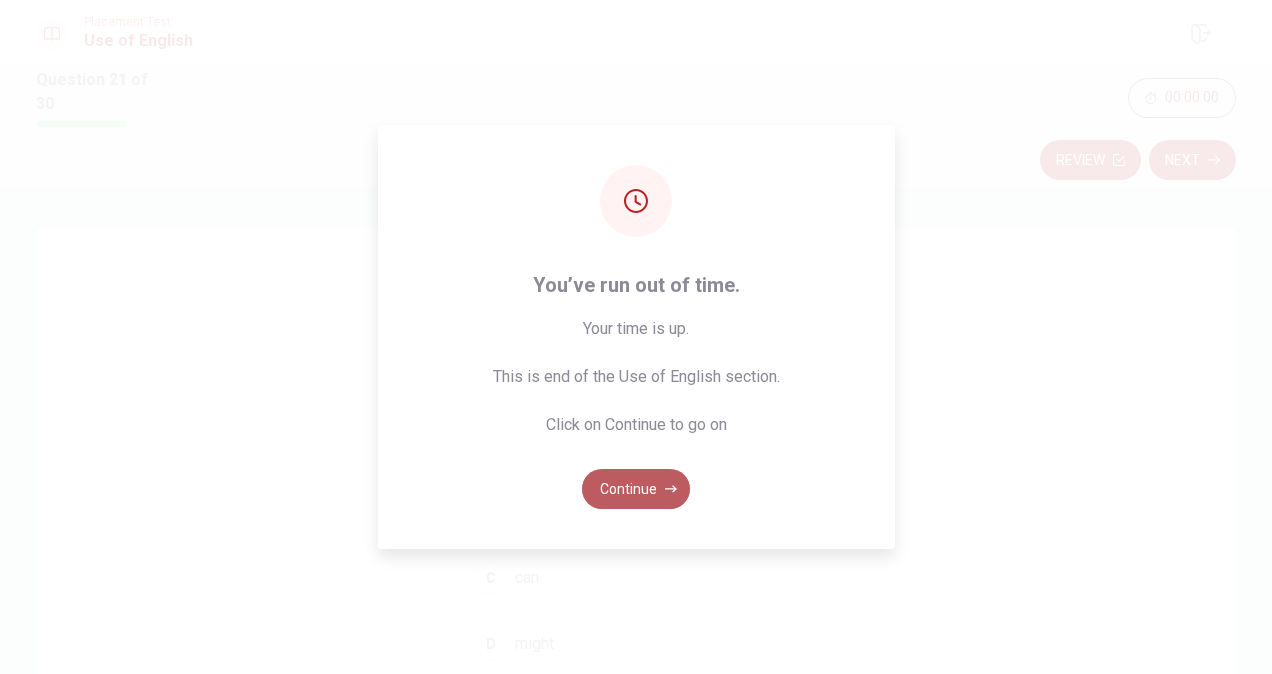 click on "Continue" at bounding box center [636, 489] 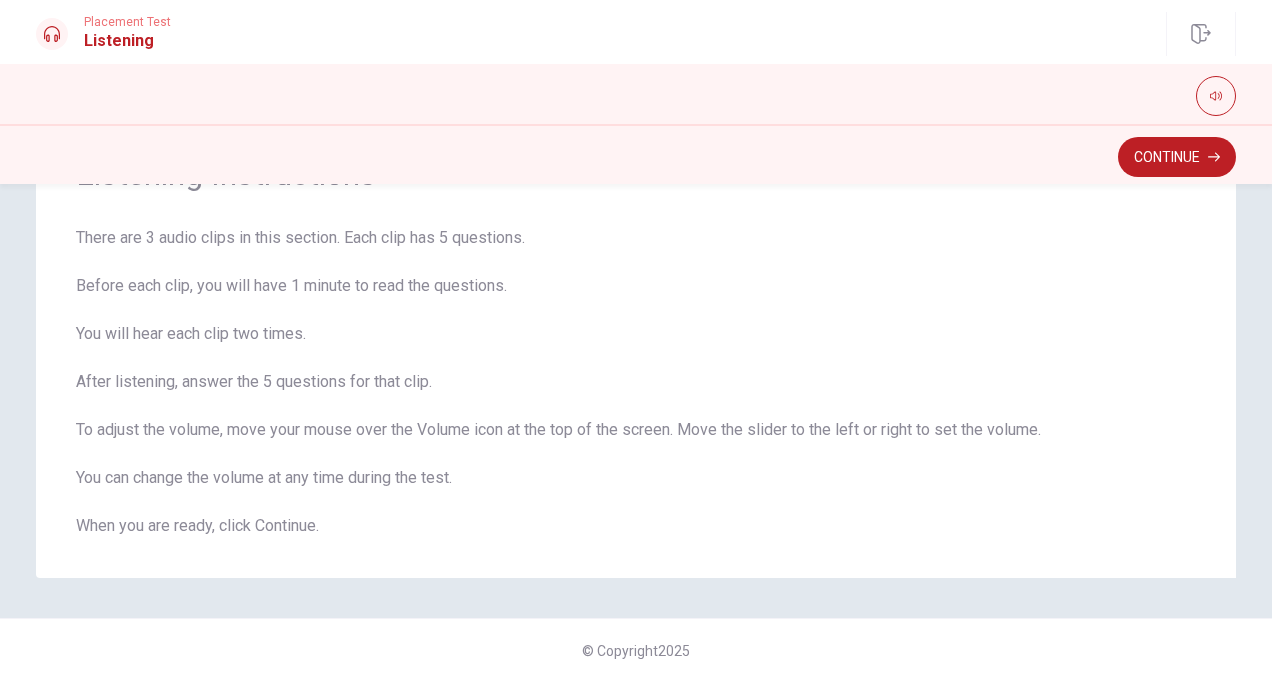 scroll, scrollTop: 118, scrollLeft: 0, axis: vertical 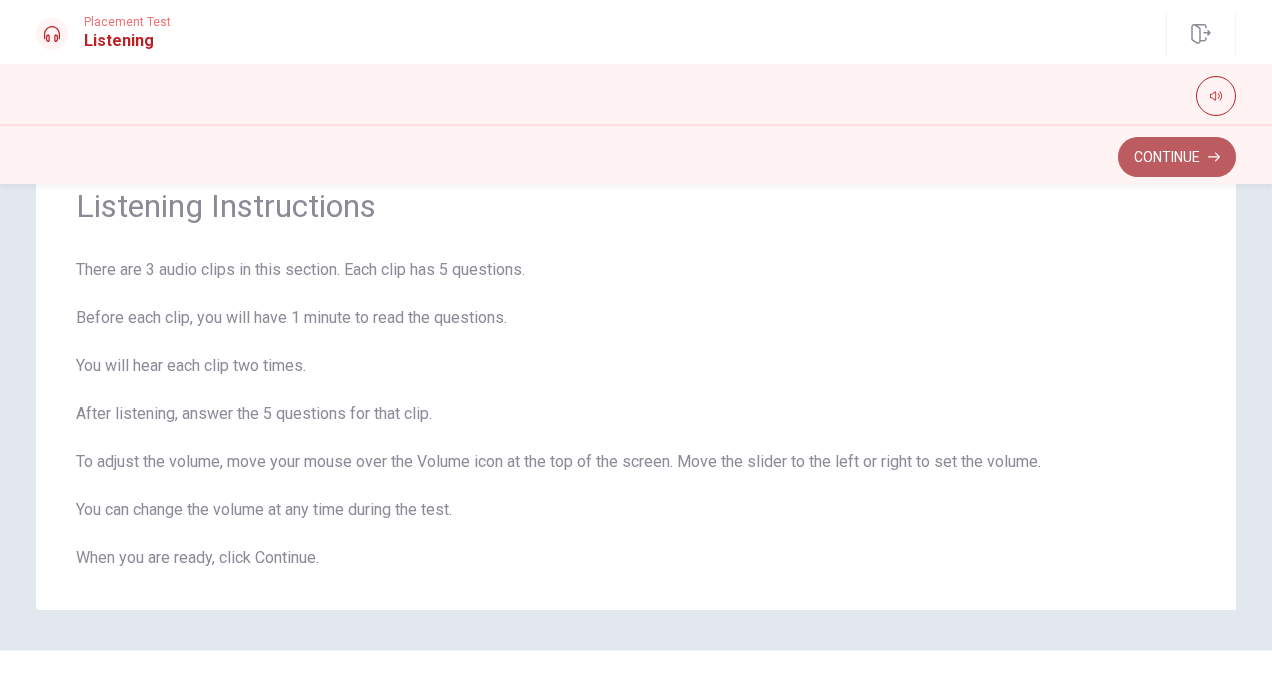 click on "Continue" at bounding box center [1177, 157] 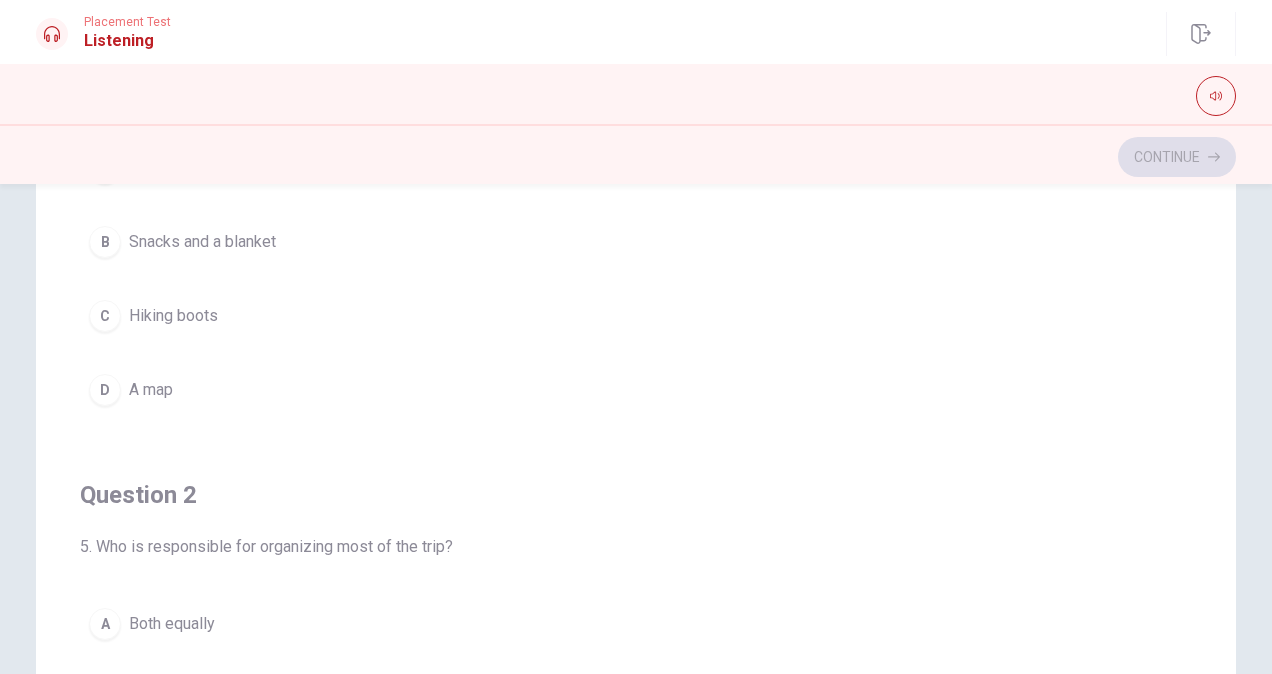 scroll, scrollTop: 358, scrollLeft: 0, axis: vertical 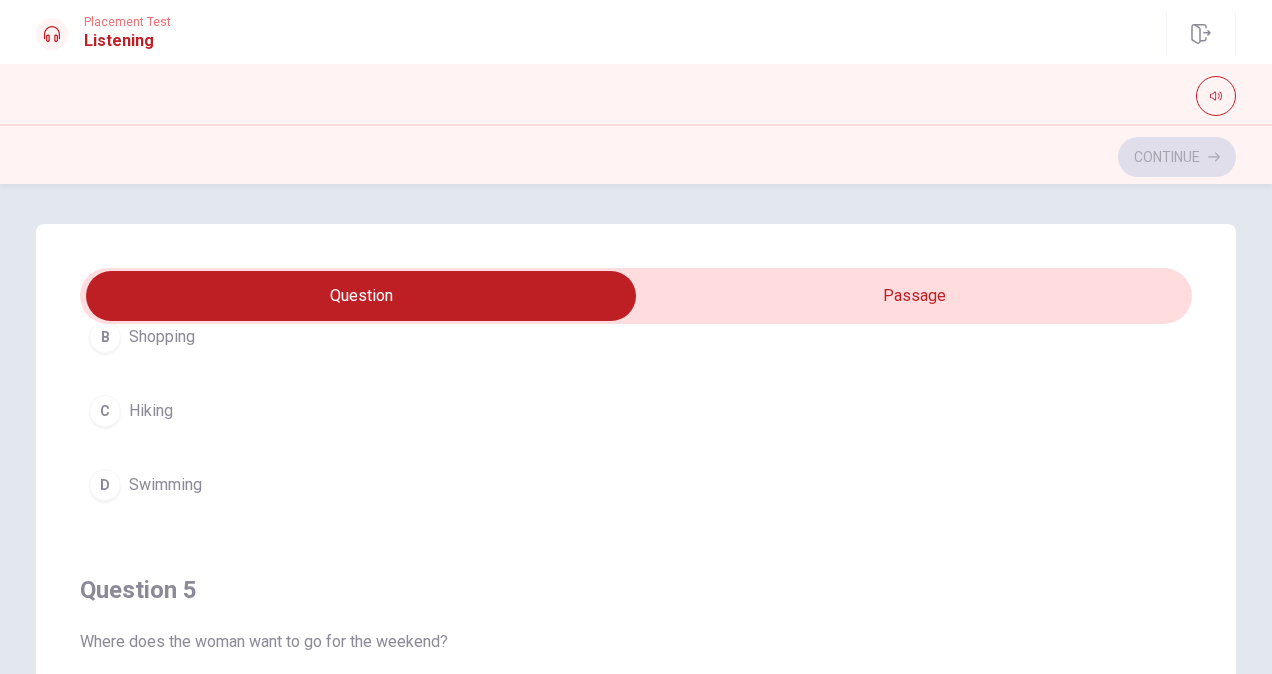 click at bounding box center [361, 296] 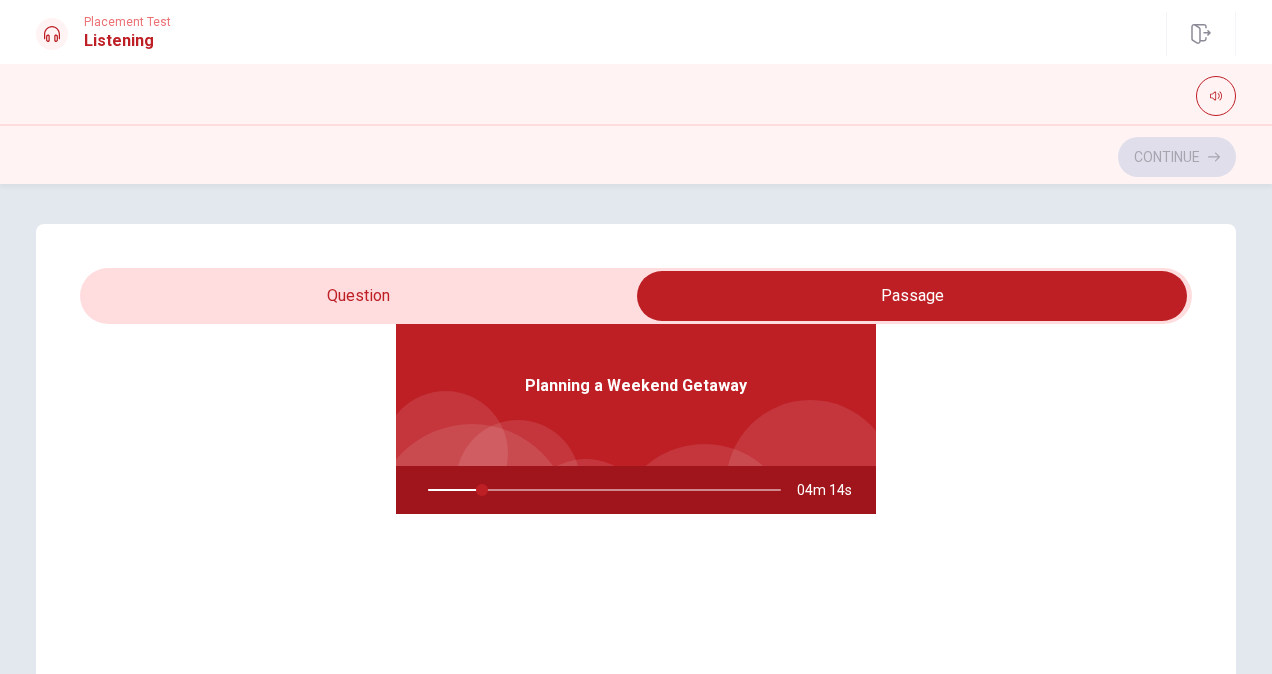scroll, scrollTop: 112, scrollLeft: 0, axis: vertical 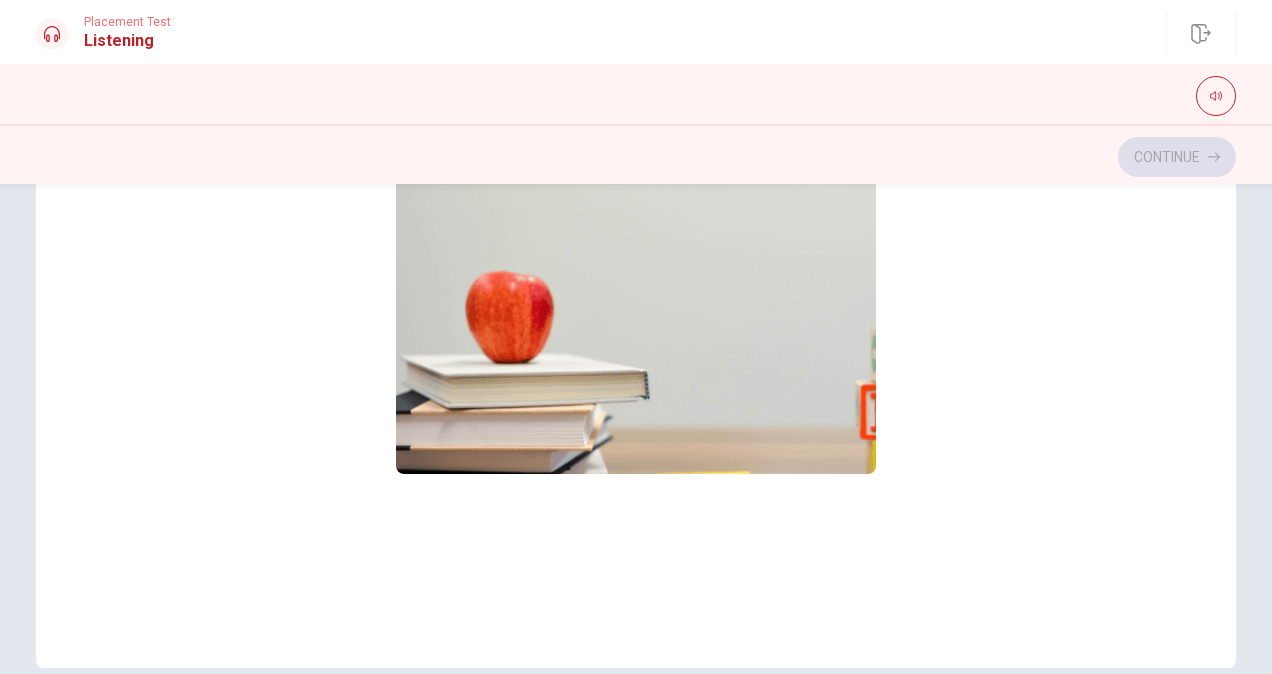 click at bounding box center [636, 314] 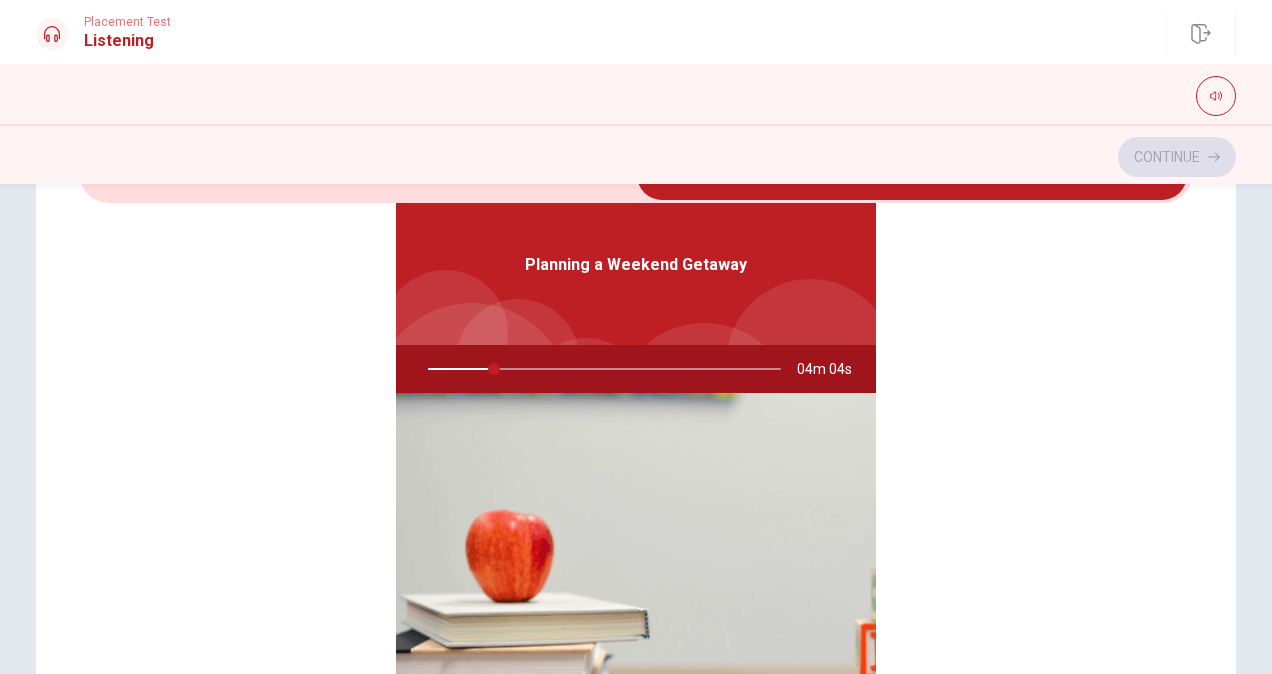 scroll, scrollTop: 120, scrollLeft: 0, axis: vertical 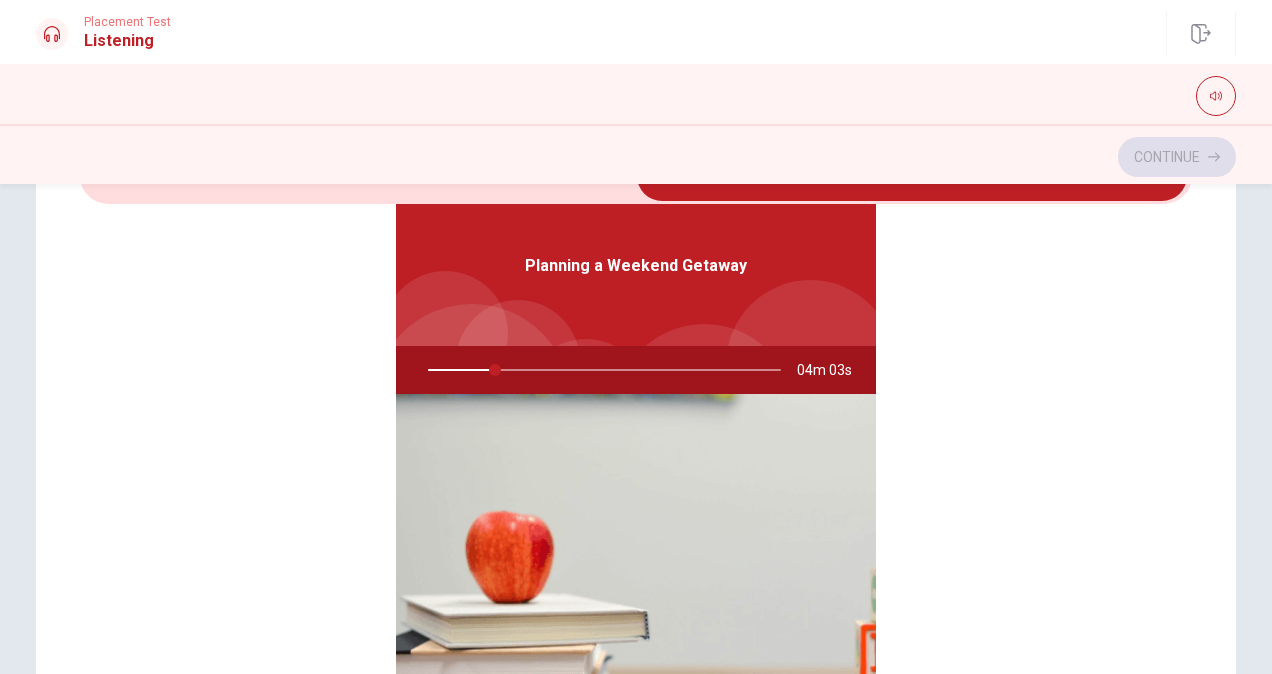 click on "Planning a Weekend Getaway" at bounding box center (636, 266) 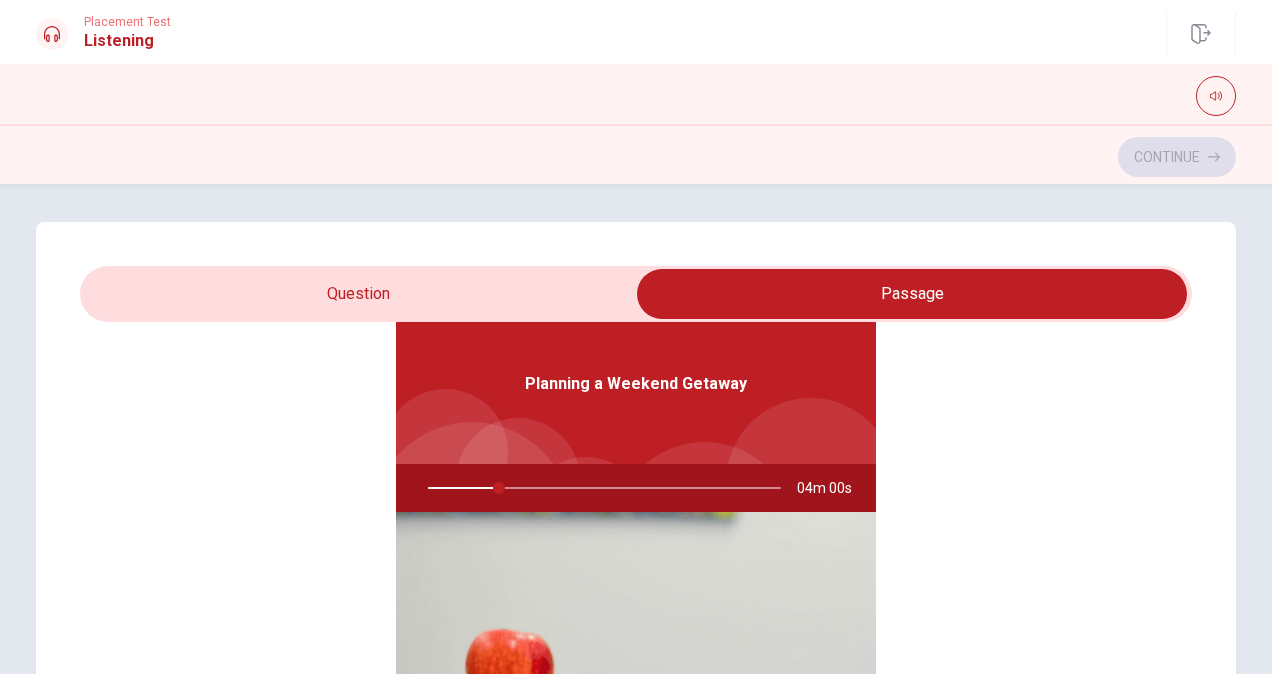 scroll, scrollTop: 0, scrollLeft: 0, axis: both 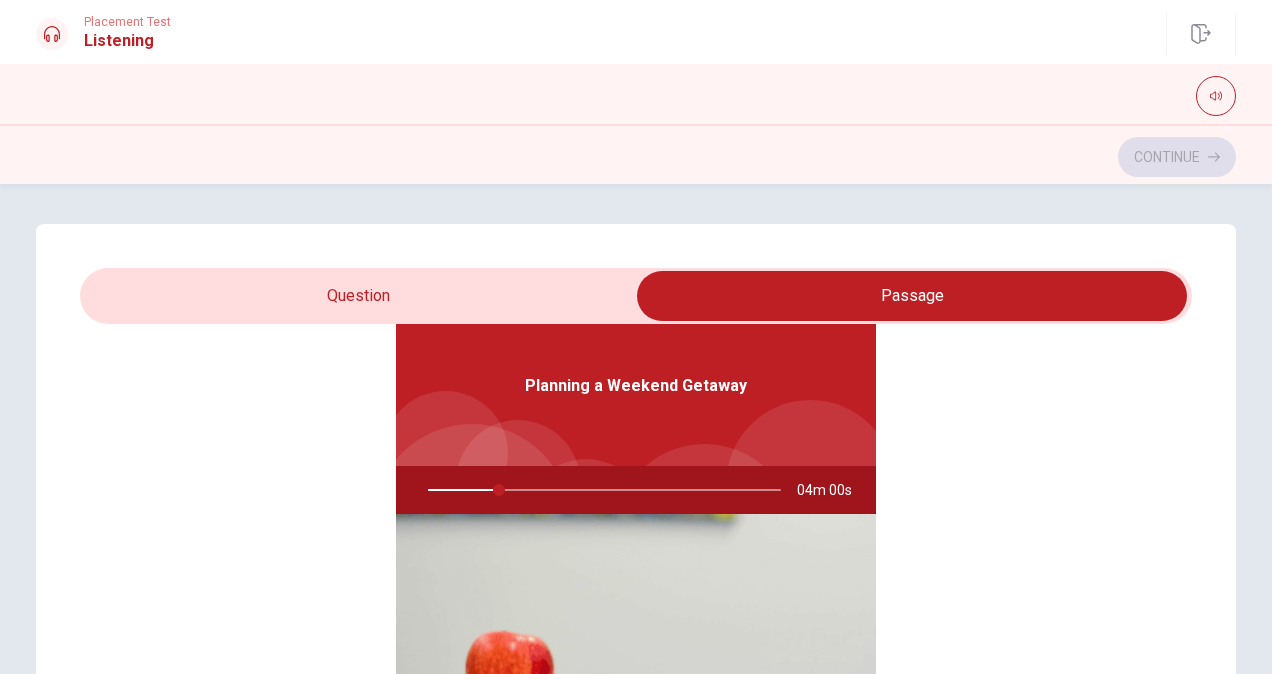 type on "20" 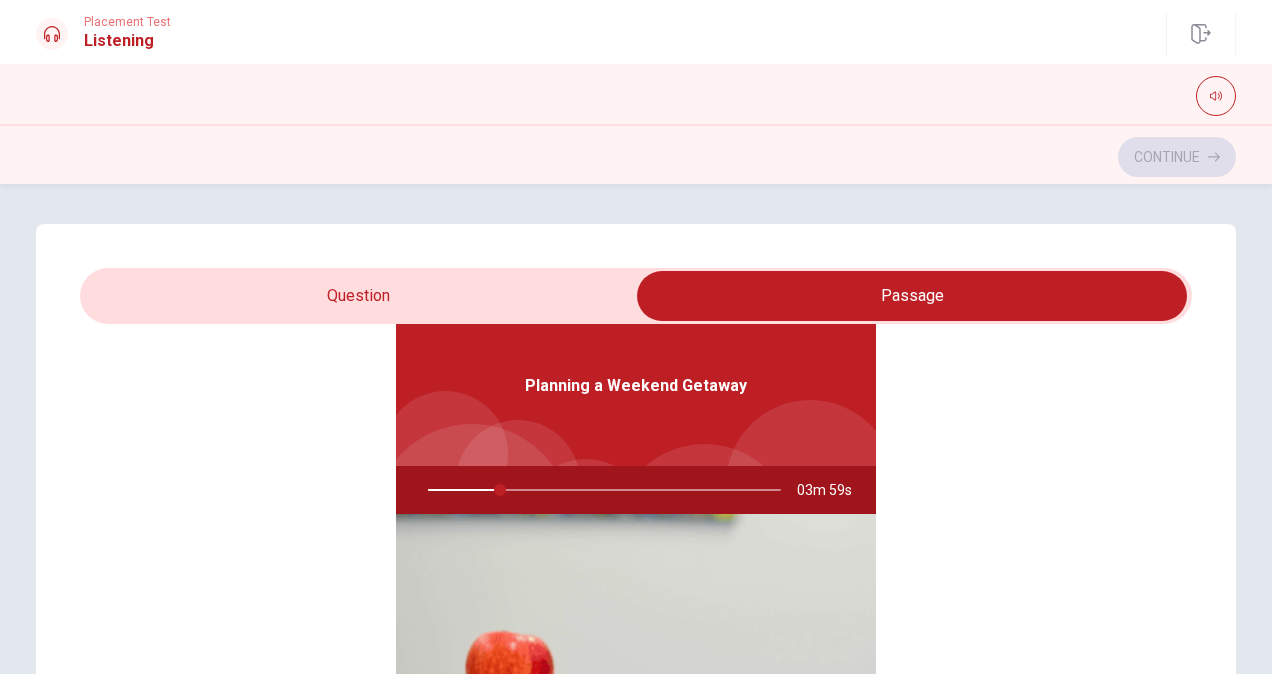 click at bounding box center [912, 296] 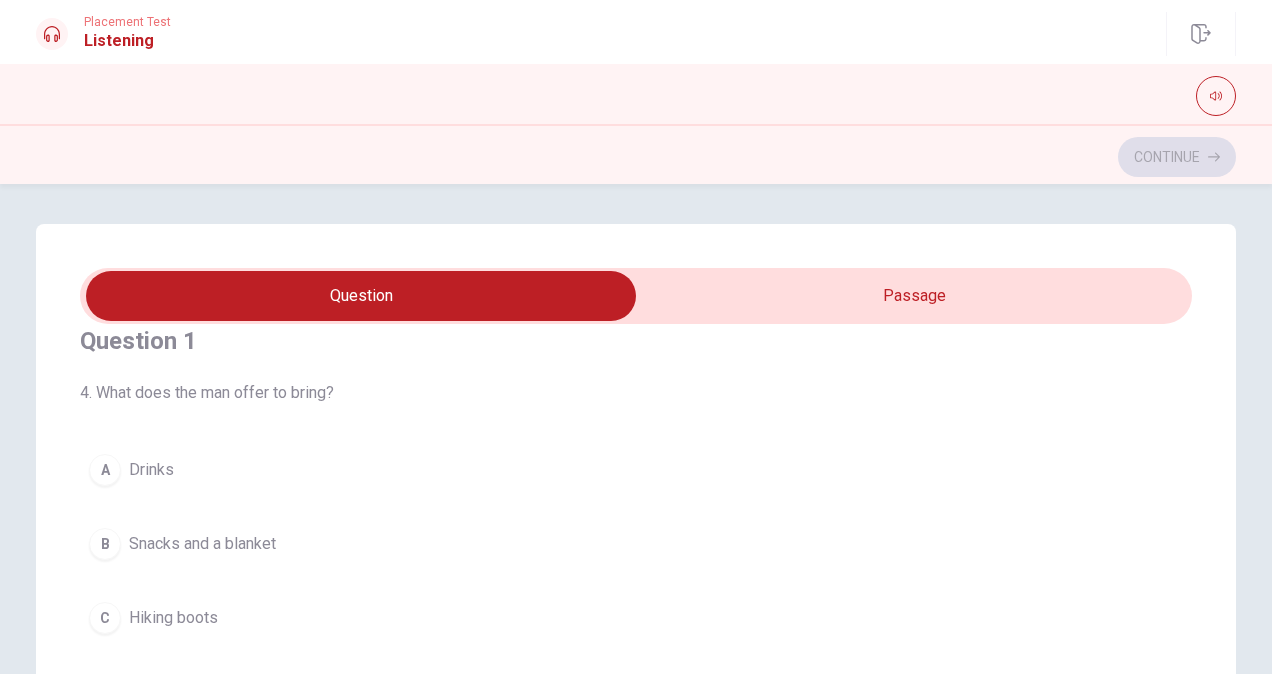 scroll, scrollTop: 0, scrollLeft: 0, axis: both 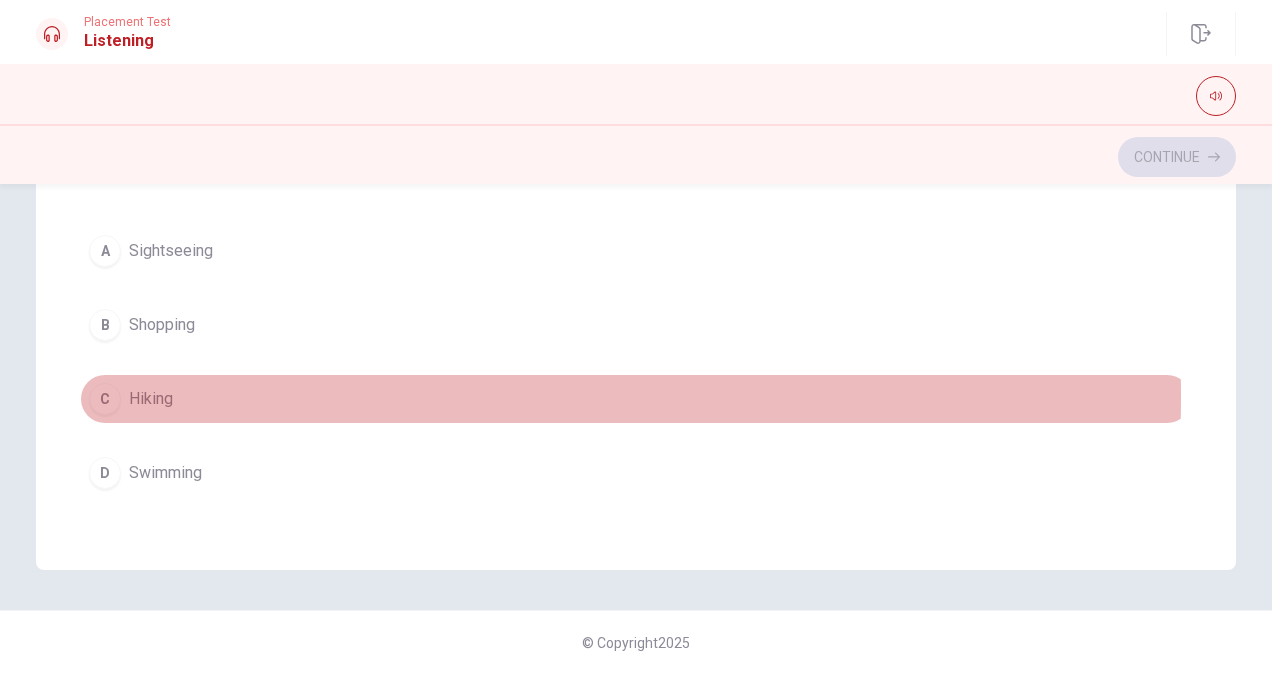 click on "Hiking" at bounding box center (151, 399) 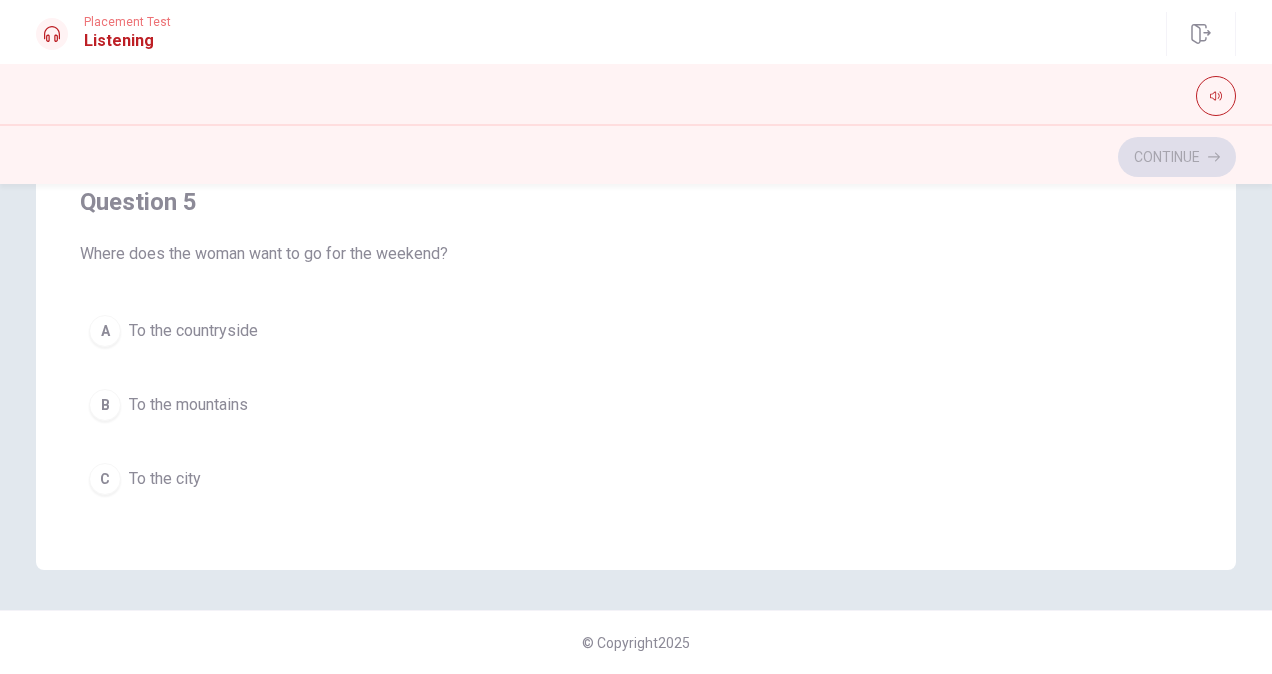 scroll, scrollTop: 1560, scrollLeft: 0, axis: vertical 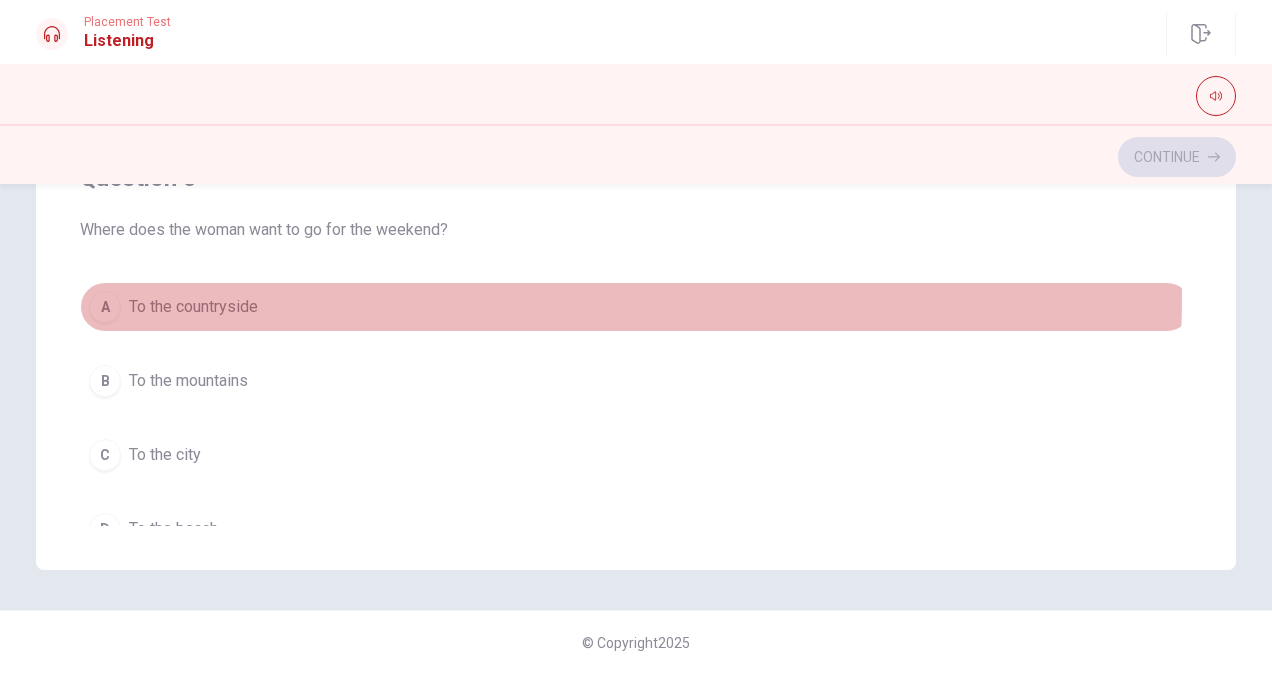 click on "To the countryside" at bounding box center [193, 307] 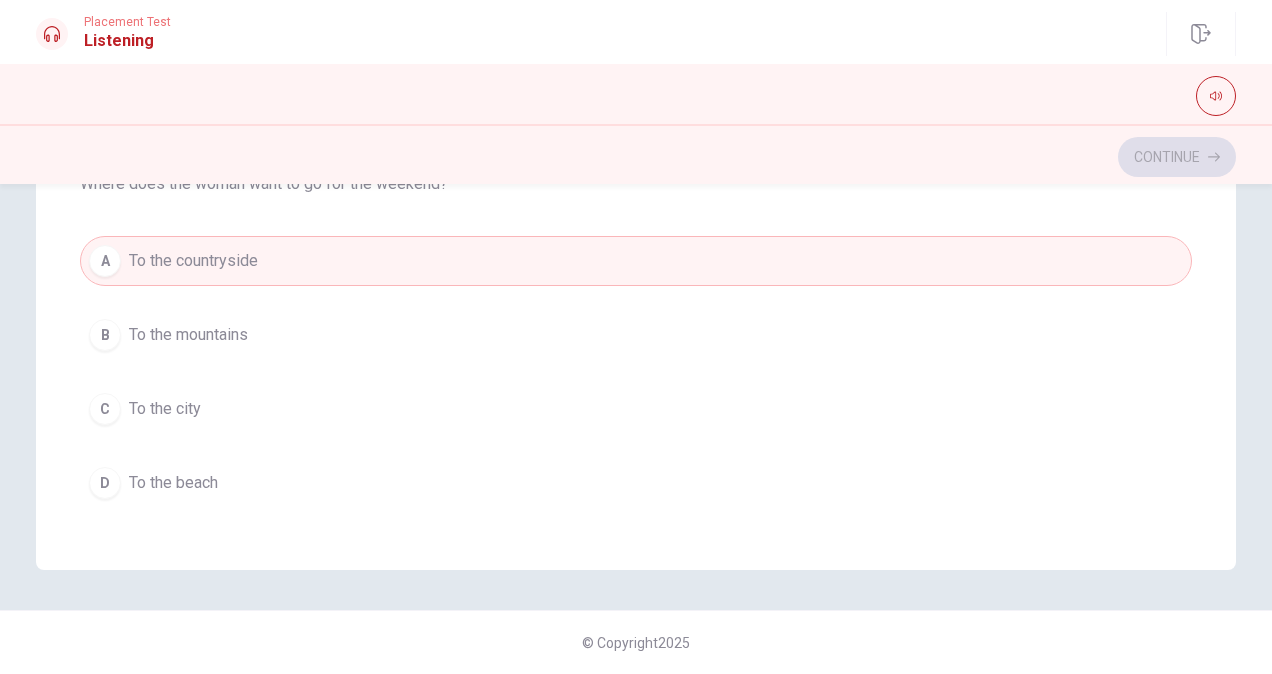 scroll, scrollTop: 1029, scrollLeft: 0, axis: vertical 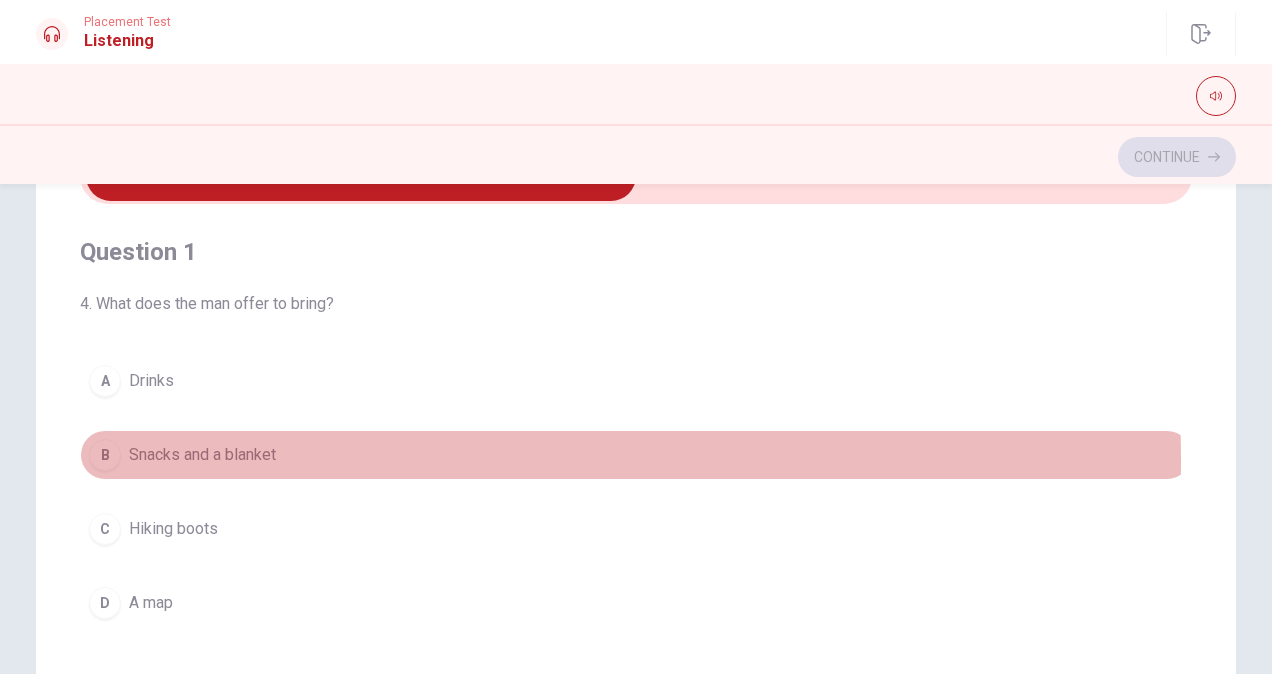 click on "Snacks and a blanket" at bounding box center (202, 455) 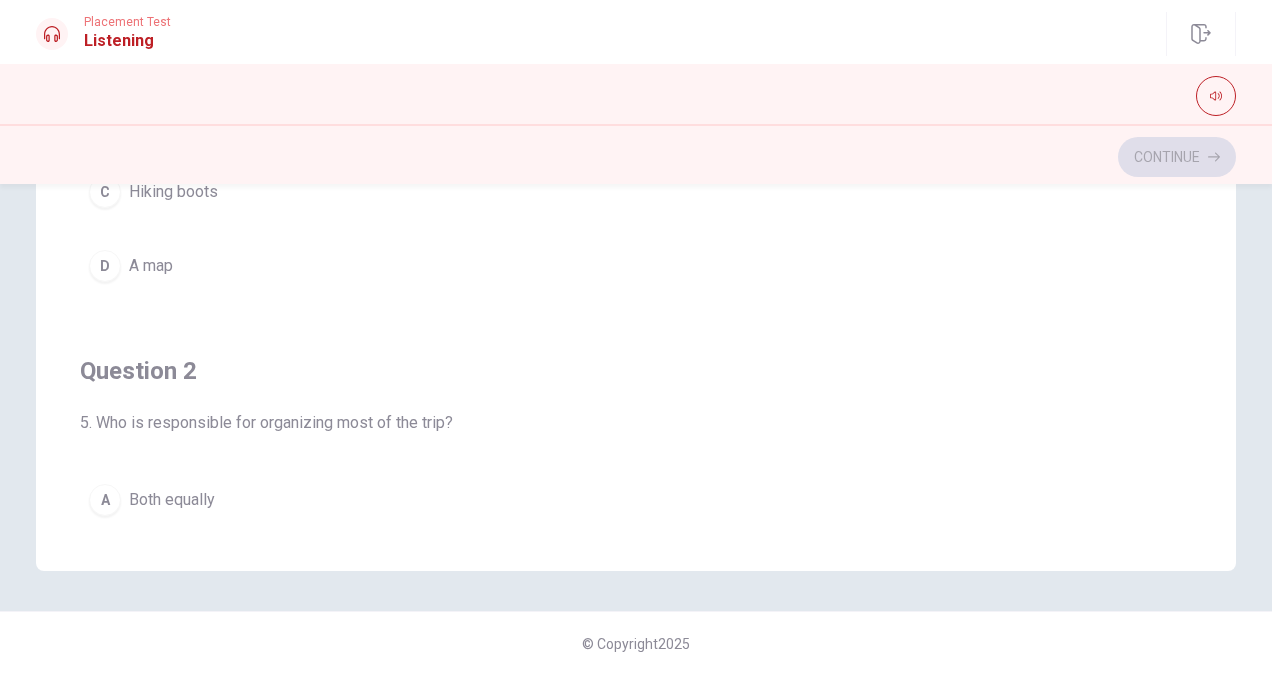 scroll, scrollTop: 458, scrollLeft: 0, axis: vertical 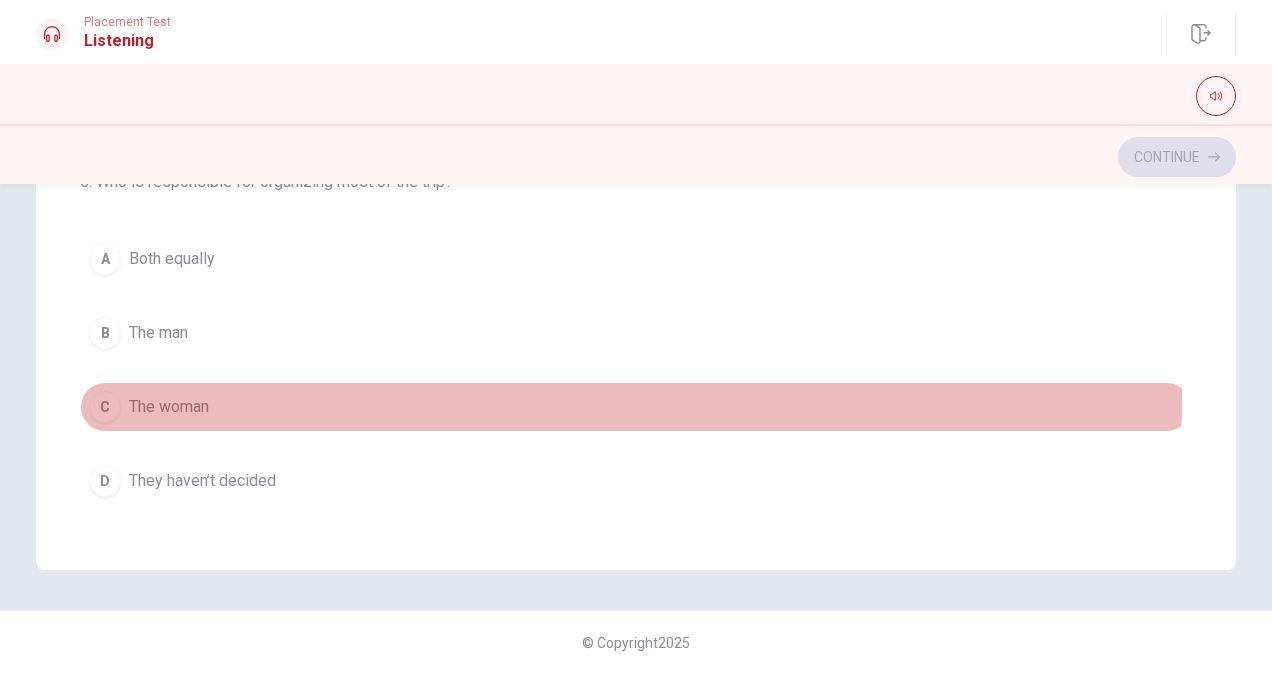 click on "The woman" at bounding box center [169, 407] 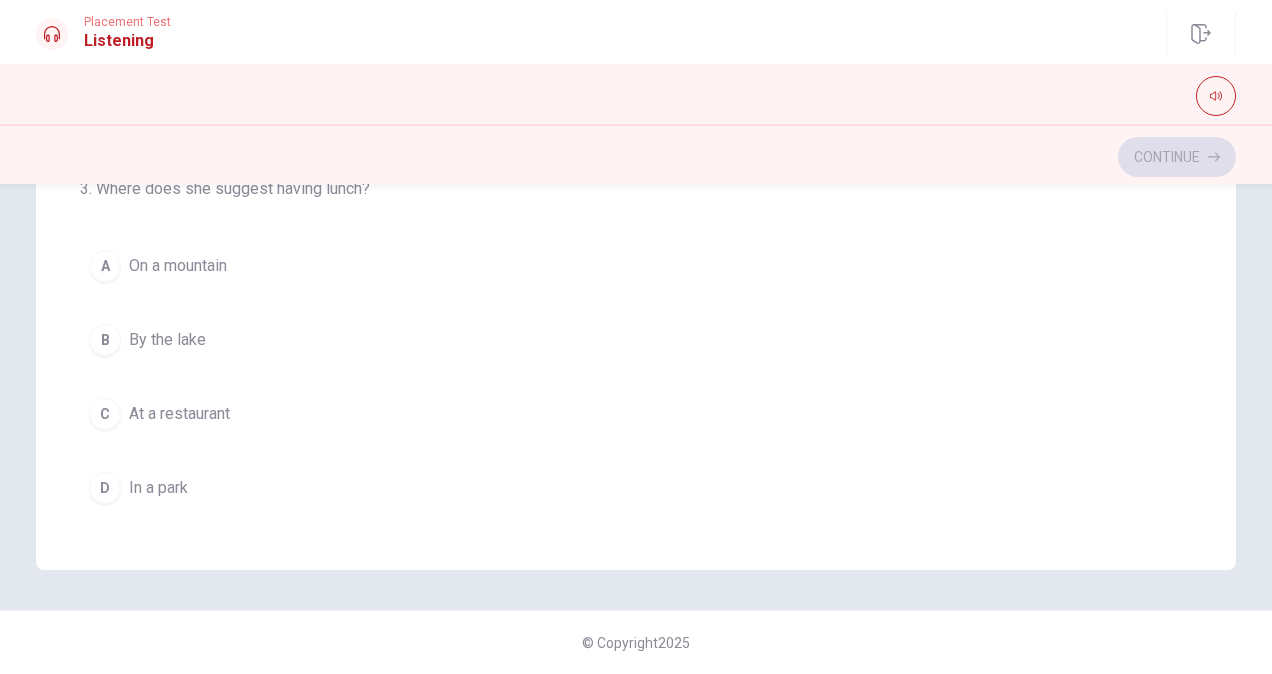 scroll, scrollTop: 720, scrollLeft: 0, axis: vertical 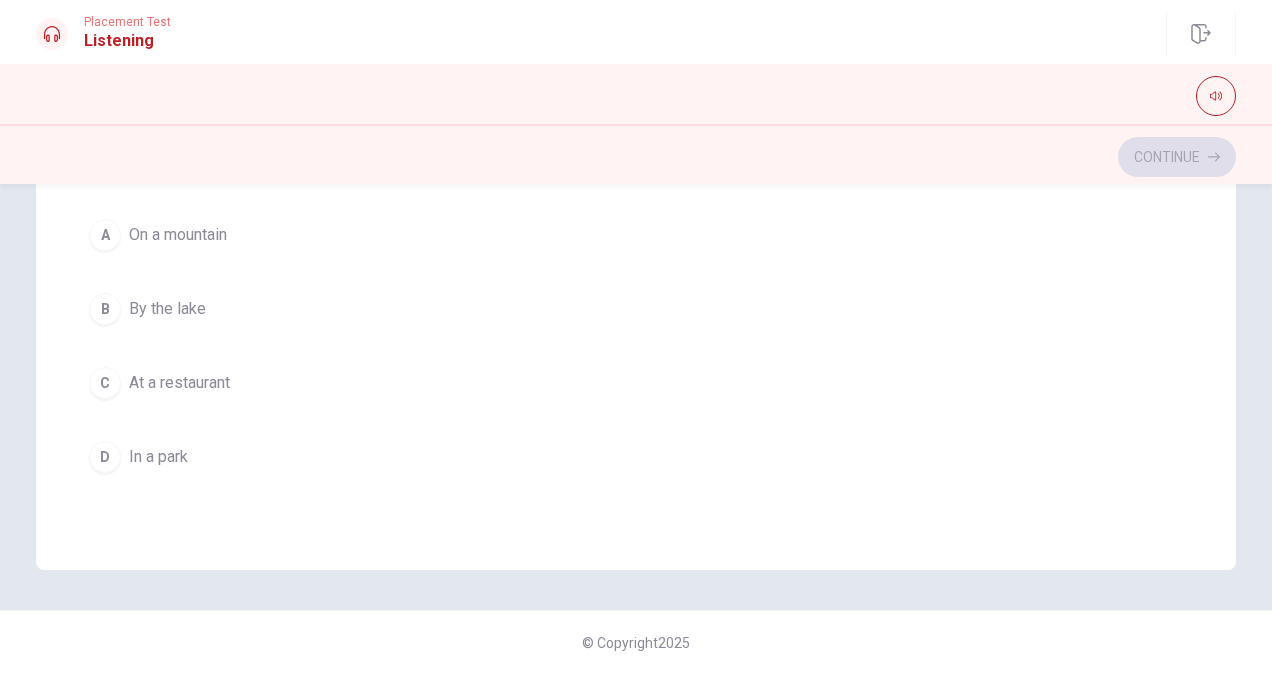 click on "By the lake" at bounding box center (167, 309) 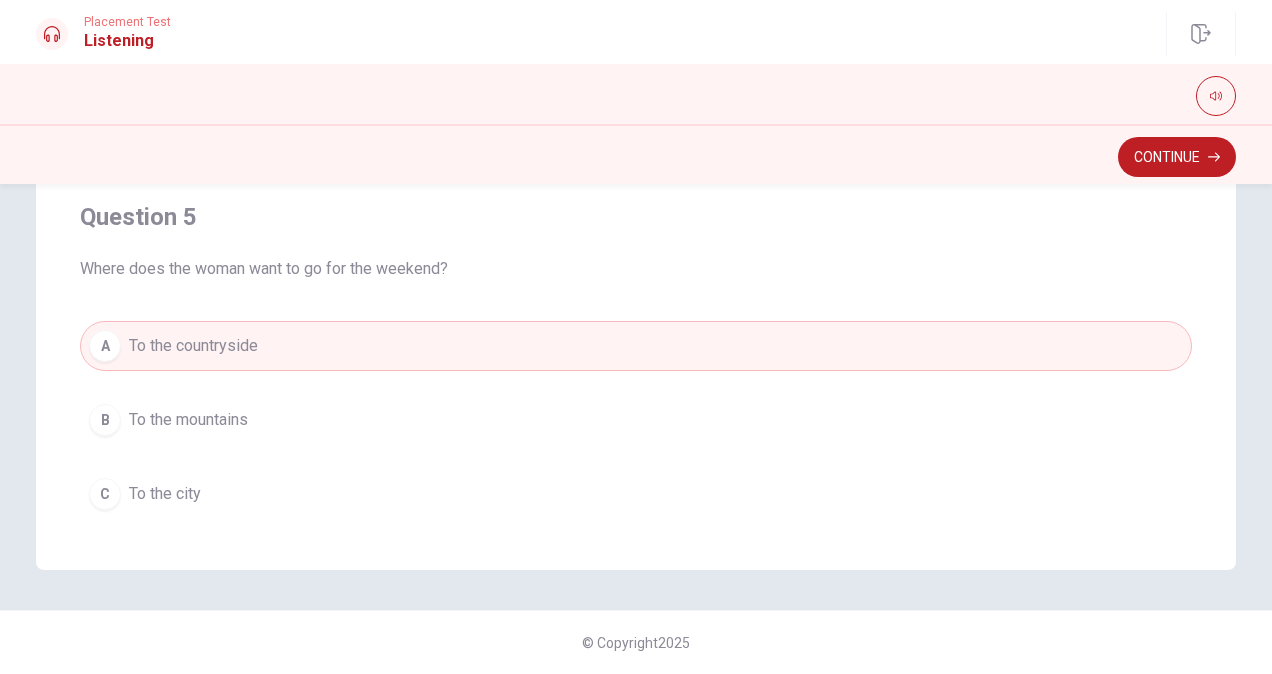 scroll, scrollTop: 1560, scrollLeft: 0, axis: vertical 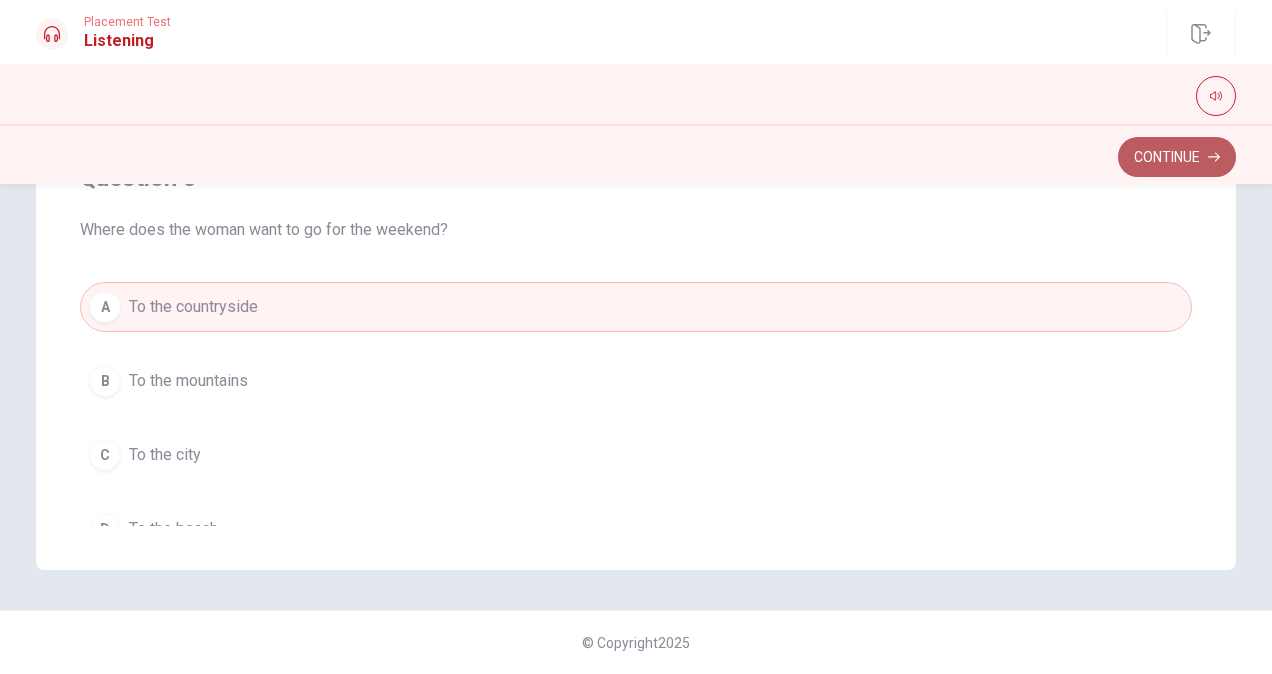 click on "Continue" at bounding box center (1177, 157) 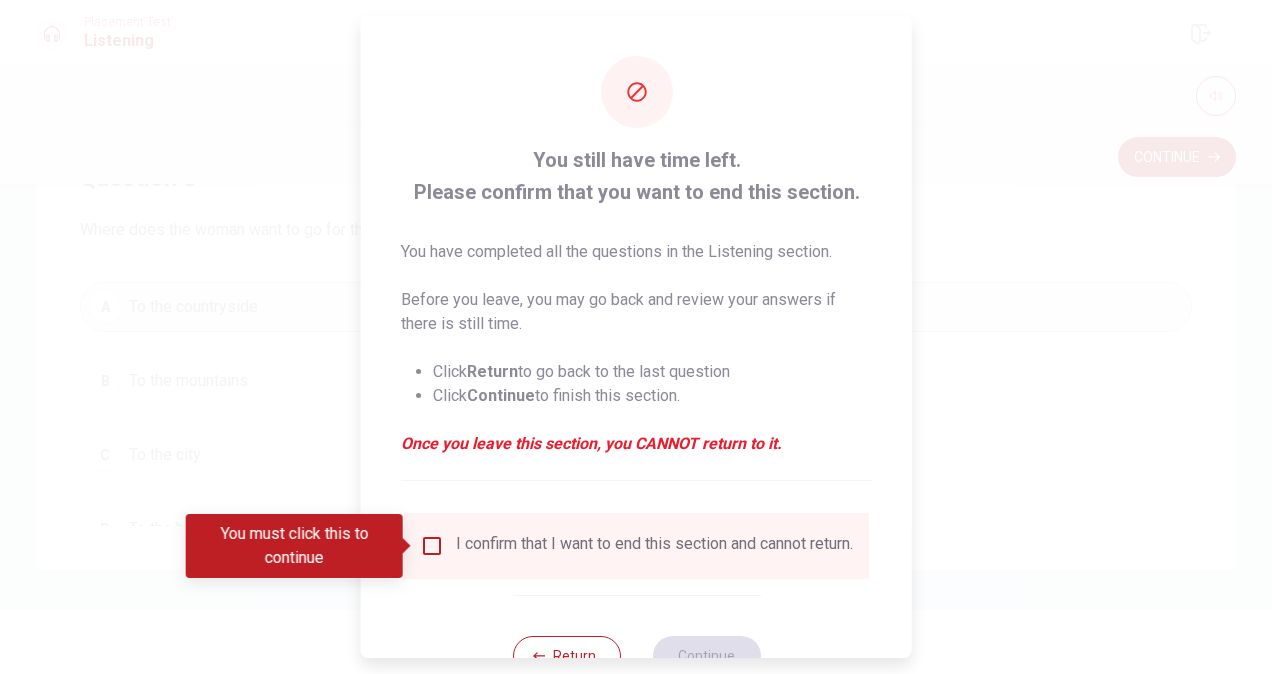 click at bounding box center [636, 337] 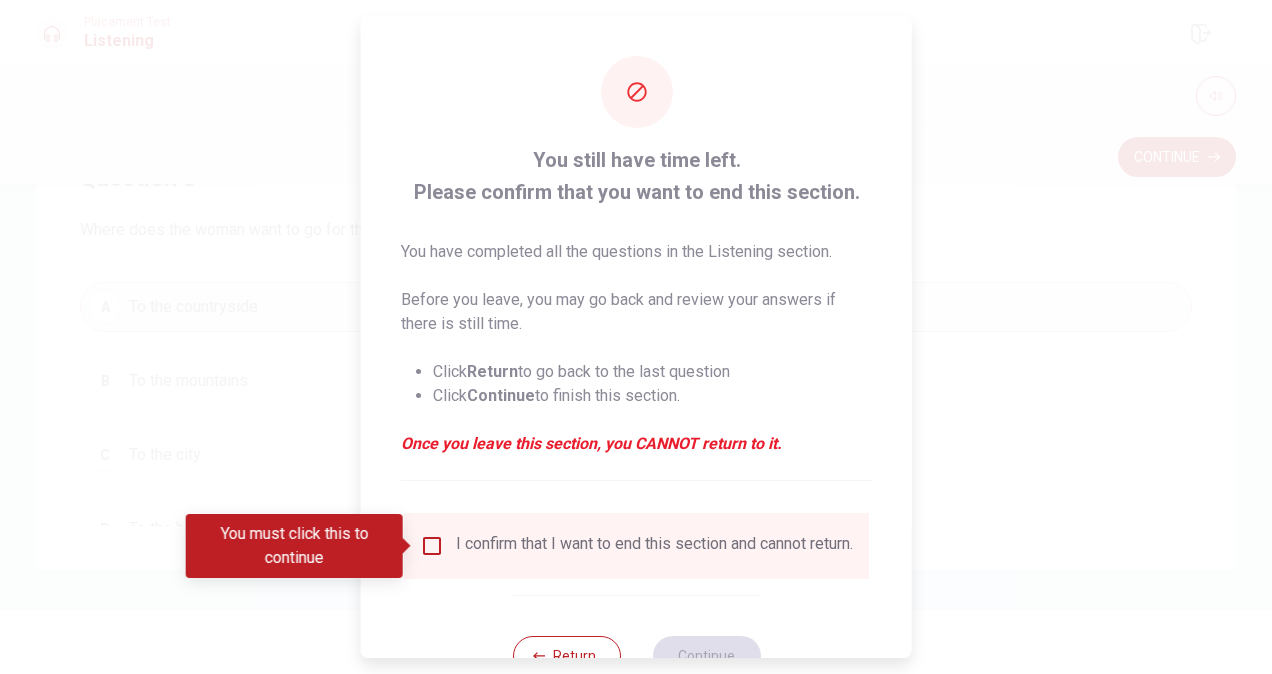 click on "You still have time left.   Please confirm that you want to end this section. You have completed all the questions in the Listening section. Before you leave, you may go back and review your answers if there is still time. Click  Return  to go back to the last question Click  Continue  to finish this section. Once you leave this section, you CANNOT return to it." at bounding box center [636, 312] 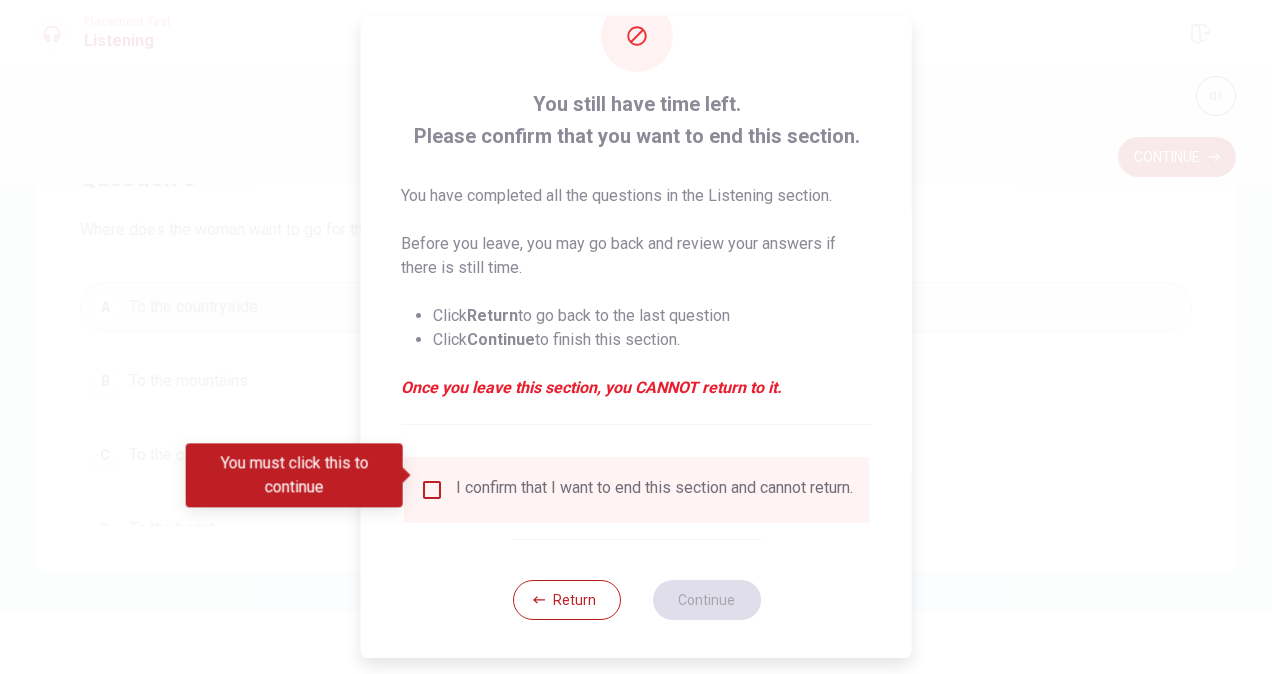 scroll, scrollTop: 72, scrollLeft: 0, axis: vertical 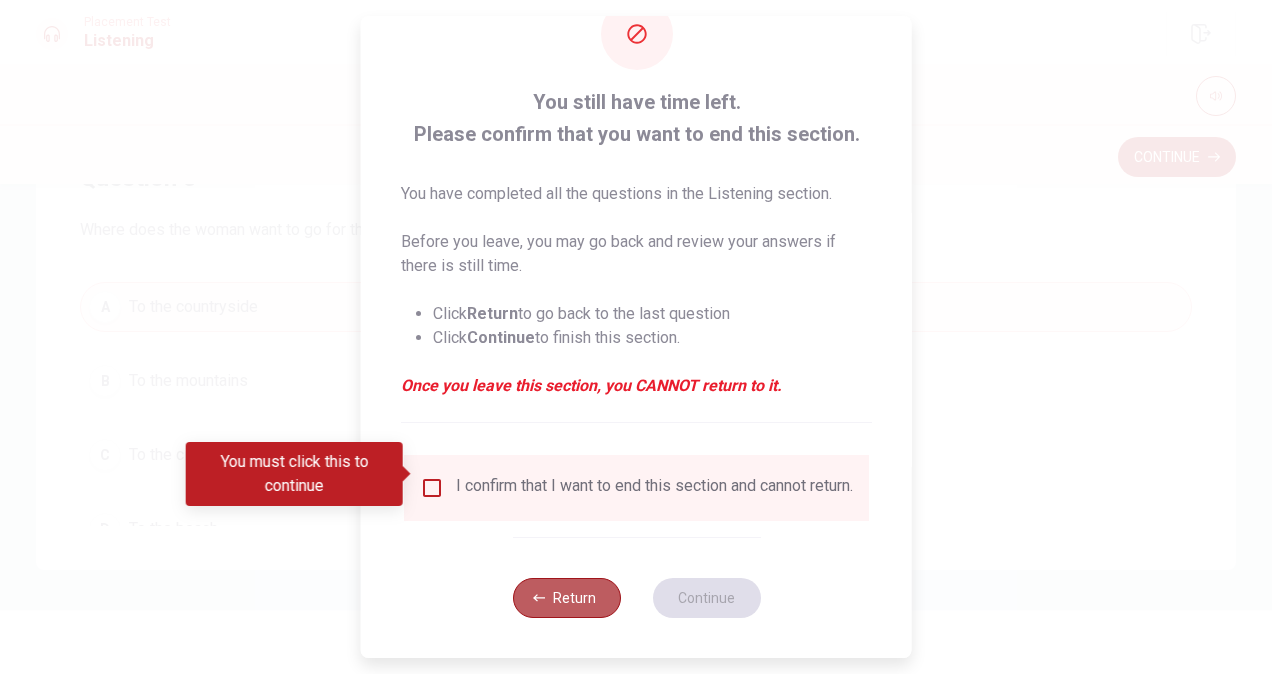 click 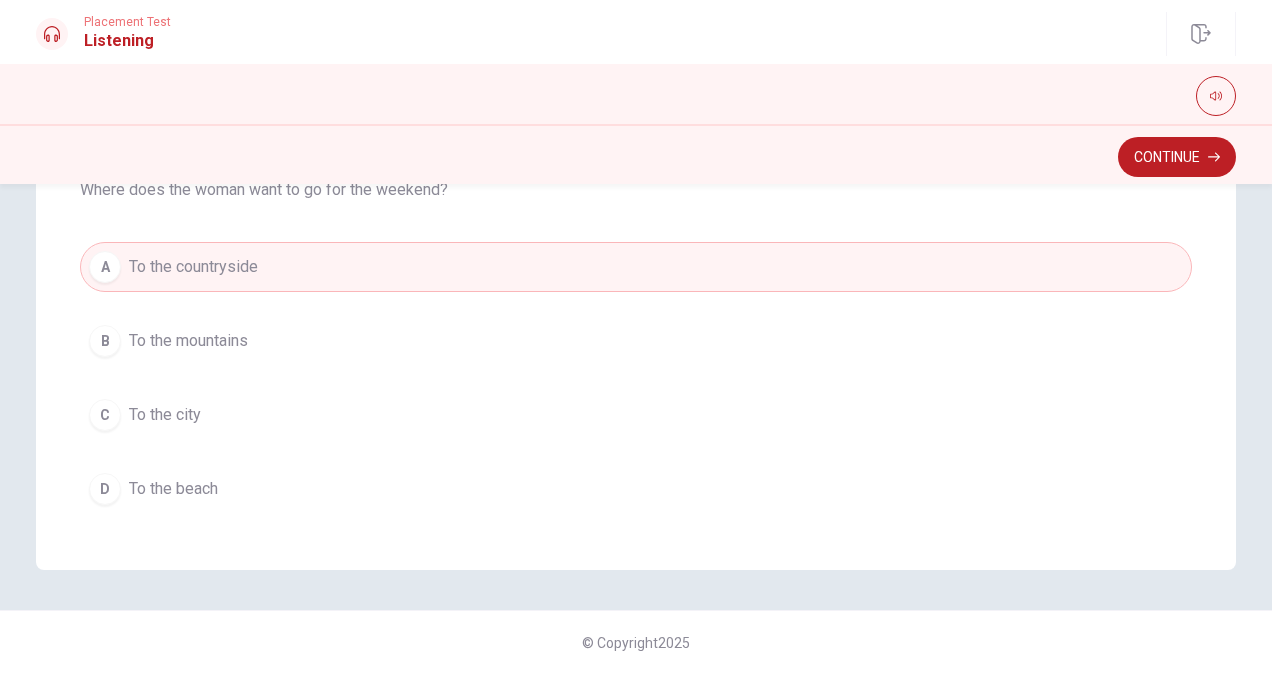scroll, scrollTop: 1606, scrollLeft: 0, axis: vertical 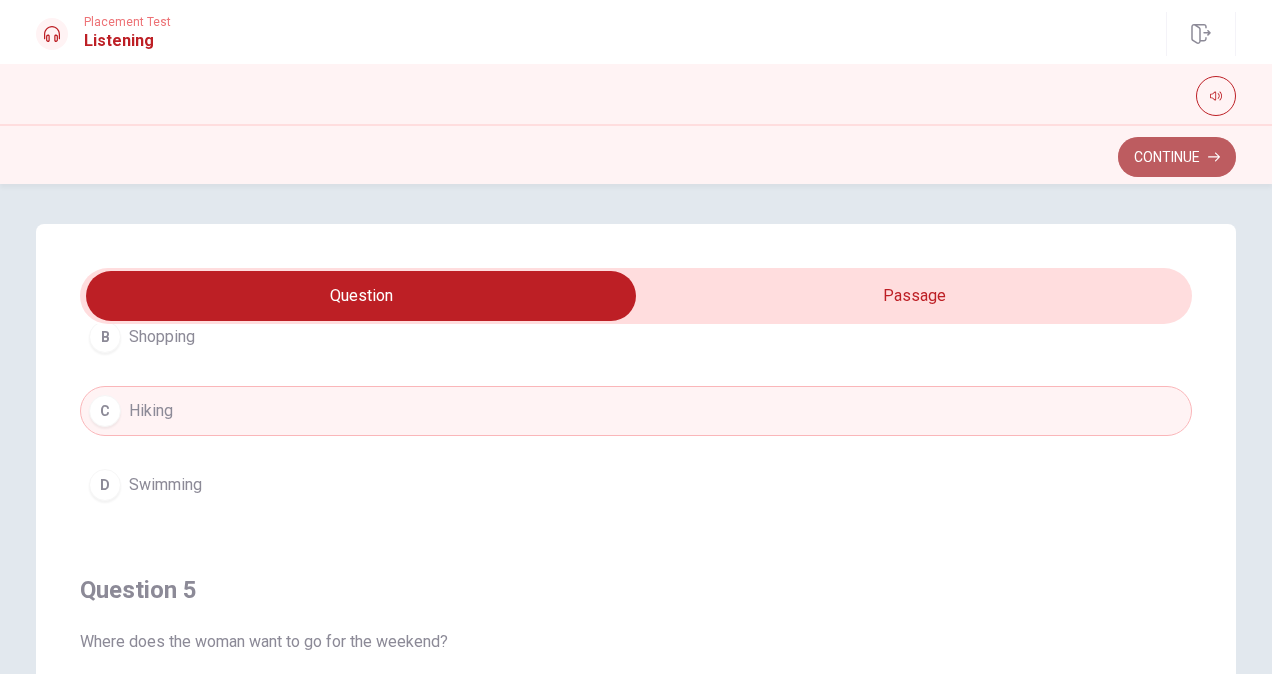 click on "Continue" at bounding box center [1177, 157] 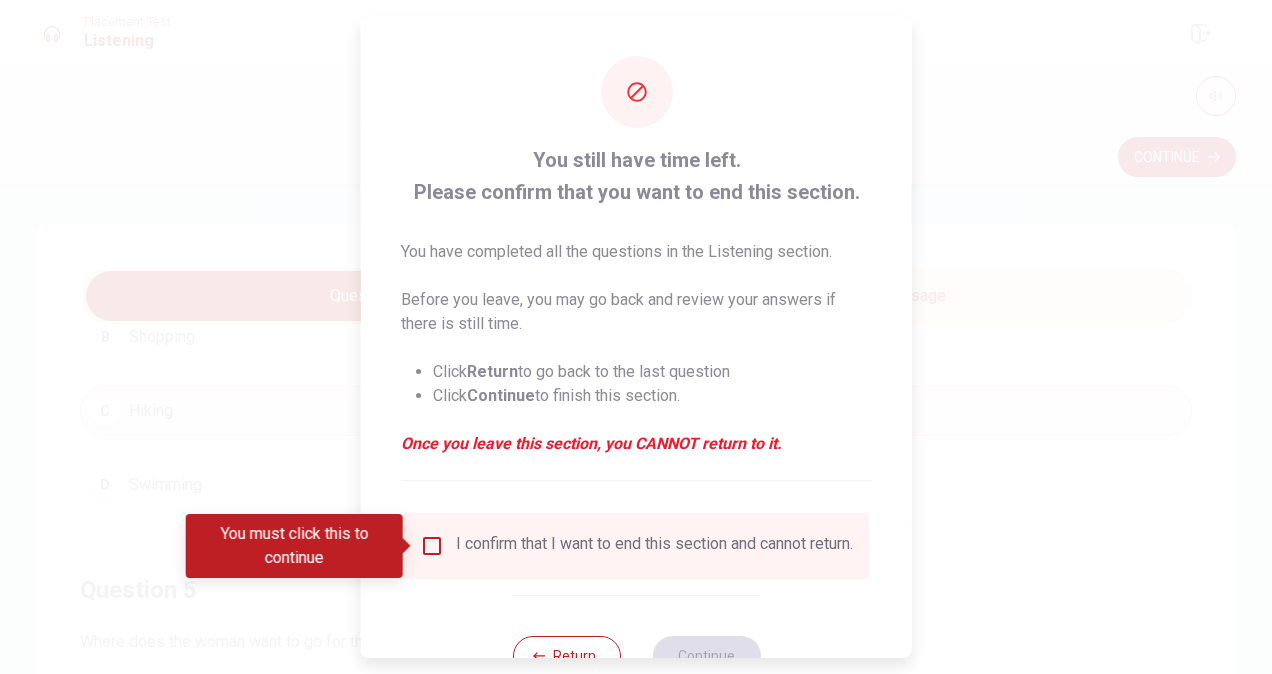 click at bounding box center [432, 546] 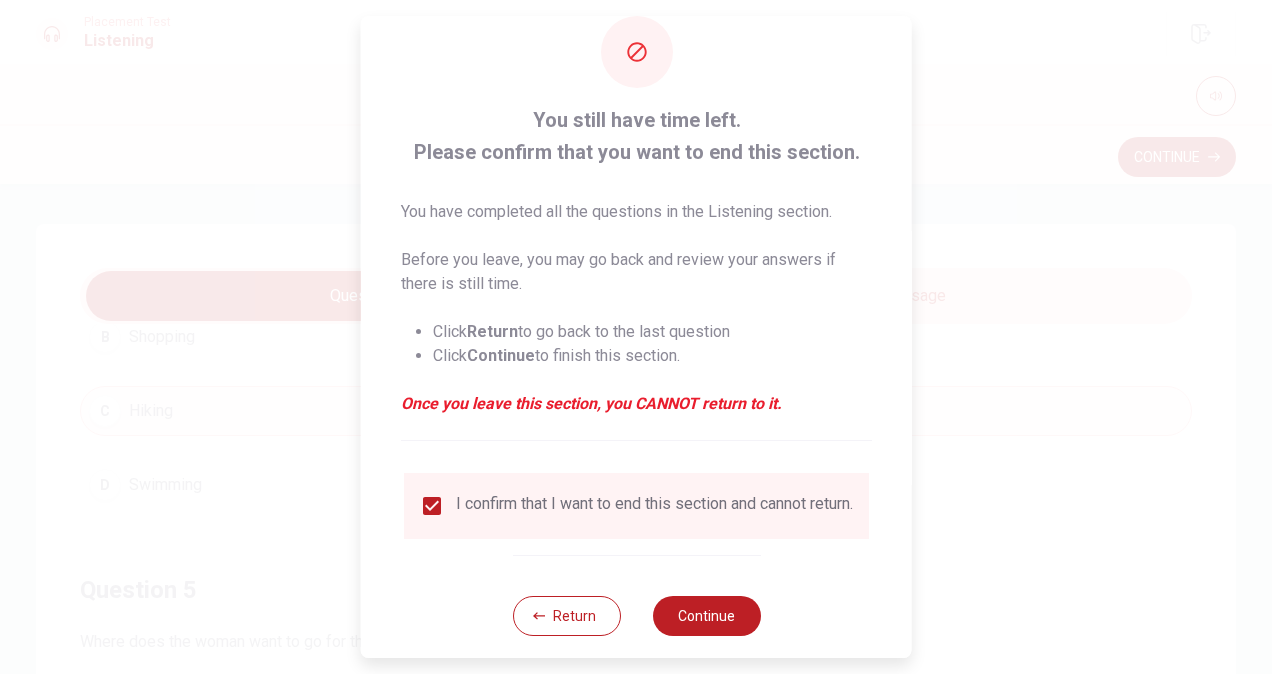 scroll, scrollTop: 72, scrollLeft: 0, axis: vertical 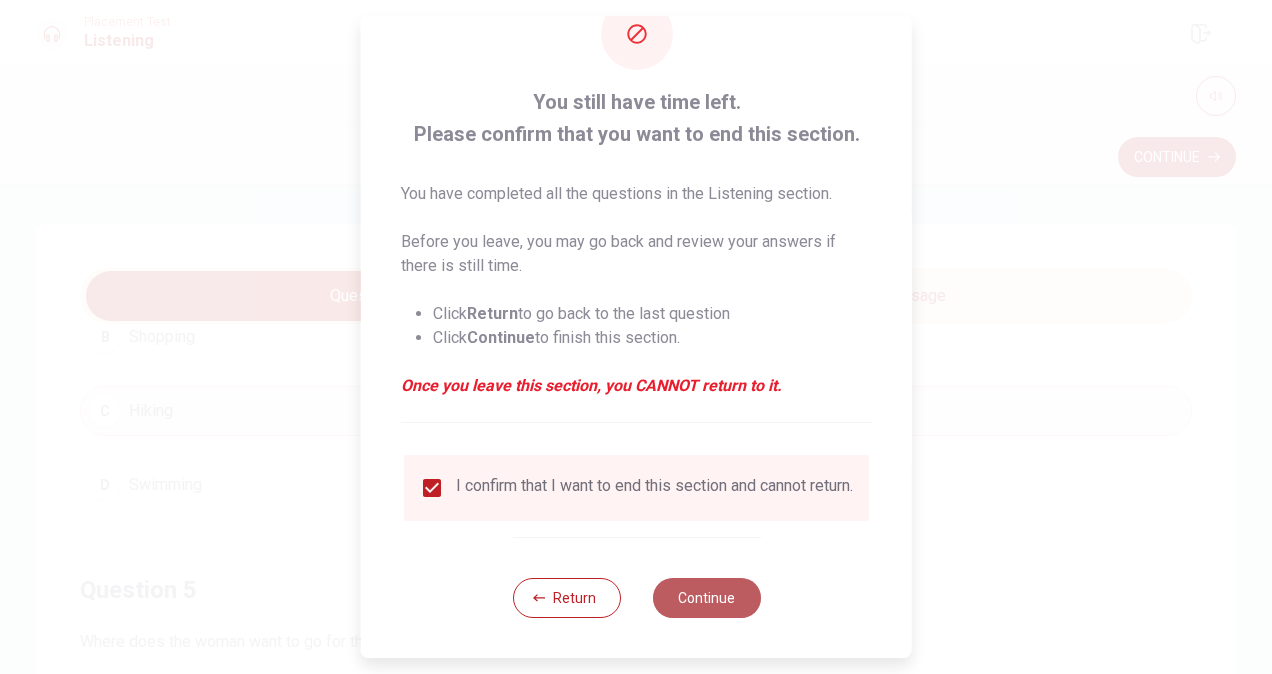 click on "Continue" at bounding box center [706, 598] 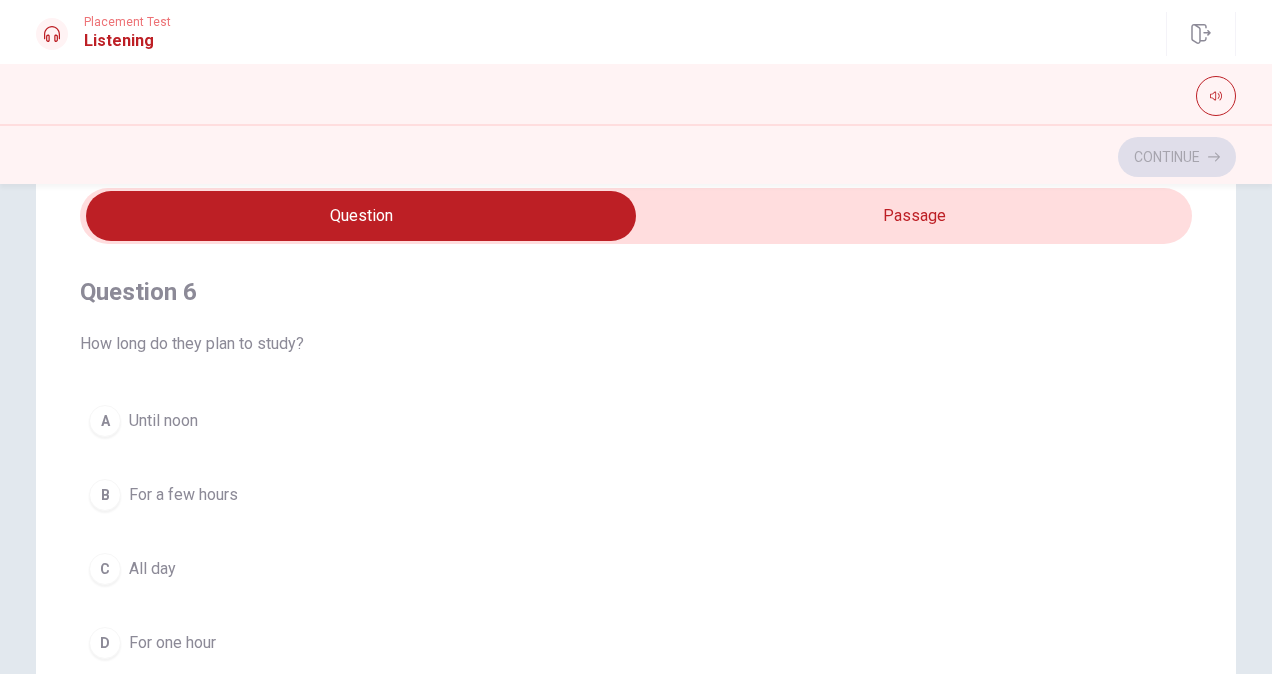 scroll, scrollTop: 458, scrollLeft: 0, axis: vertical 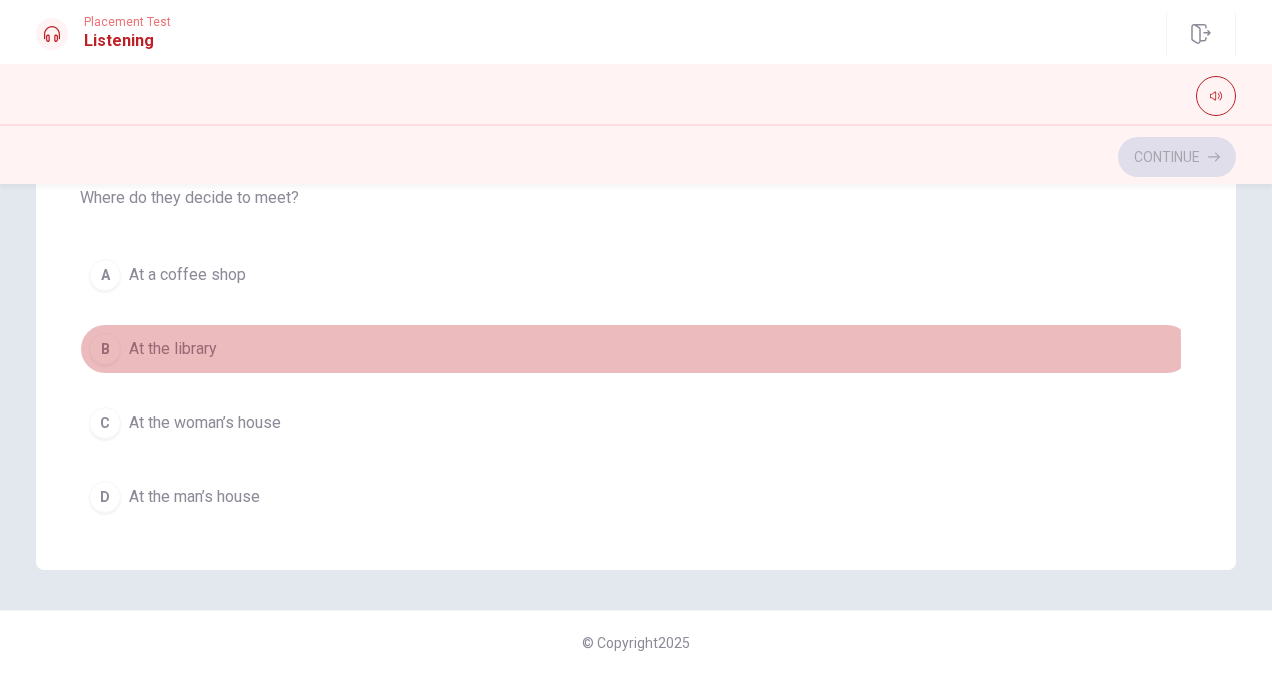 click on "At the library" at bounding box center (173, 349) 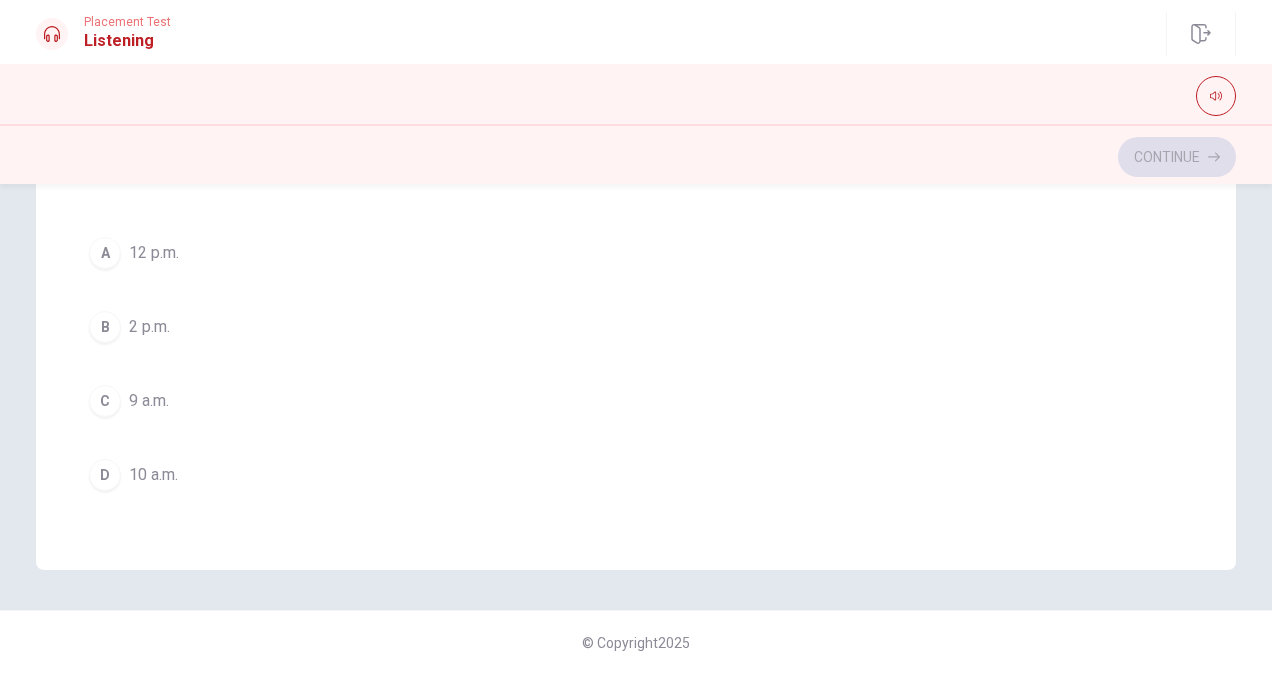 scroll, scrollTop: 1160, scrollLeft: 0, axis: vertical 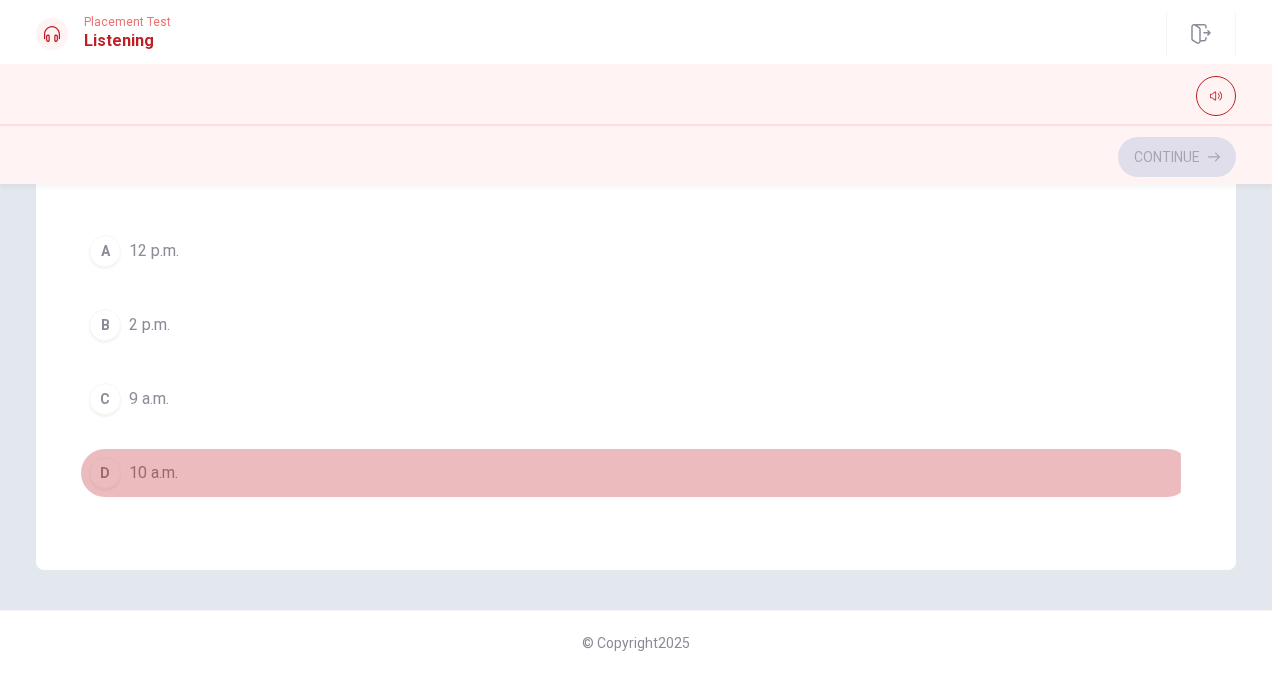 click on "10 a.m." at bounding box center [153, 473] 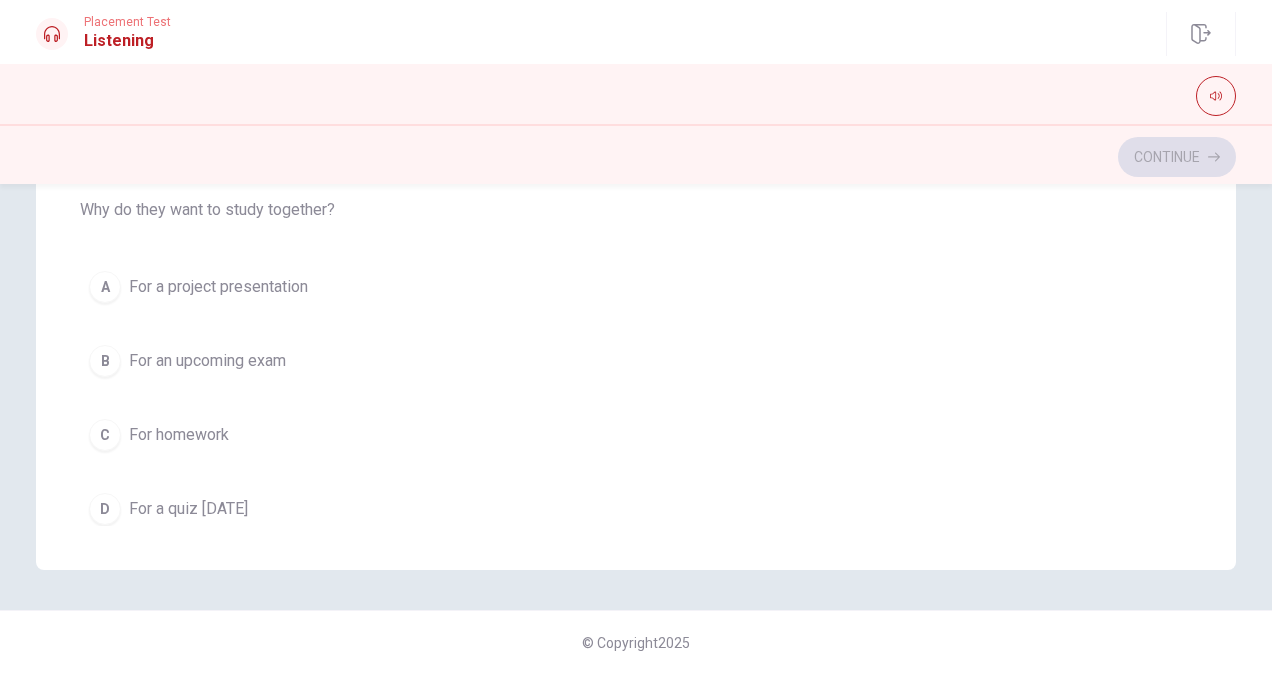 scroll, scrollTop: 1600, scrollLeft: 0, axis: vertical 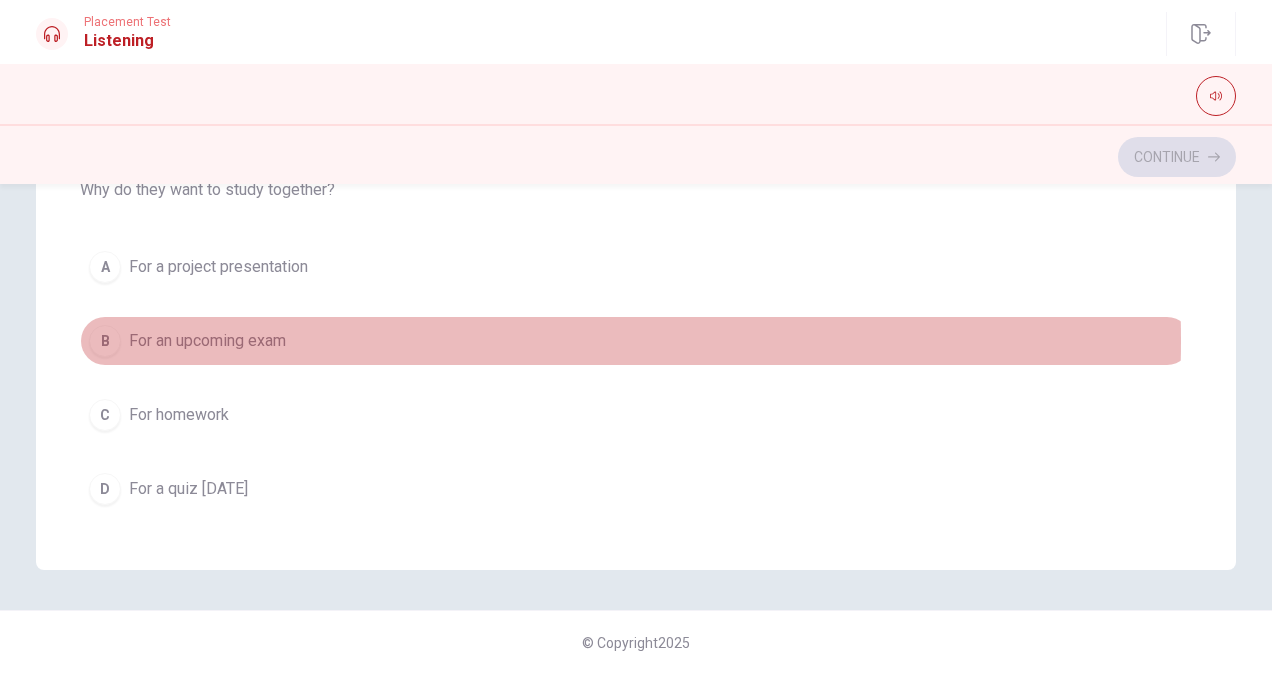 click on "B For an upcoming exam" at bounding box center [636, 341] 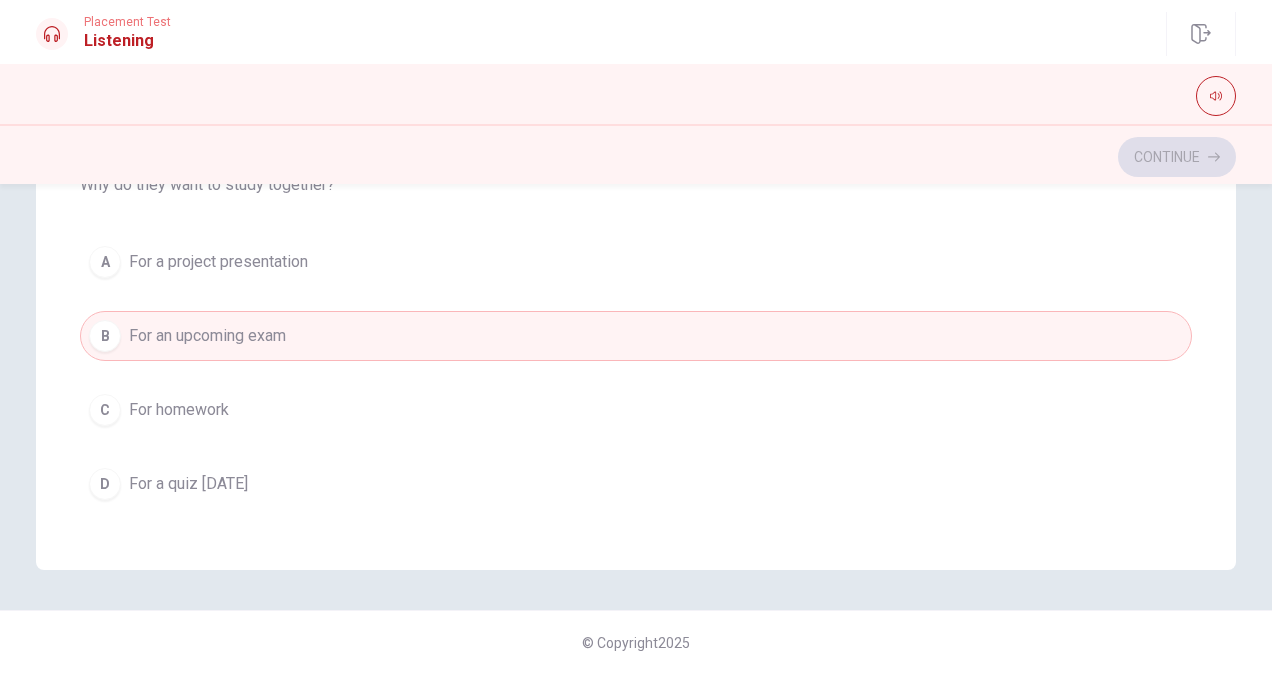 scroll, scrollTop: 1606, scrollLeft: 0, axis: vertical 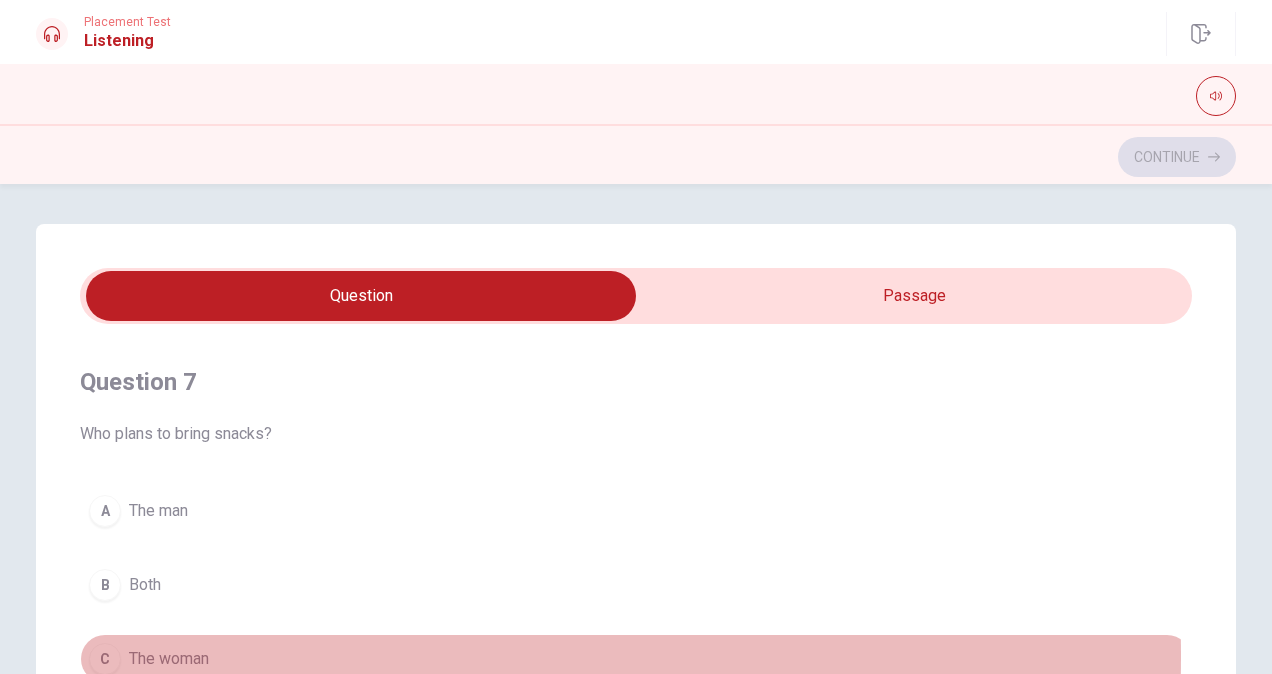 click on "The woman" at bounding box center [169, 659] 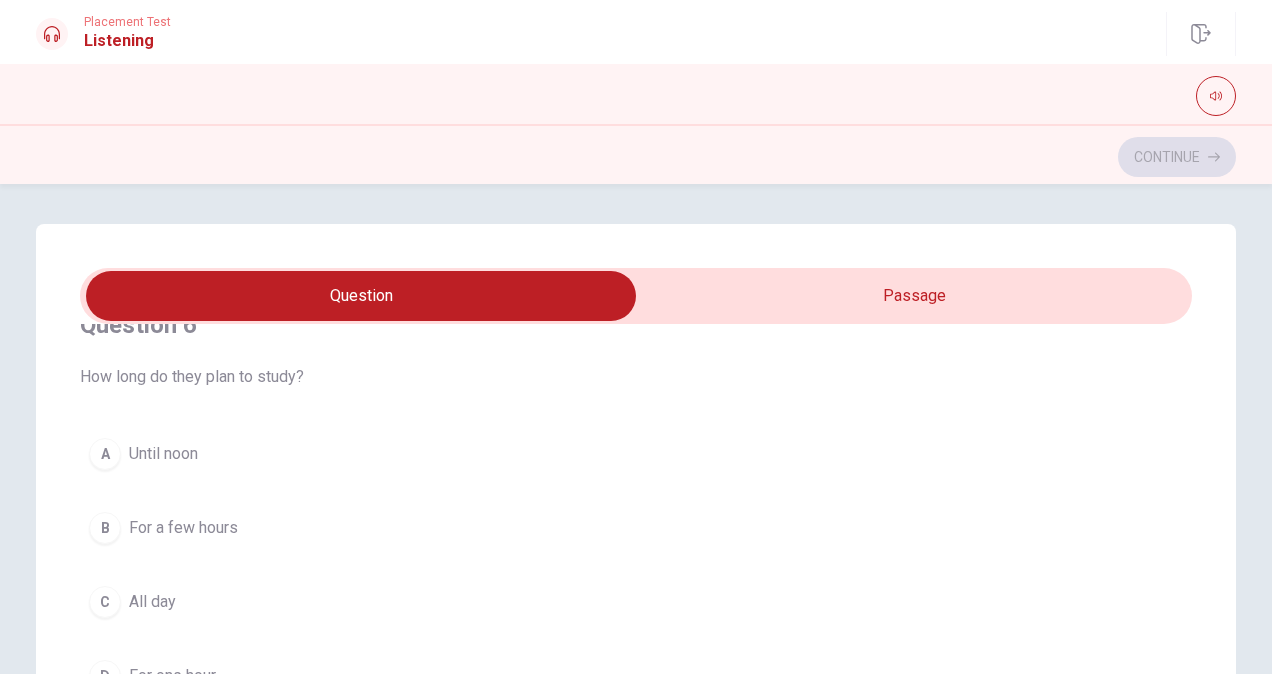 scroll, scrollTop: 46, scrollLeft: 0, axis: vertical 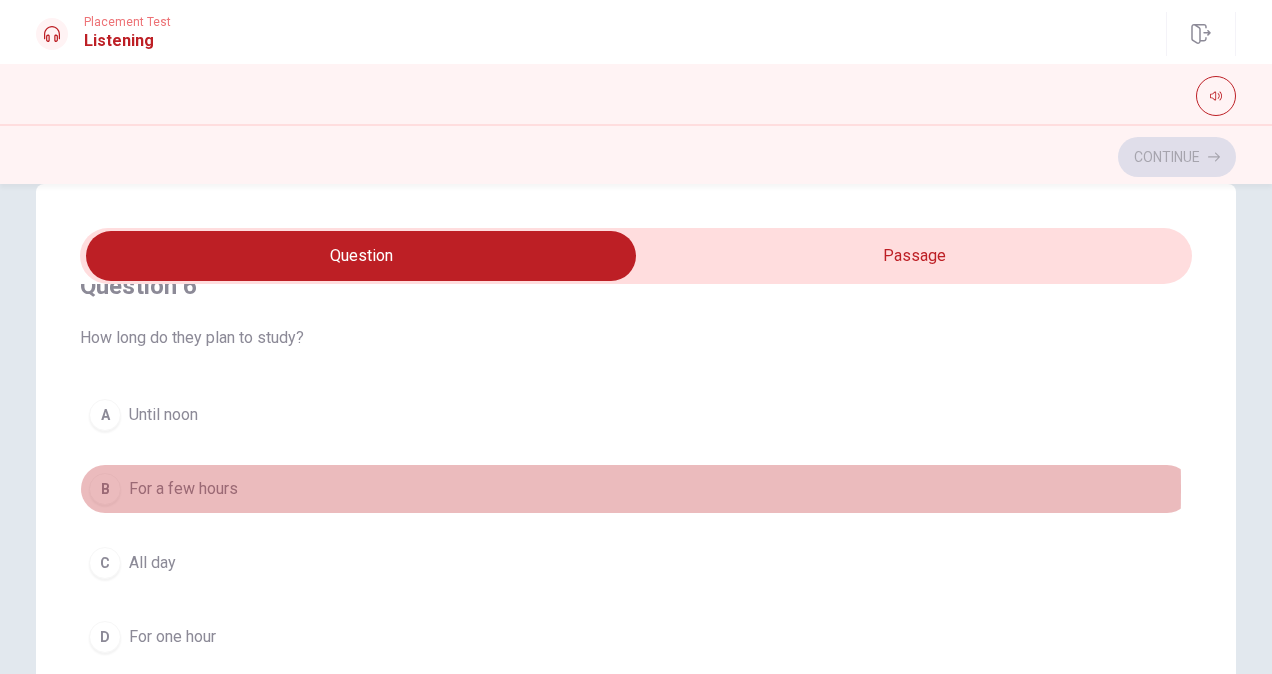 click on "For a few hours" at bounding box center (183, 489) 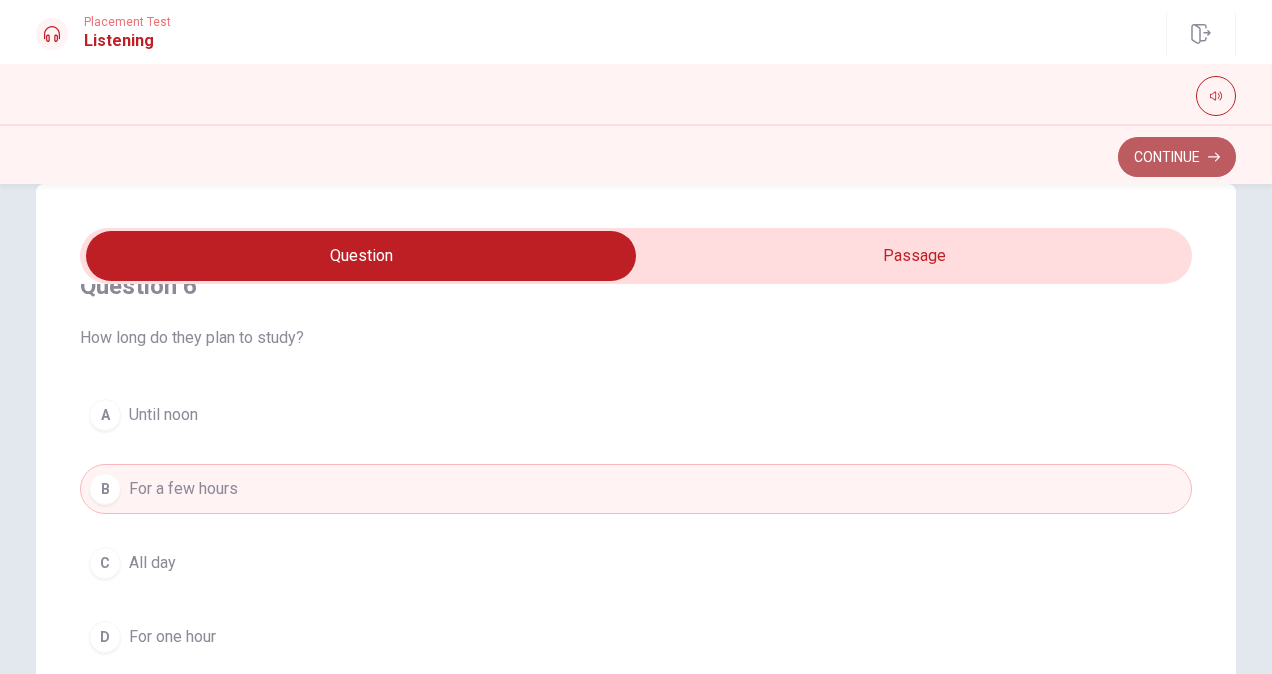 click on "Continue" at bounding box center [1177, 157] 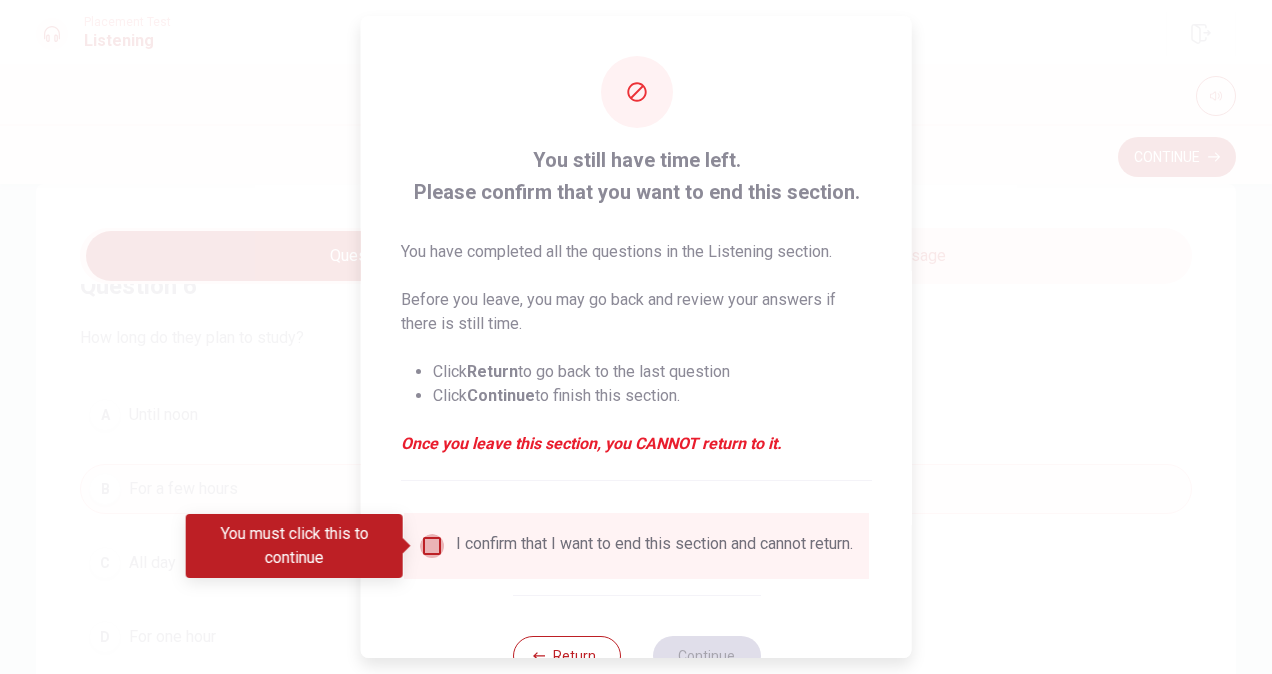 click at bounding box center (432, 546) 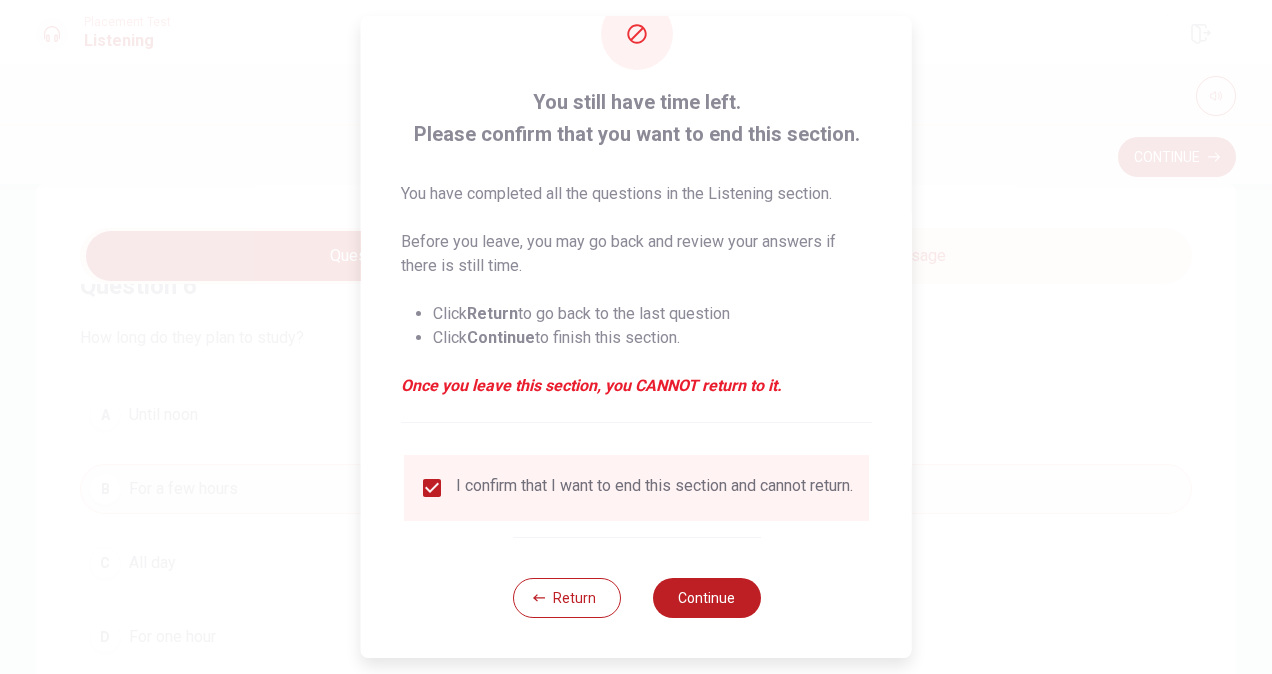 scroll, scrollTop: 72, scrollLeft: 0, axis: vertical 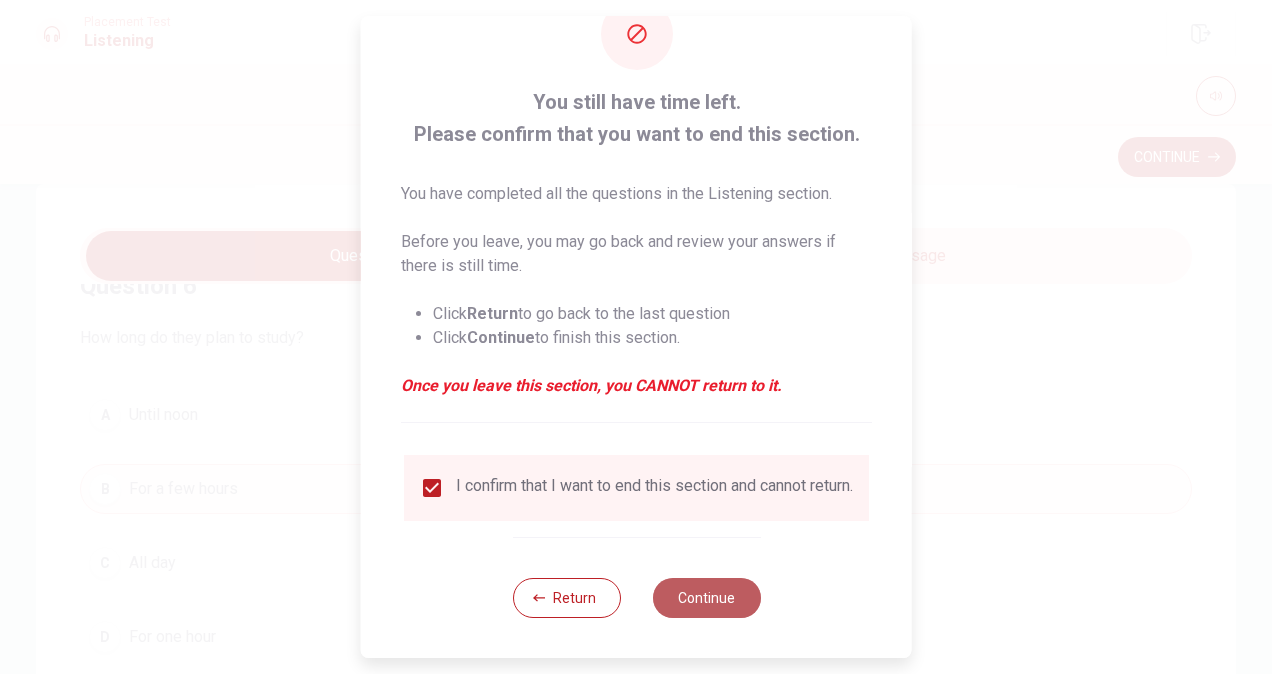 click on "Continue" at bounding box center (706, 598) 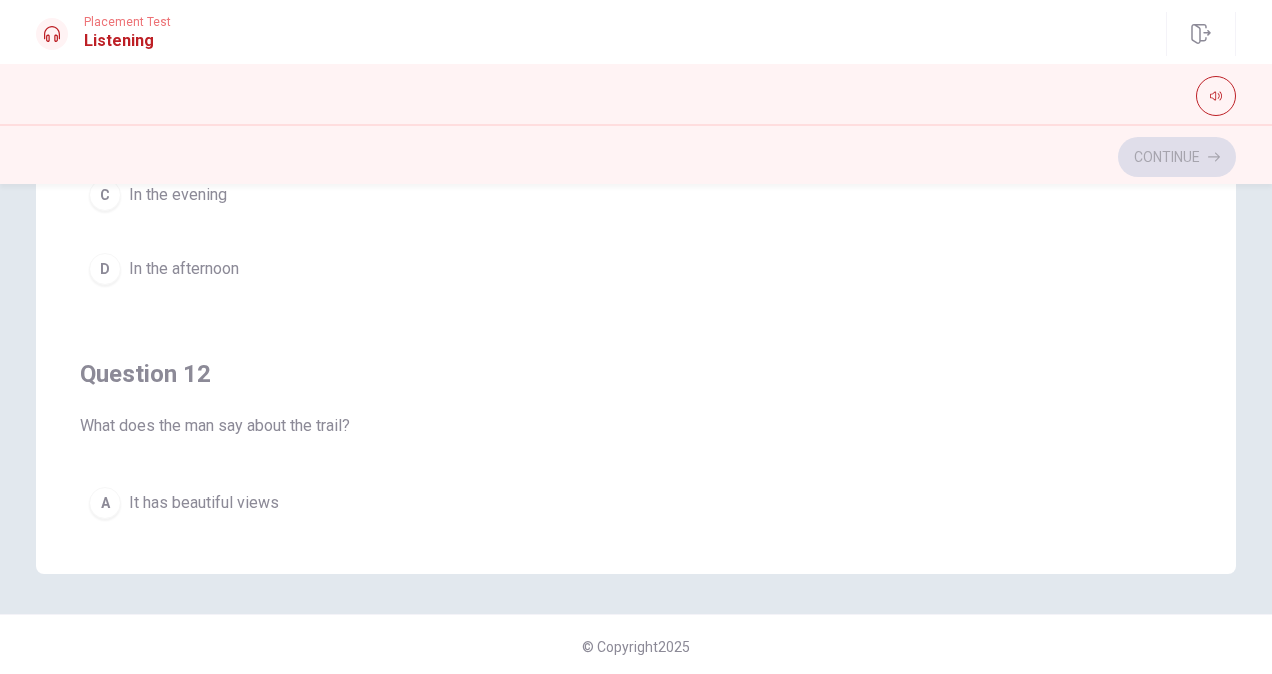scroll, scrollTop: 458, scrollLeft: 0, axis: vertical 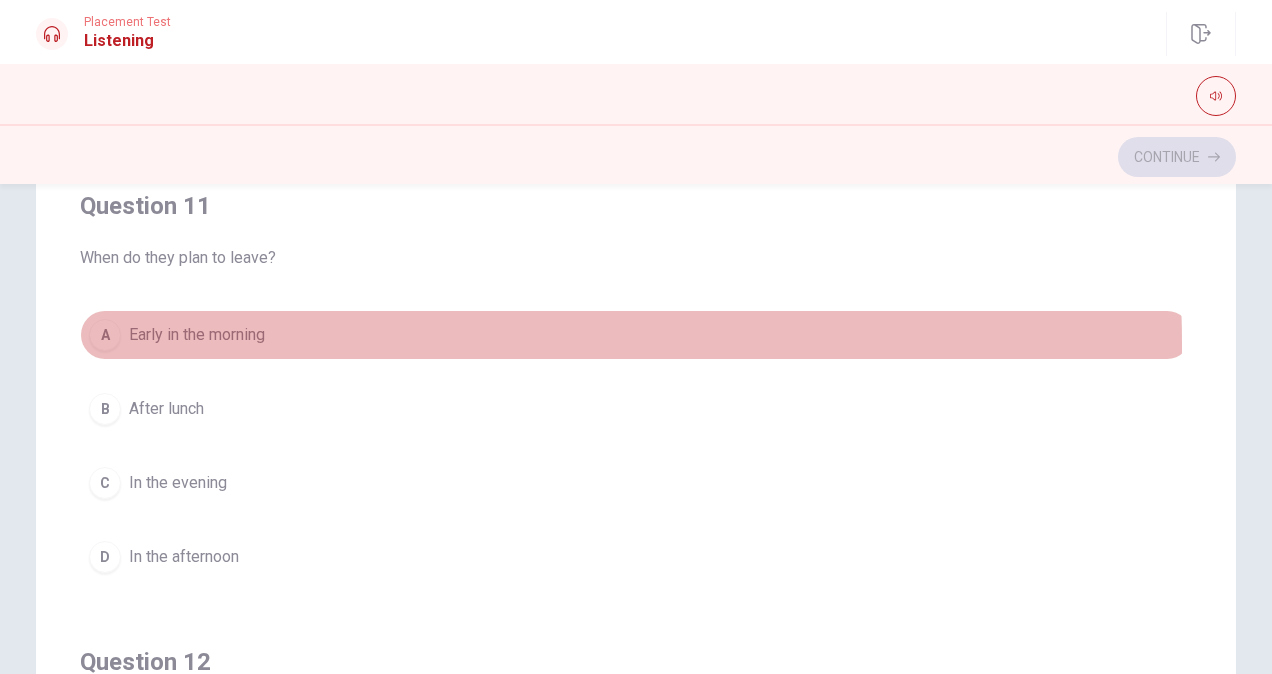 click on "Early in the morning" at bounding box center [197, 335] 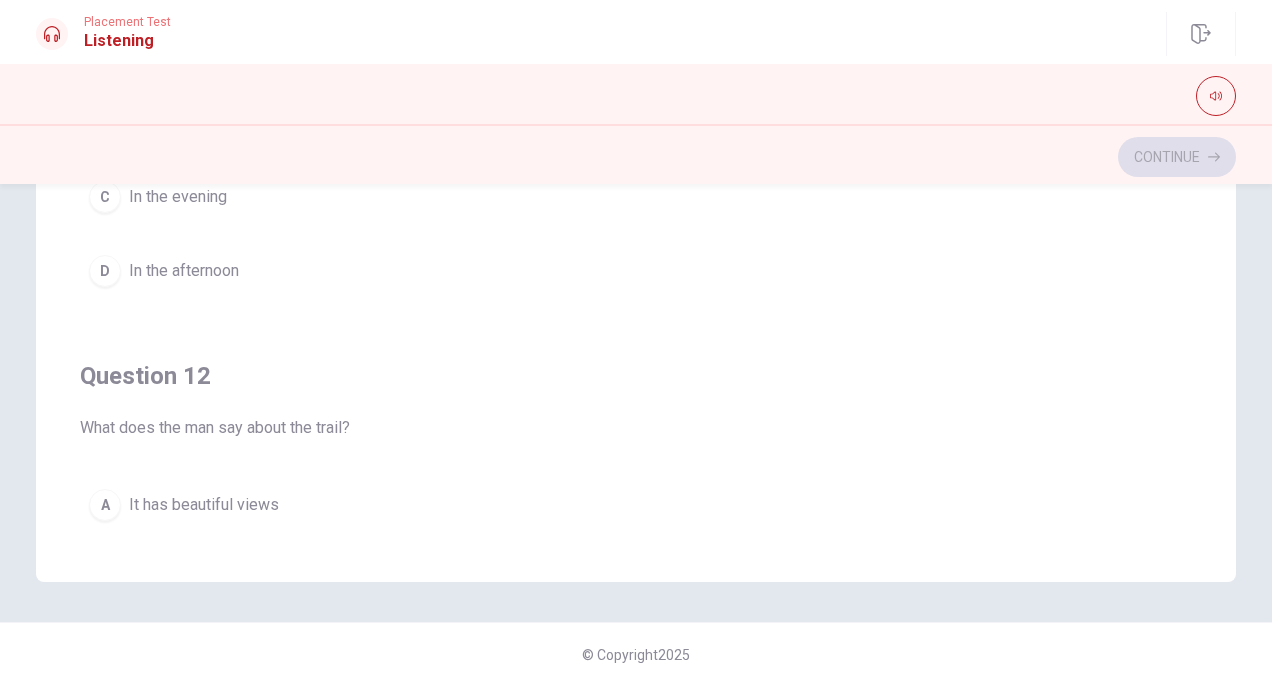 scroll, scrollTop: 458, scrollLeft: 0, axis: vertical 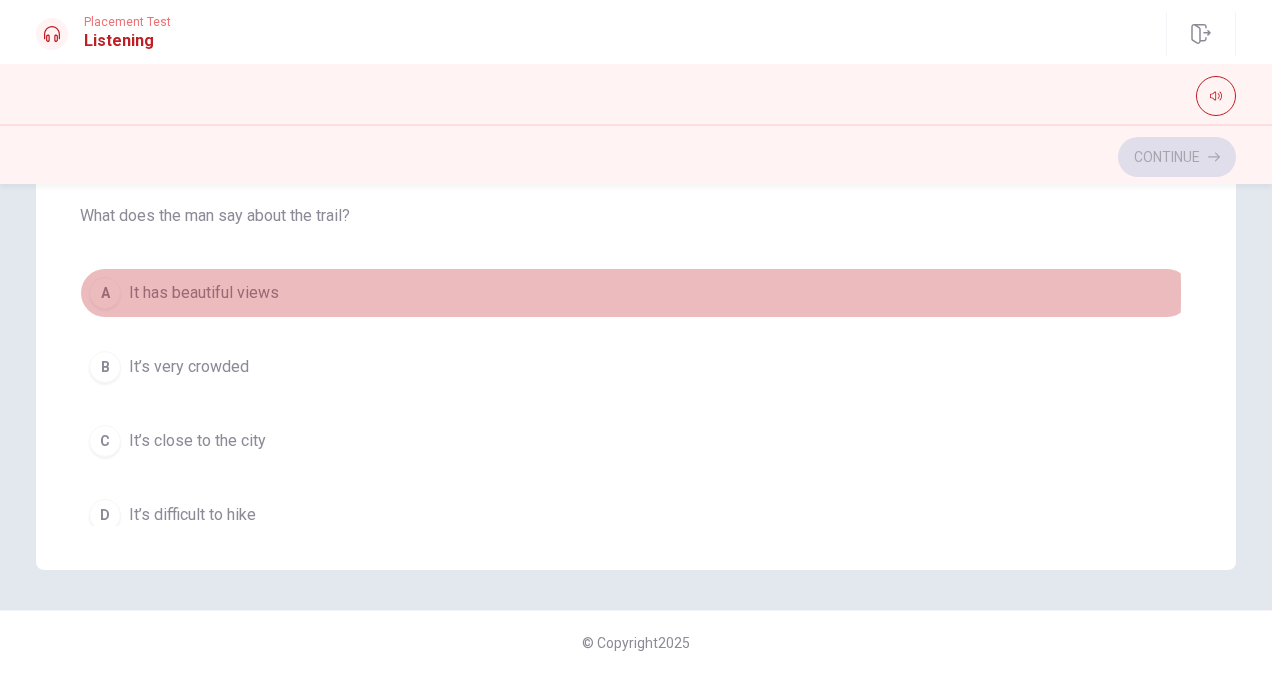 click on "It has beautiful views" at bounding box center (204, 293) 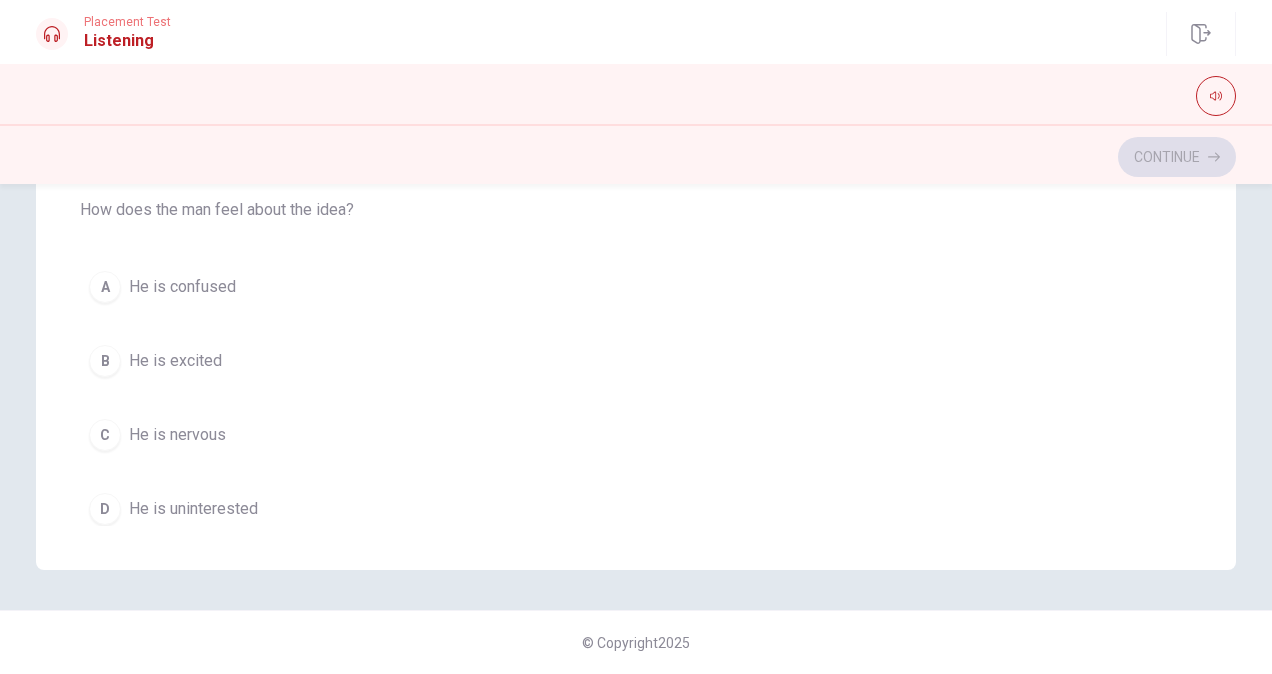 scroll, scrollTop: 686, scrollLeft: 0, axis: vertical 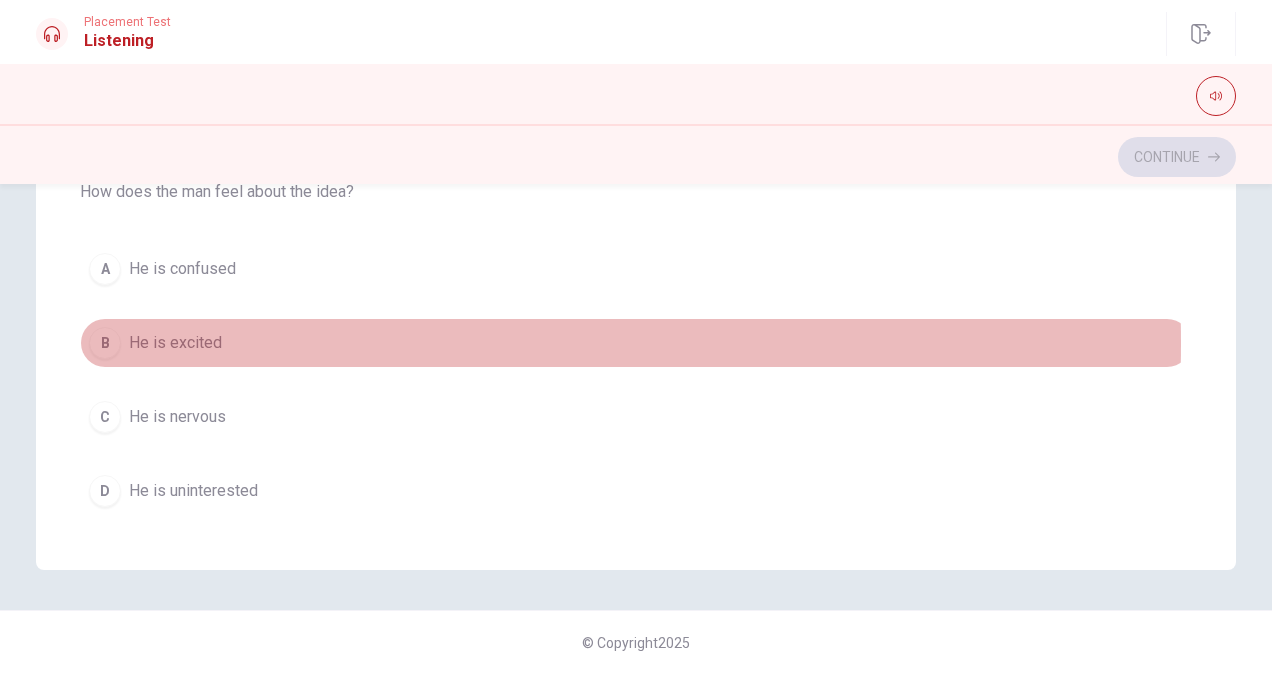 click on "He is excited" at bounding box center (175, 343) 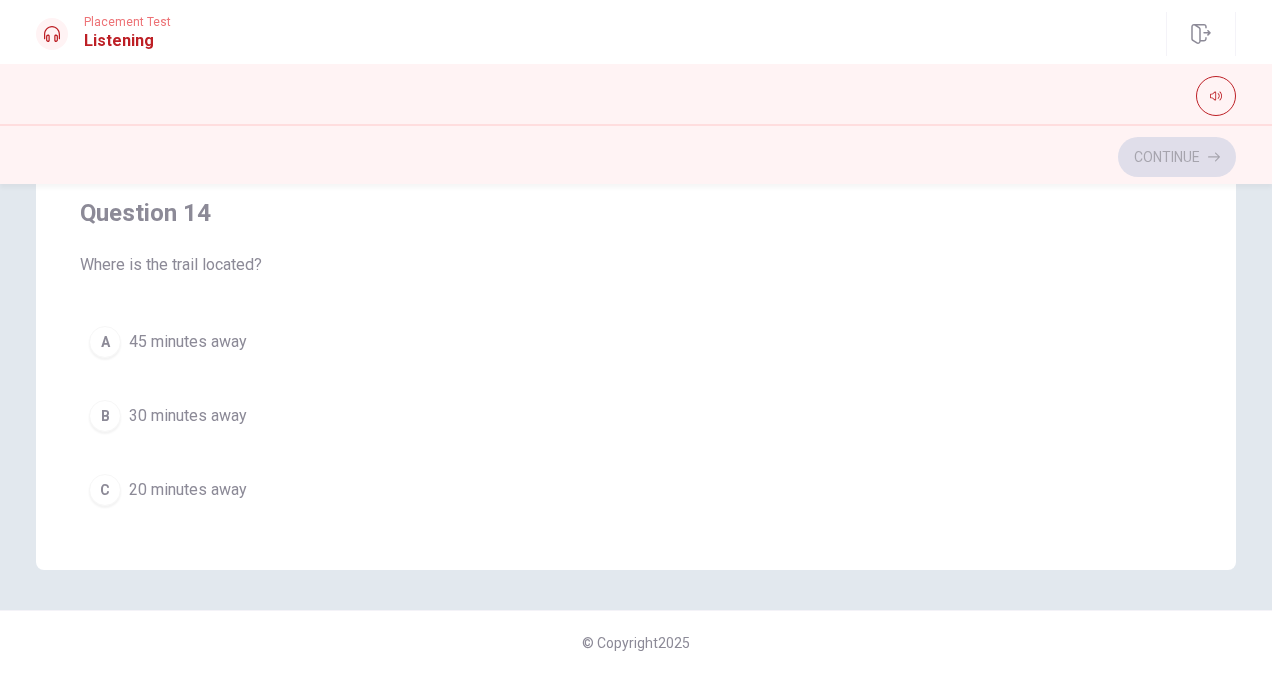 scroll, scrollTop: 1086, scrollLeft: 0, axis: vertical 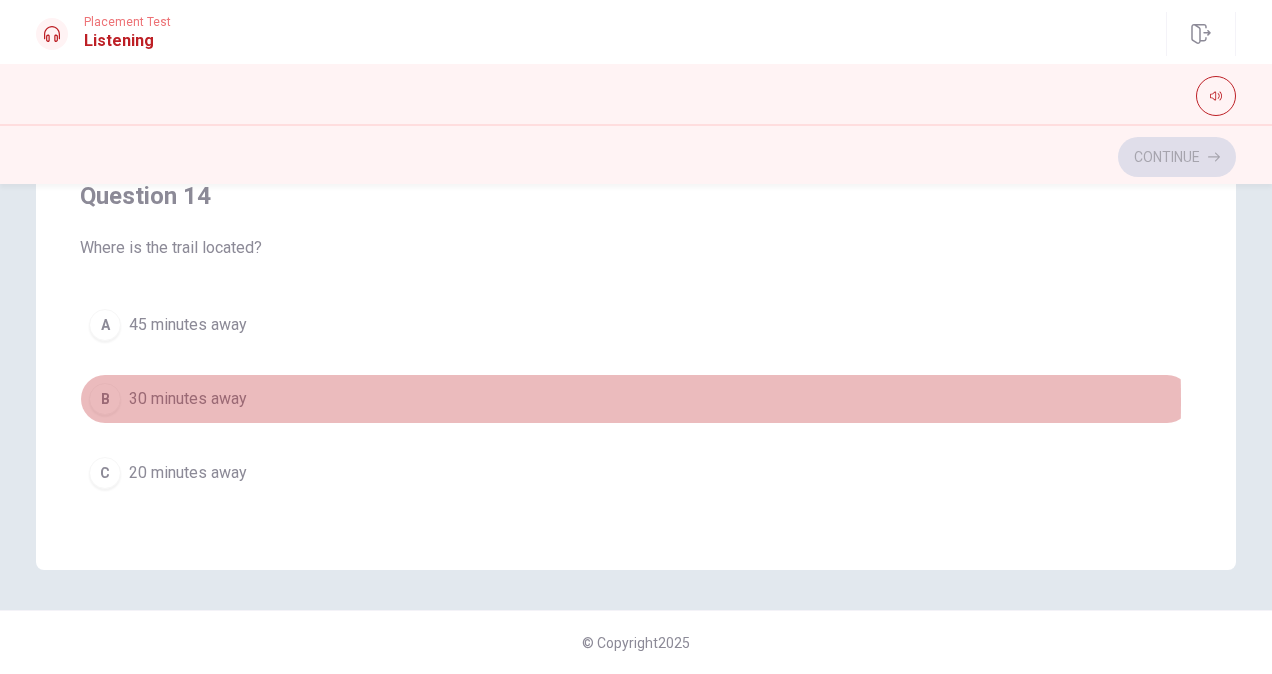 click on "30 minutes away" at bounding box center (188, 399) 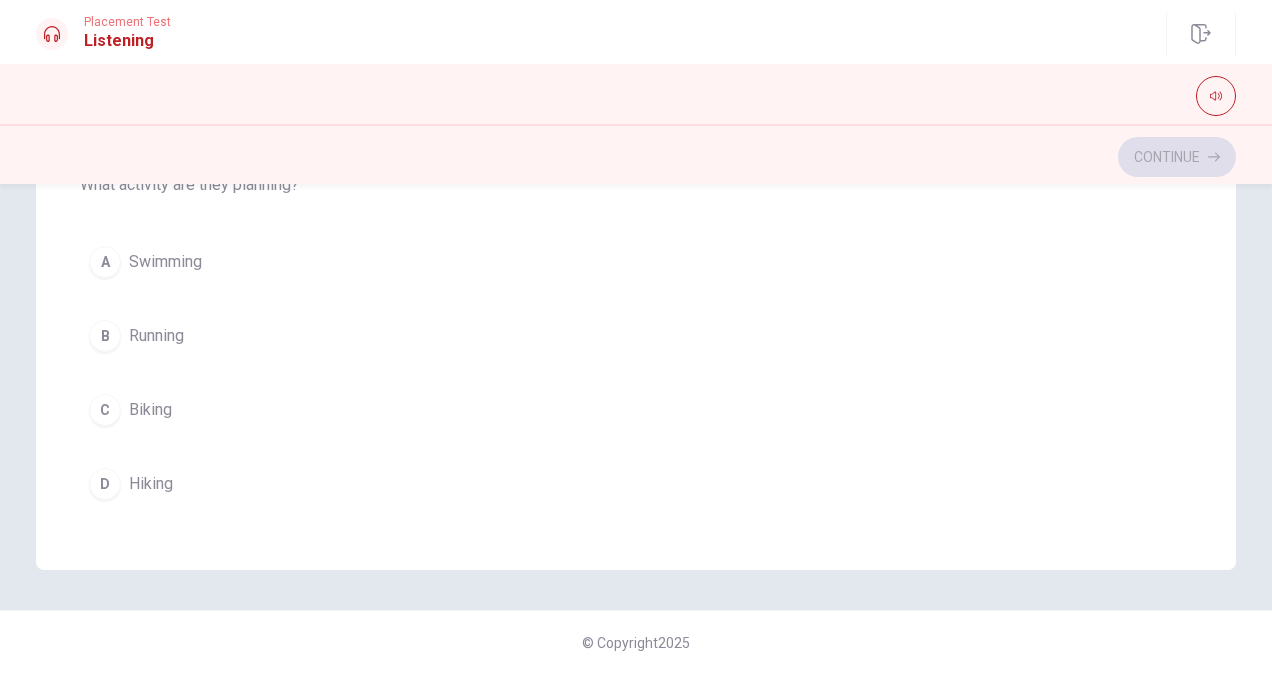 scroll, scrollTop: 1606, scrollLeft: 0, axis: vertical 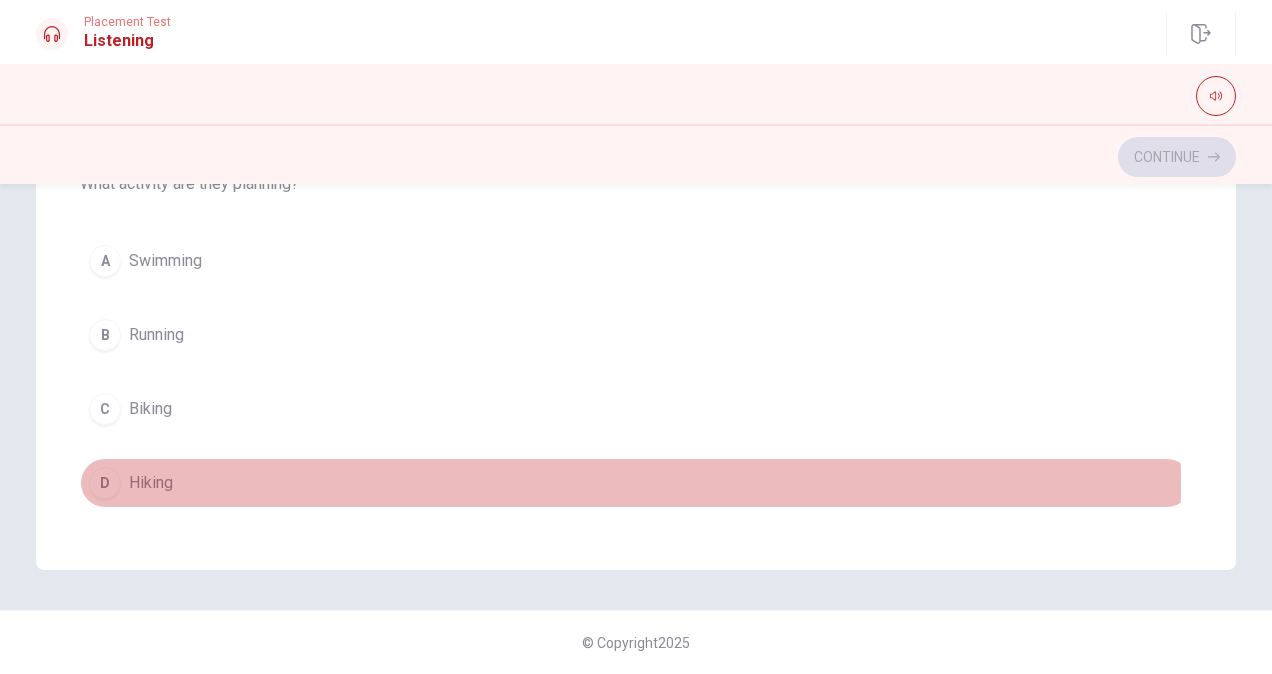 click on "Hiking" at bounding box center [151, 483] 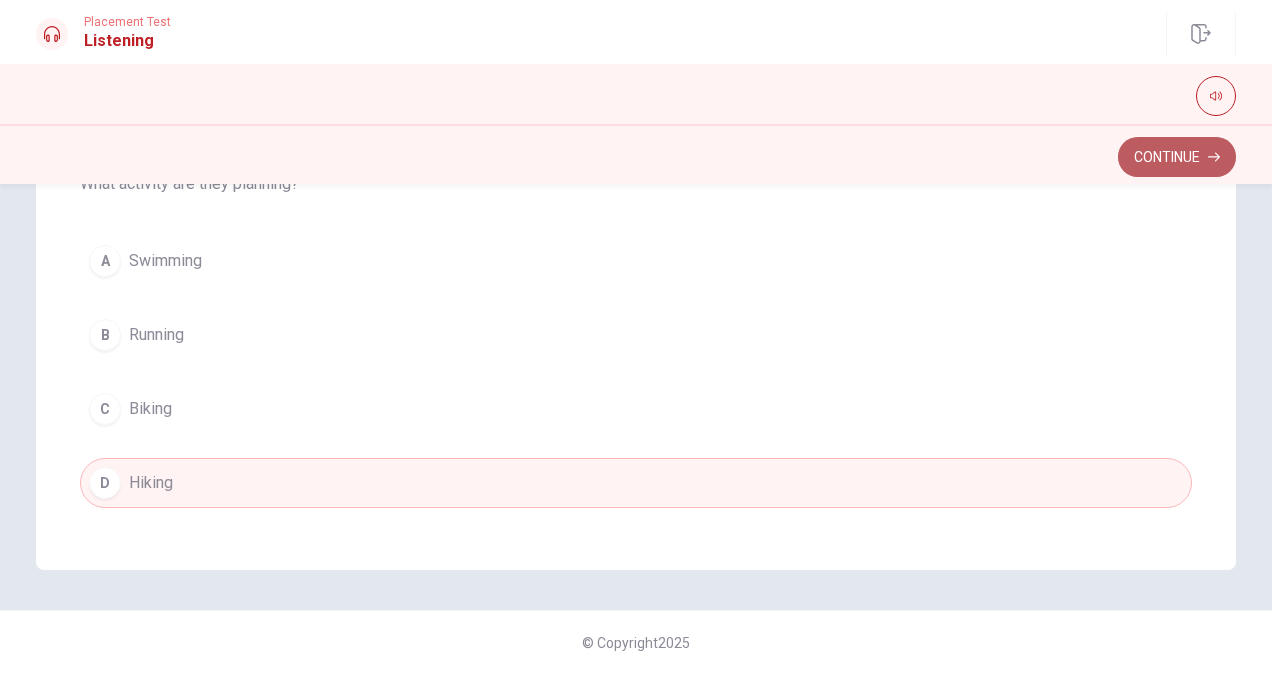 click on "Continue" at bounding box center [1177, 157] 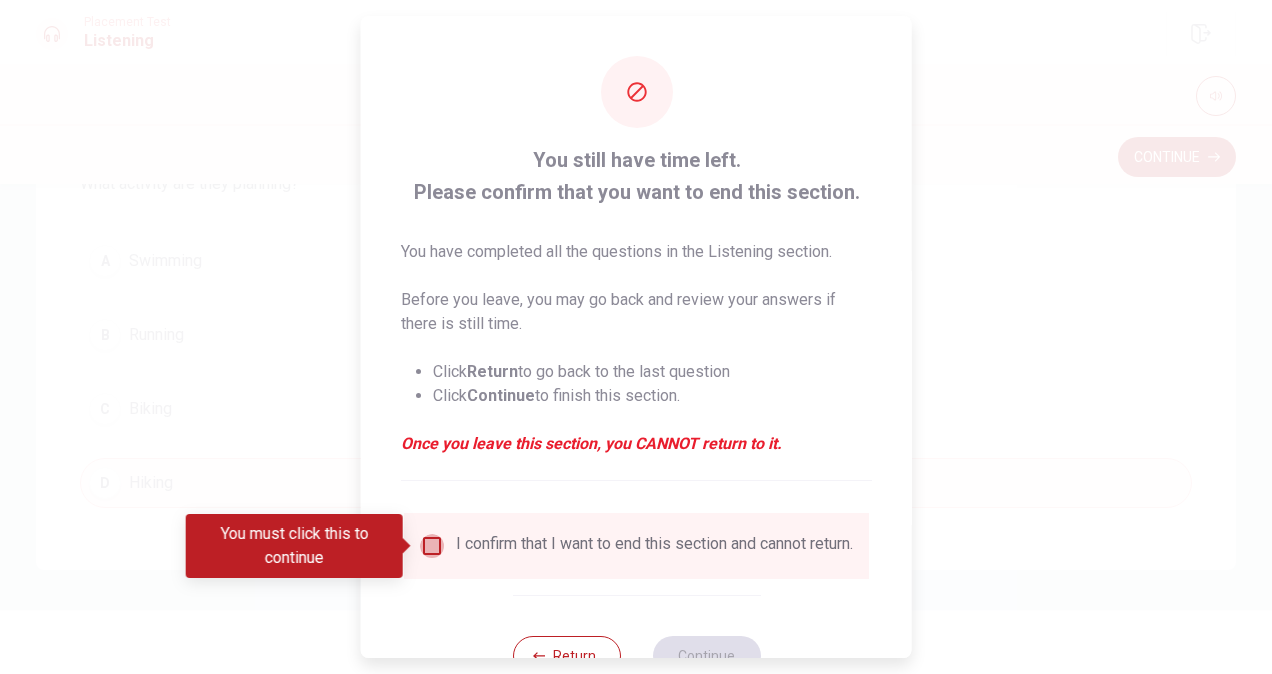 click at bounding box center (432, 546) 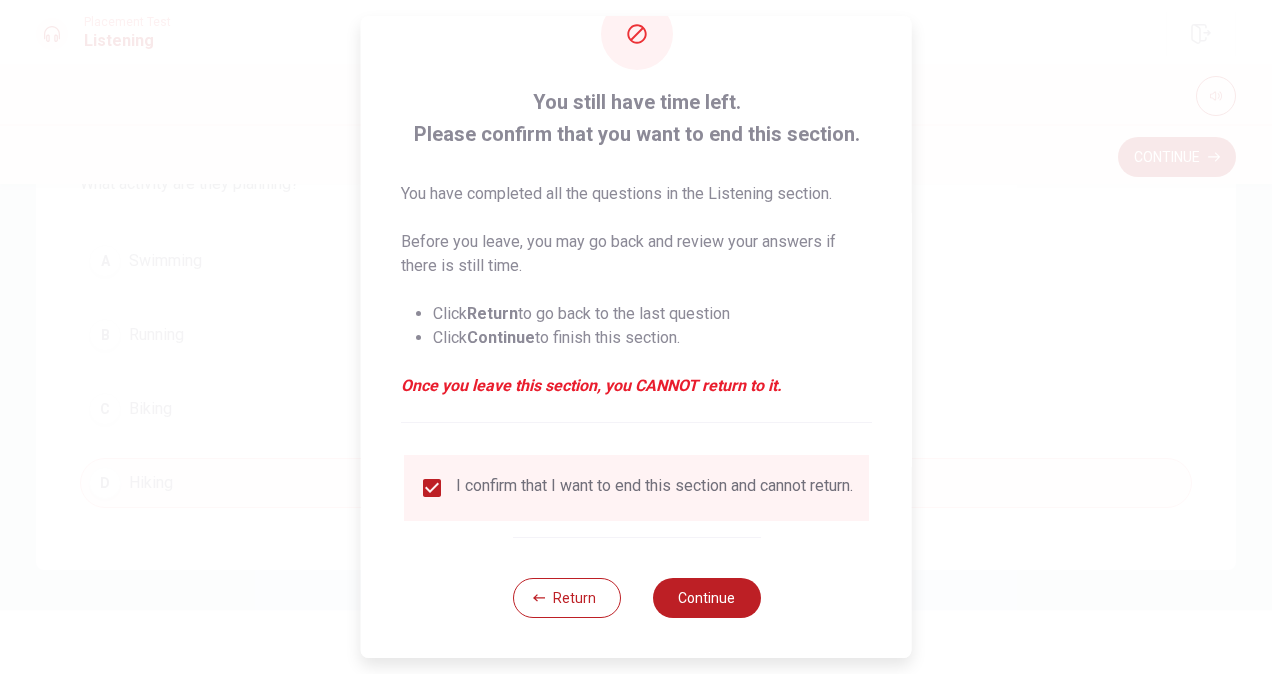 scroll, scrollTop: 72, scrollLeft: 0, axis: vertical 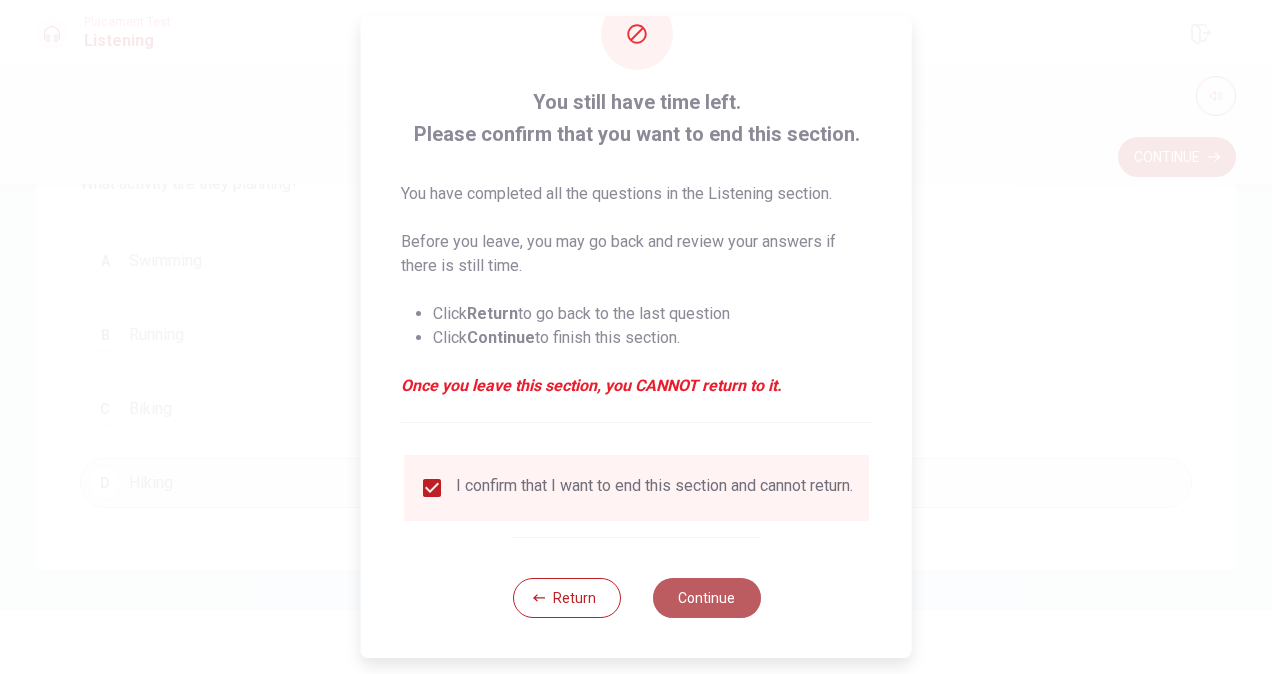 click on "Continue" at bounding box center [706, 598] 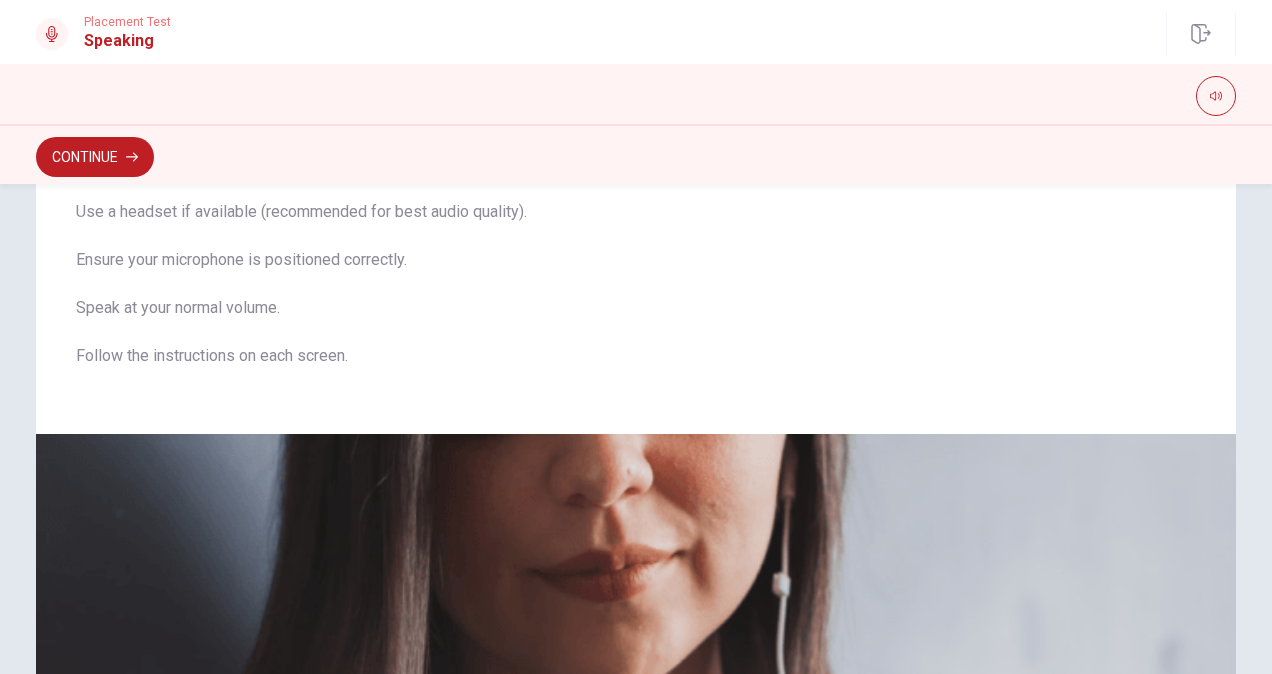 scroll, scrollTop: 86, scrollLeft: 0, axis: vertical 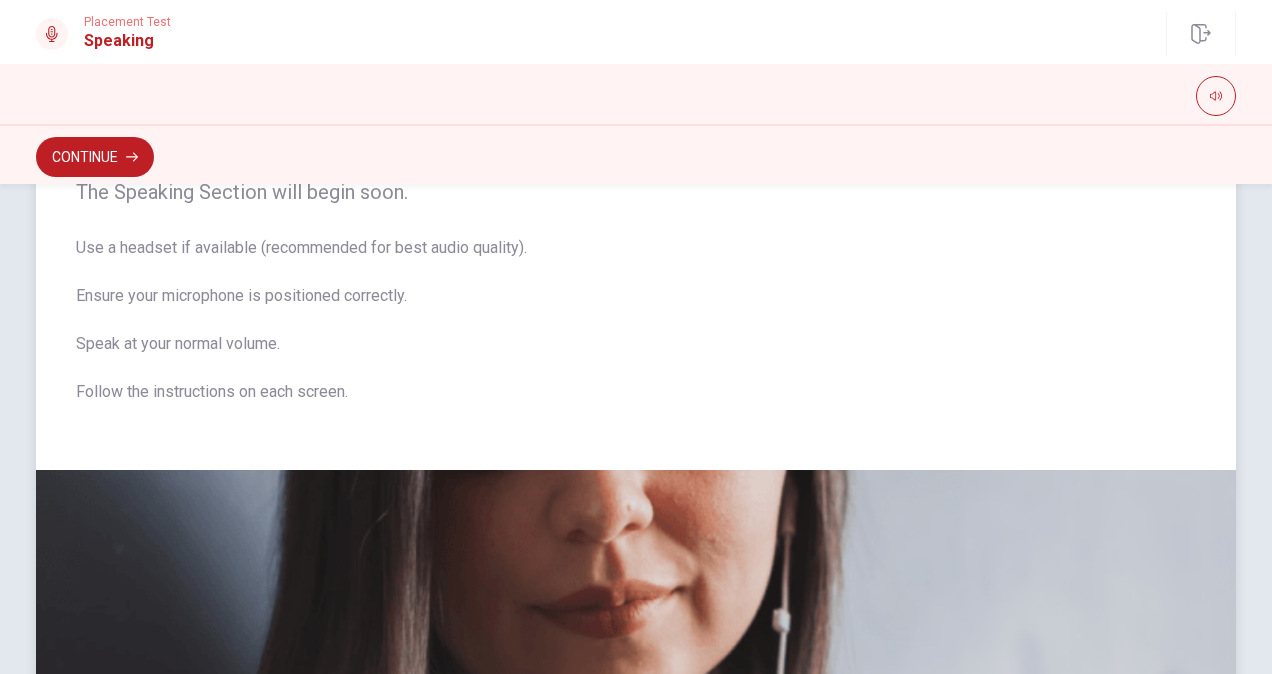 click on "The Speaking Section will begin soon." at bounding box center [636, 192] 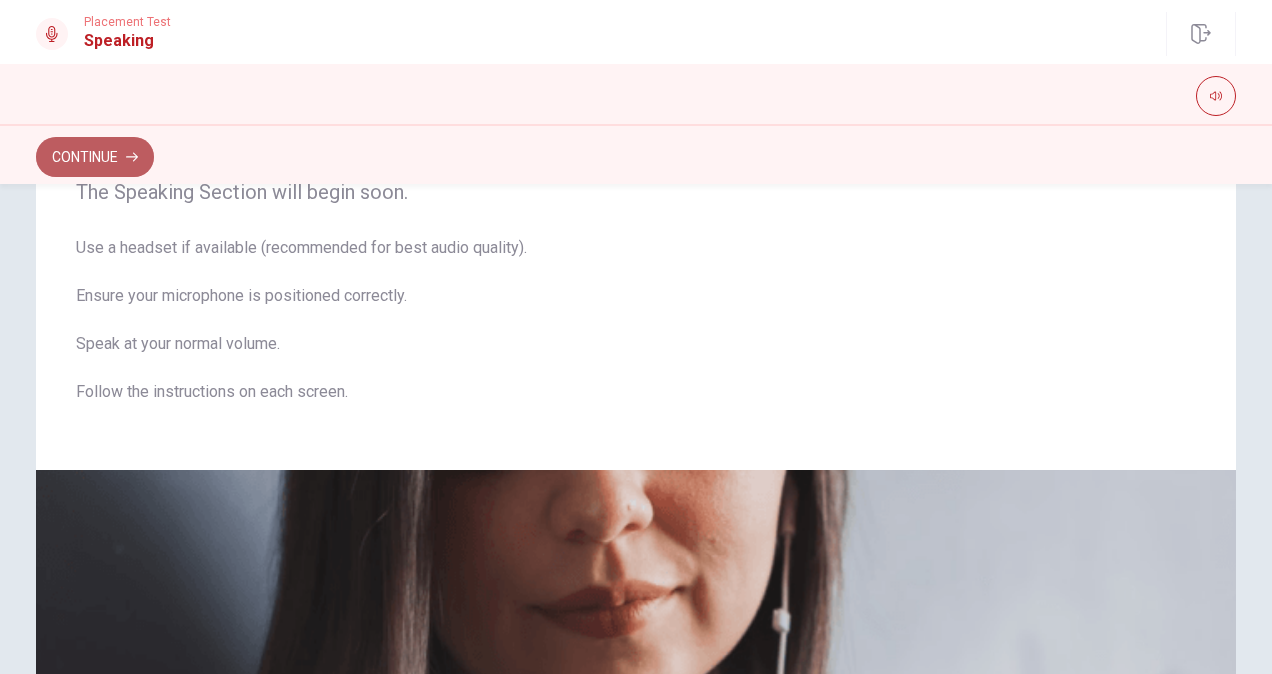 click on "Continue" at bounding box center [95, 157] 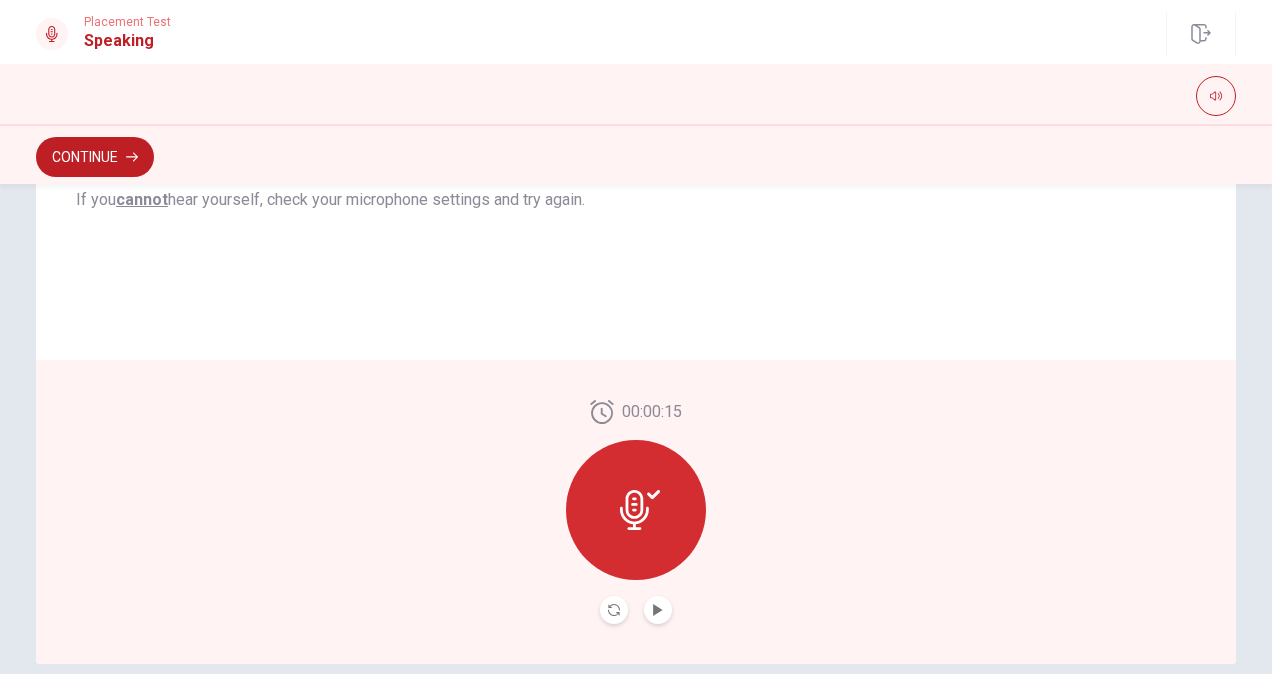scroll, scrollTop: 456, scrollLeft: 0, axis: vertical 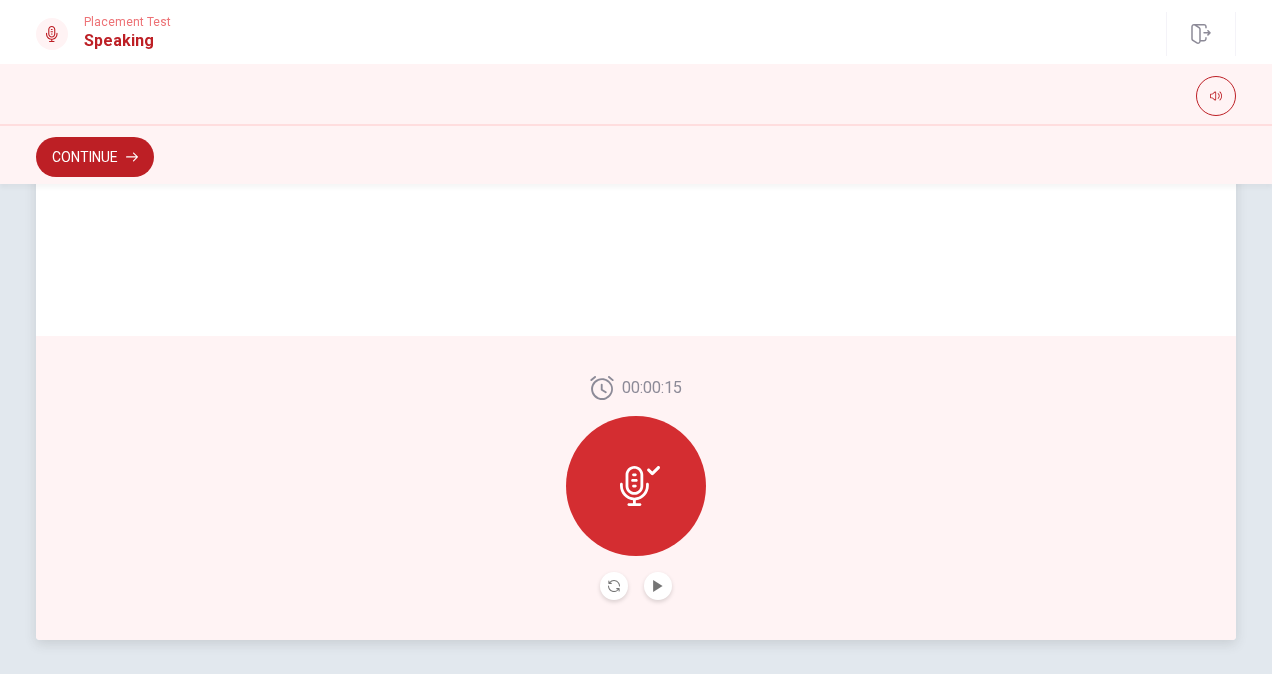 click 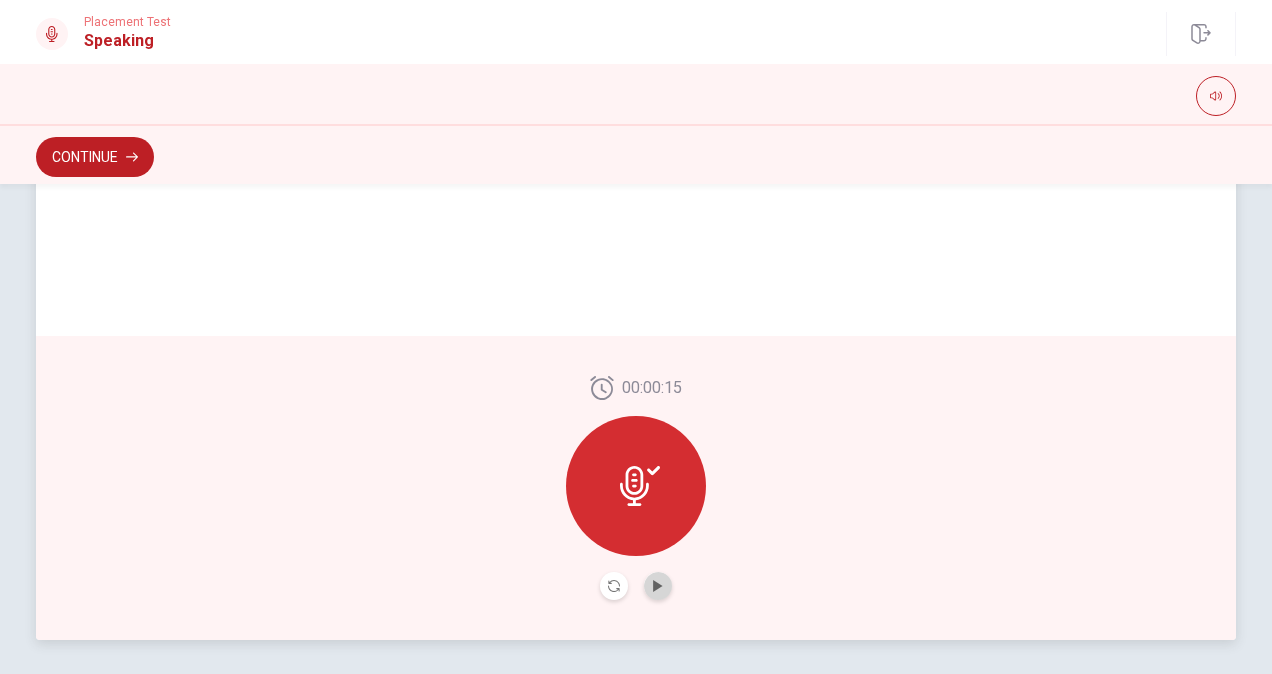 click at bounding box center [658, 586] 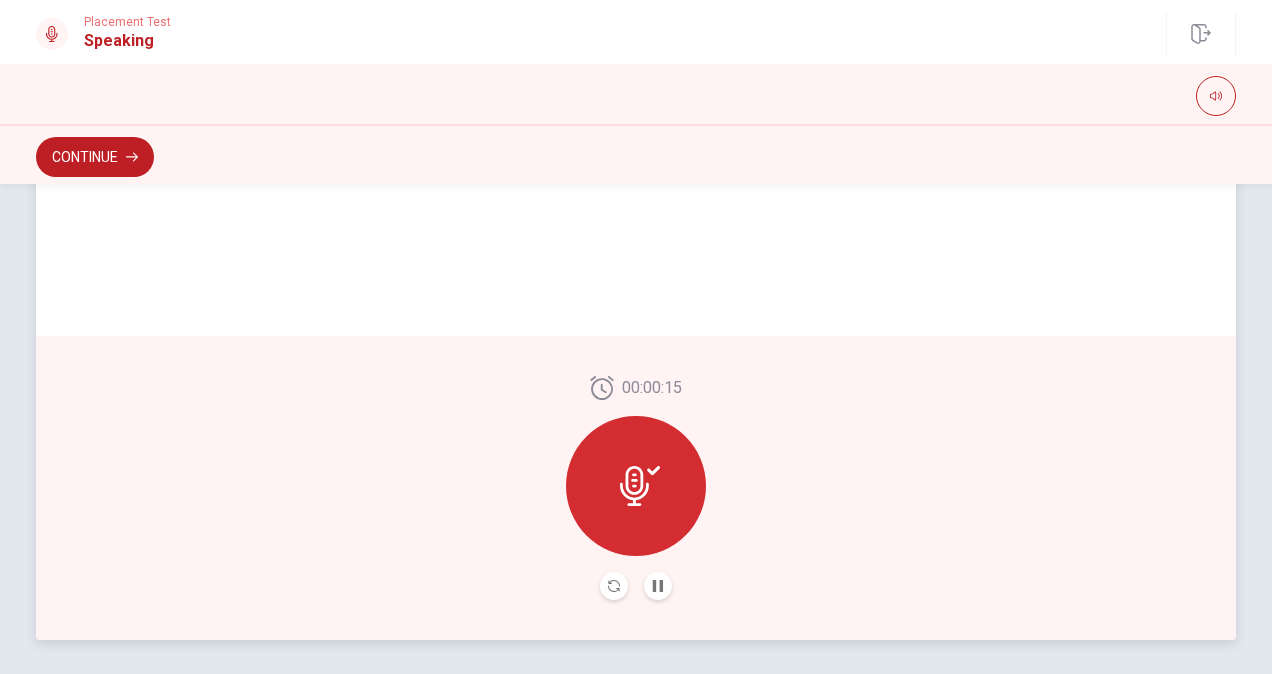 click at bounding box center (636, 486) 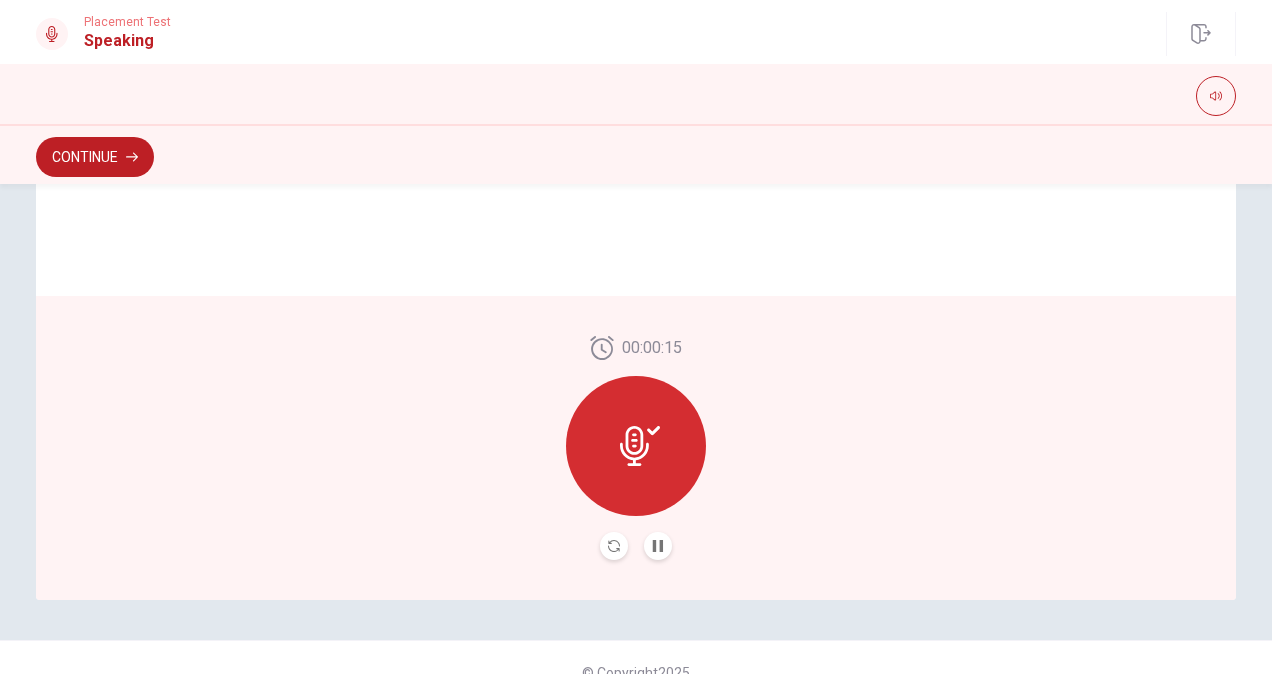 scroll, scrollTop: 526, scrollLeft: 0, axis: vertical 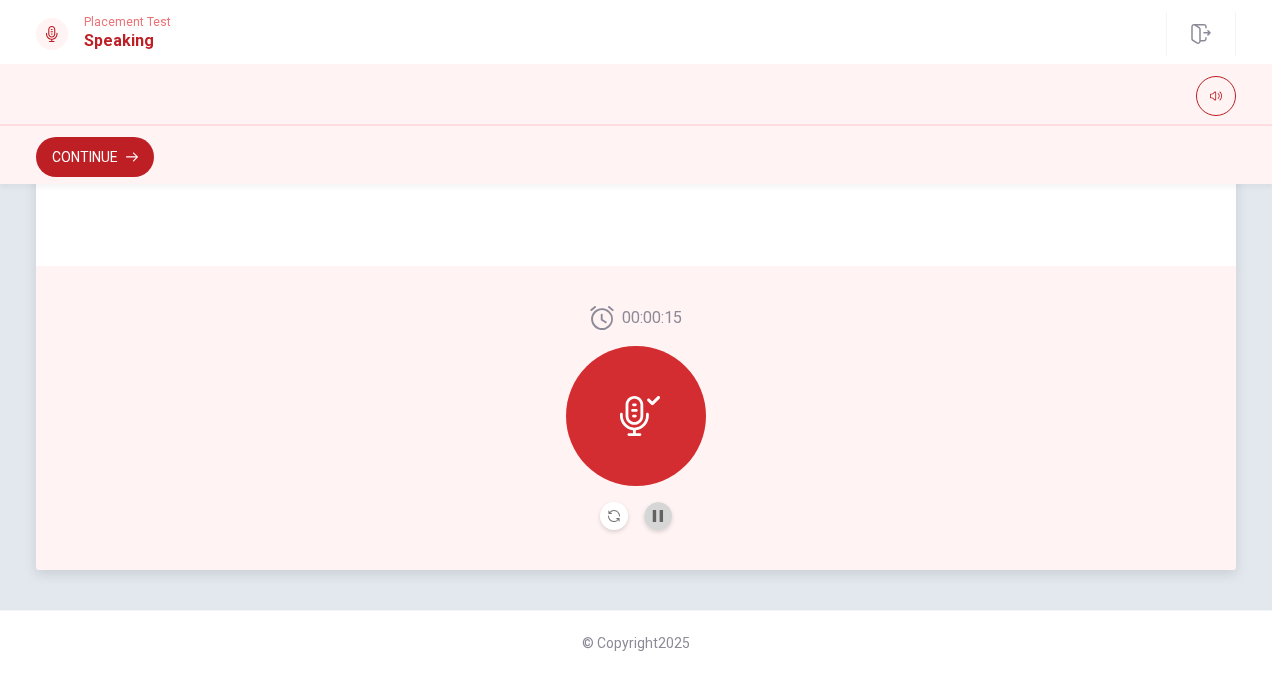 click at bounding box center (658, 516) 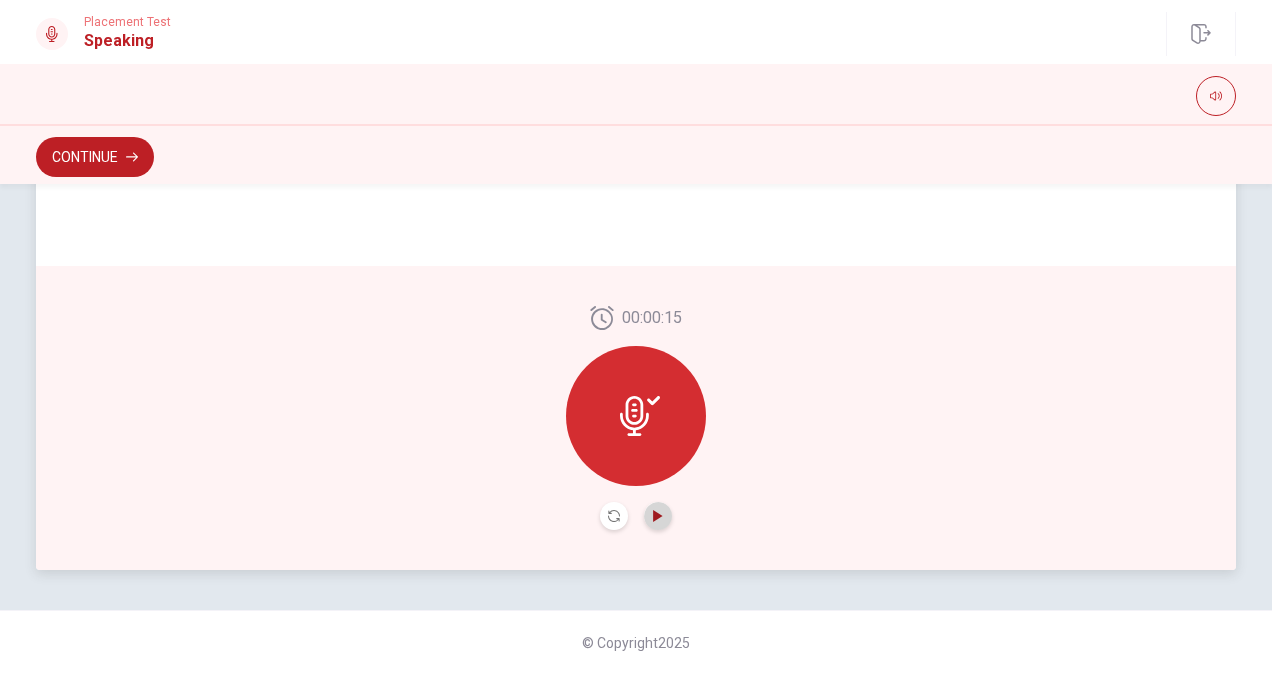 click 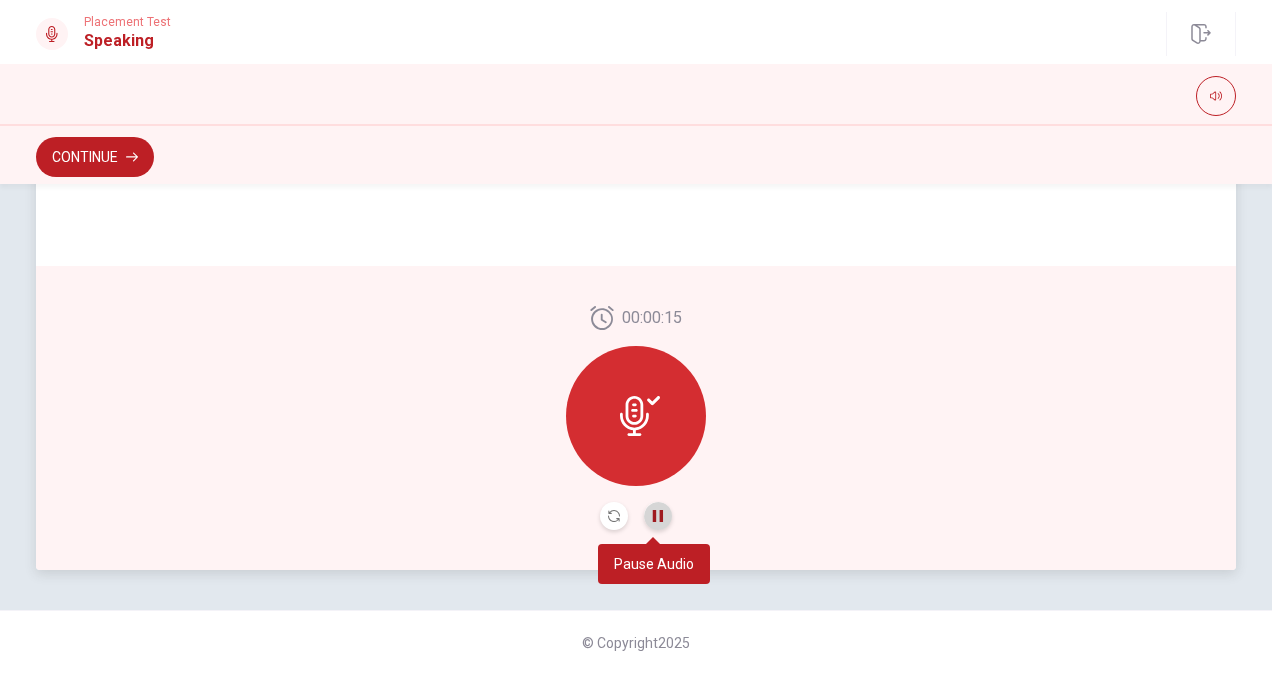 click 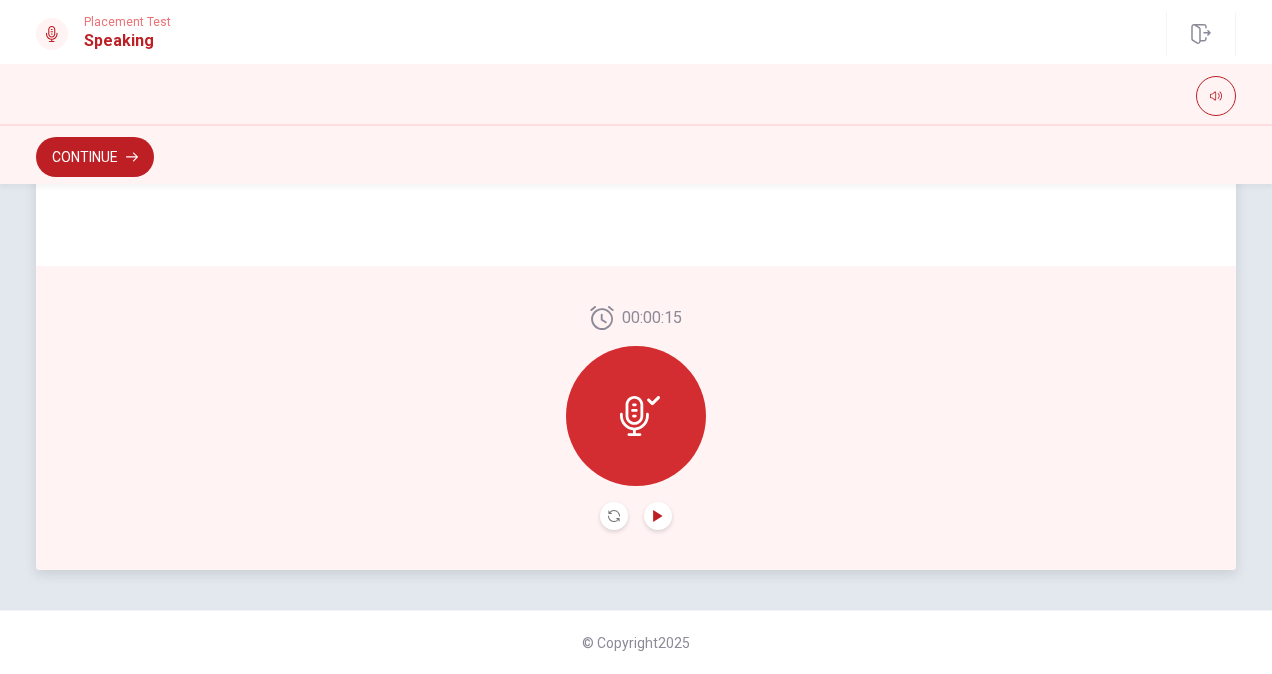 click 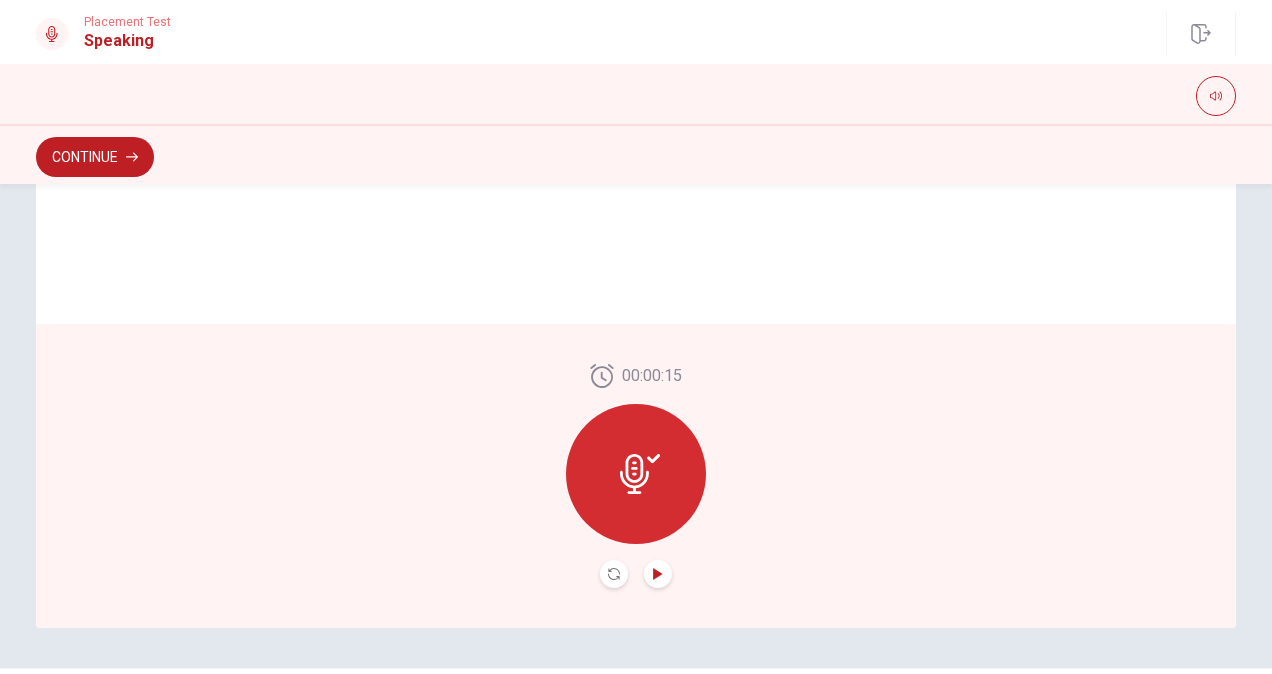 scroll, scrollTop: 480, scrollLeft: 0, axis: vertical 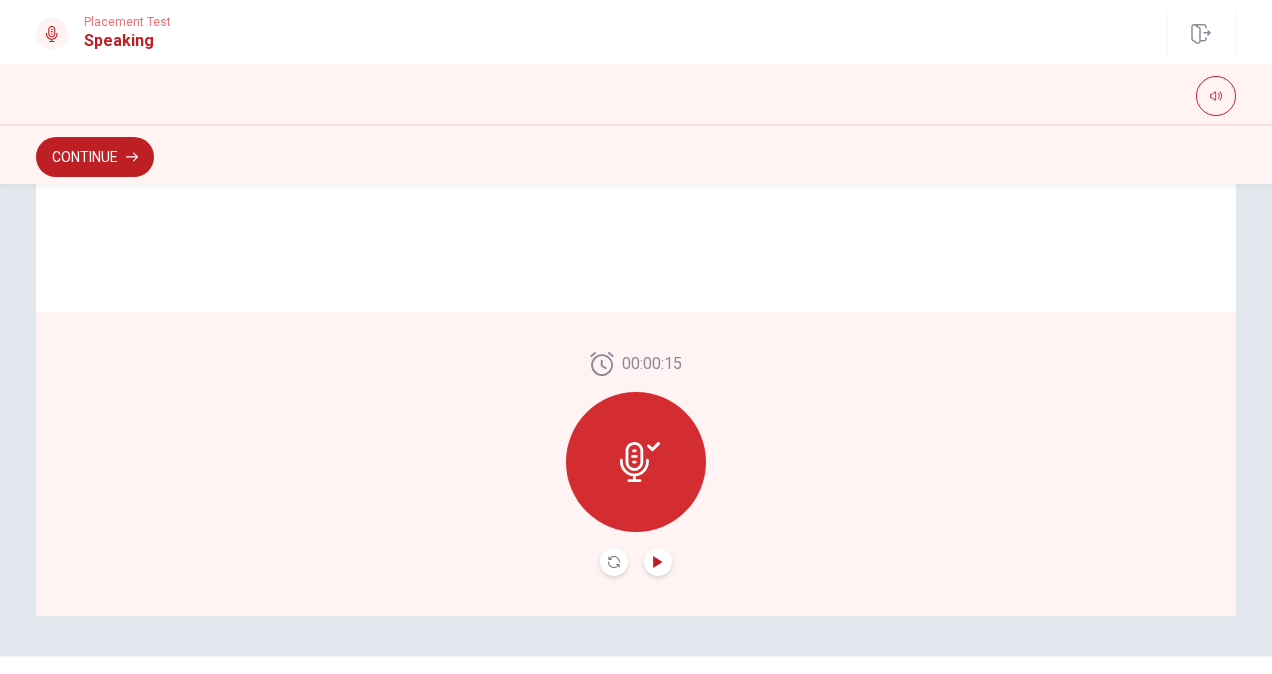 click at bounding box center (658, 562) 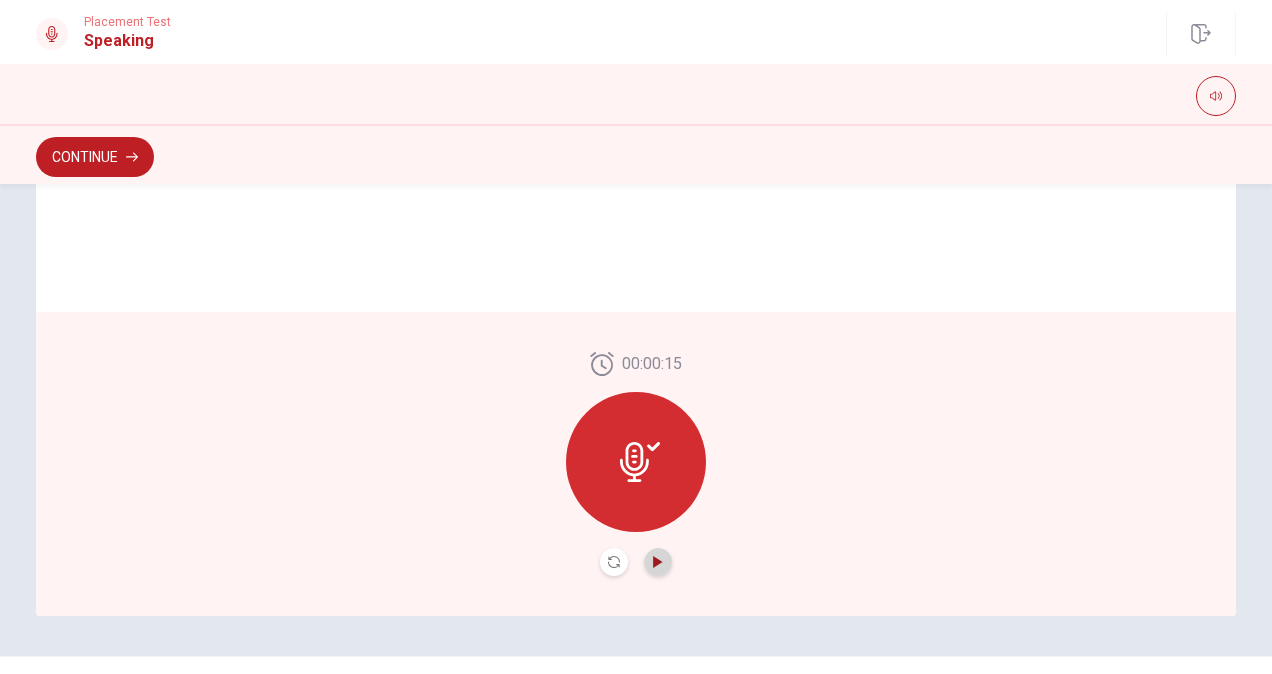 click 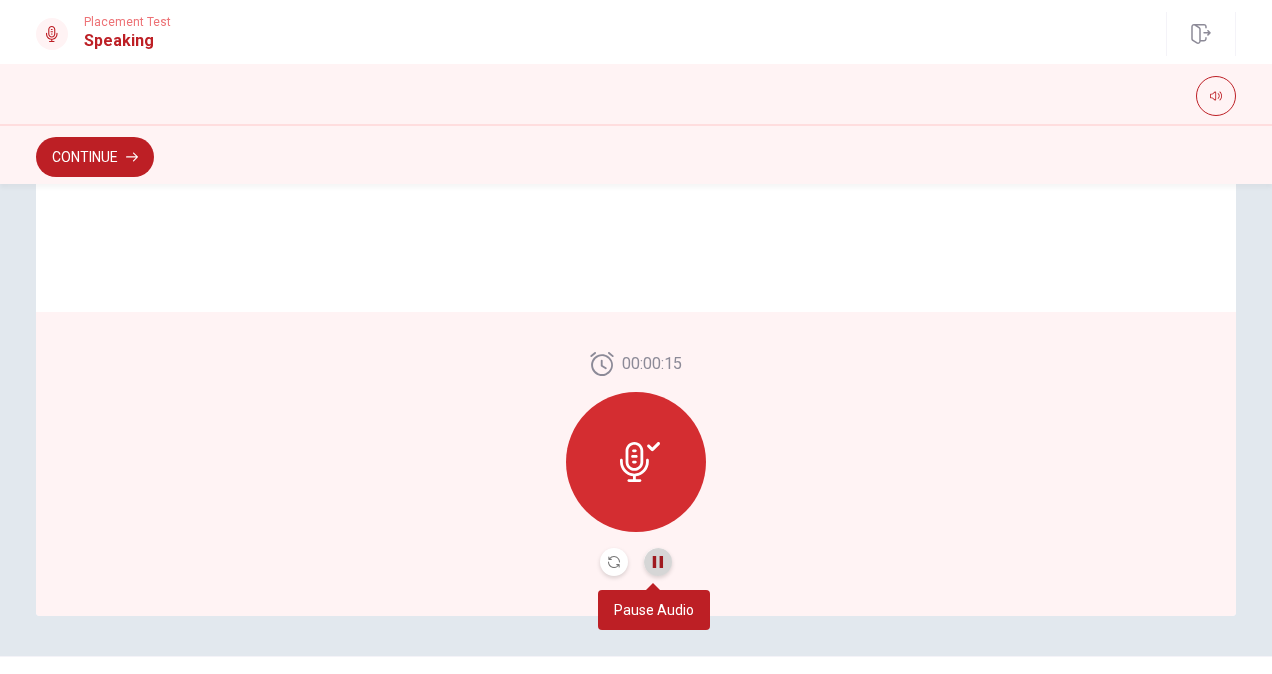 click 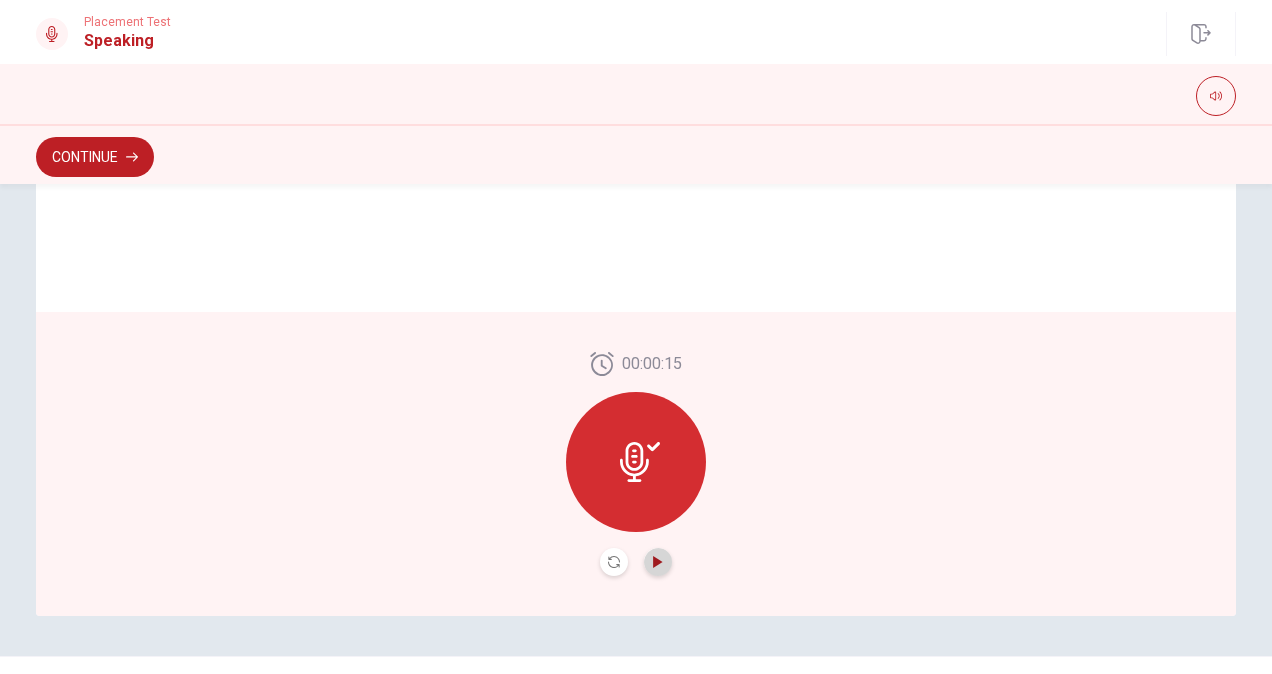 click 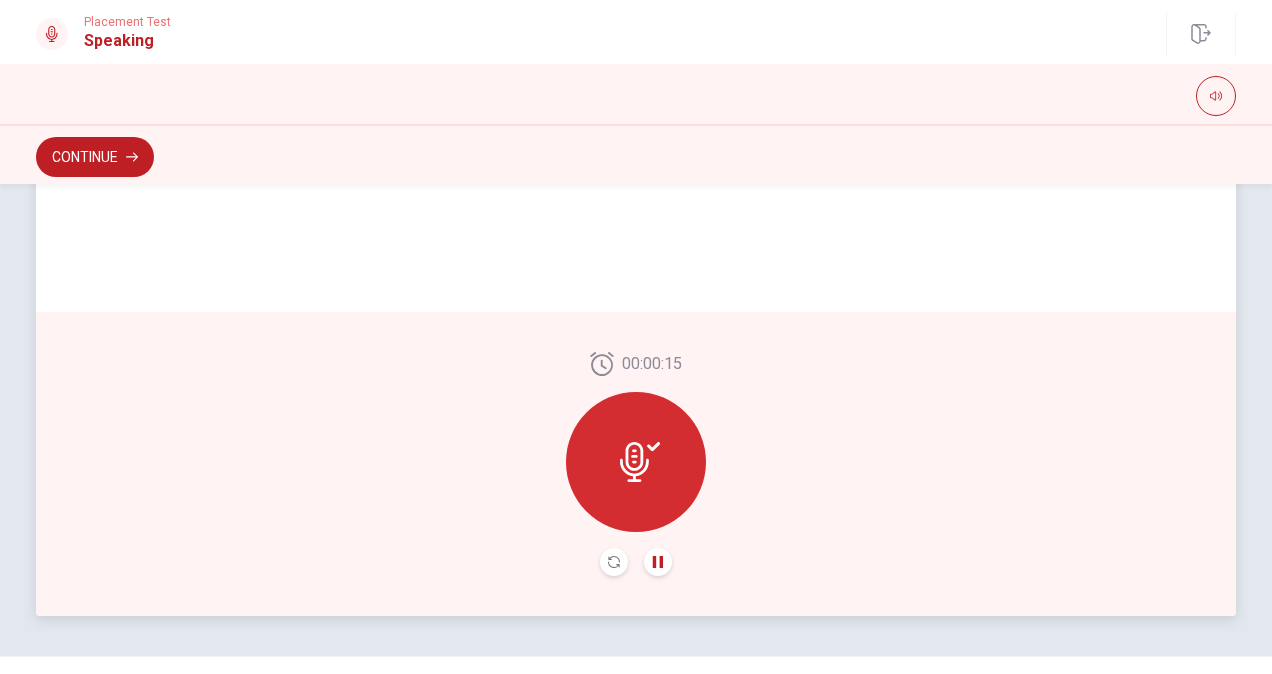 click 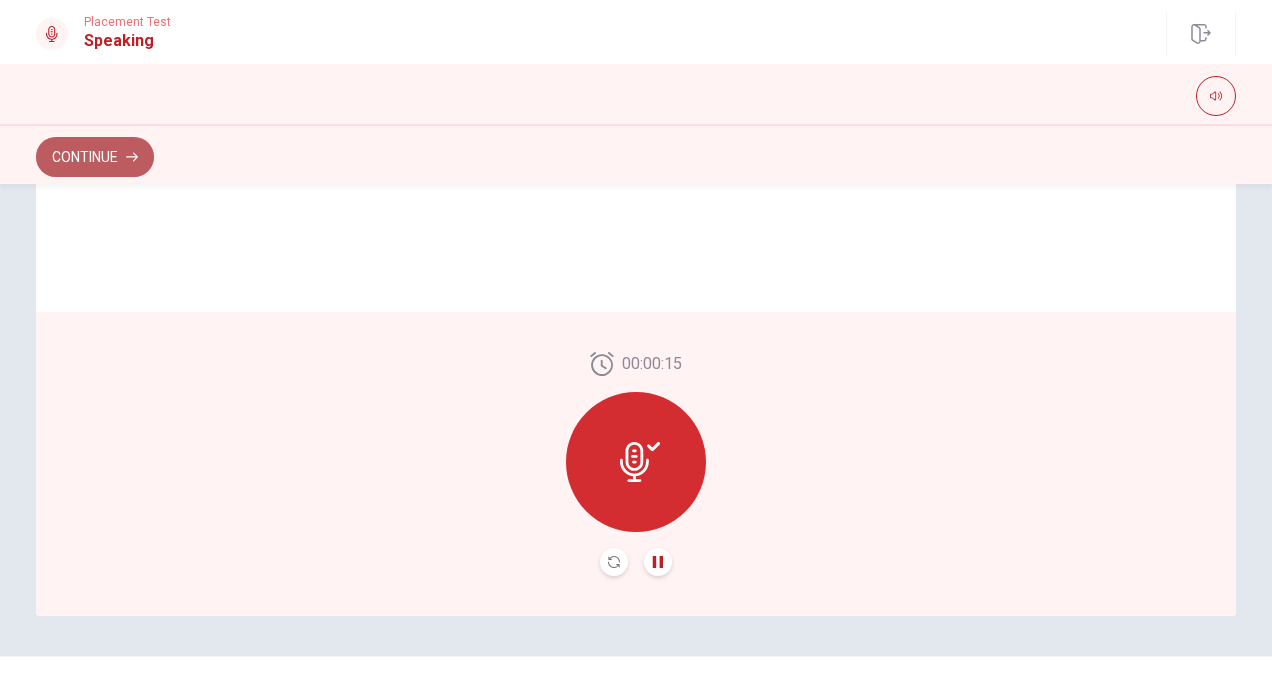 click on "Continue" at bounding box center [95, 157] 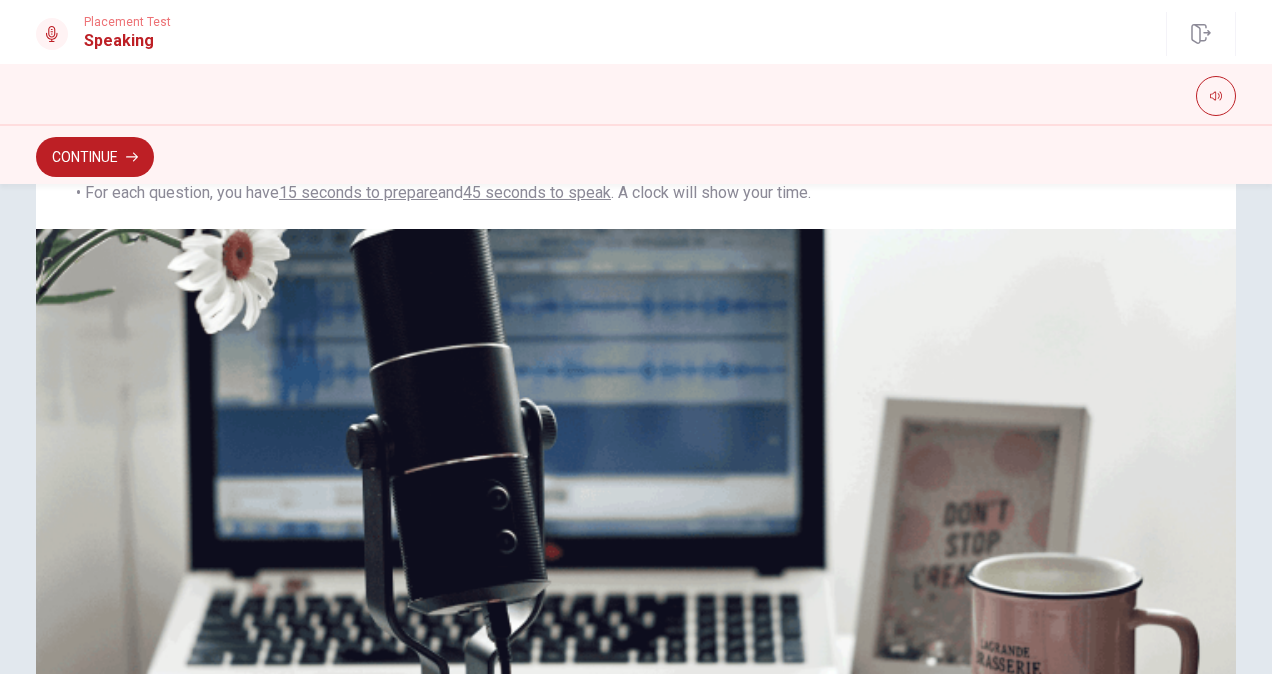 scroll, scrollTop: 346, scrollLeft: 0, axis: vertical 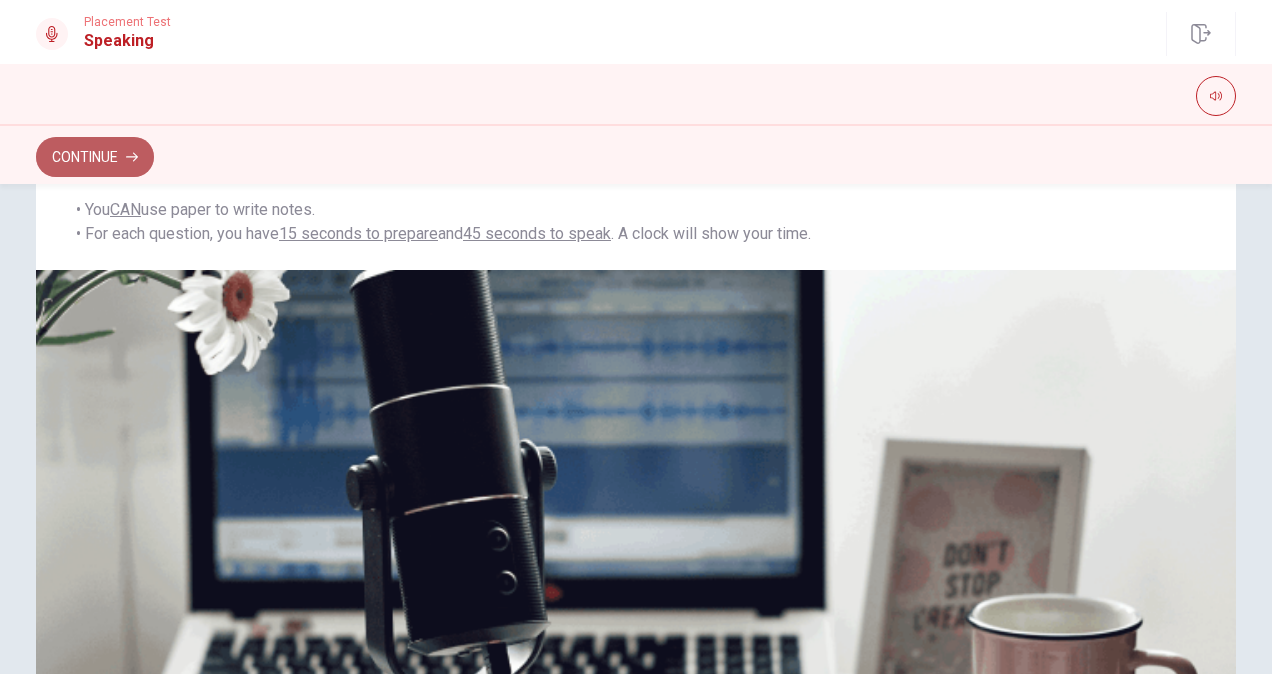 click on "Continue" at bounding box center (95, 157) 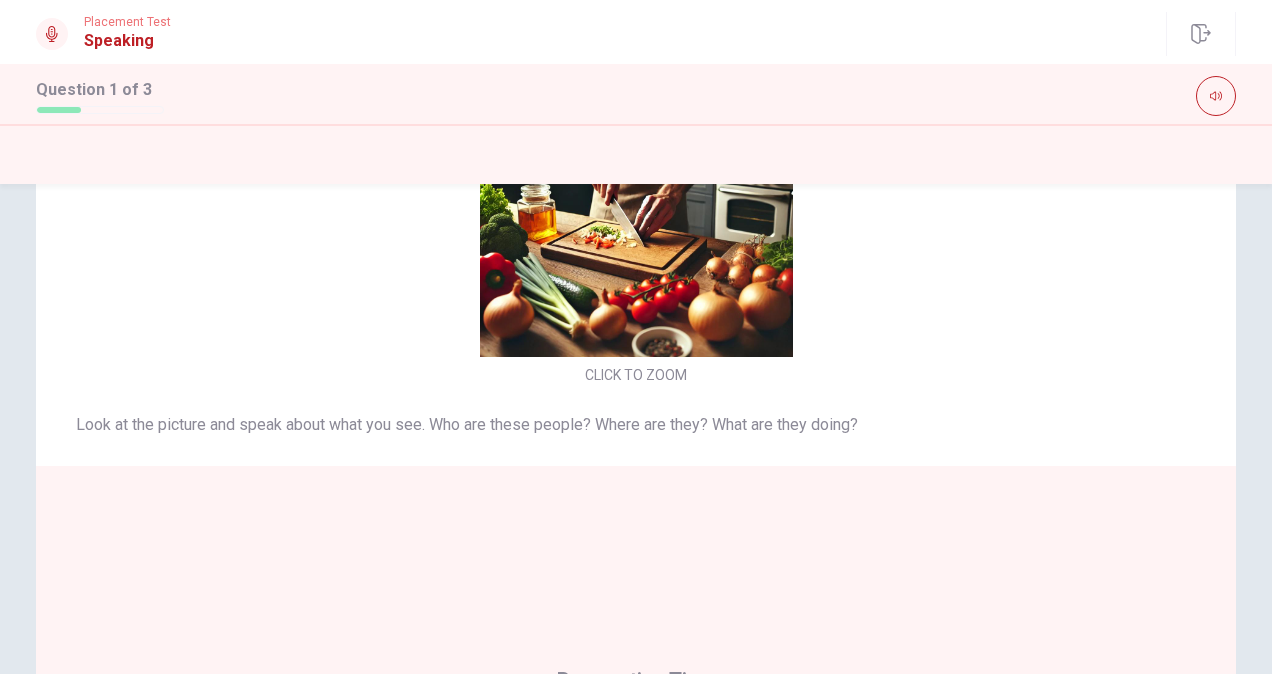 scroll, scrollTop: 160, scrollLeft: 0, axis: vertical 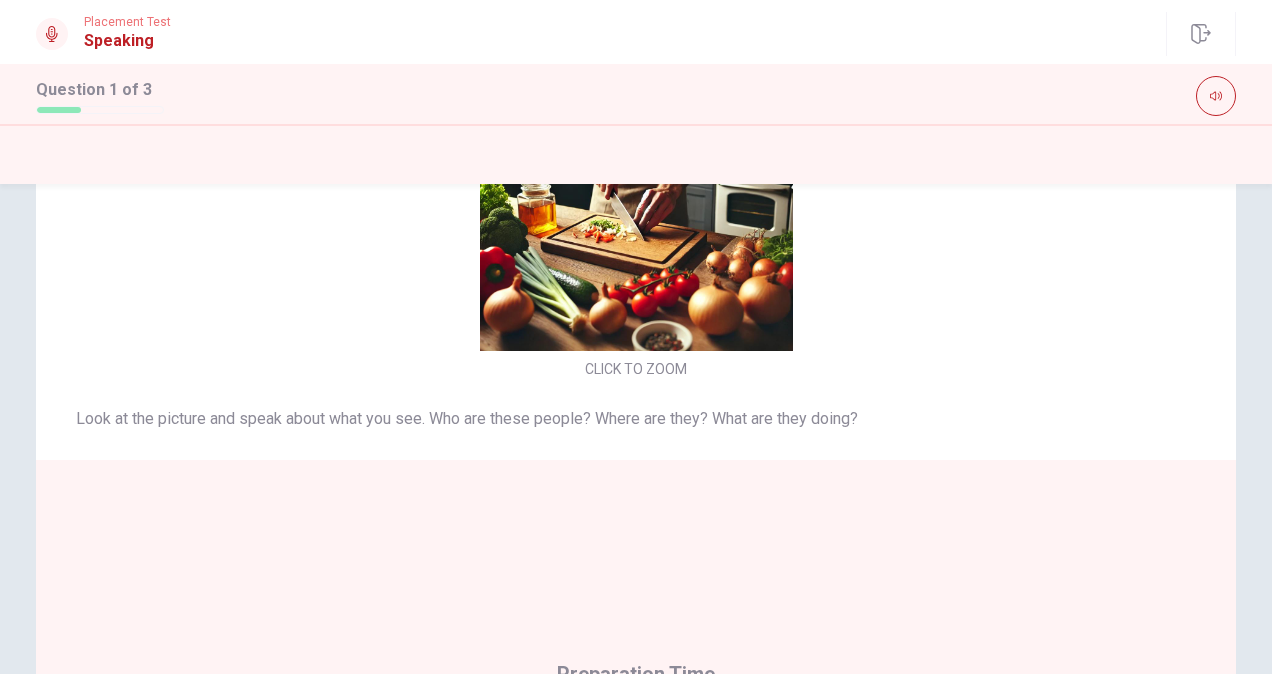 click on "CLICK TO ZOOM Look at the picture and speak about what you see. Who are these people? Where are they? What are they doing? Preparation Time: 15 seconds Response Time: 45 seconds Preparation Time 00:00:12" at bounding box center [636, 500] 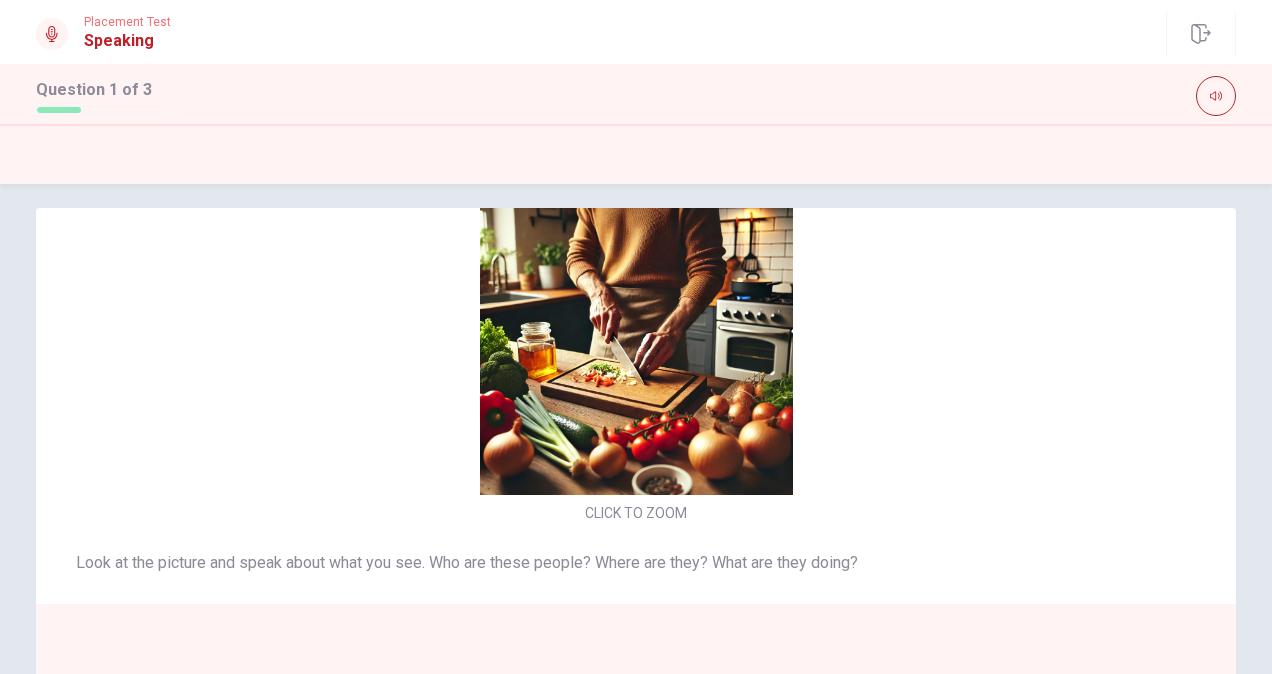 scroll, scrollTop: 0, scrollLeft: 0, axis: both 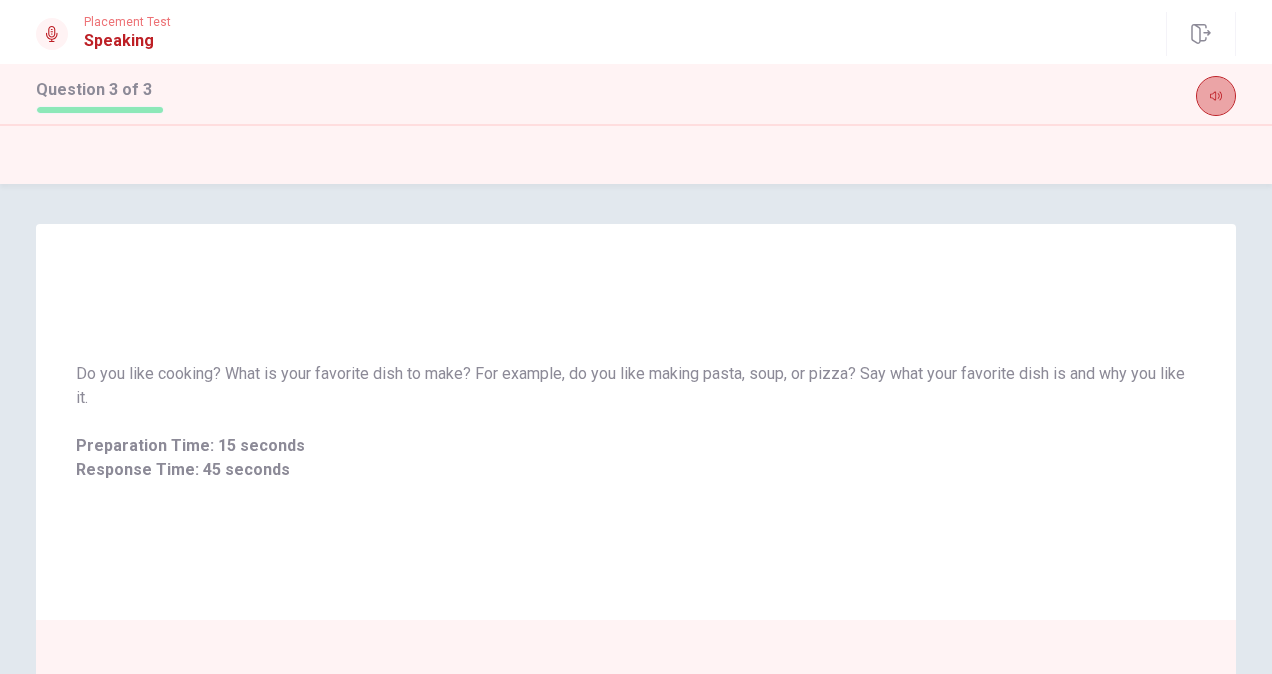 click 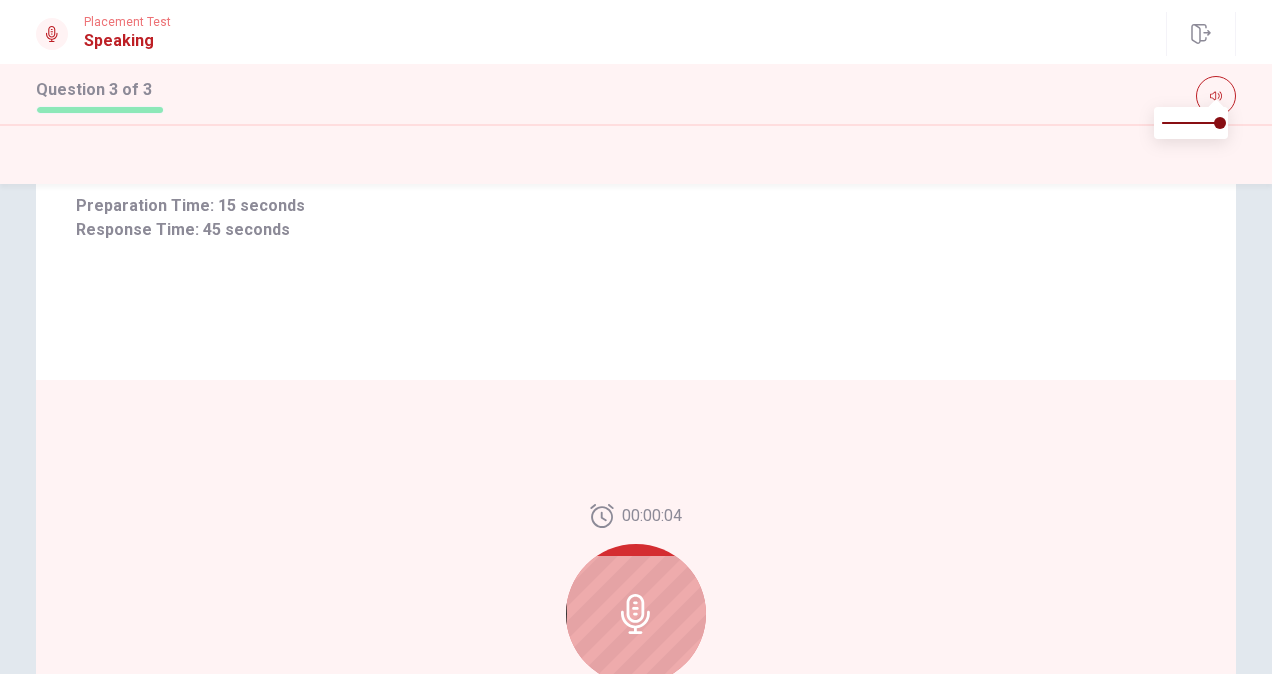 scroll, scrollTop: 280, scrollLeft: 0, axis: vertical 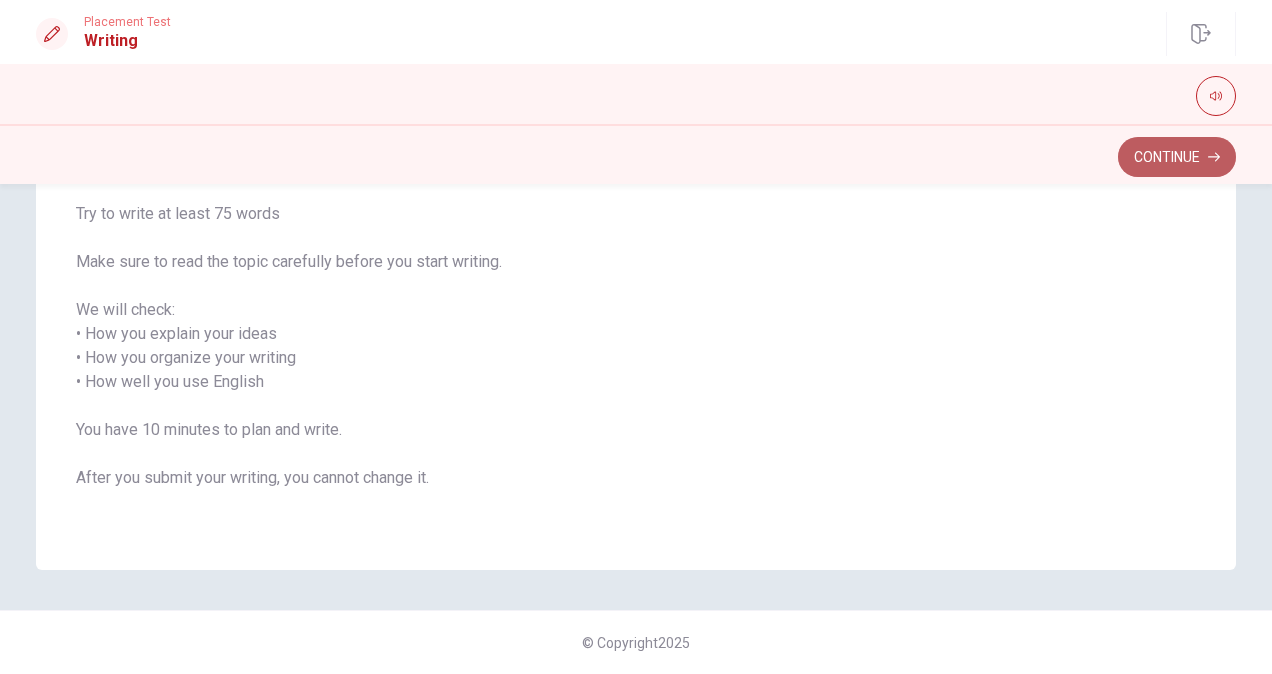 click on "Continue" at bounding box center (1177, 157) 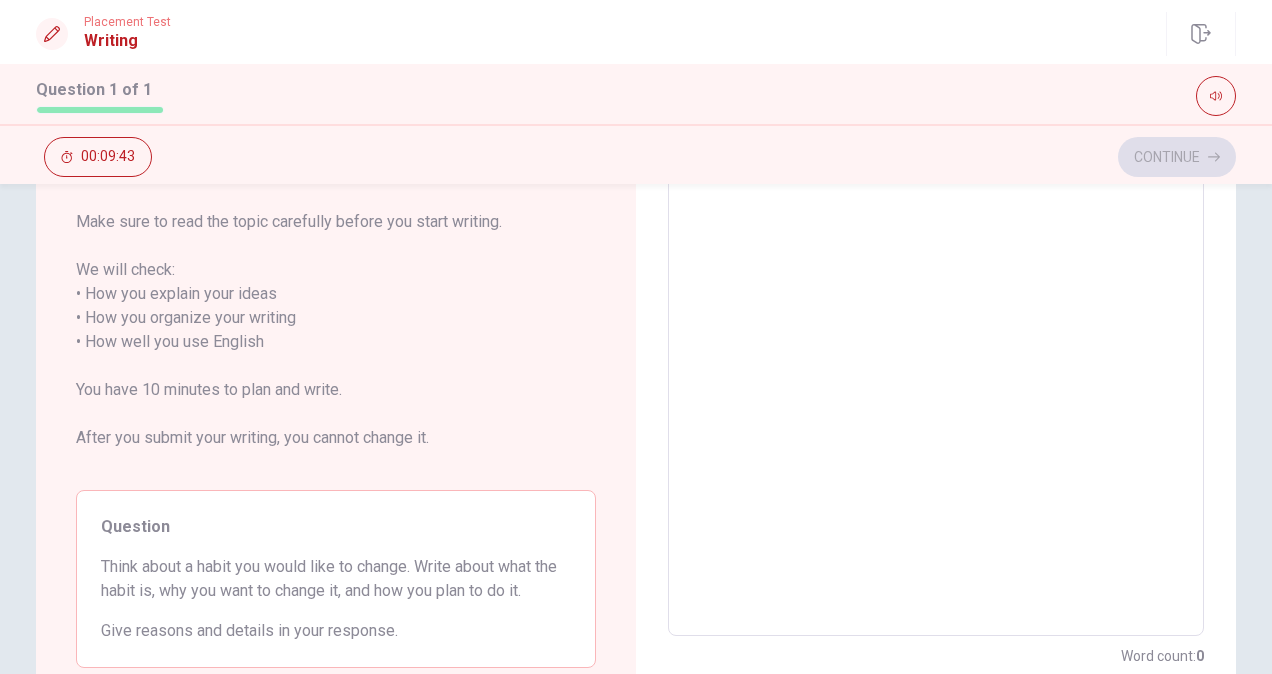 click at bounding box center (936, 342) 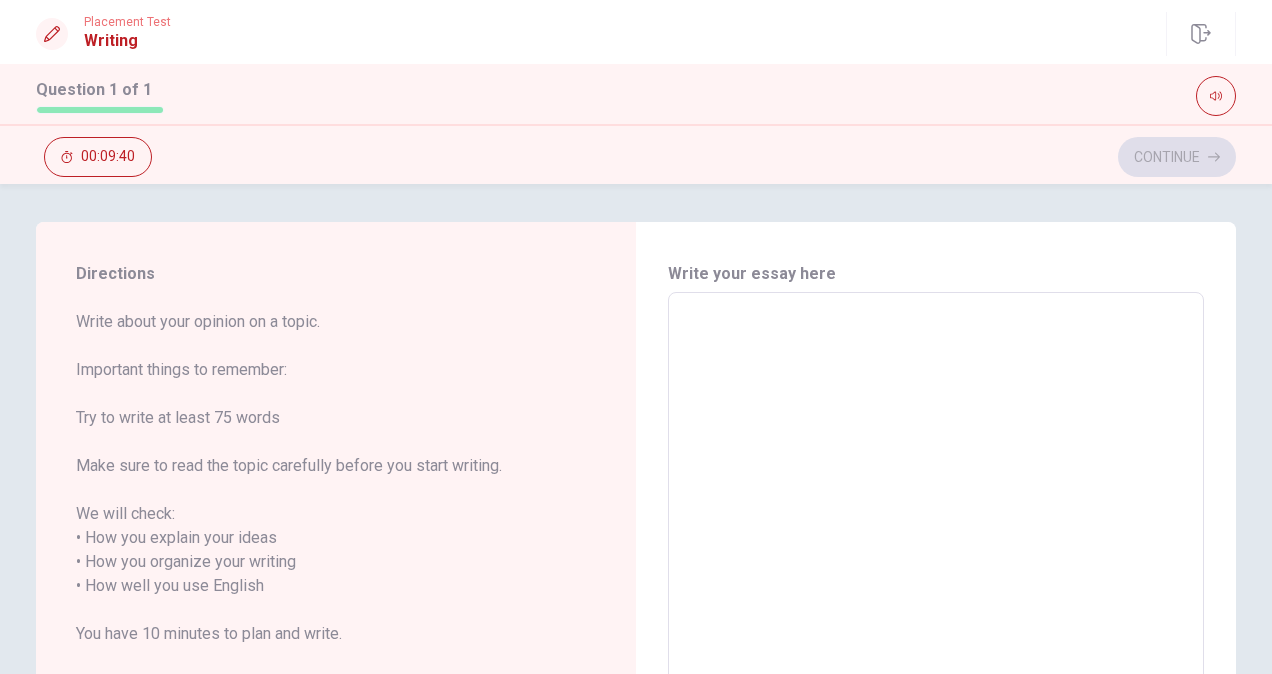 scroll, scrollTop: 0, scrollLeft: 0, axis: both 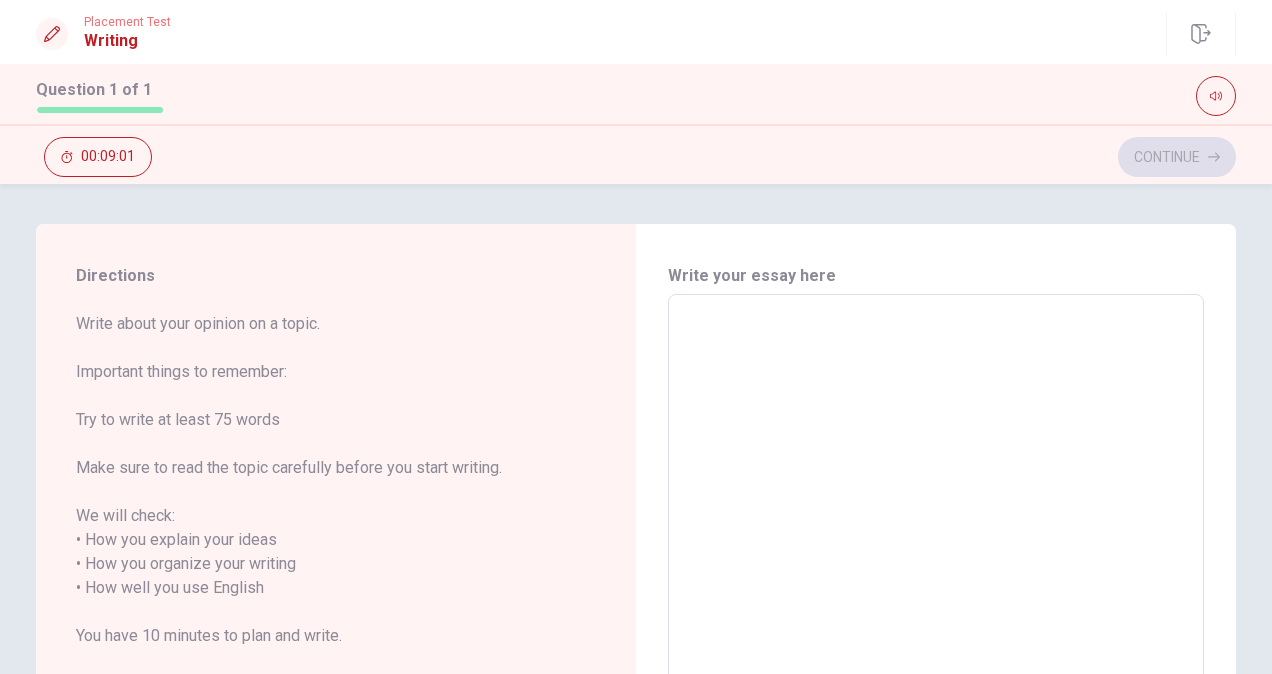 type on "I" 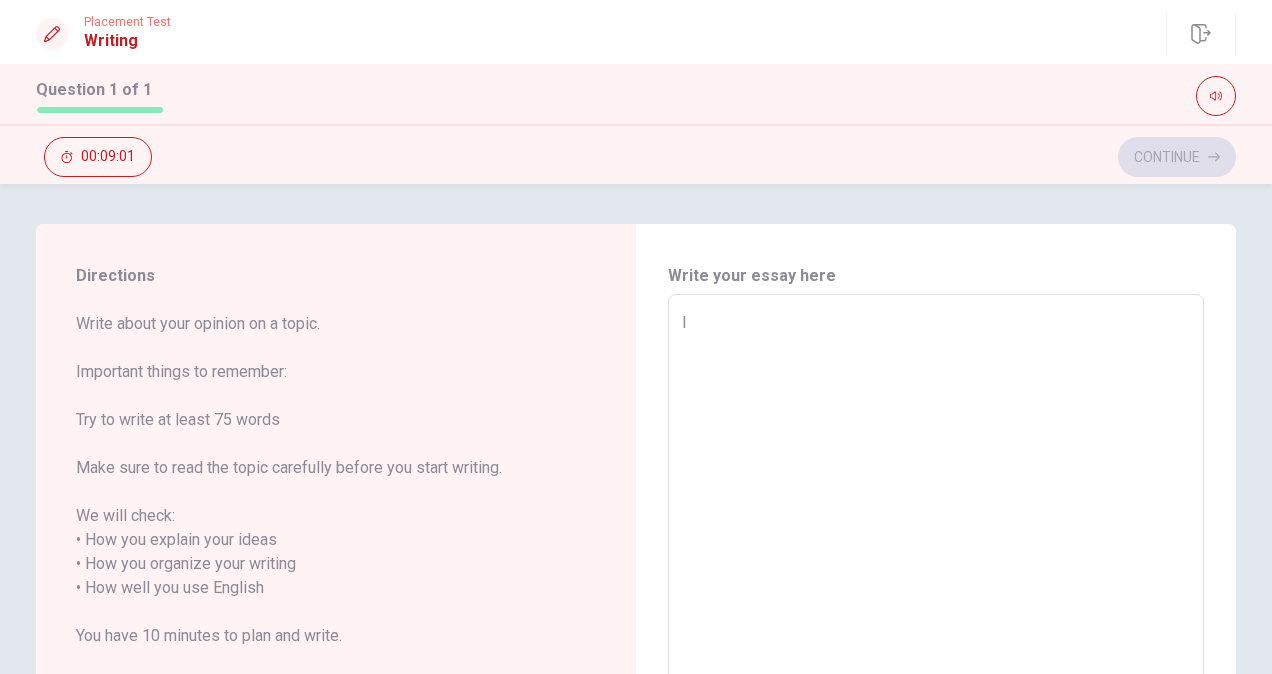 type on "x" 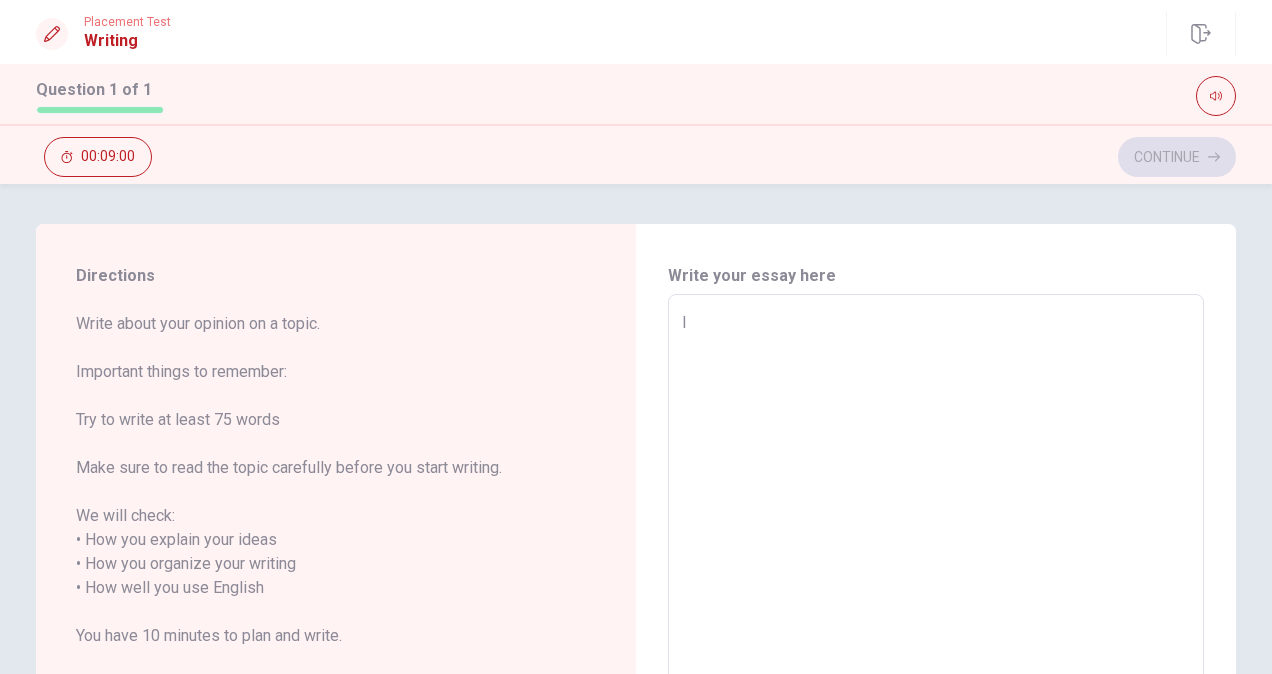 type on "x" 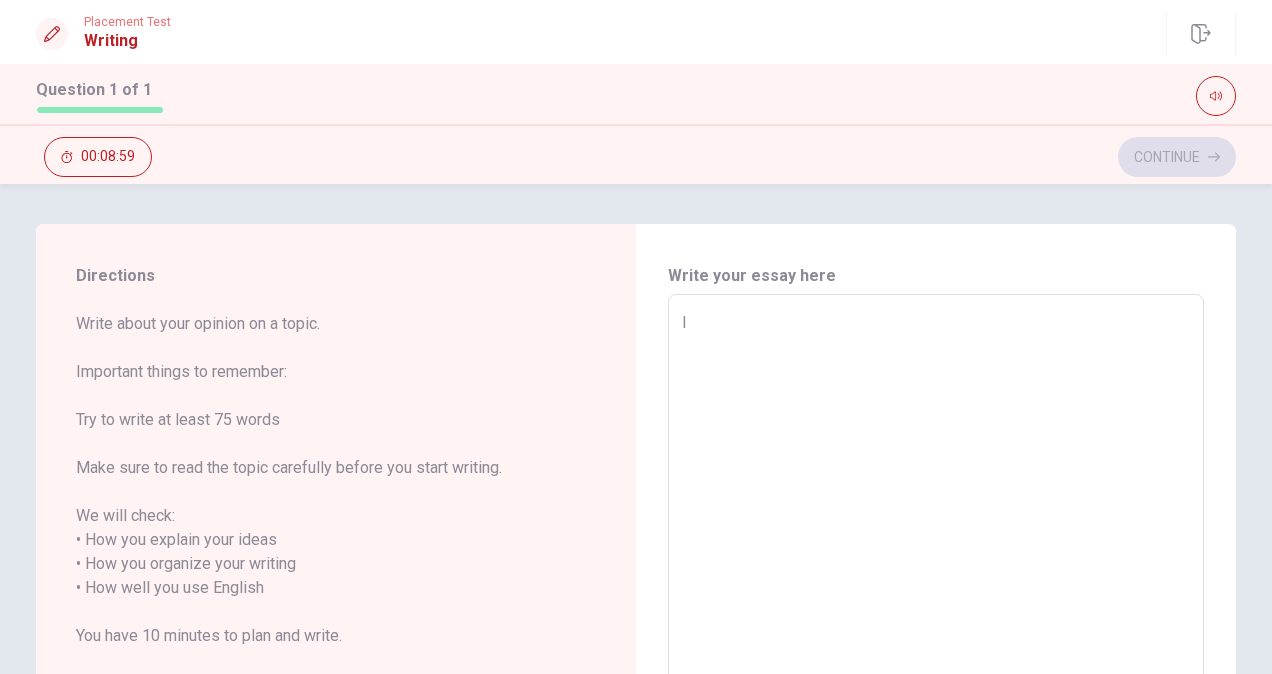 type on "I h" 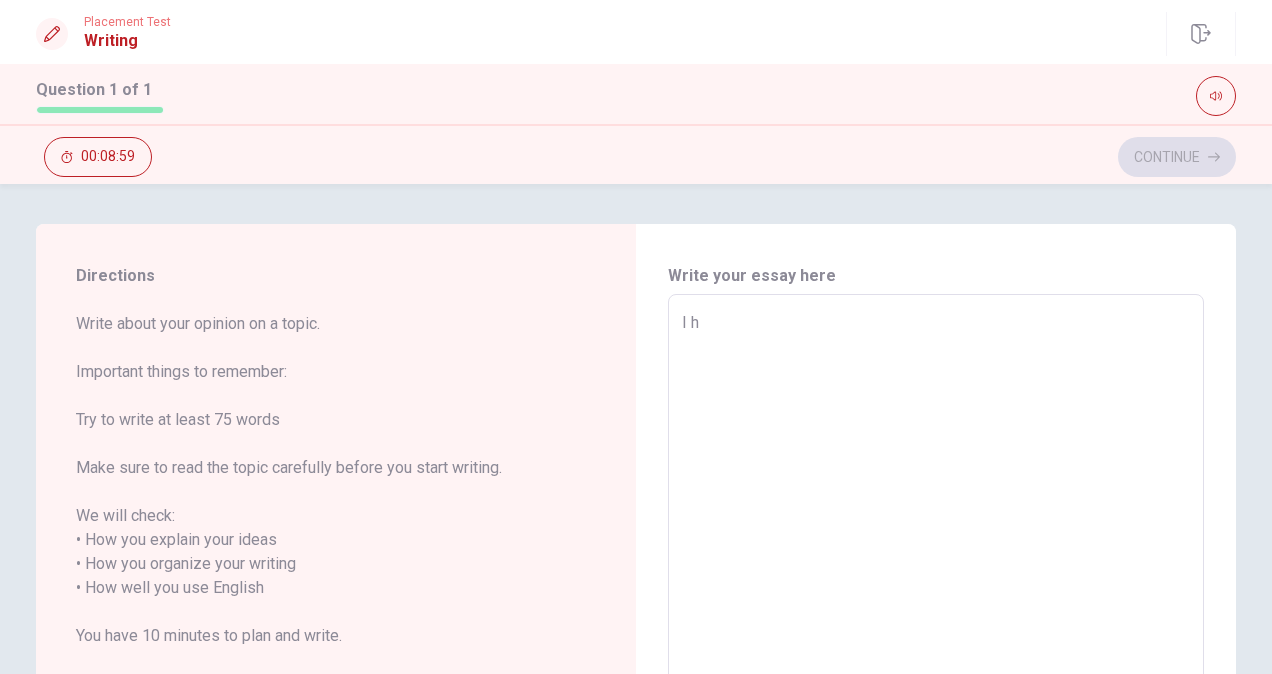type on "x" 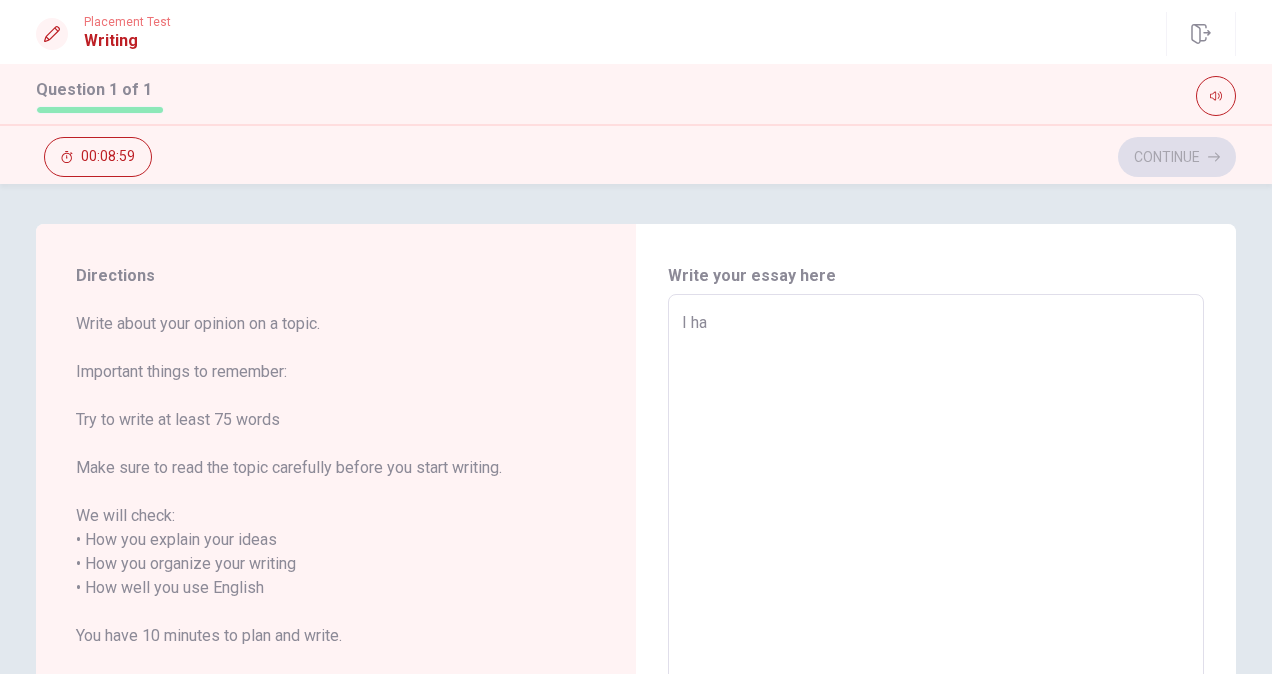 type on "x" 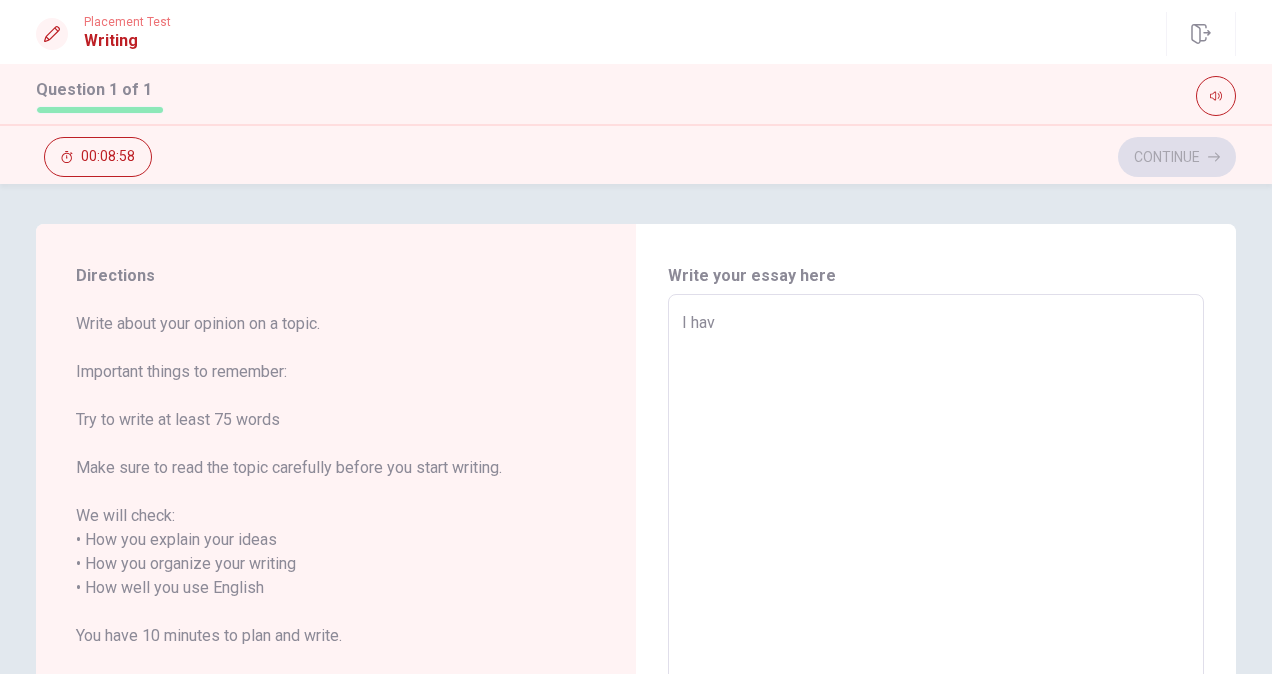 type on "x" 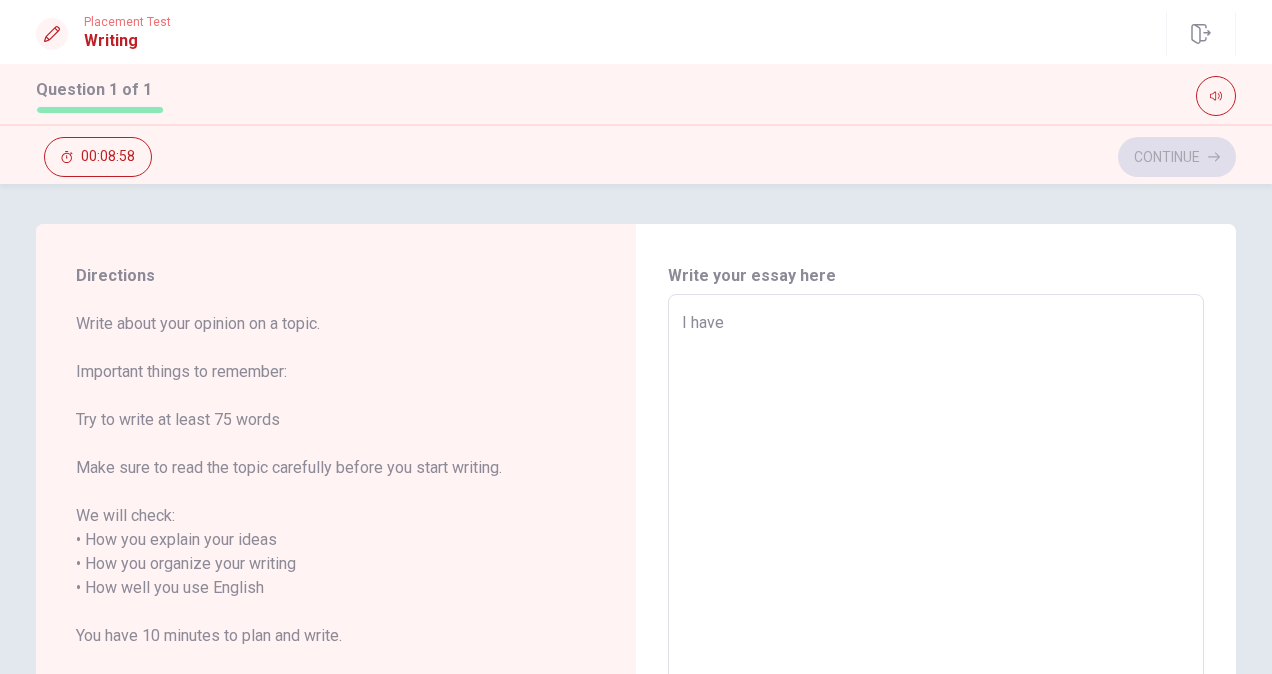 type on "x" 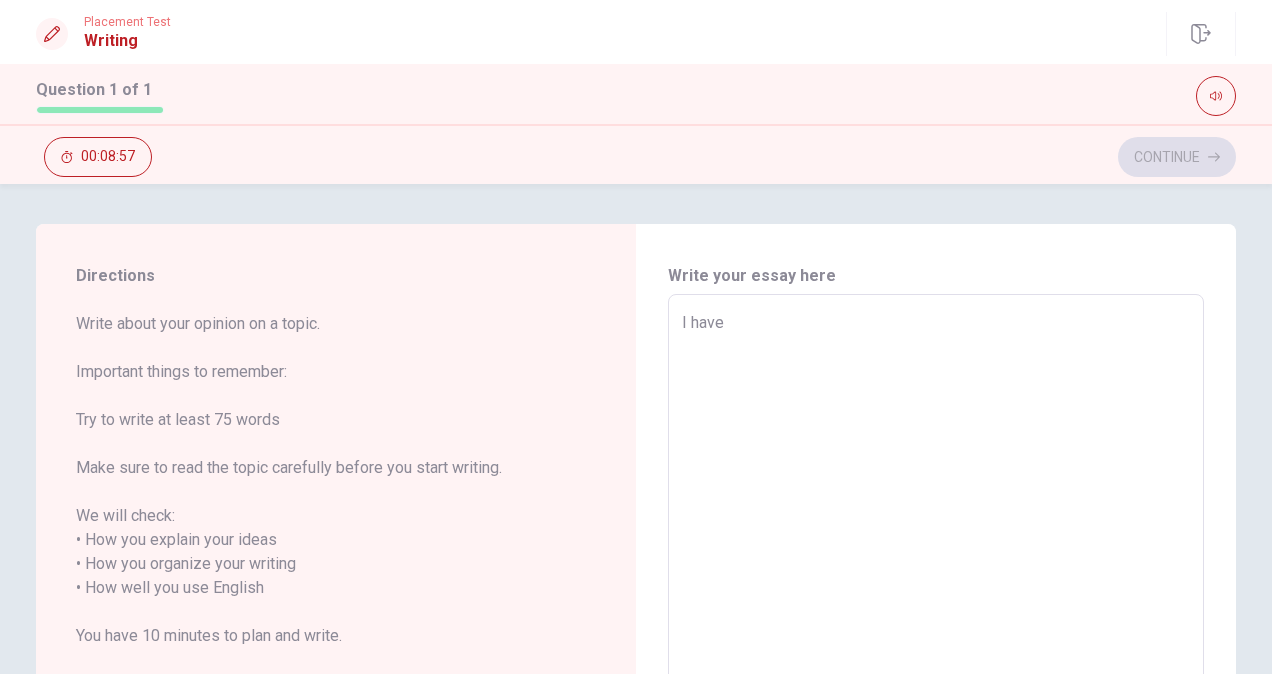 type on "x" 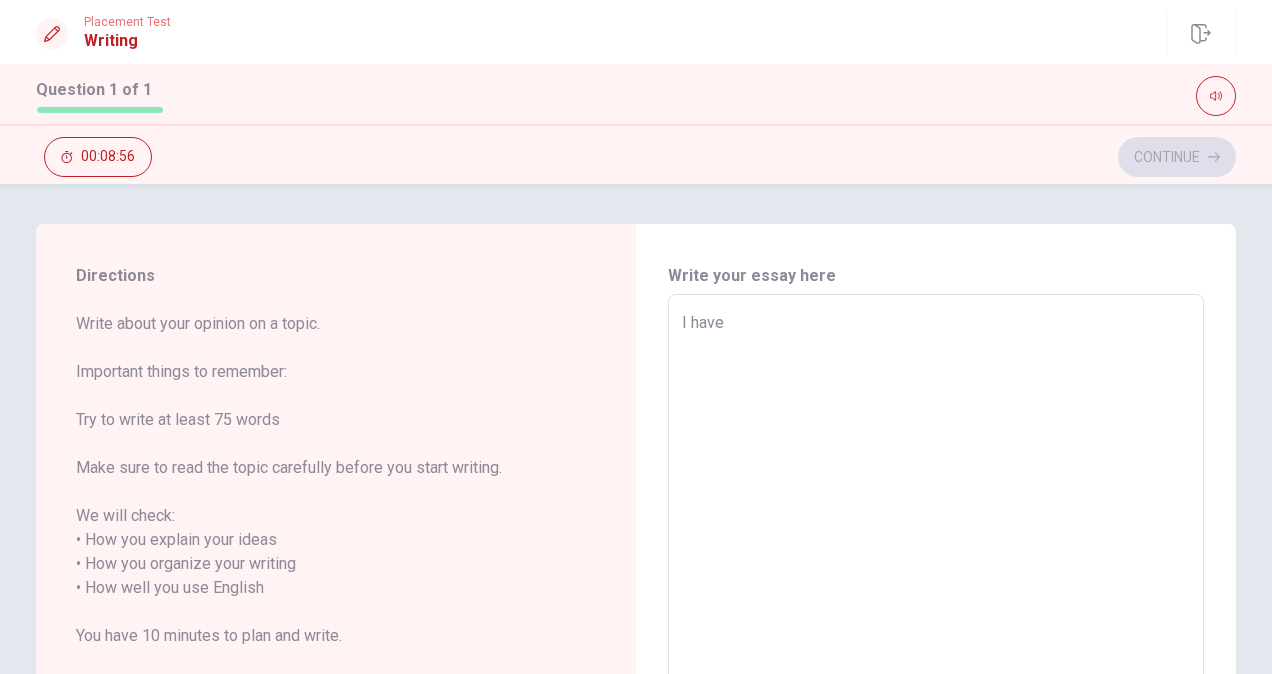 type on "I have a" 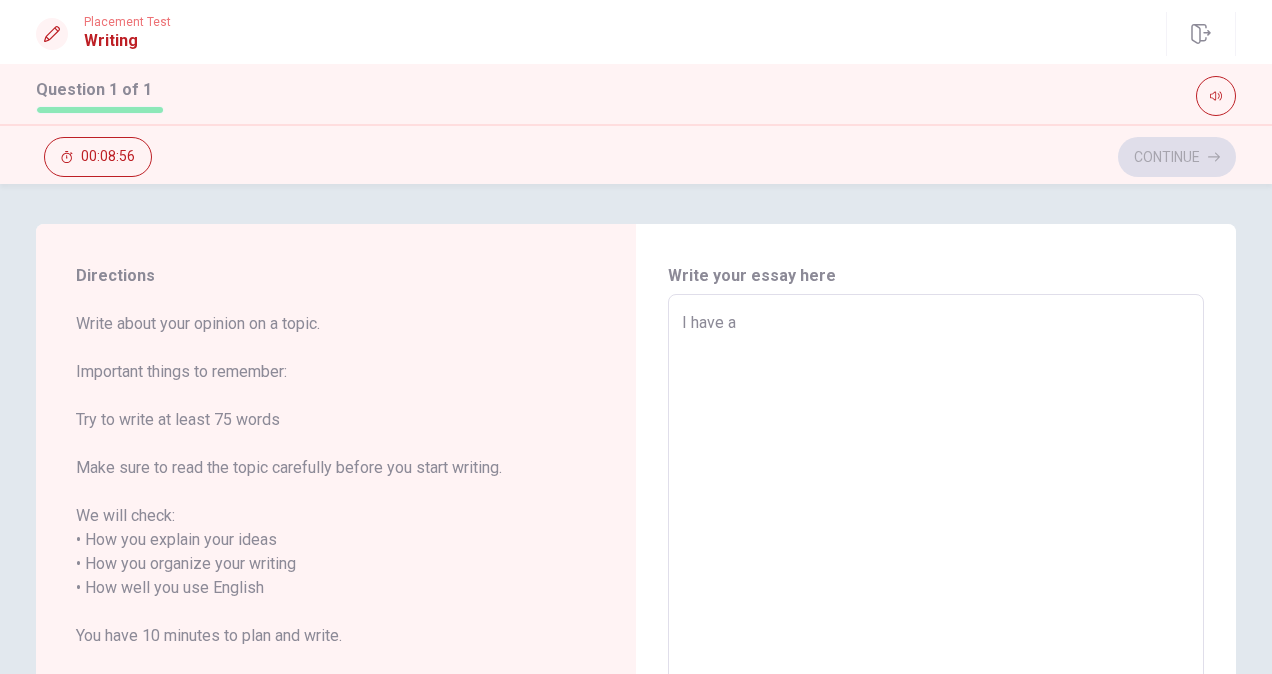 type on "x" 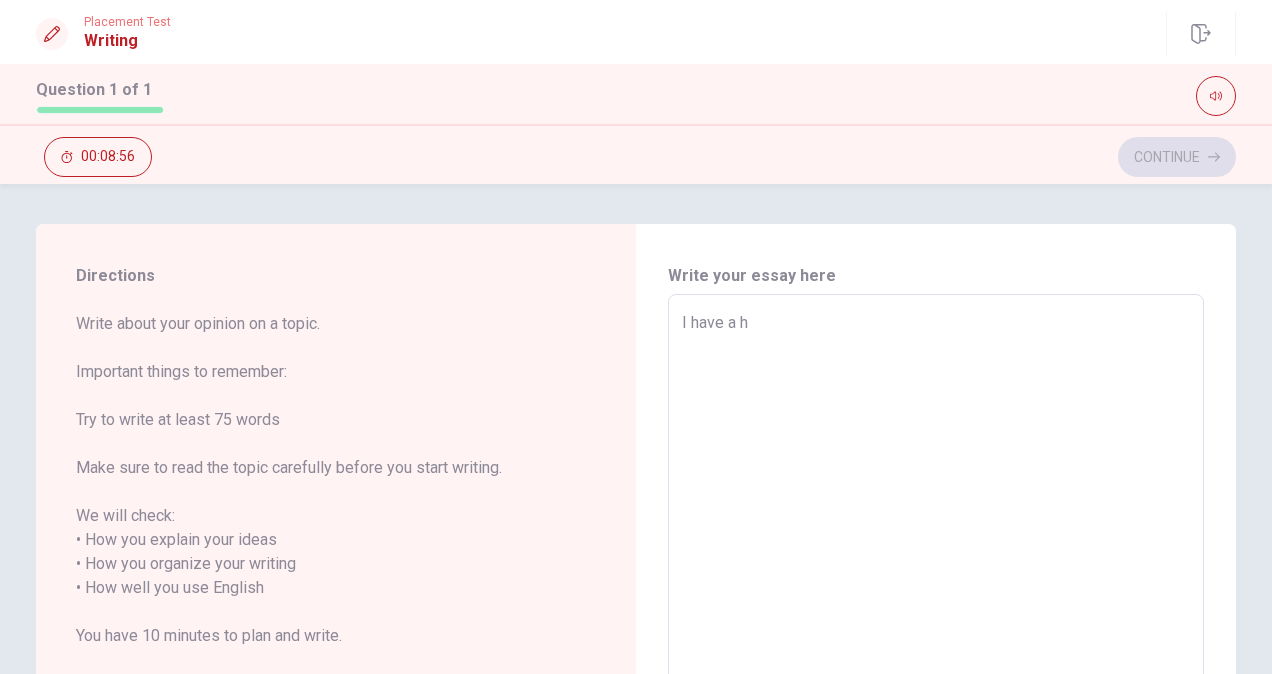 type on "x" 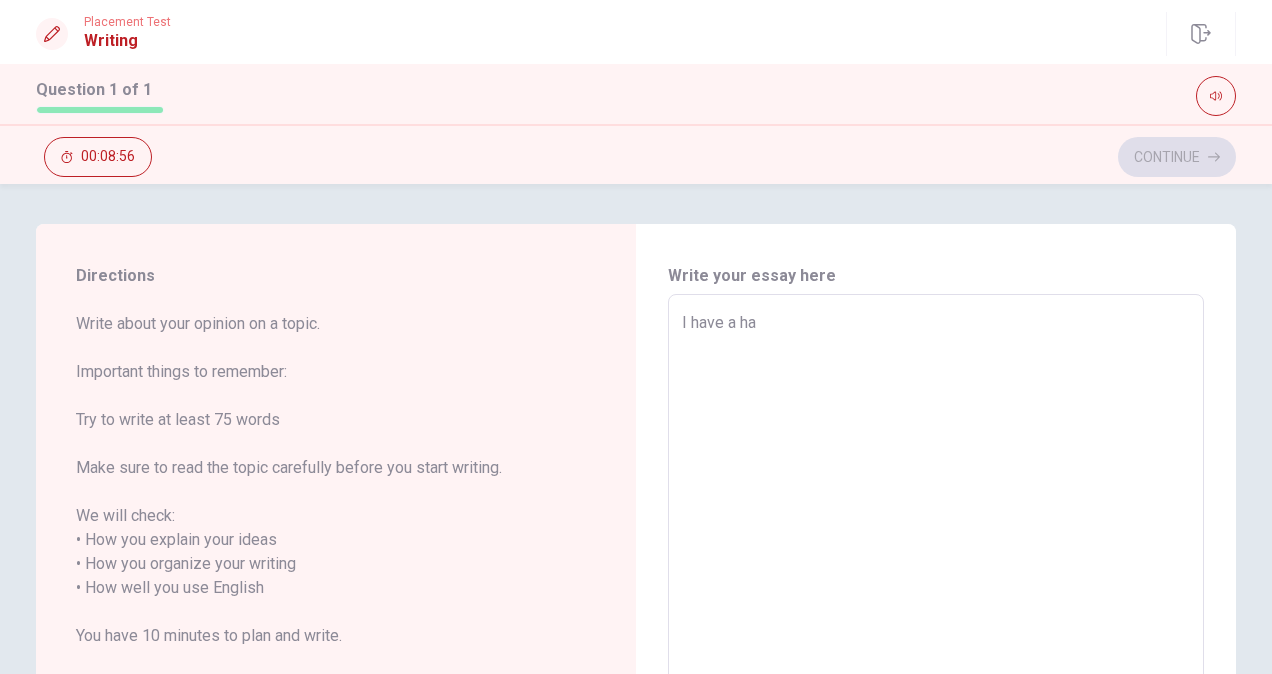 type on "x" 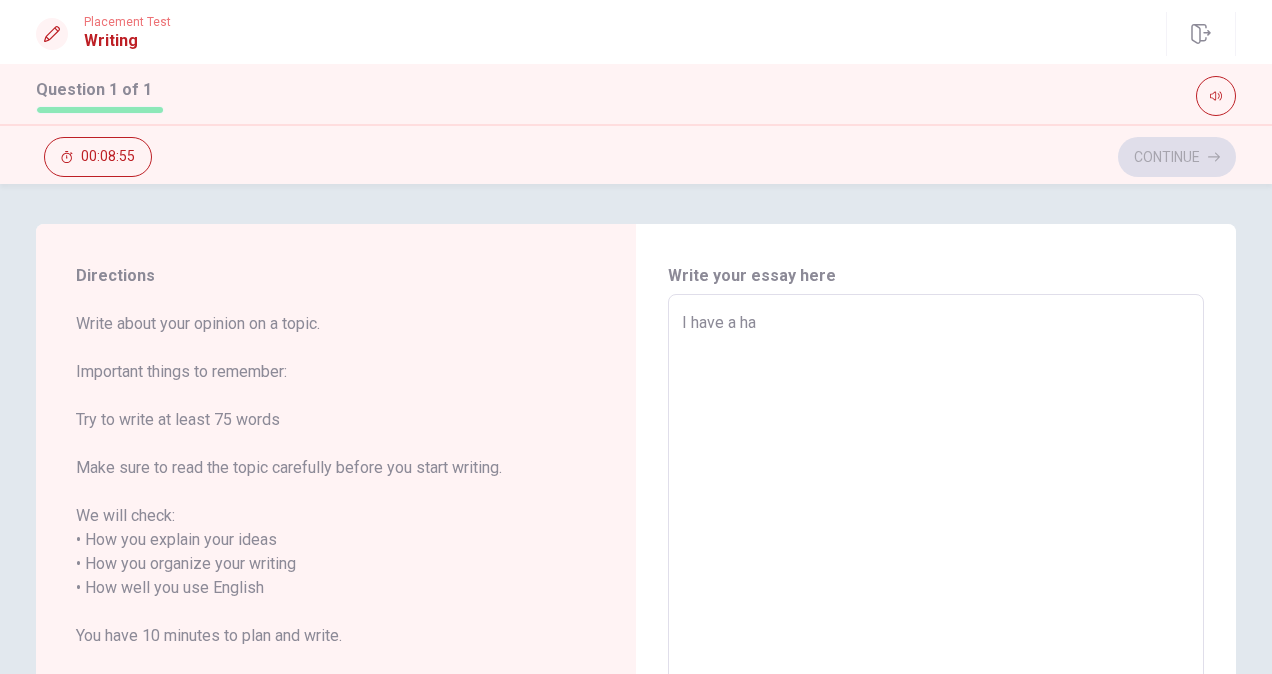 type on "I have a hab" 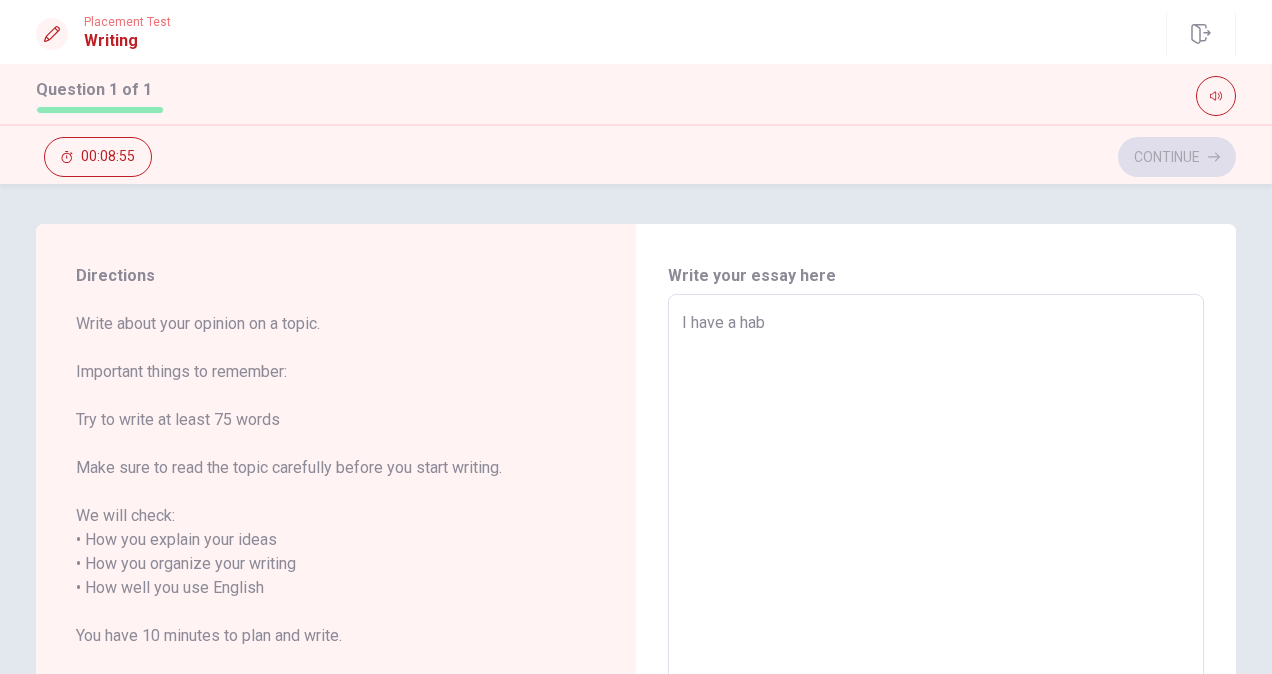 type on "x" 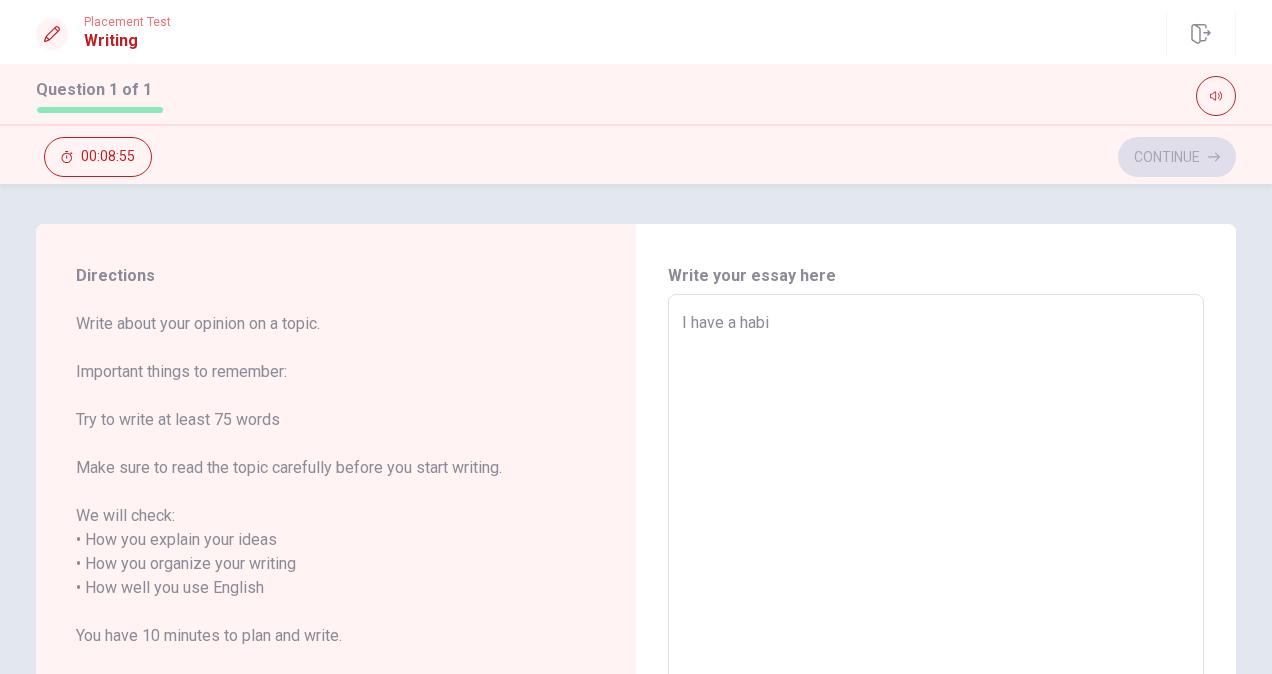 type on "x" 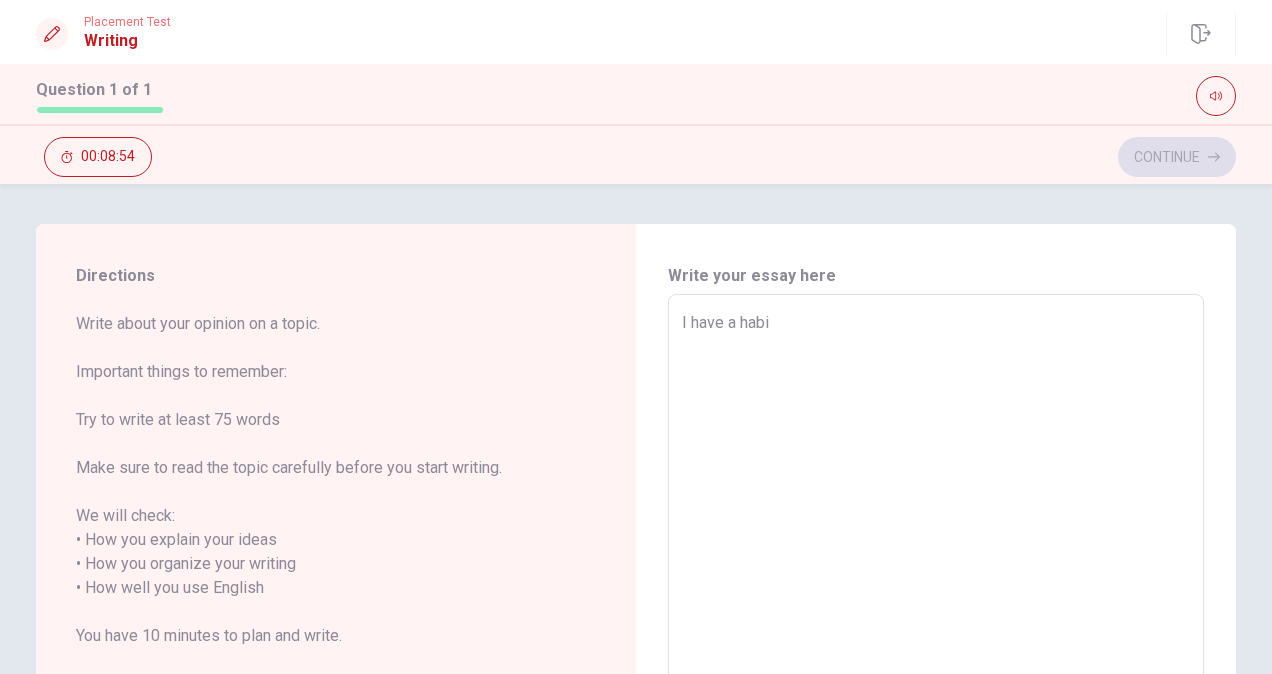 type on "I have a habit" 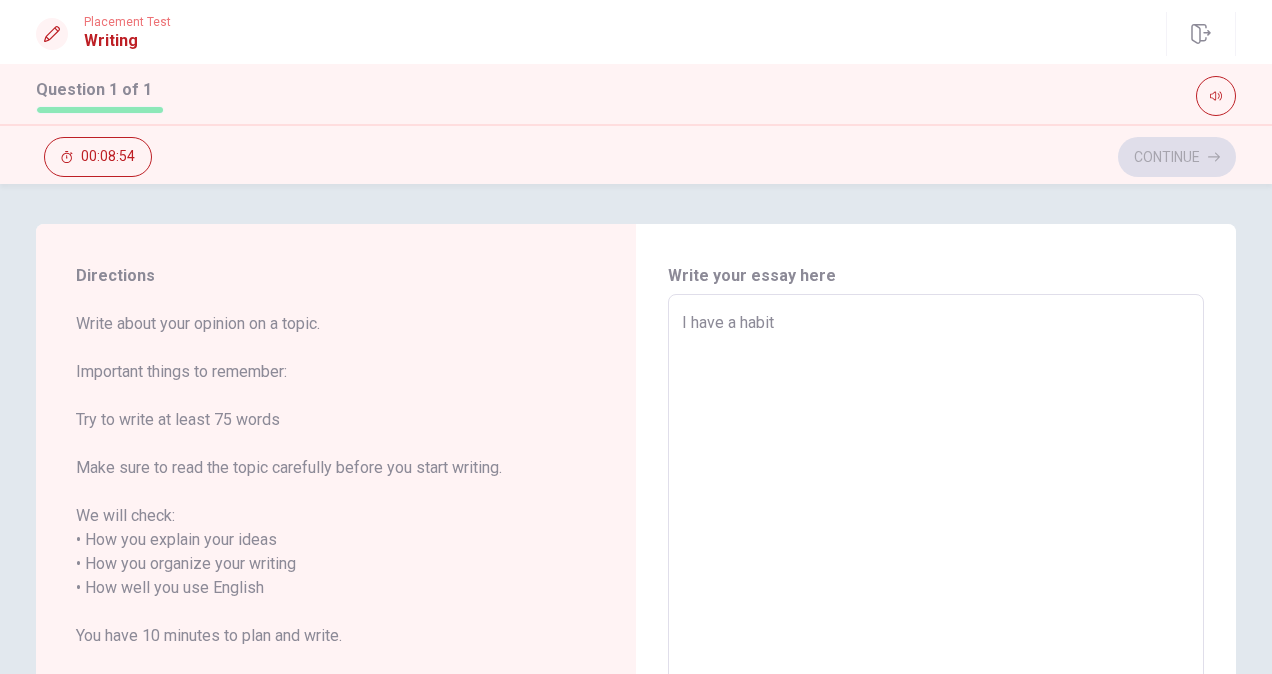 type on "x" 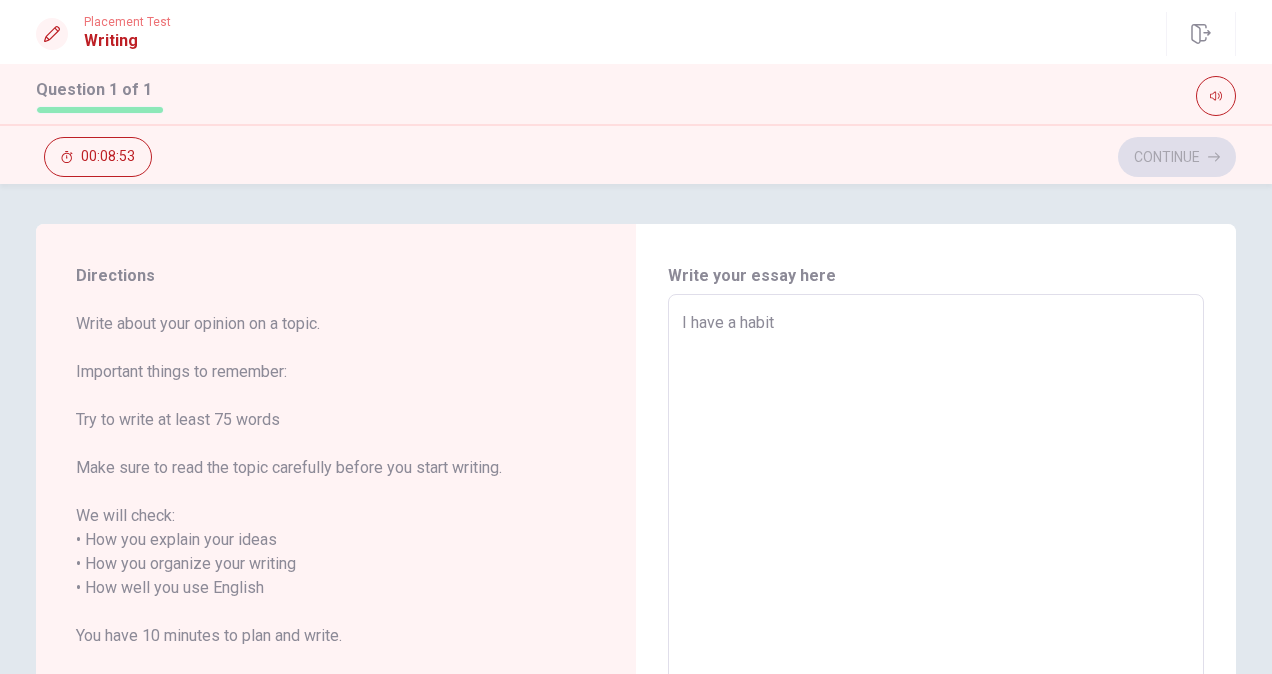 type on "x" 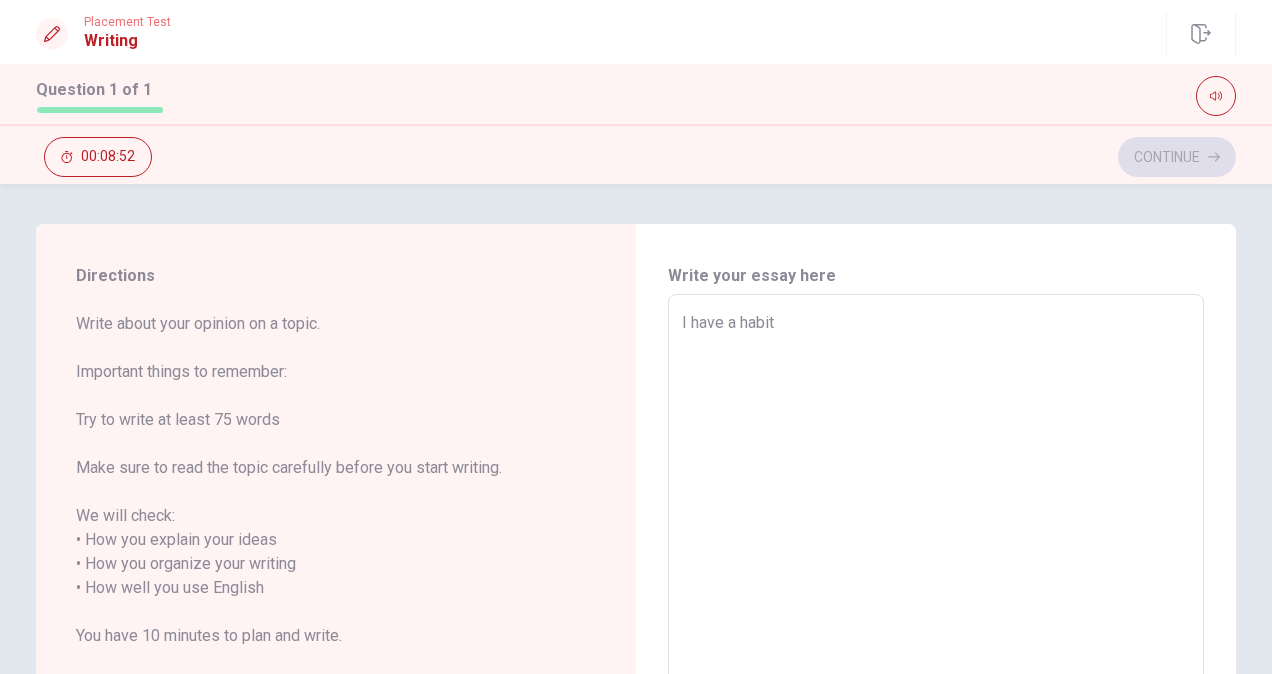 type on "I have a habit o" 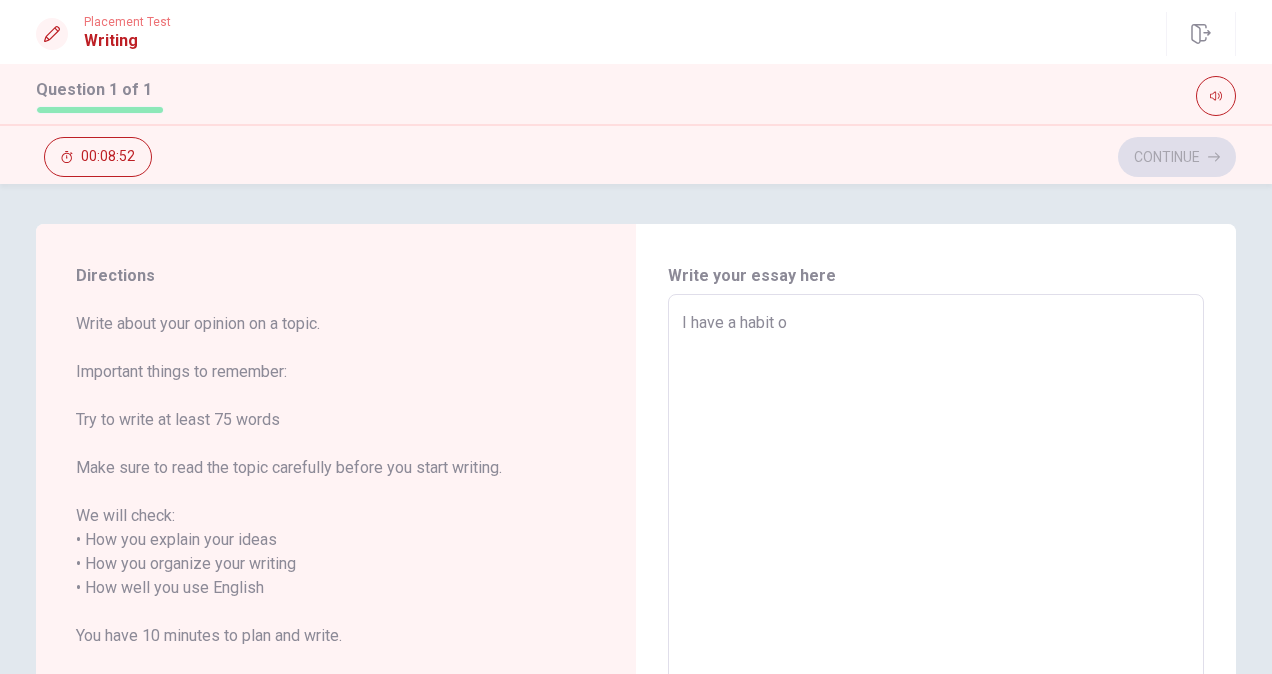 type on "x" 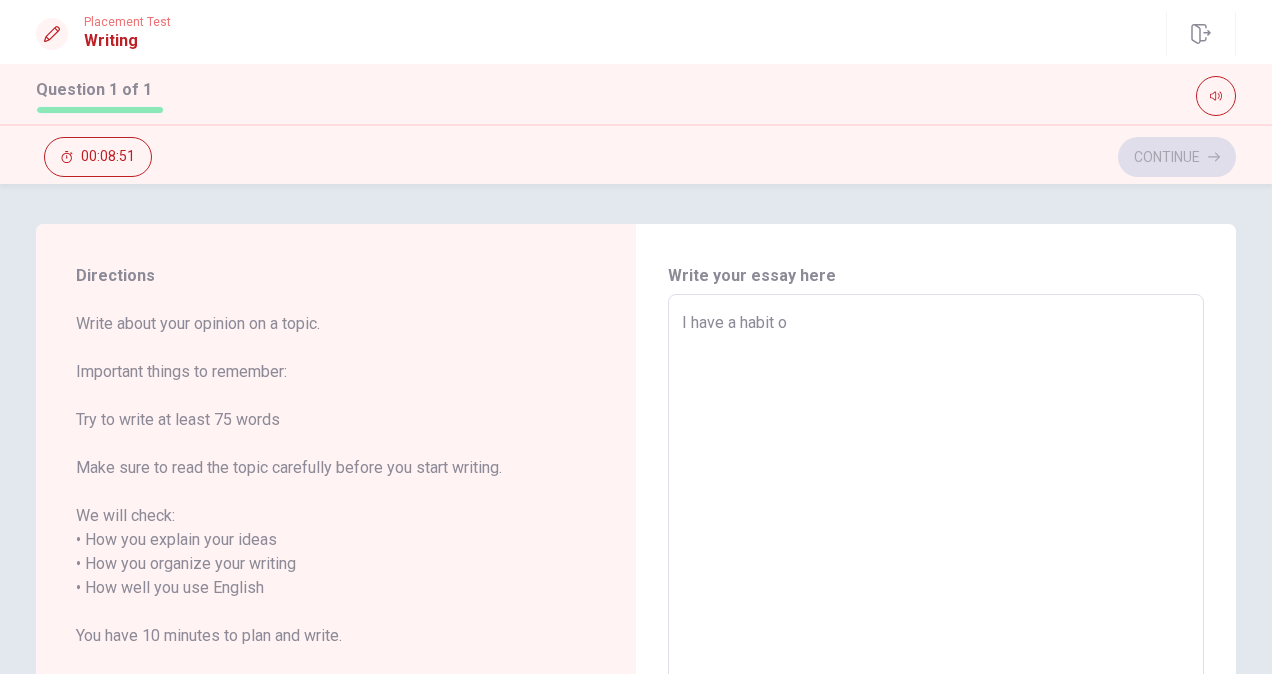 type on "I have a habit of" 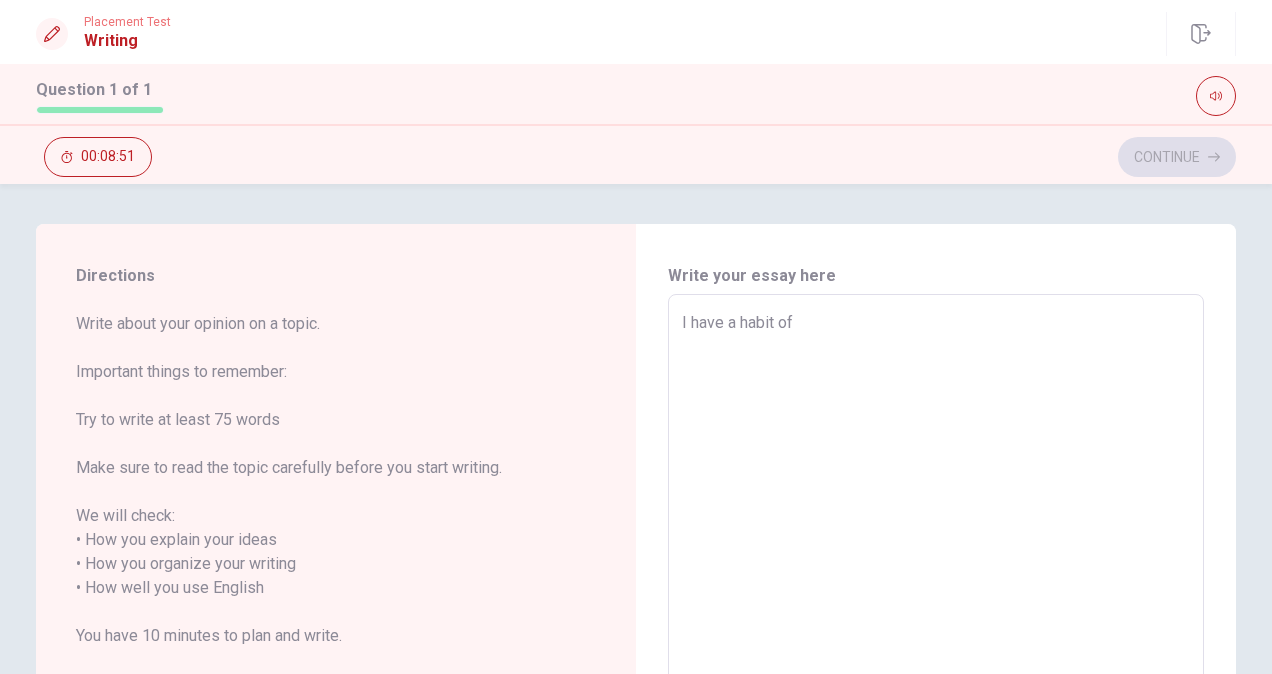 type on "x" 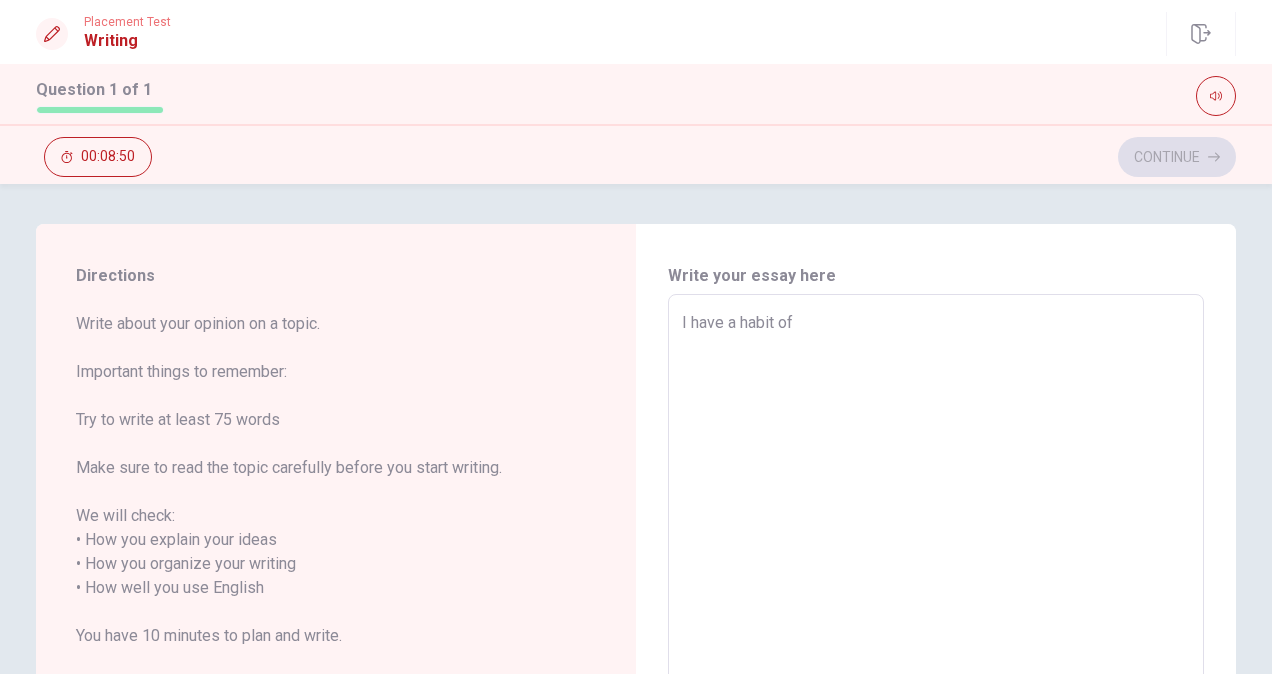 type on "I have a habit of e" 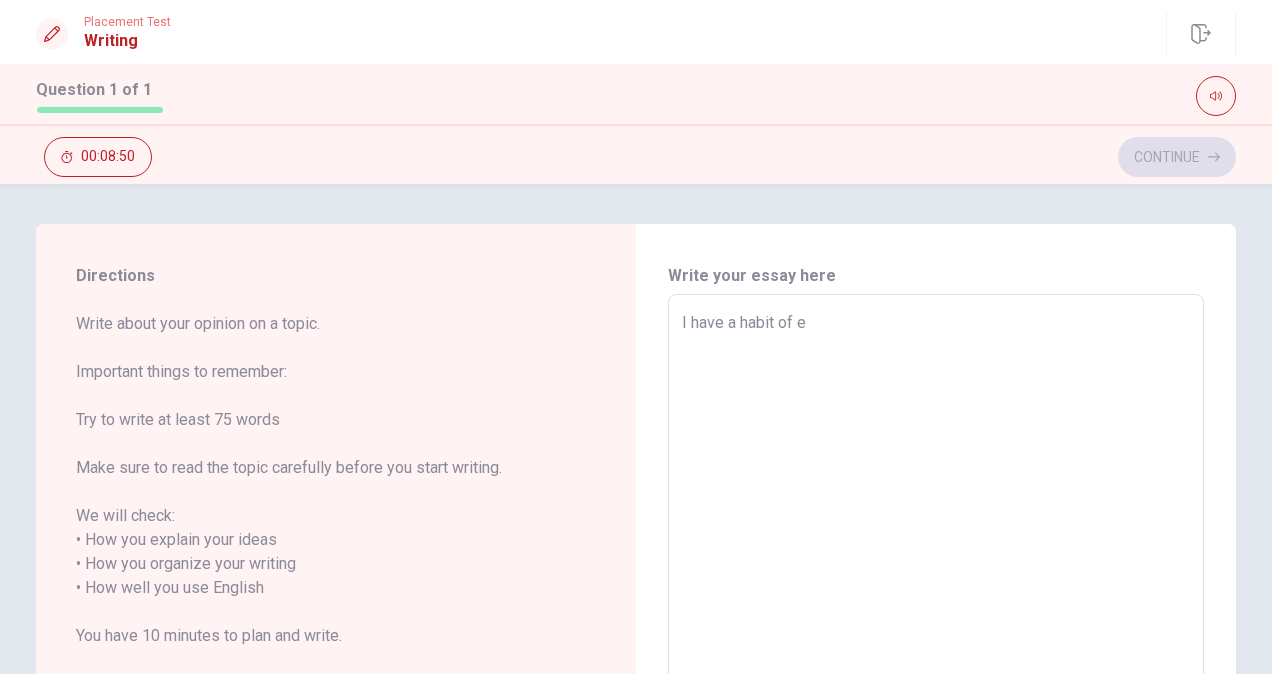 type on "x" 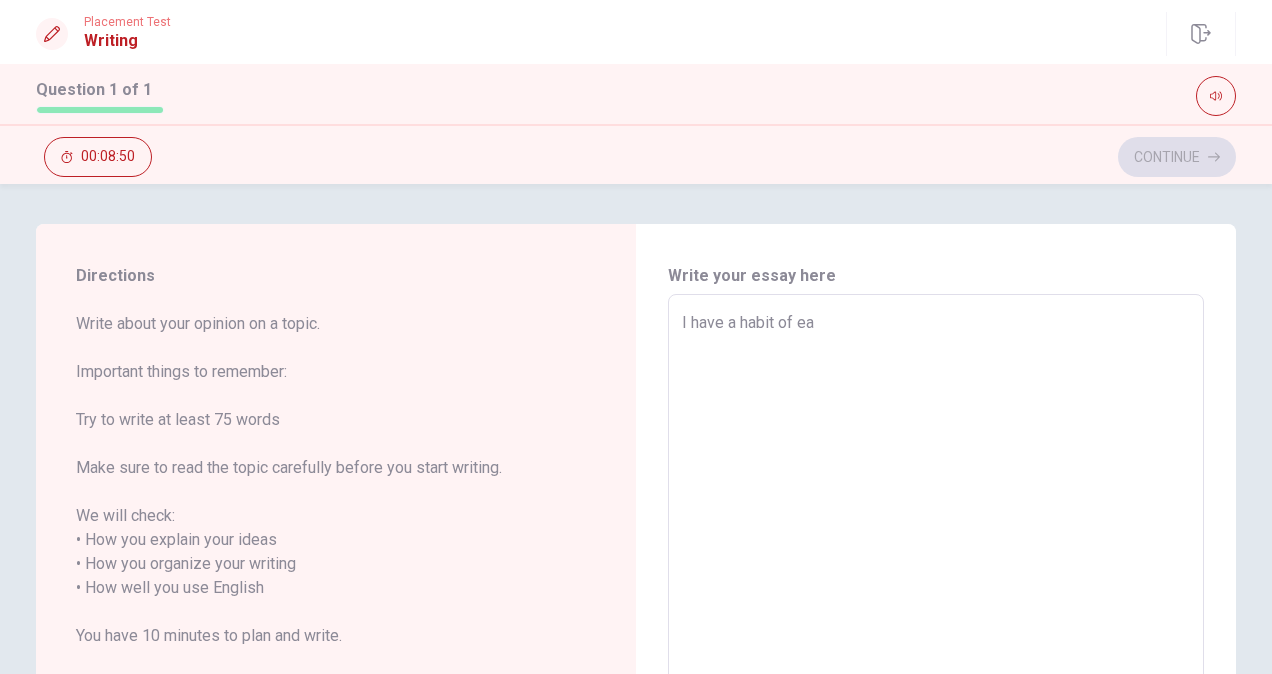 type on "x" 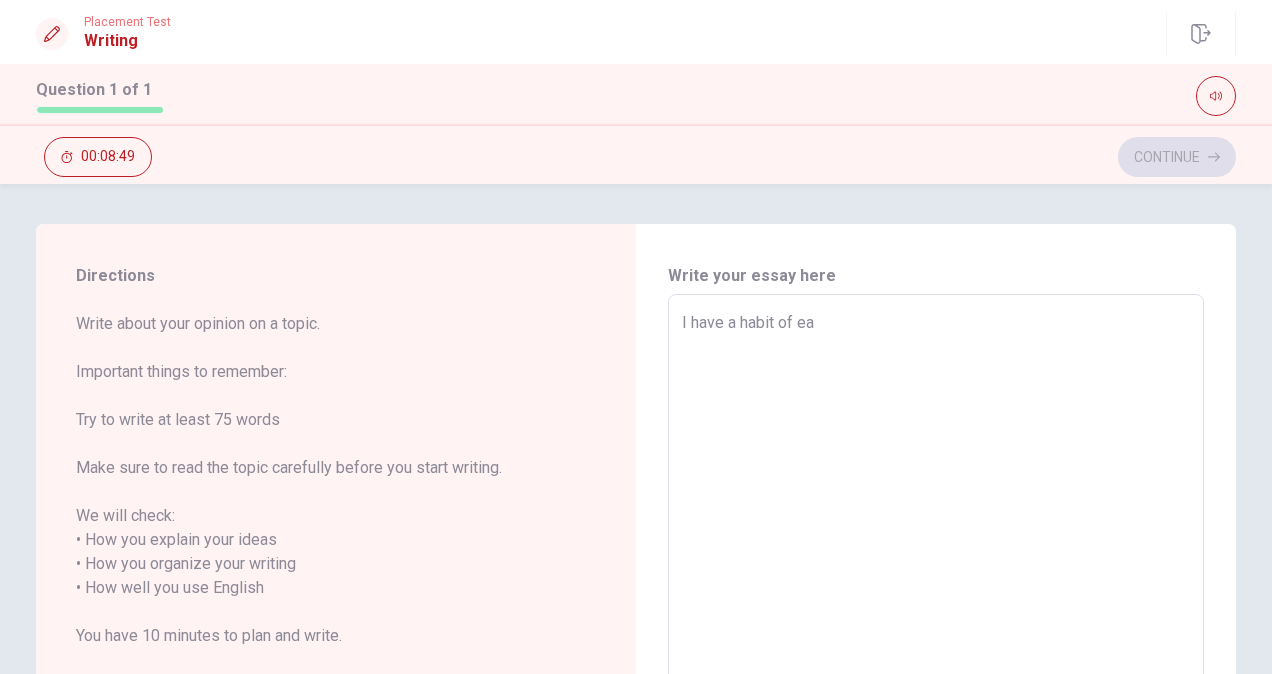 type on "I have a habit of eat" 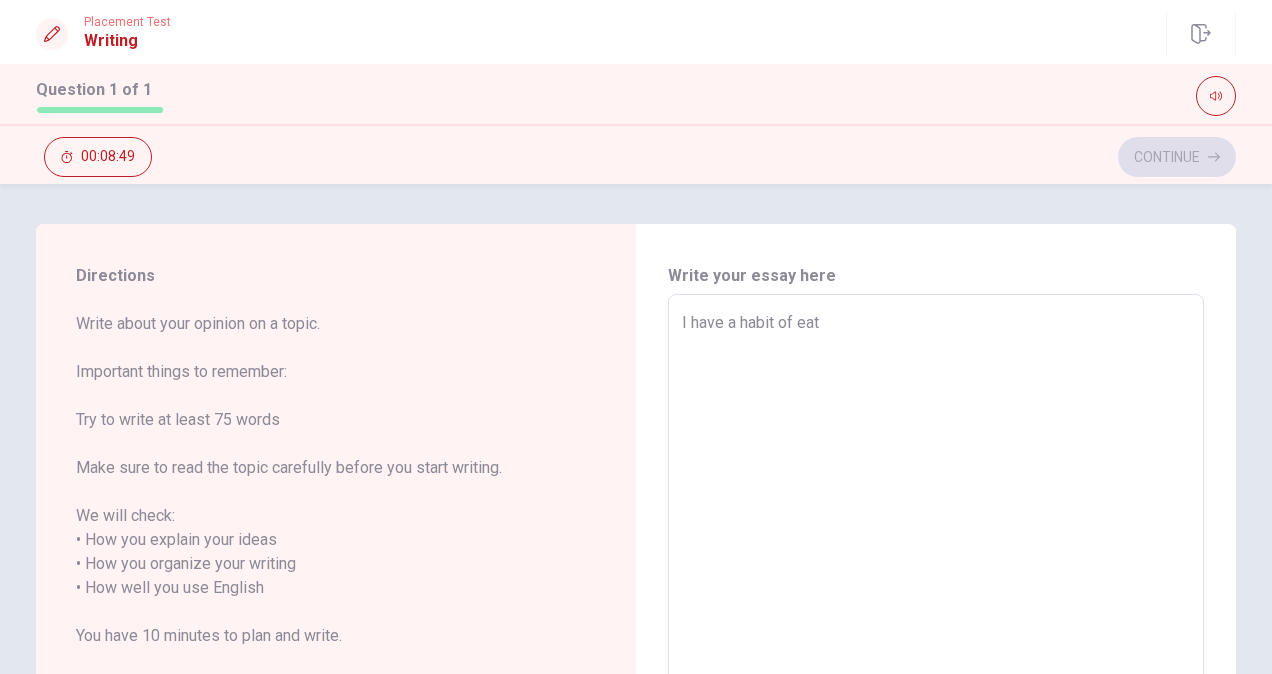 type on "x" 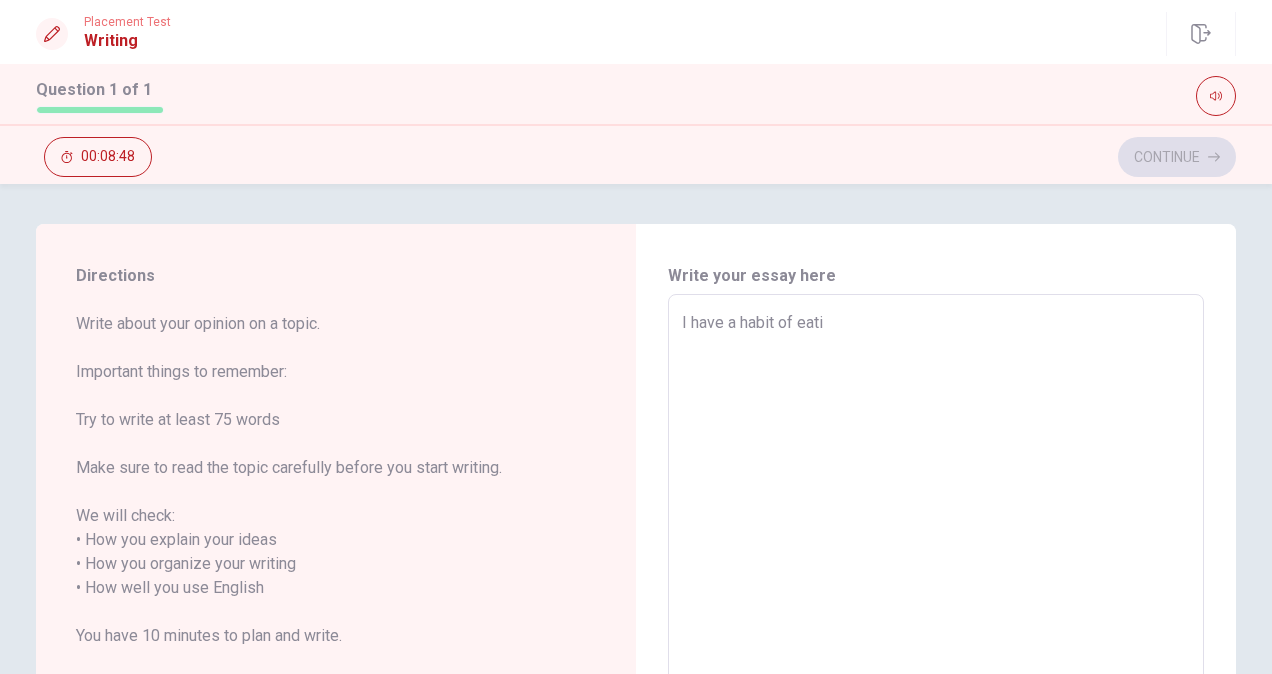 type on "x" 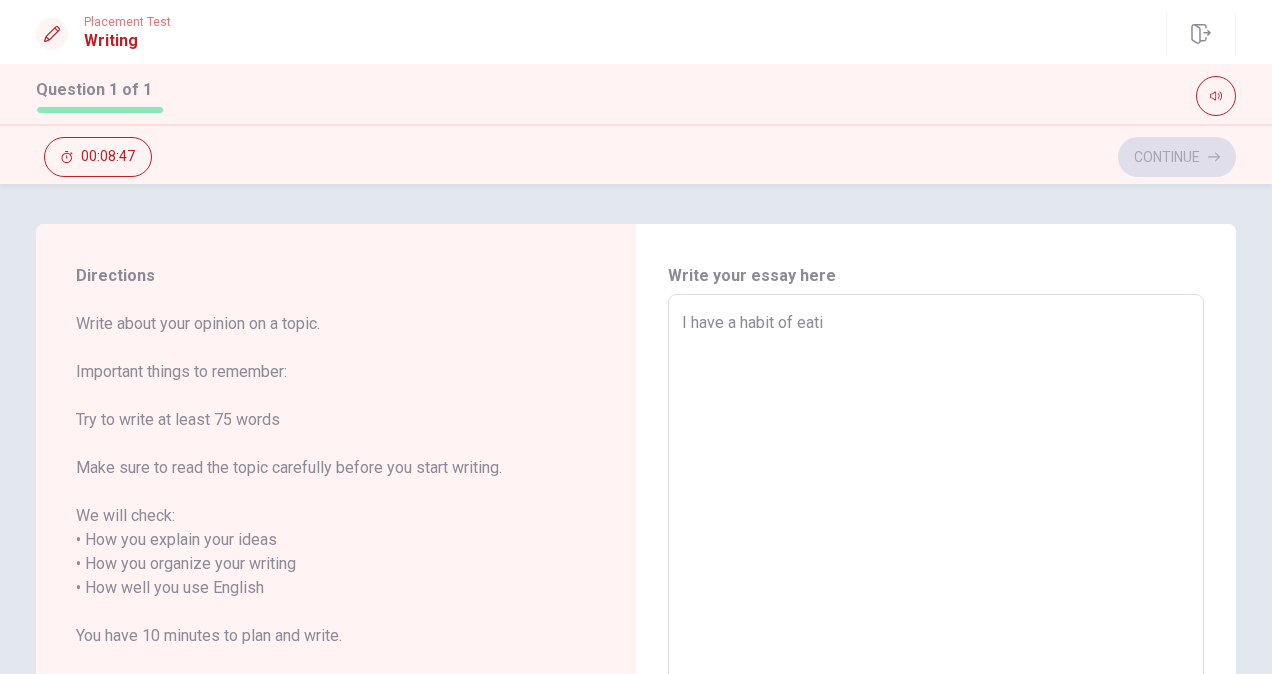 type on "I have a habit of eatin" 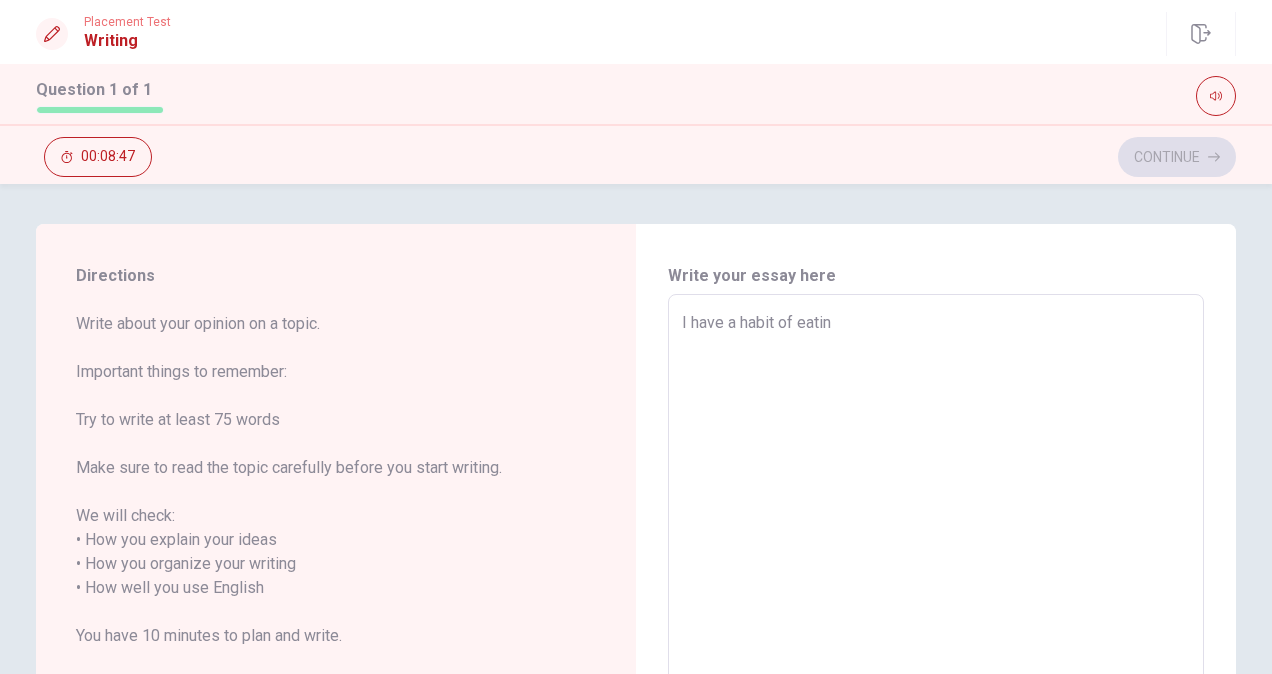 type on "x" 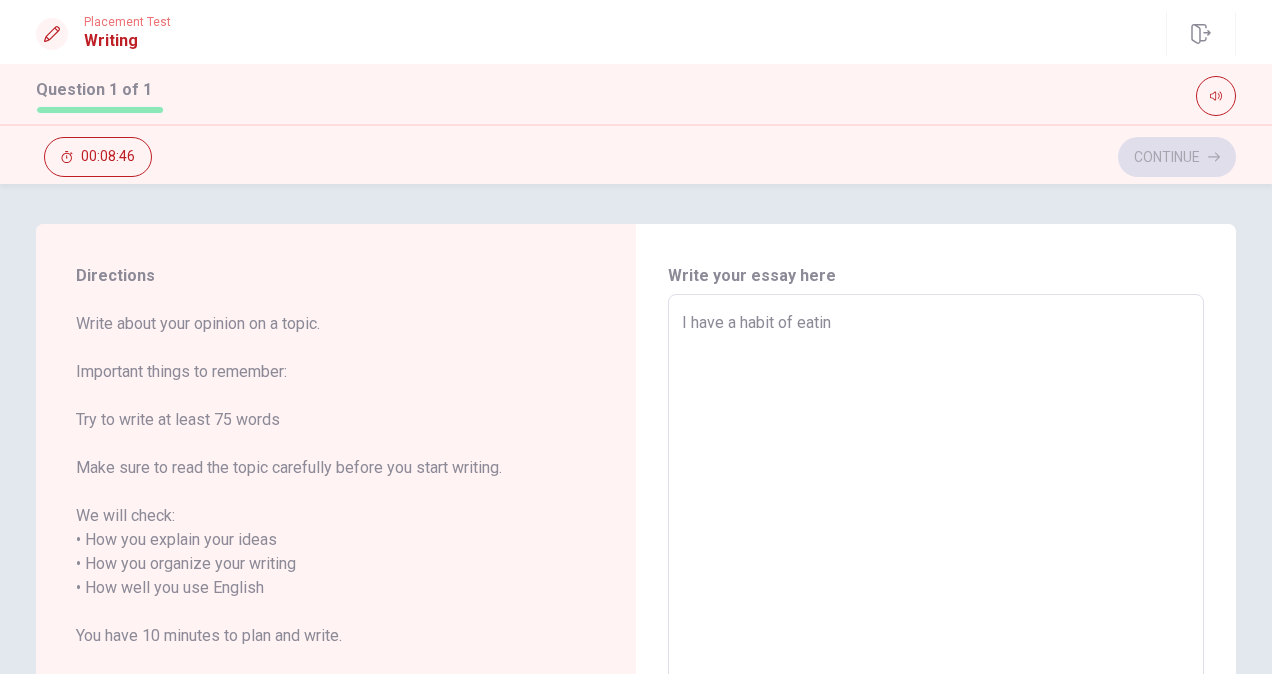 type on "I have a habit of eating" 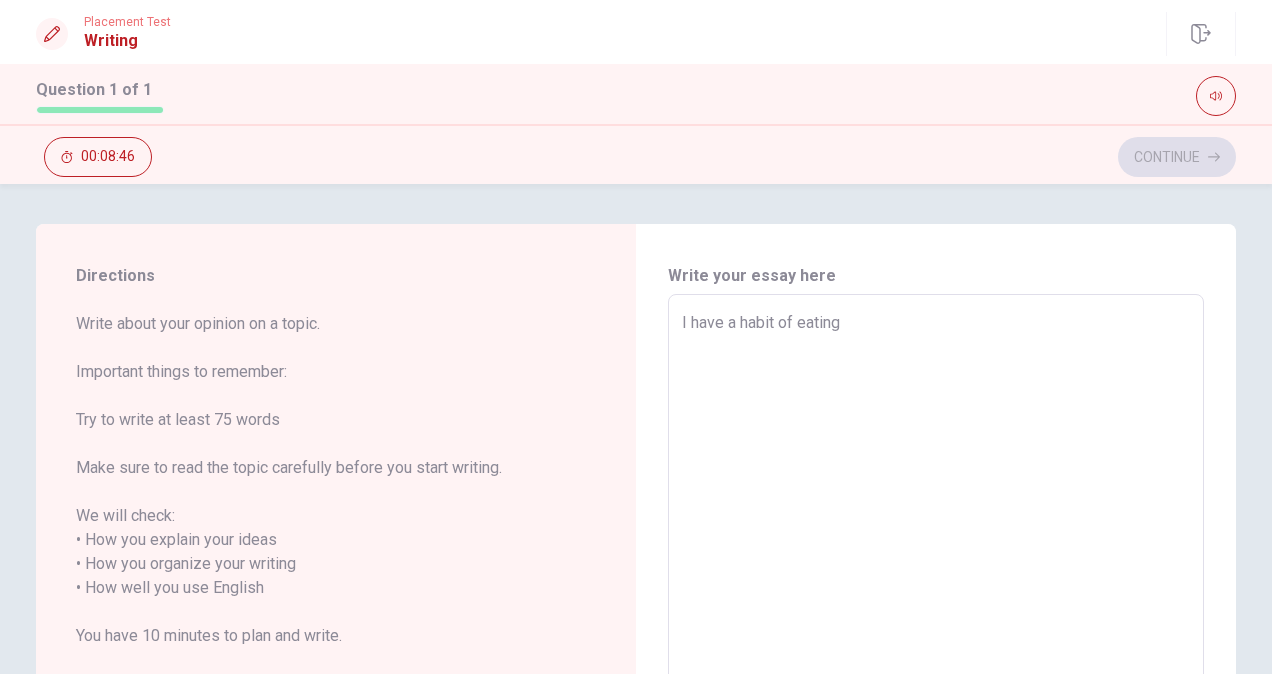 type on "x" 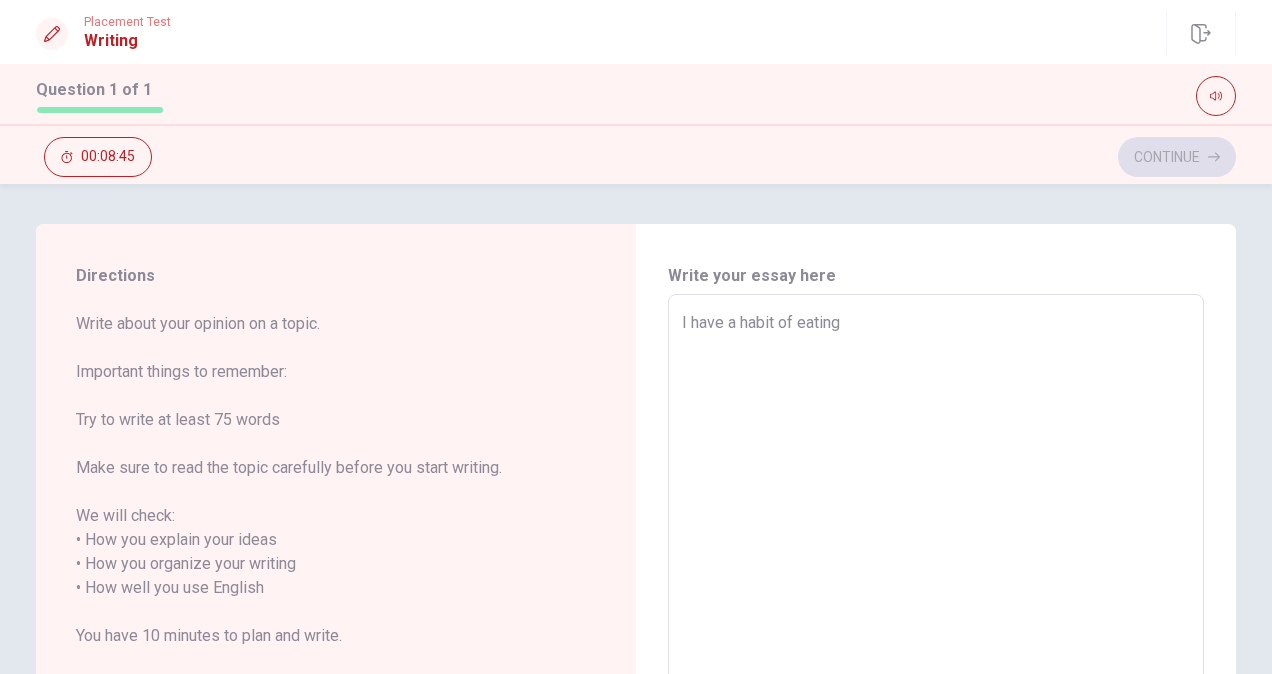 type on "I have a habit of eating a" 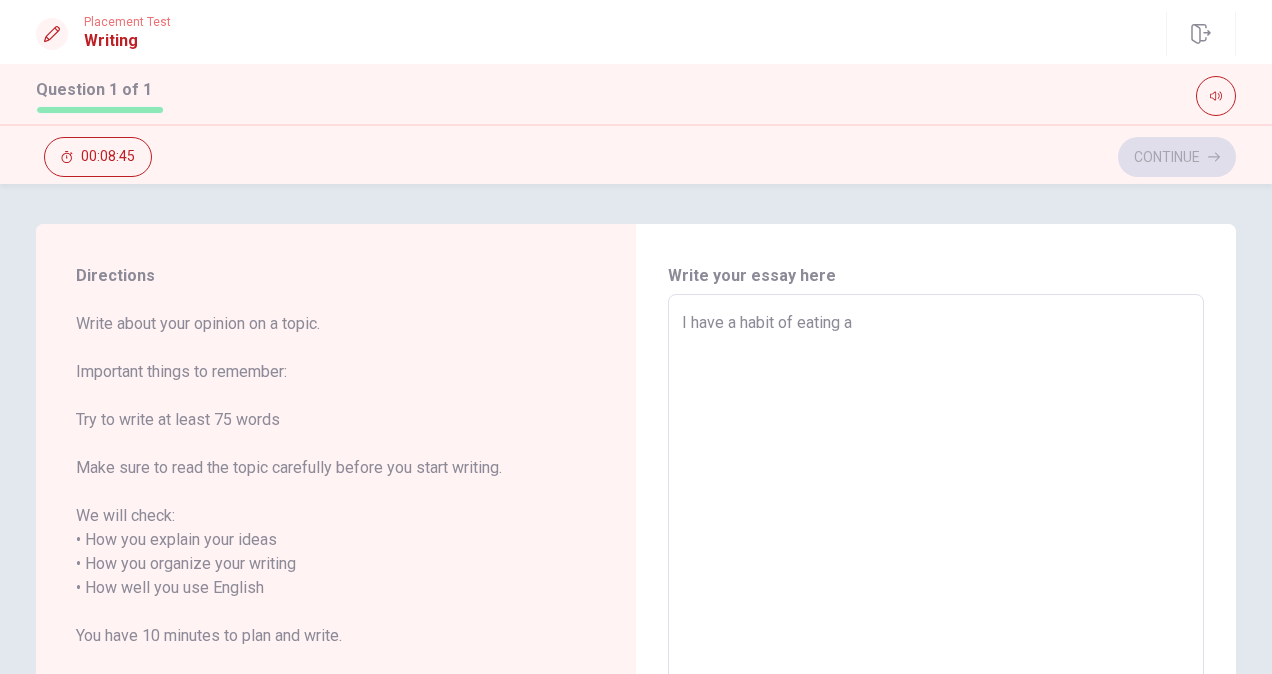 type on "x" 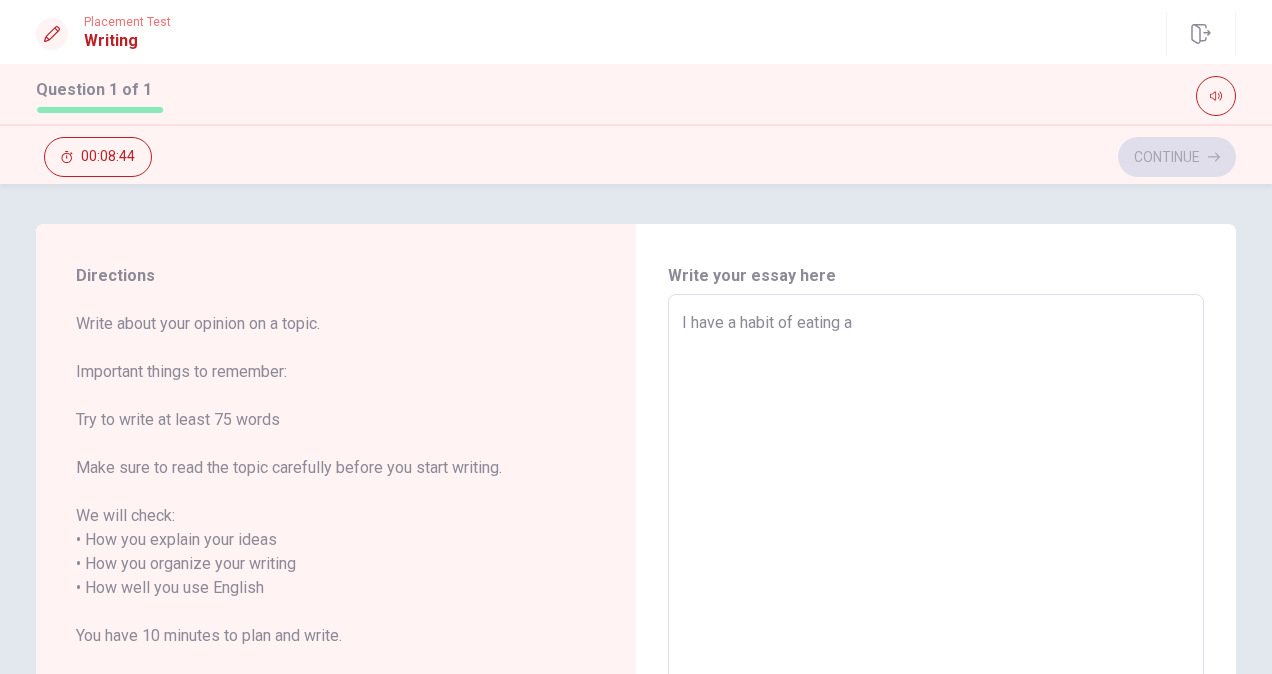 type on "I have a habit of eating a l" 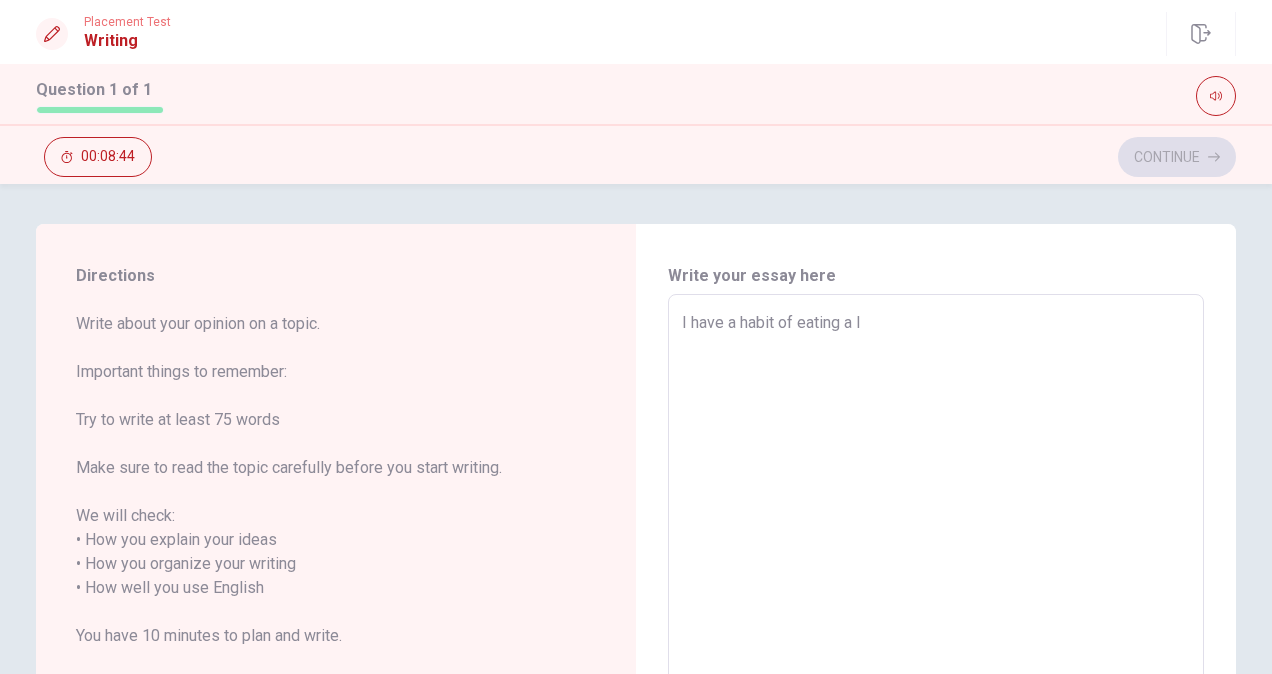 type on "x" 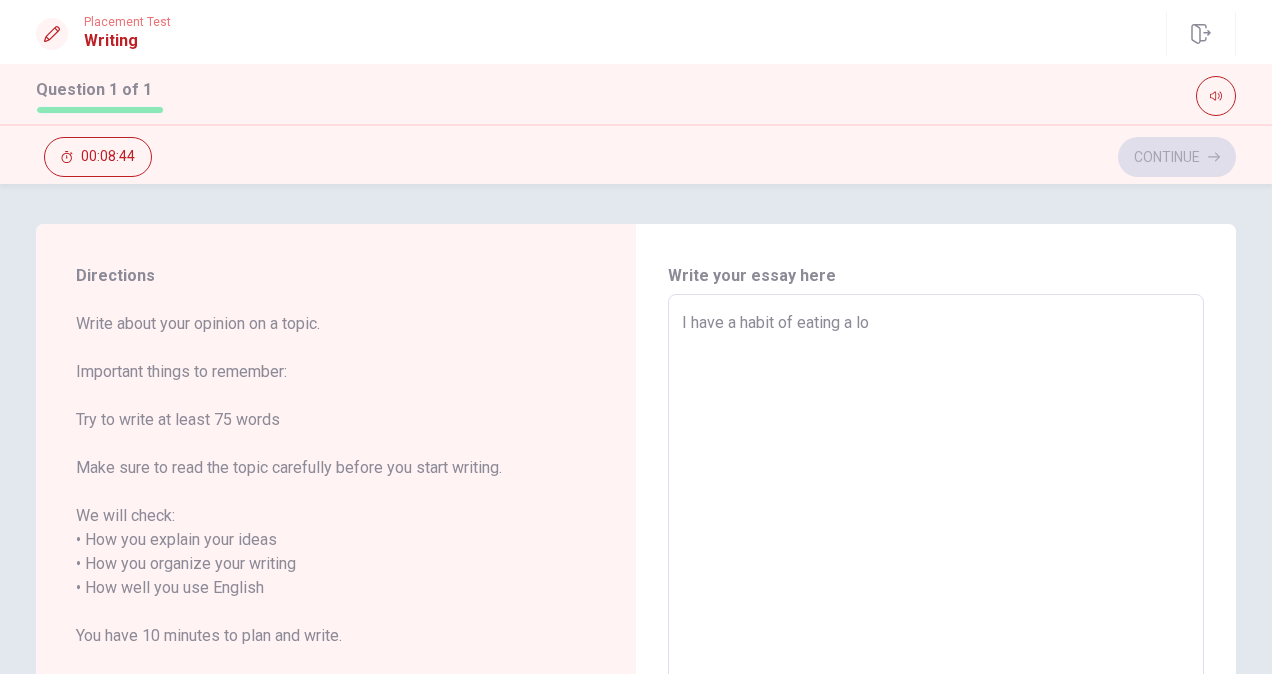 type on "x" 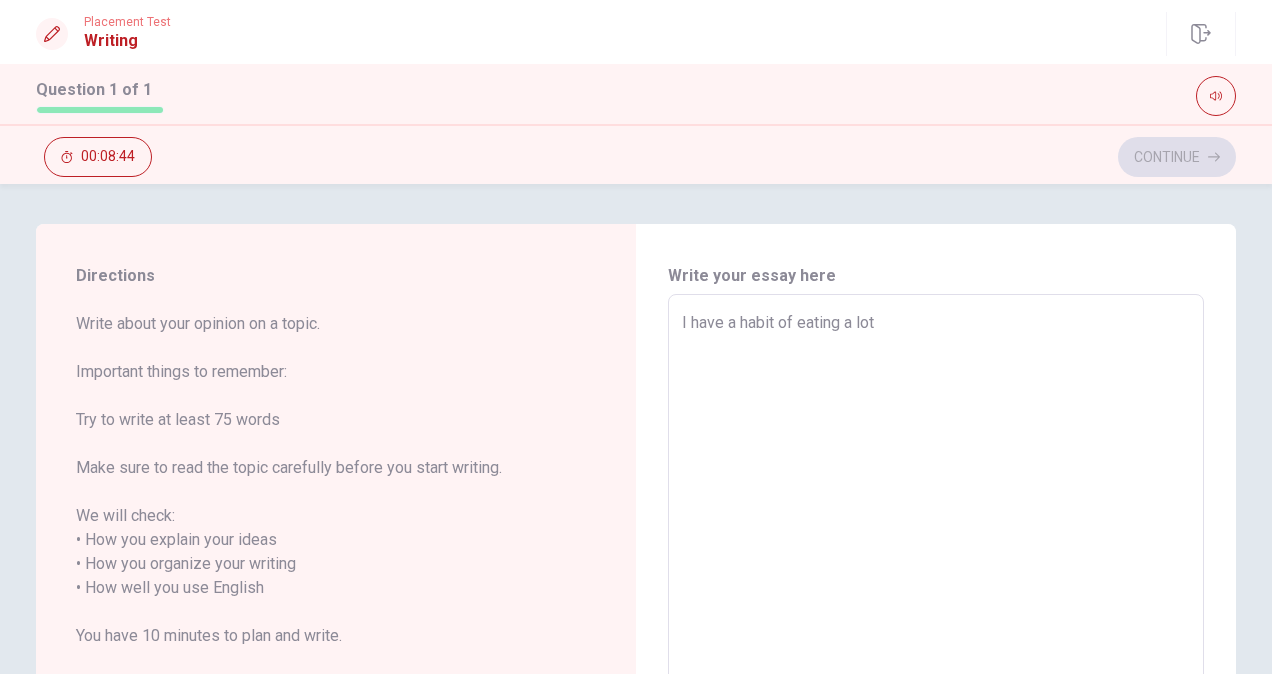 type on "x" 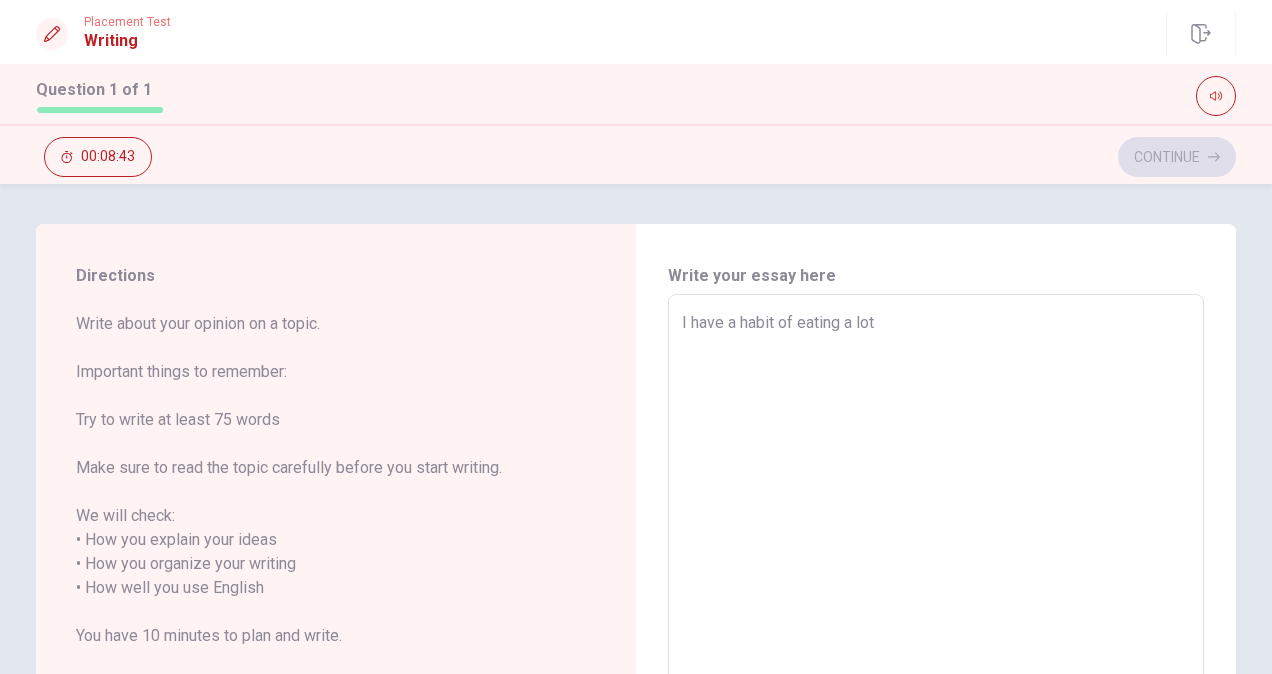 type on "I have a habit of eating a lot." 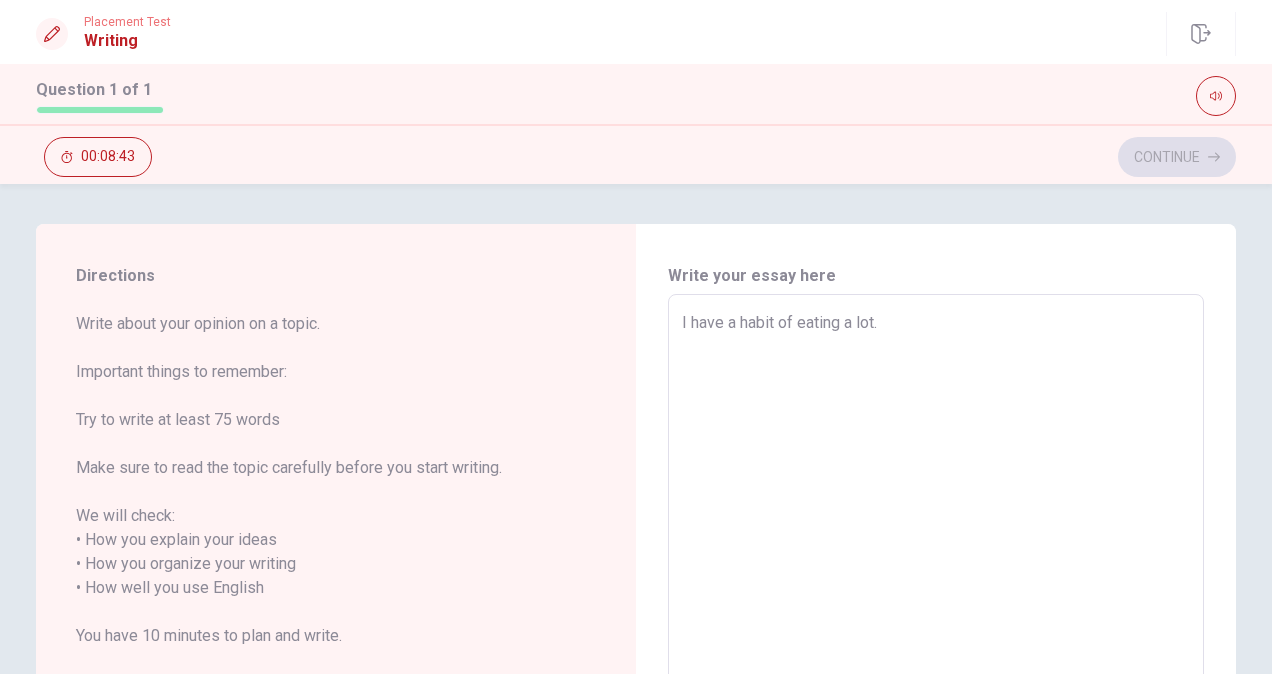 type on "x" 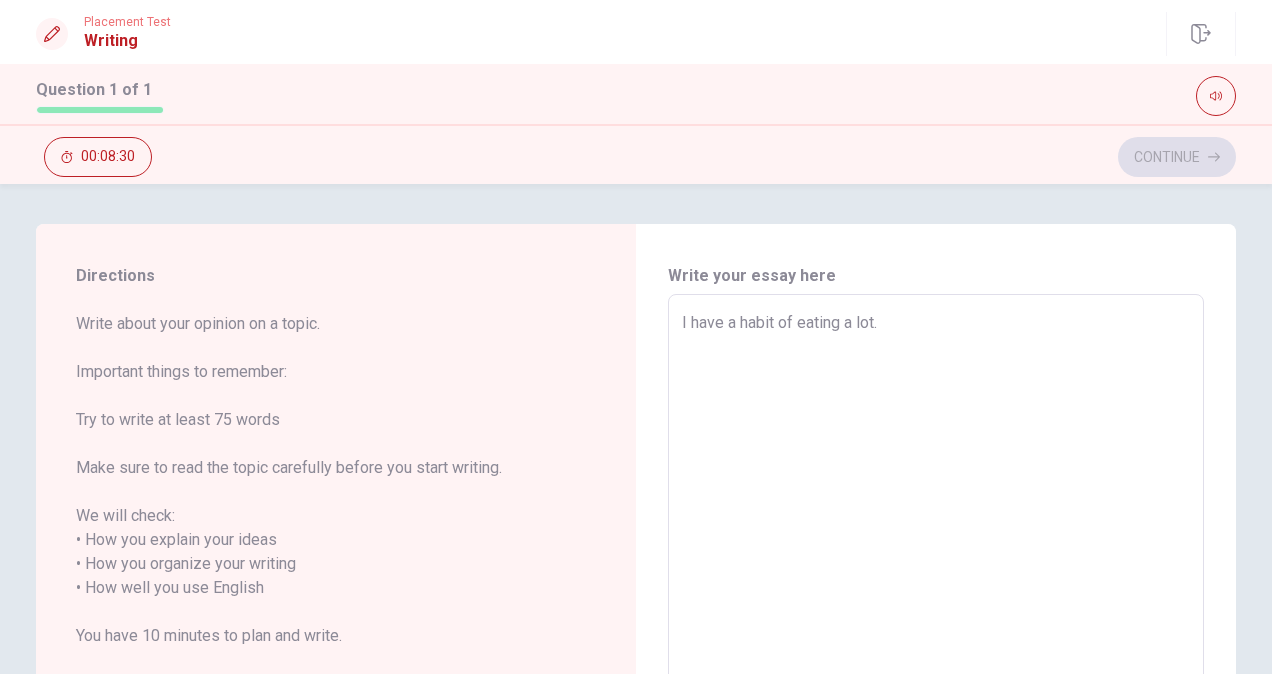 type on "x" 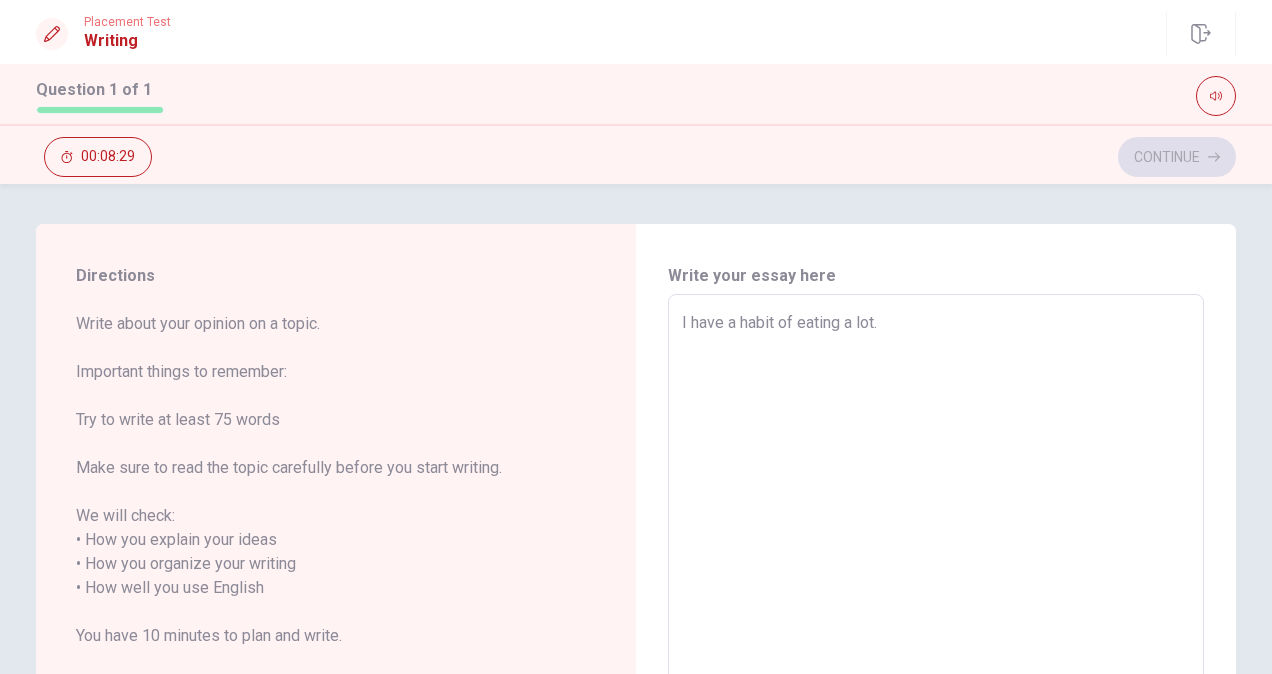 type on "I have a habit of eating a lot. I" 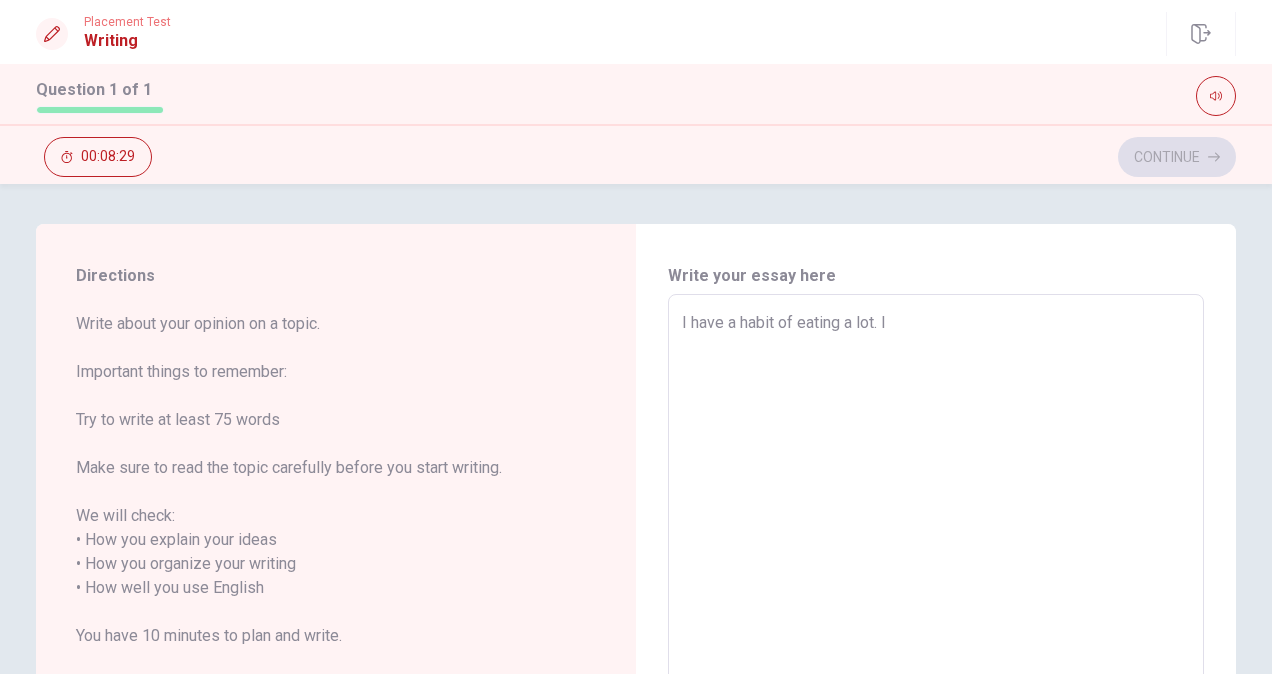 type on "x" 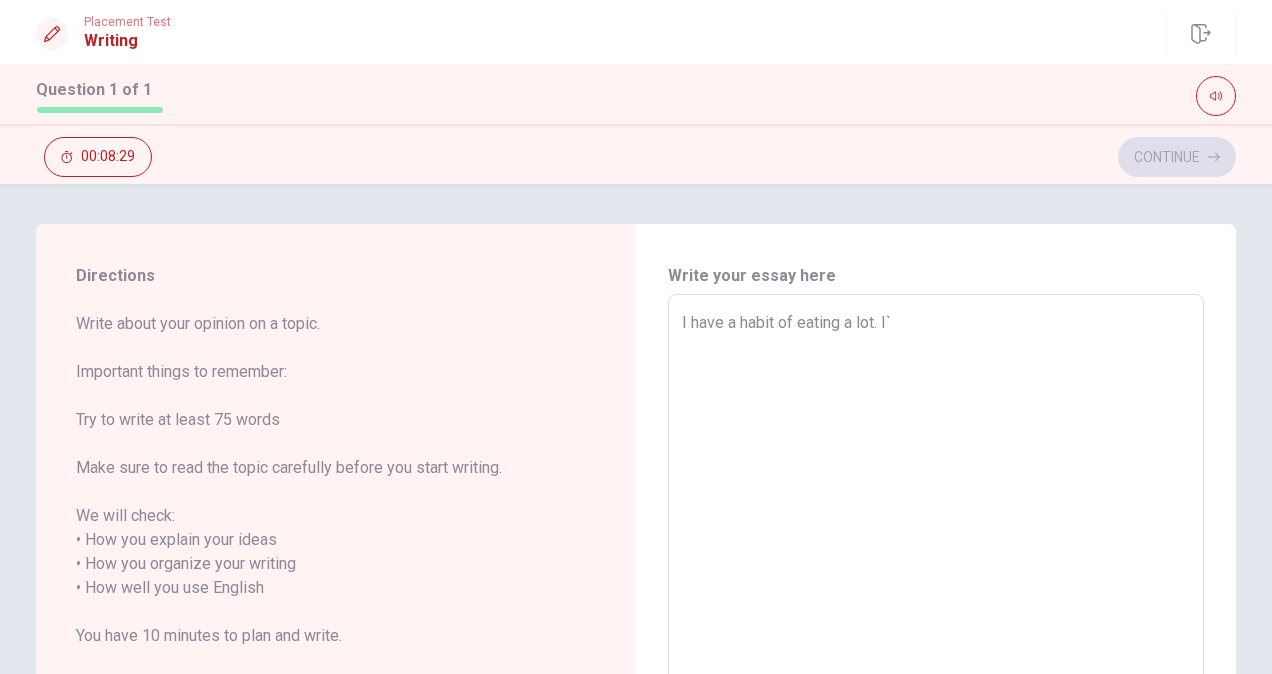 type on "x" 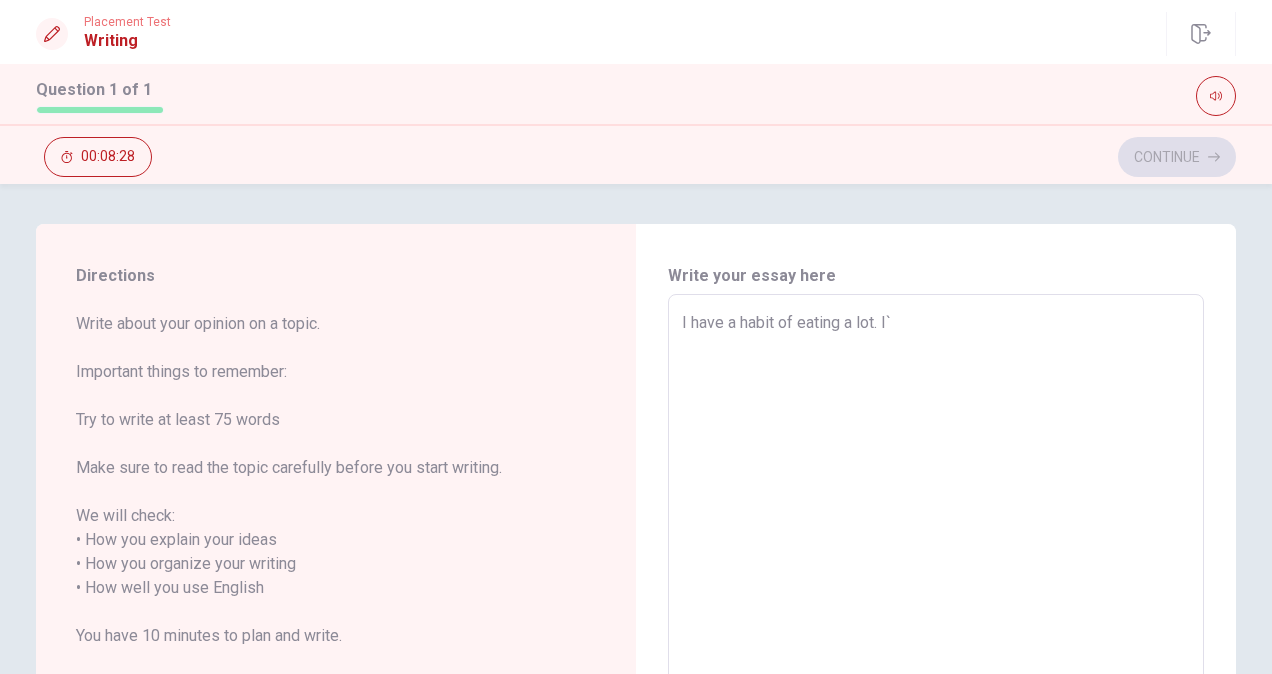 type on "I have a habit of eating a lot. I`m" 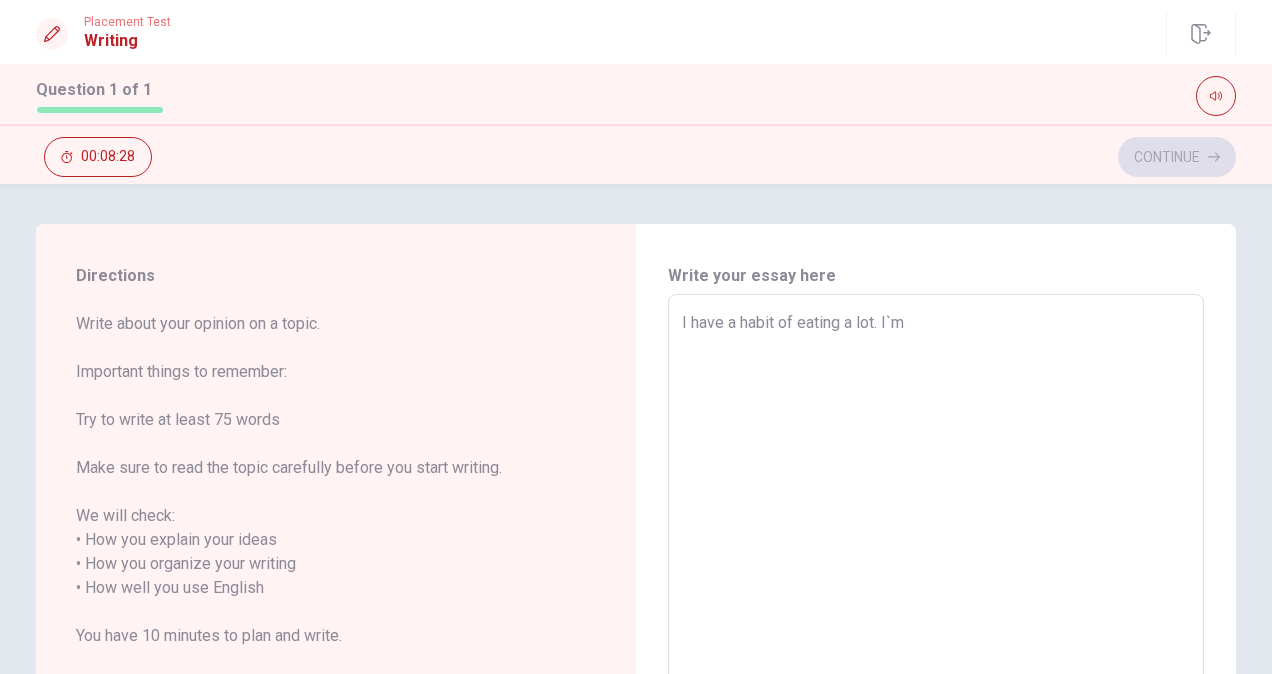 type on "x" 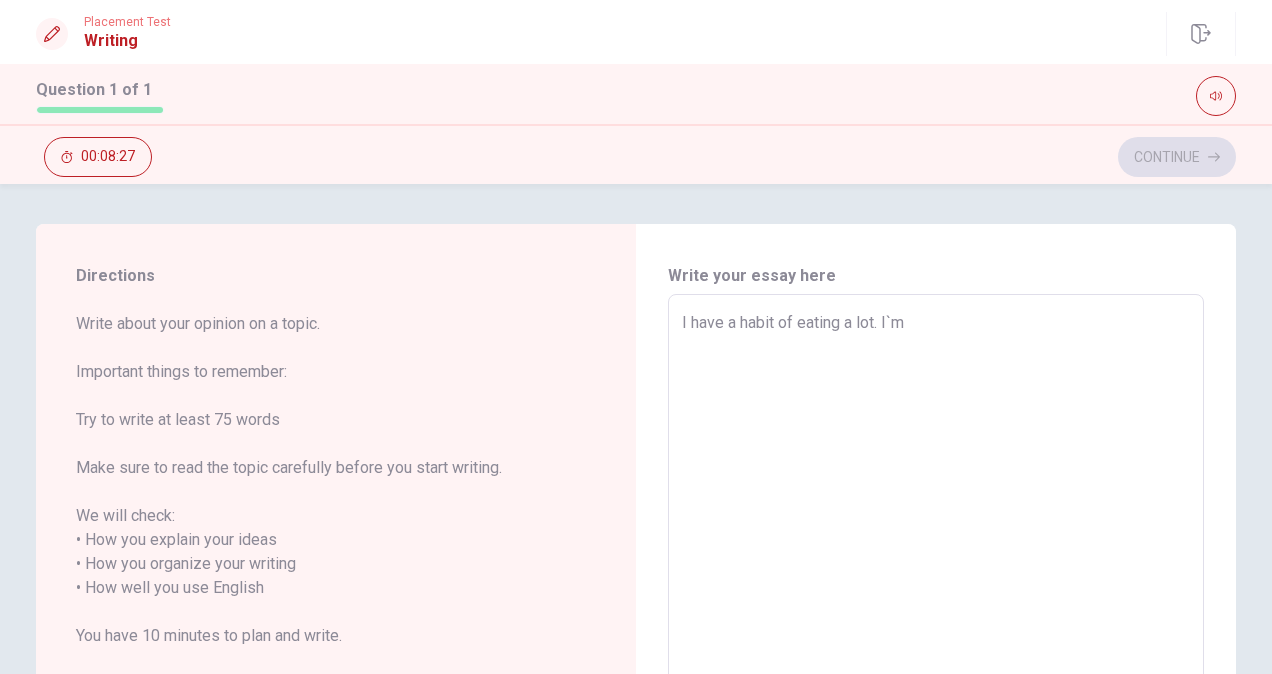 type on "I have a habit of eating a lot. I`m t" 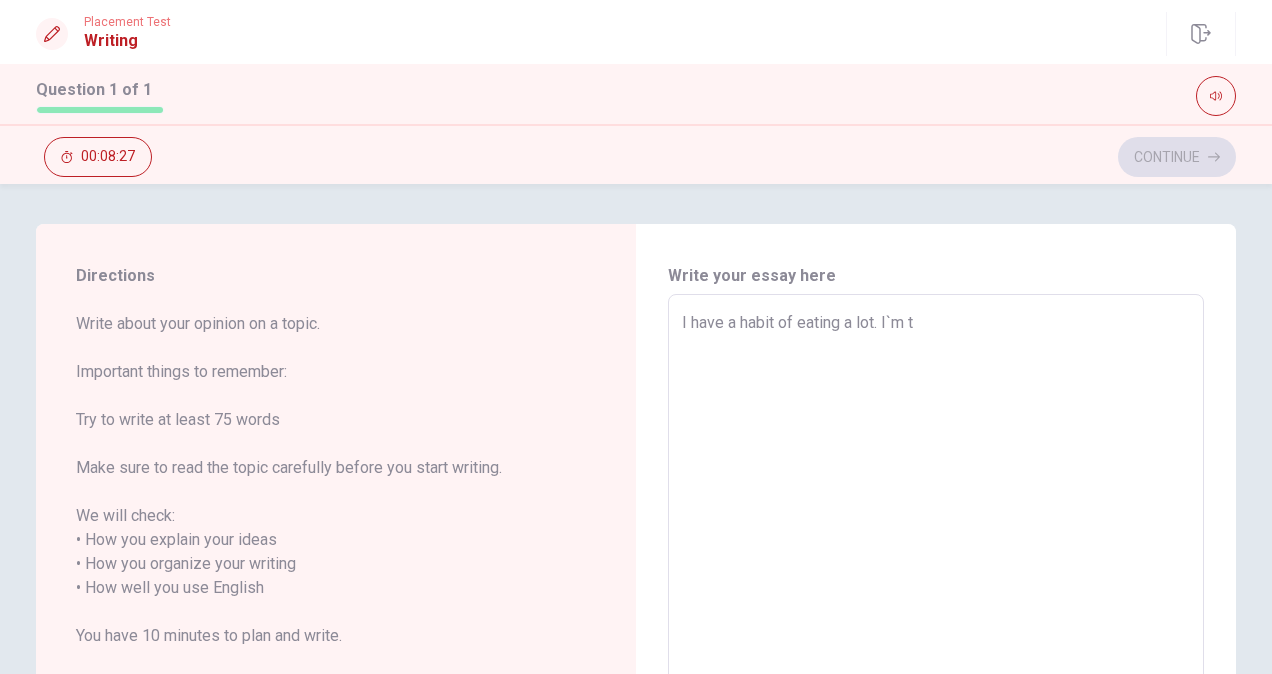 type on "x" 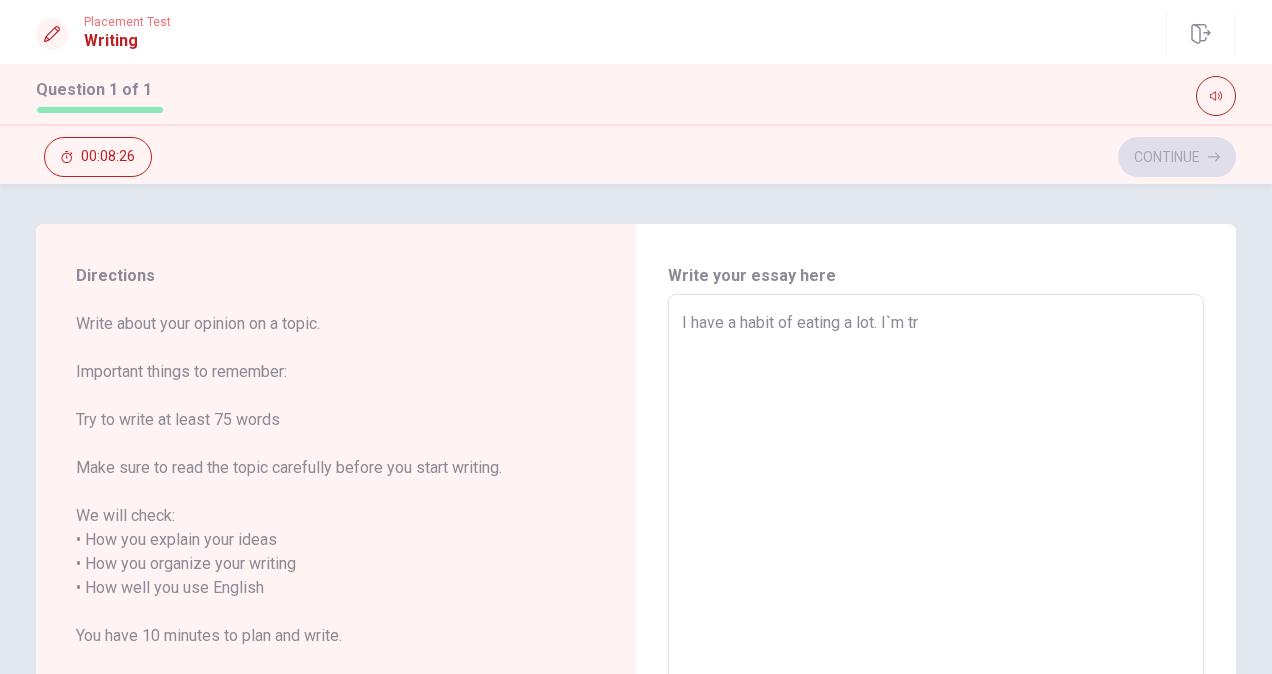type on "x" 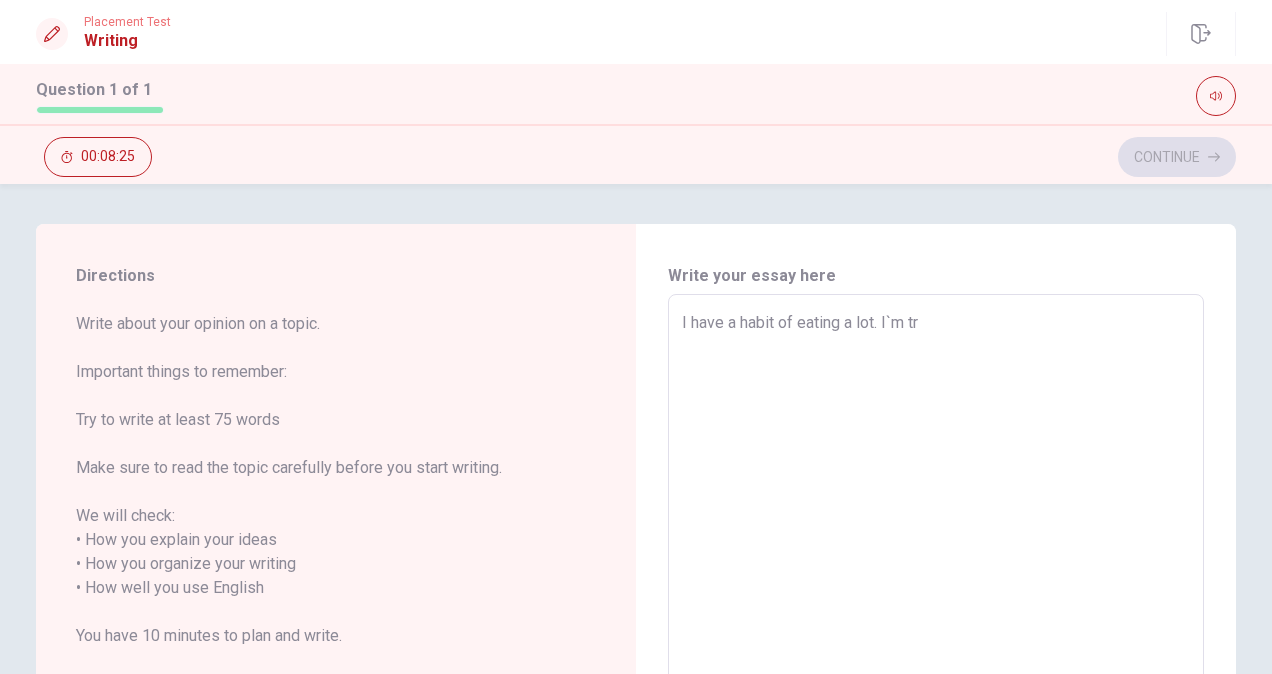type on "I have a habit of eating a lot. I`m try" 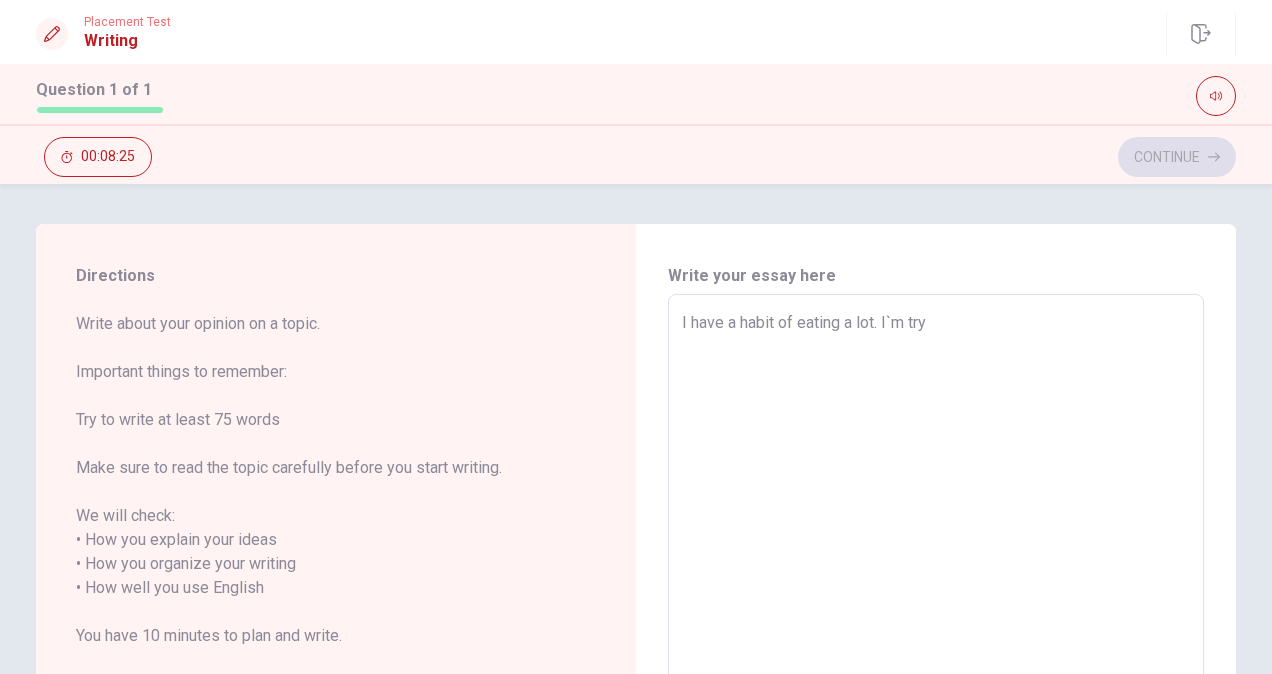 type on "x" 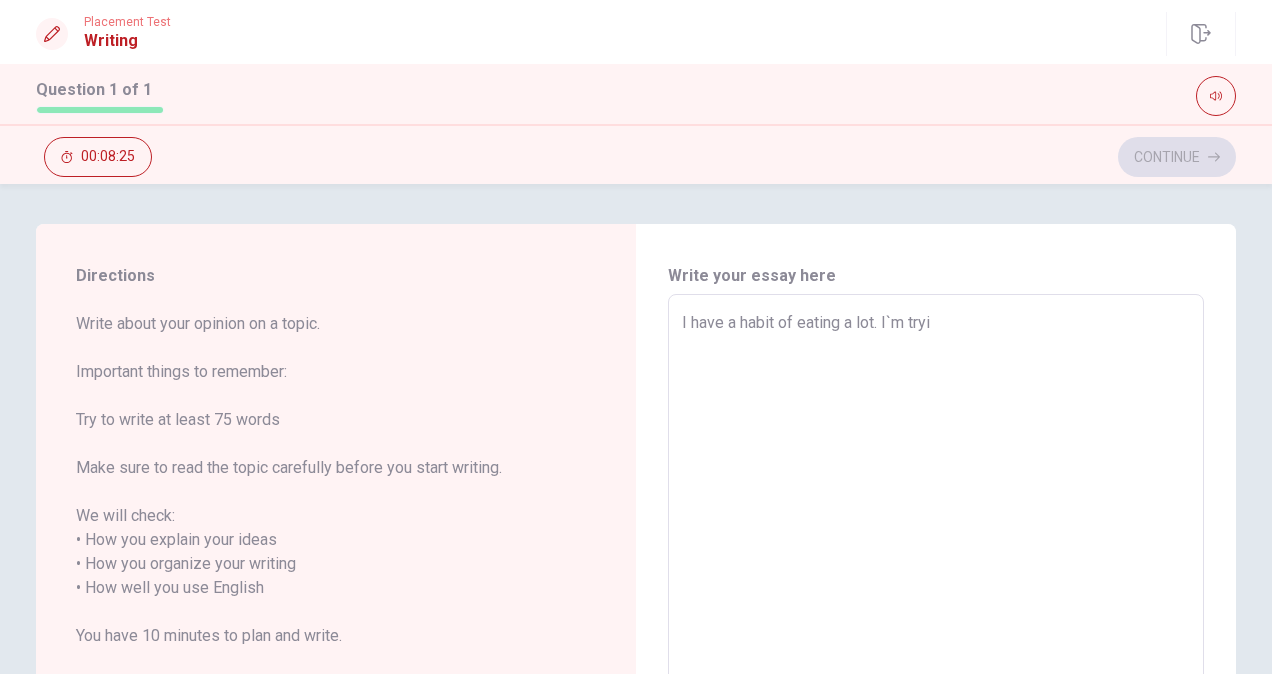 type on "x" 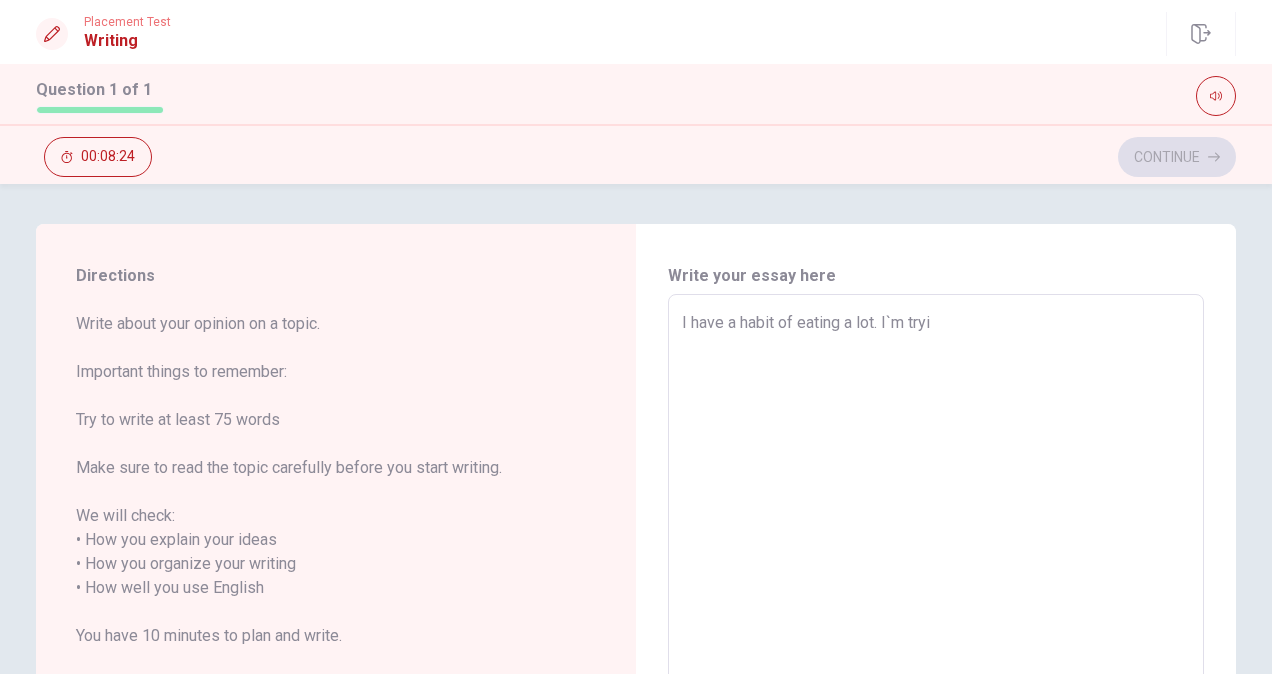 type on "I have a habit of eating a lot. I`m tryim" 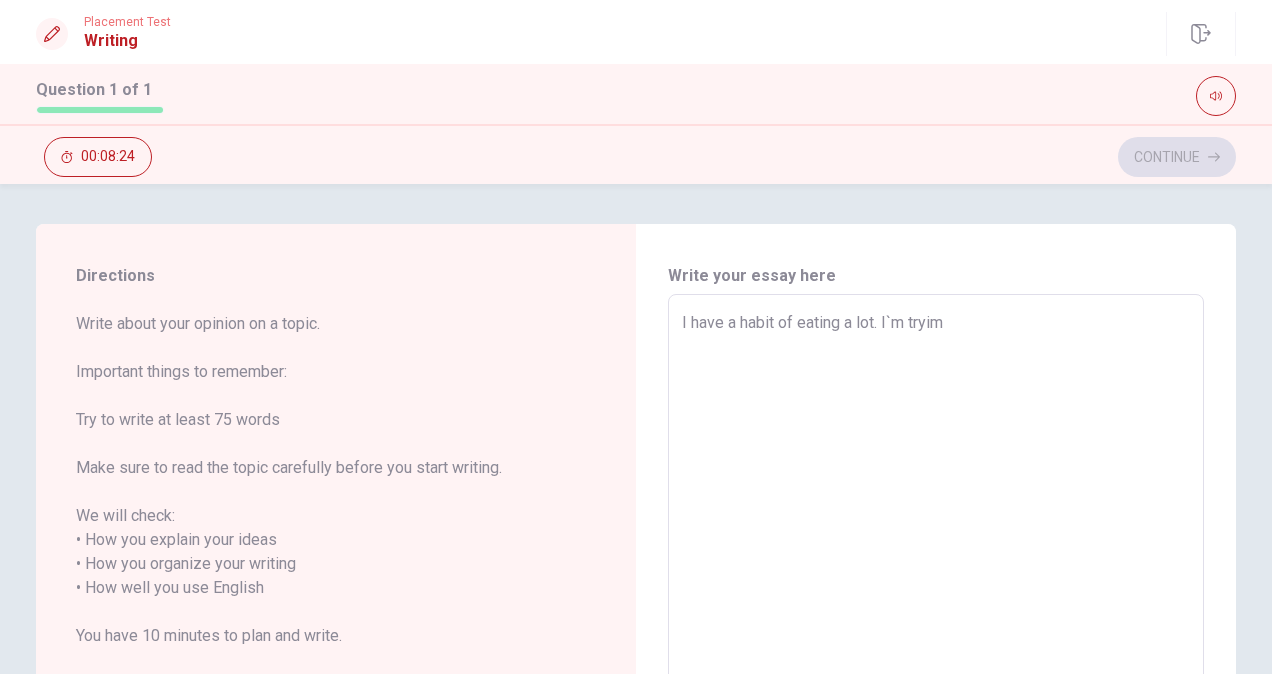 type on "x" 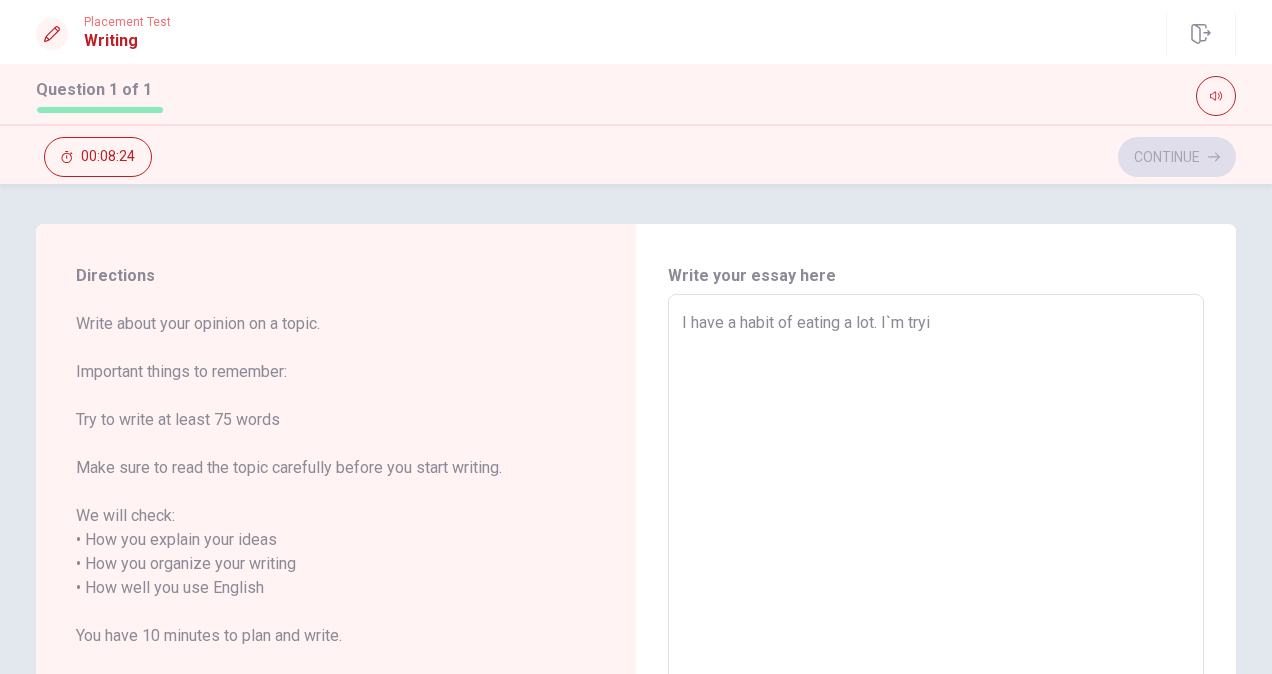type on "x" 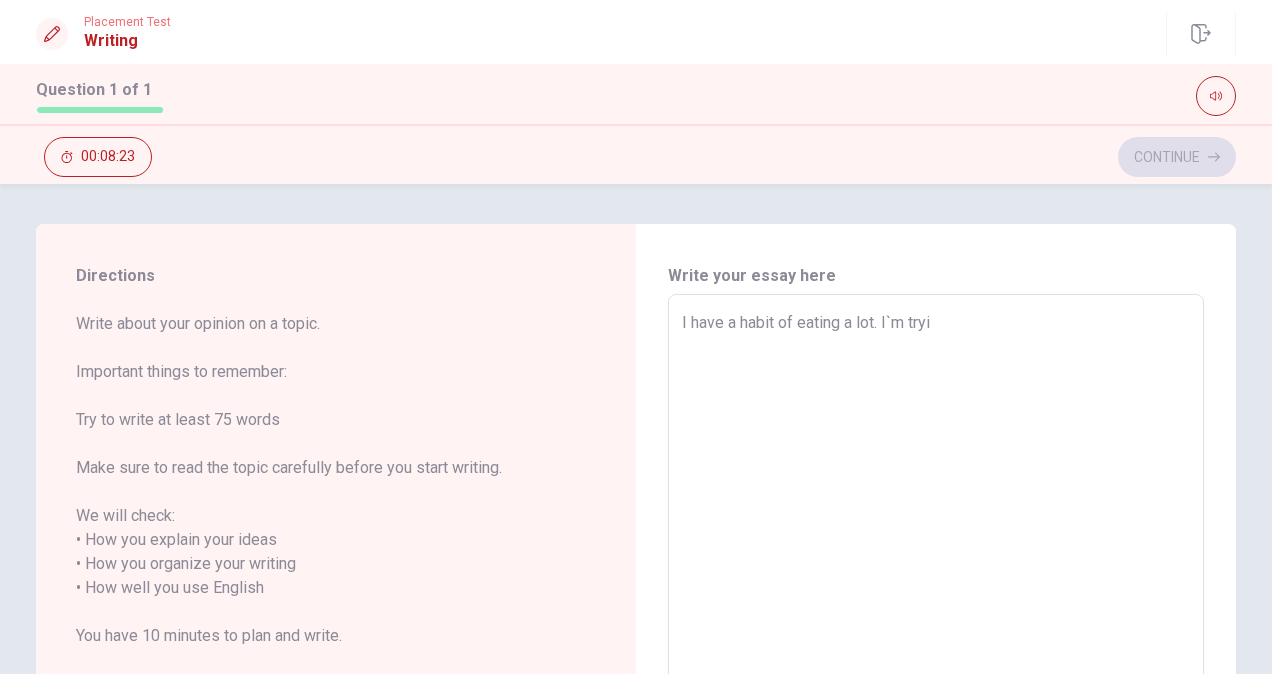type on "I have a habit of eating a lot. I`m tryin" 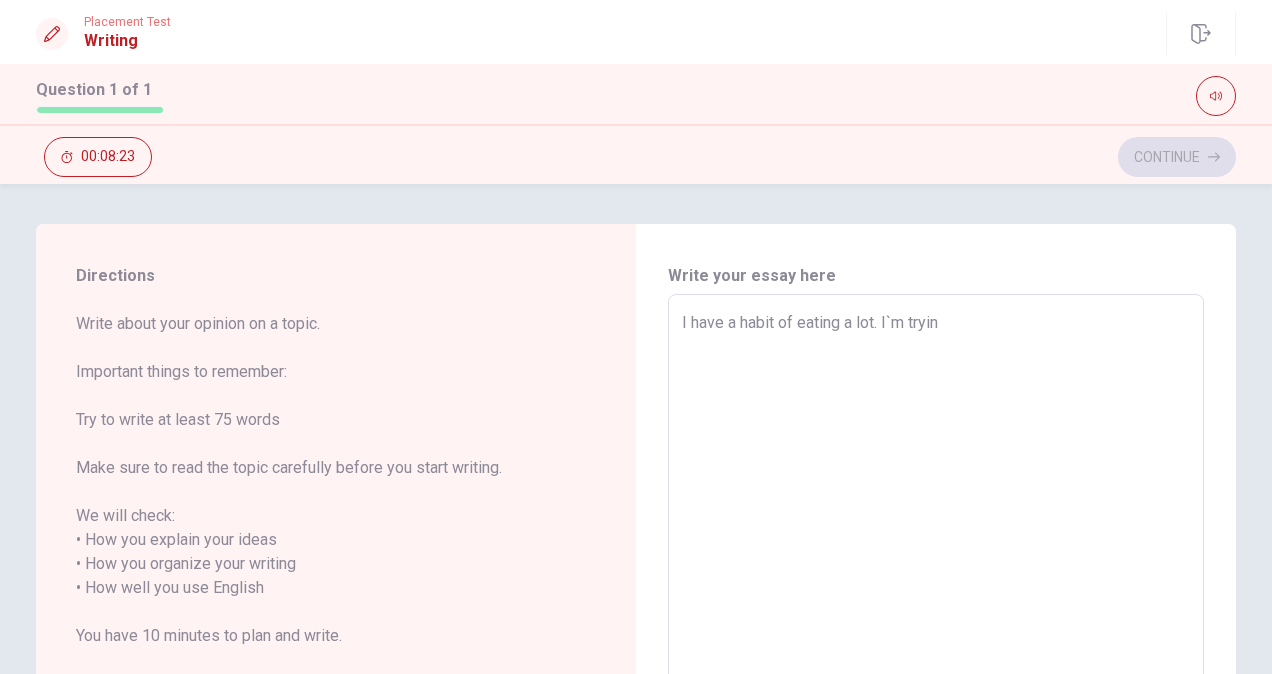 type on "x" 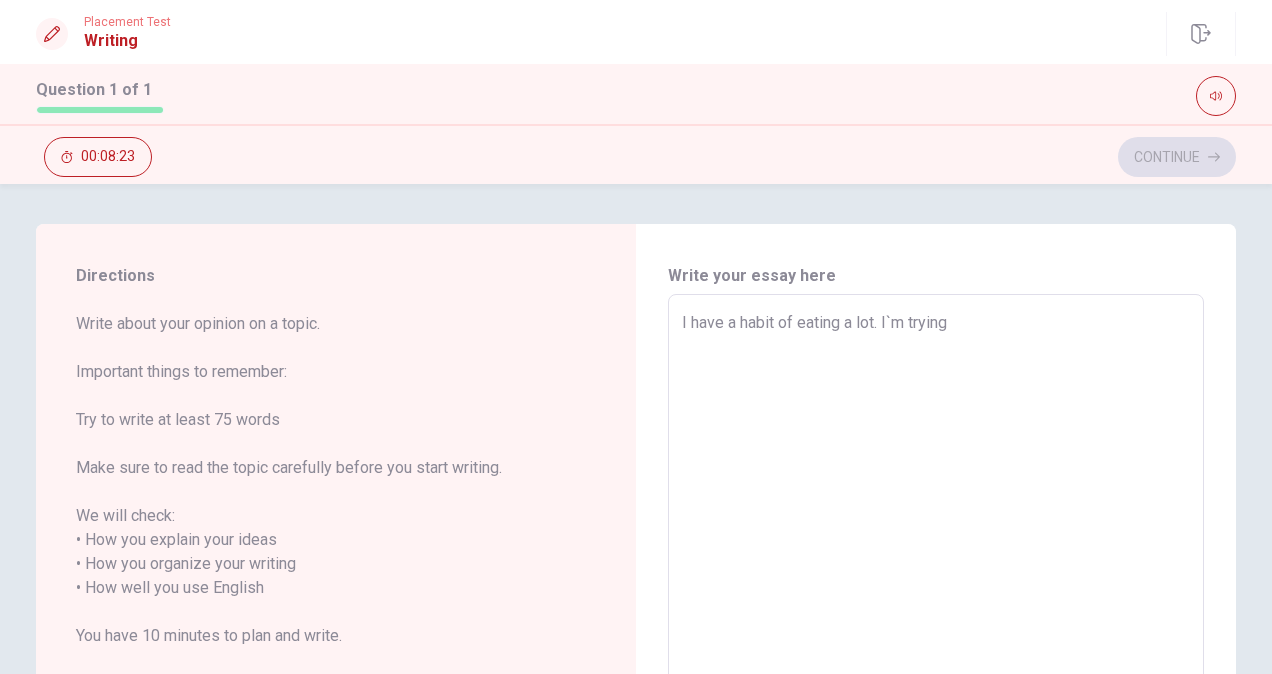 type on "x" 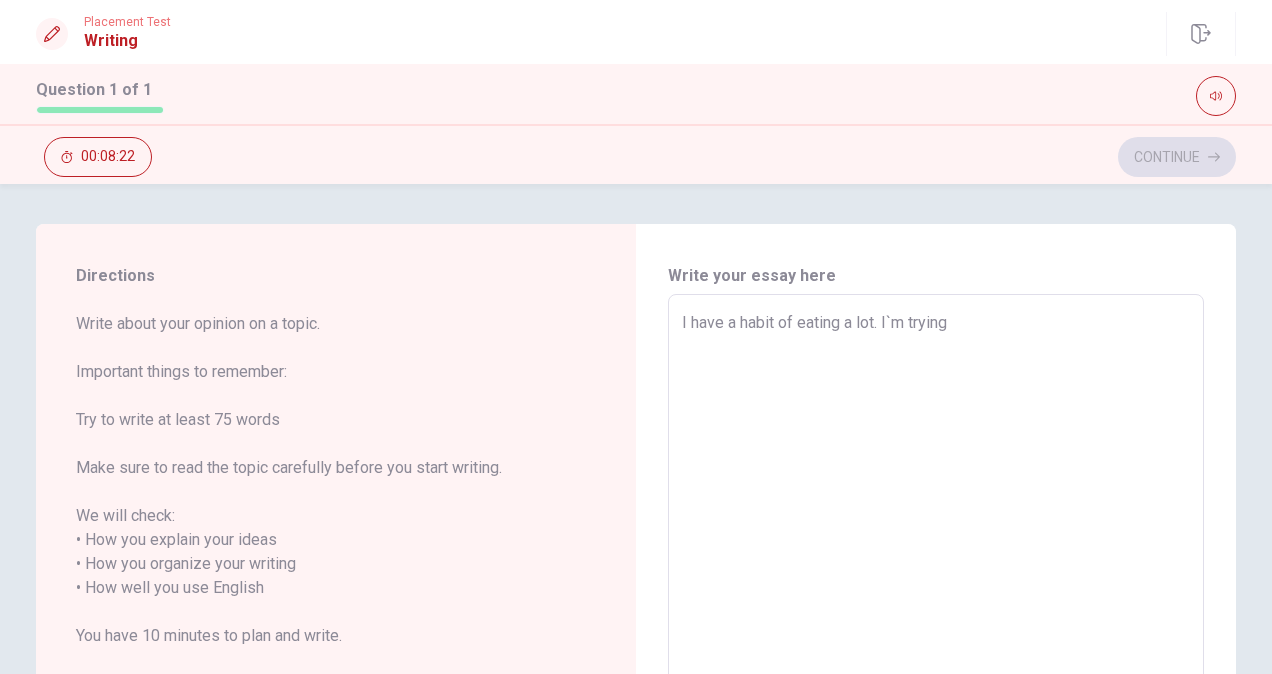 type on "I have a habit of eating a lot. I`m trying" 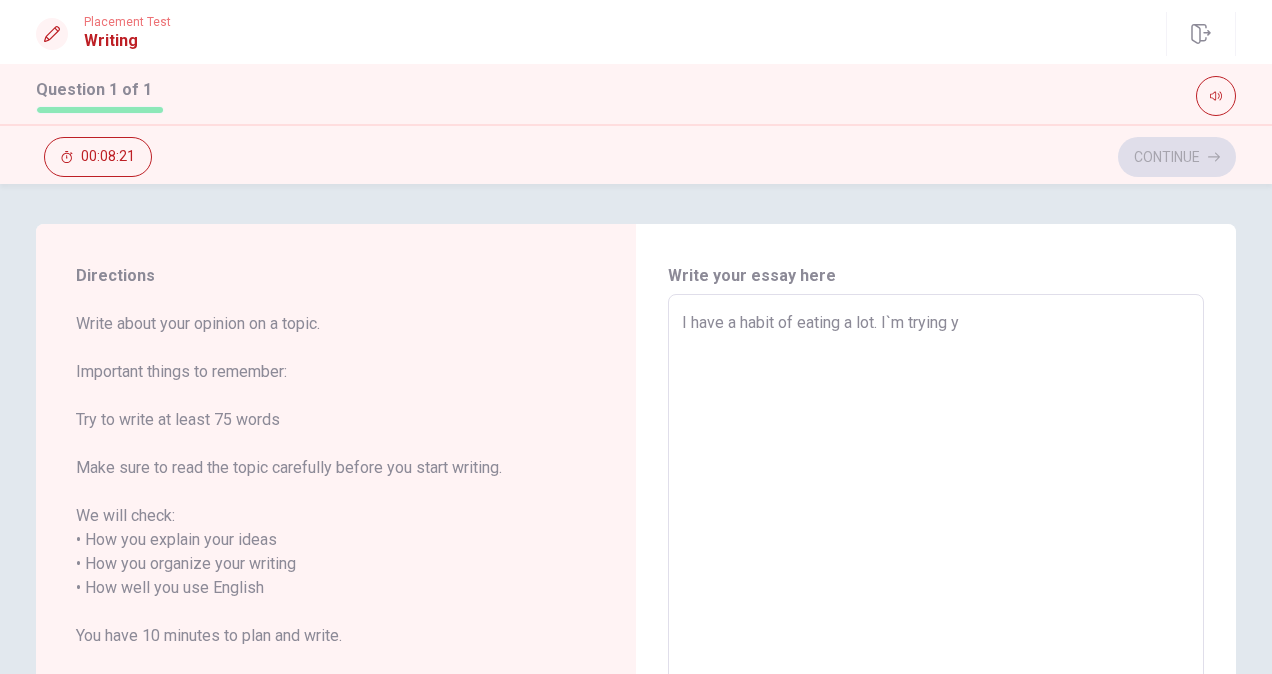 type on "x" 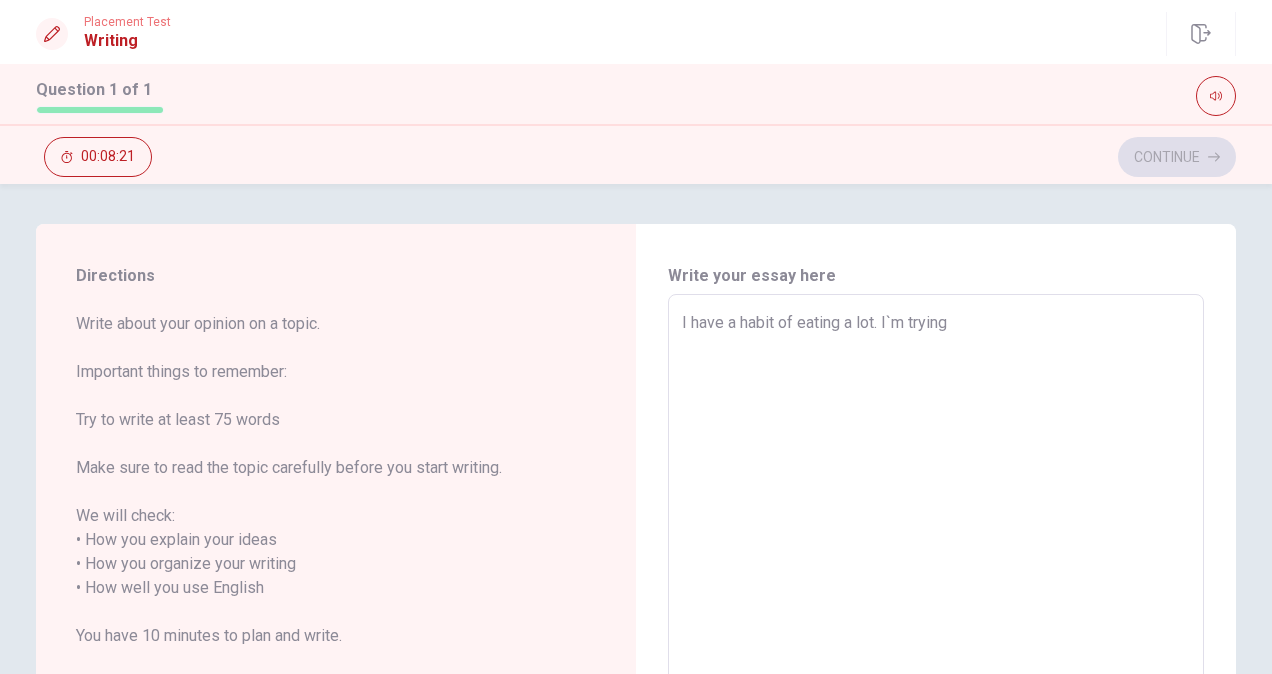 type on "x" 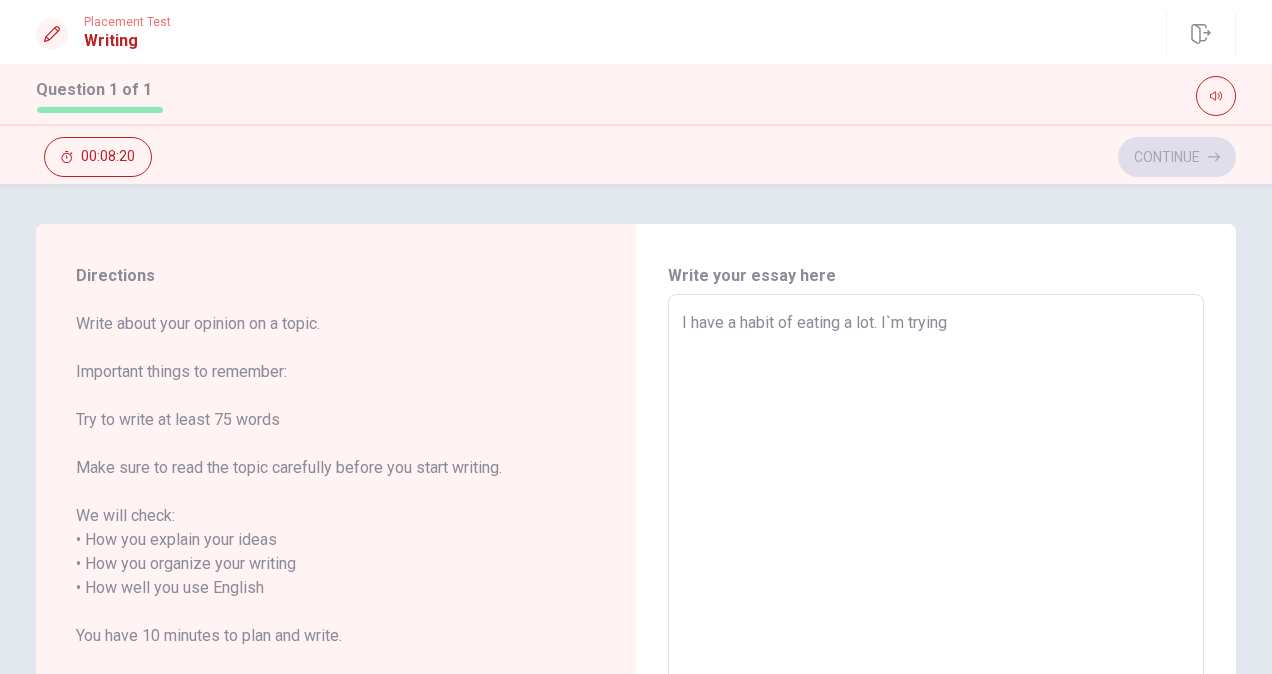 type on "I have a habit of eating a lot. I`m trying t" 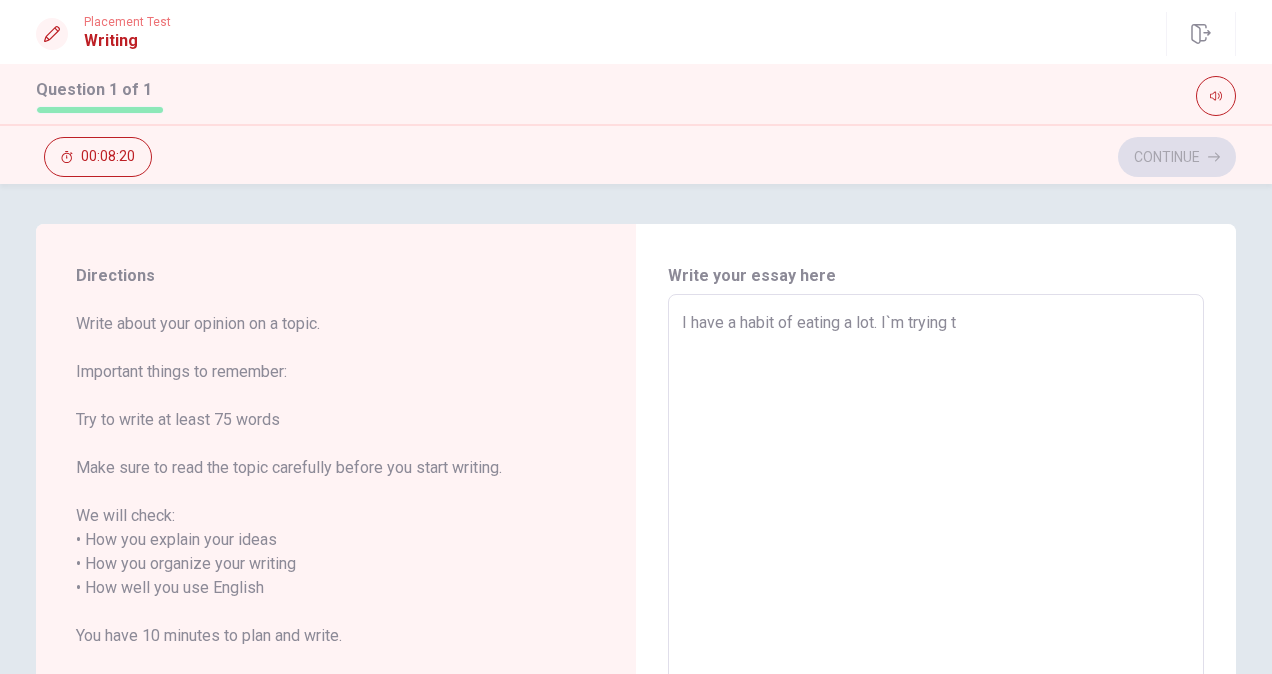 type on "x" 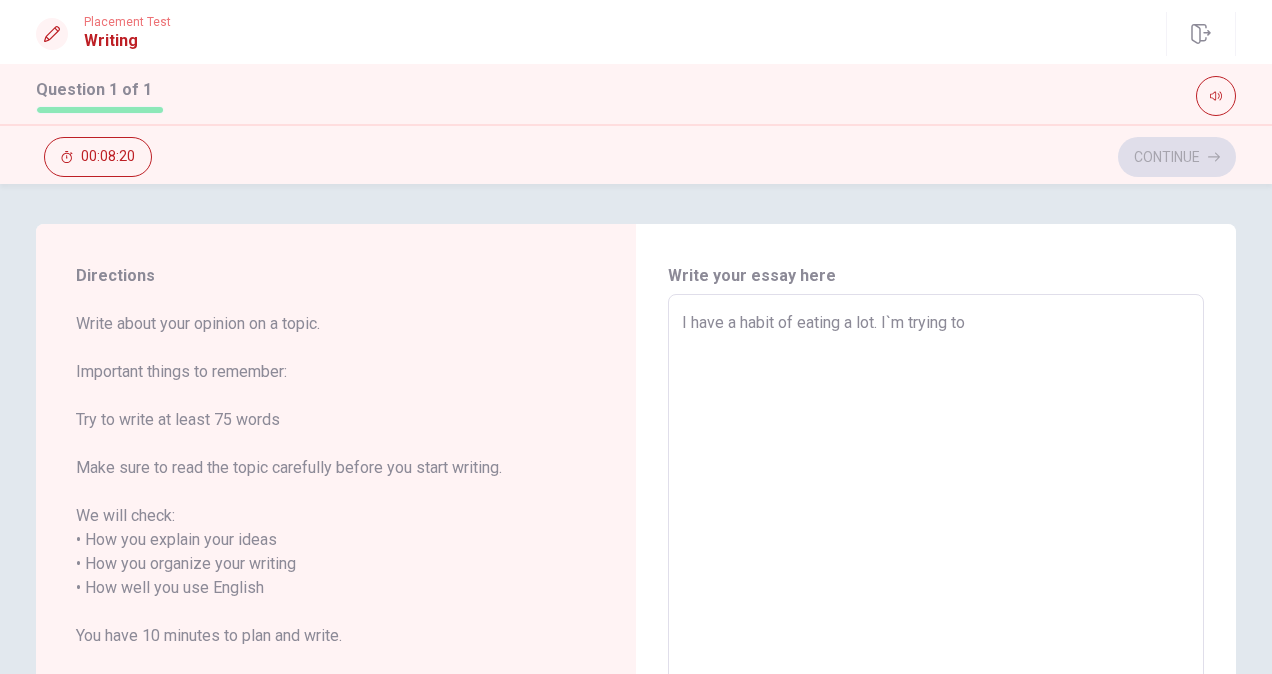 type on "x" 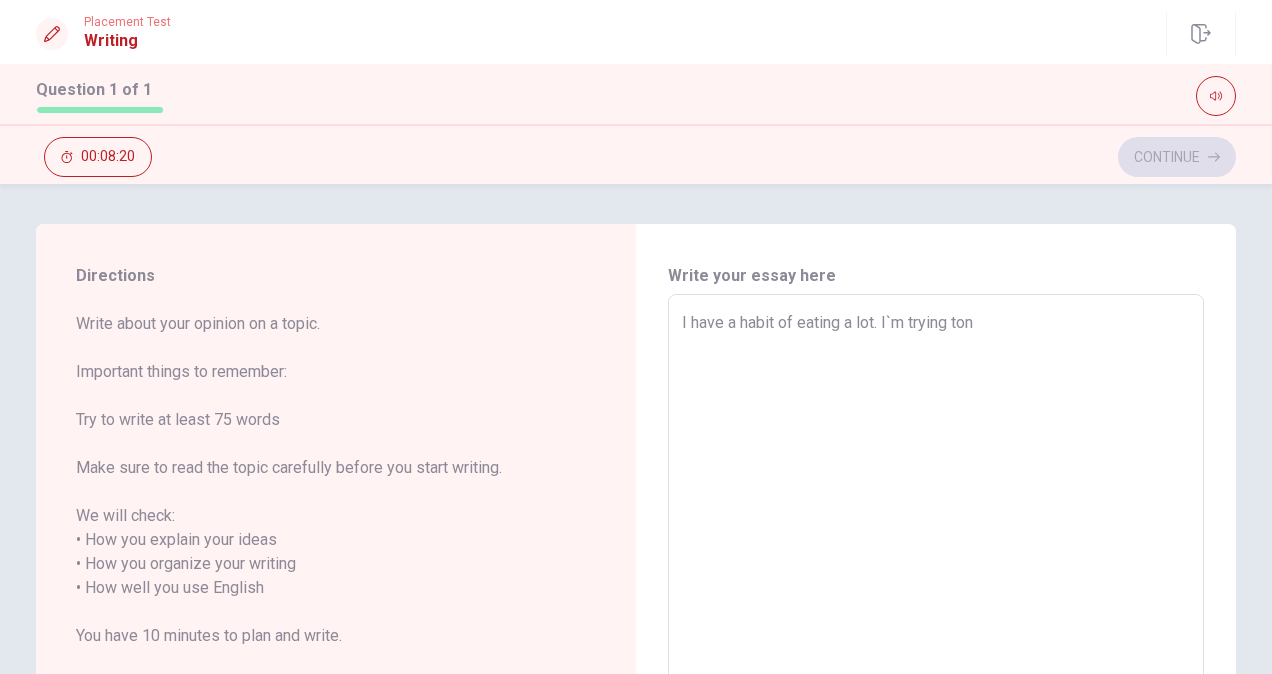 type on "I have a habit of eating a lot. I`m trying ton" 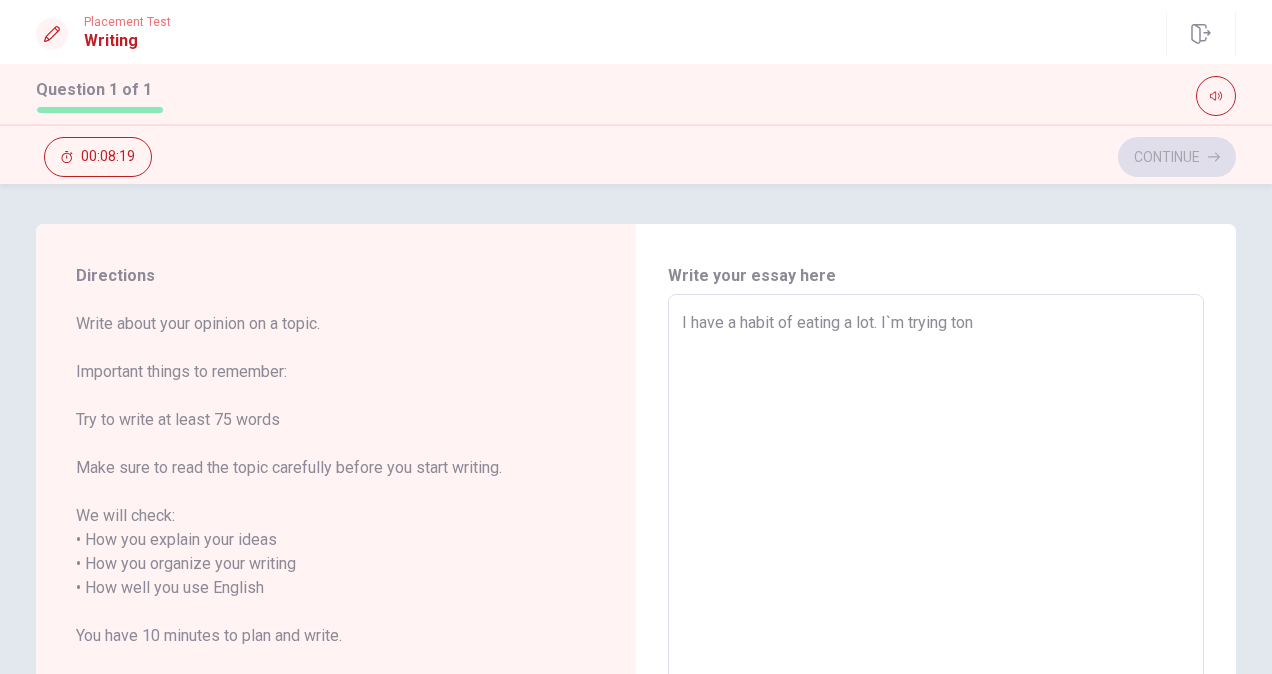 type on "x" 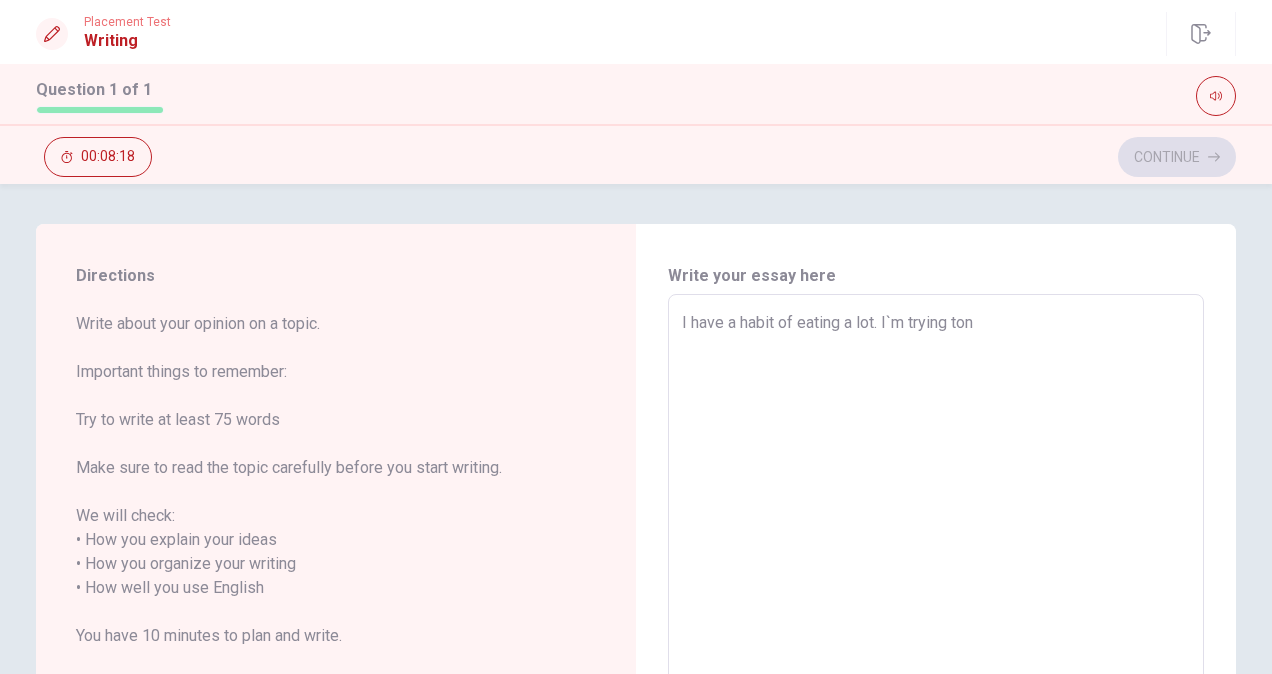 type on "I have a habit of eating a lot. I`m trying ton" 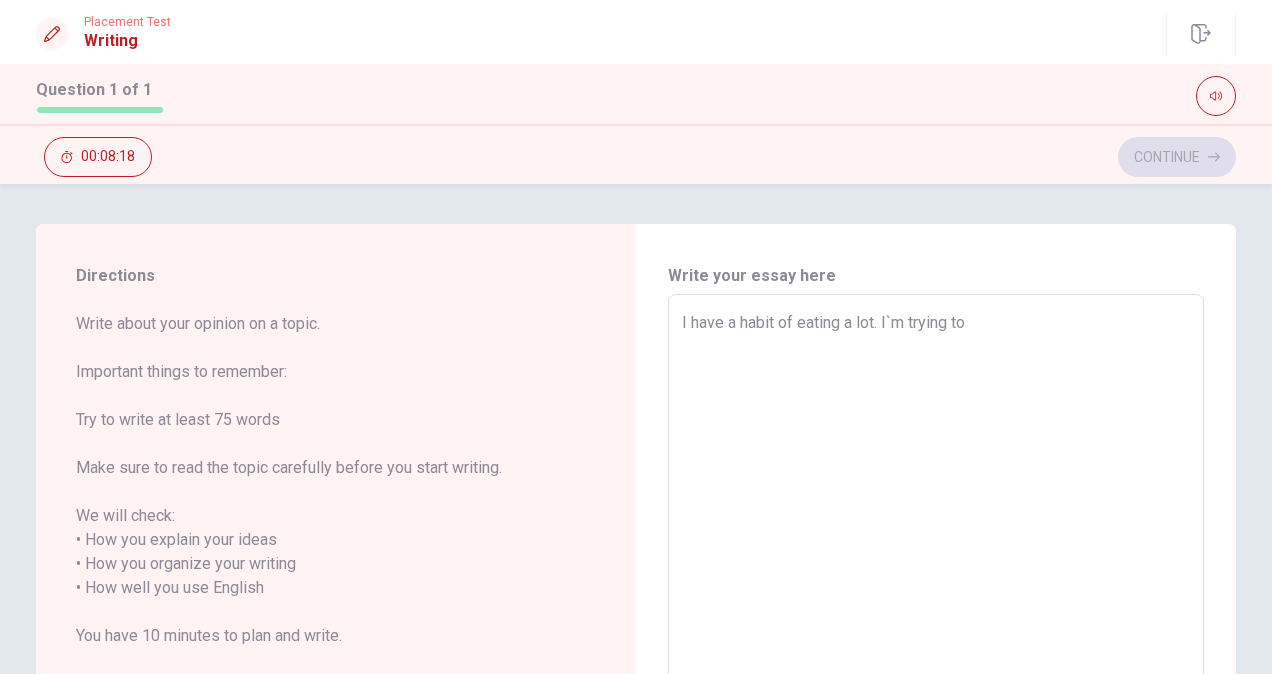type on "x" 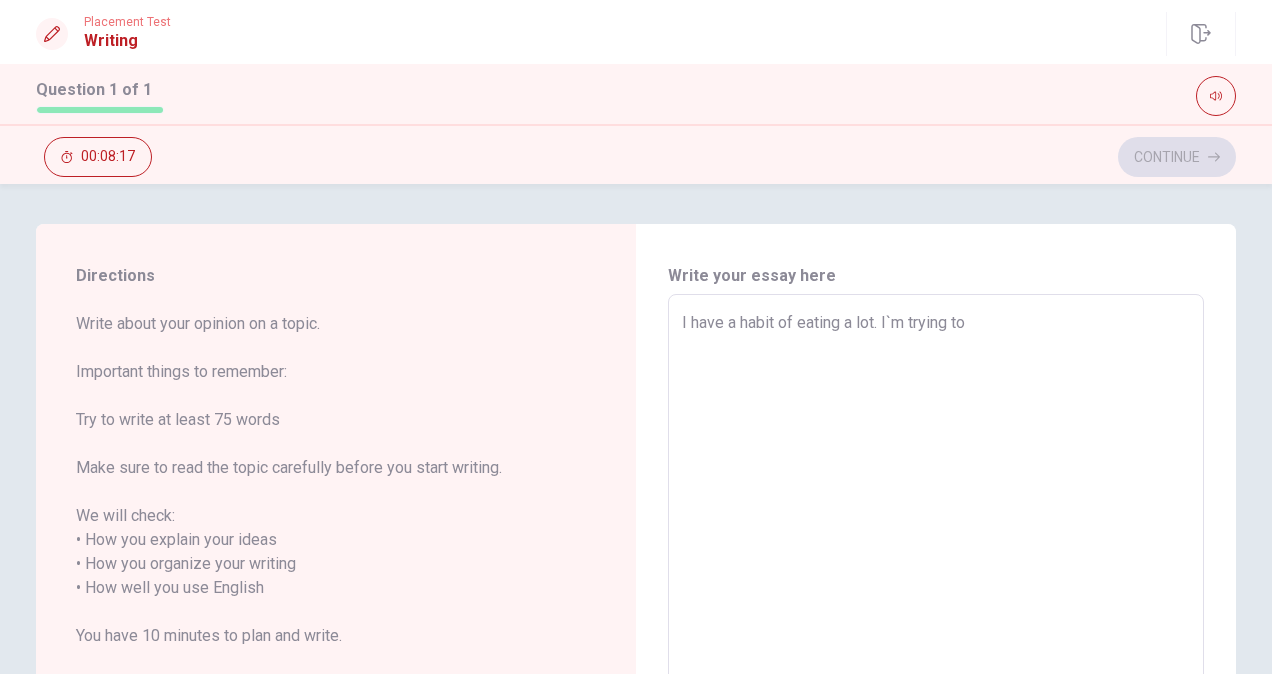type on "x" 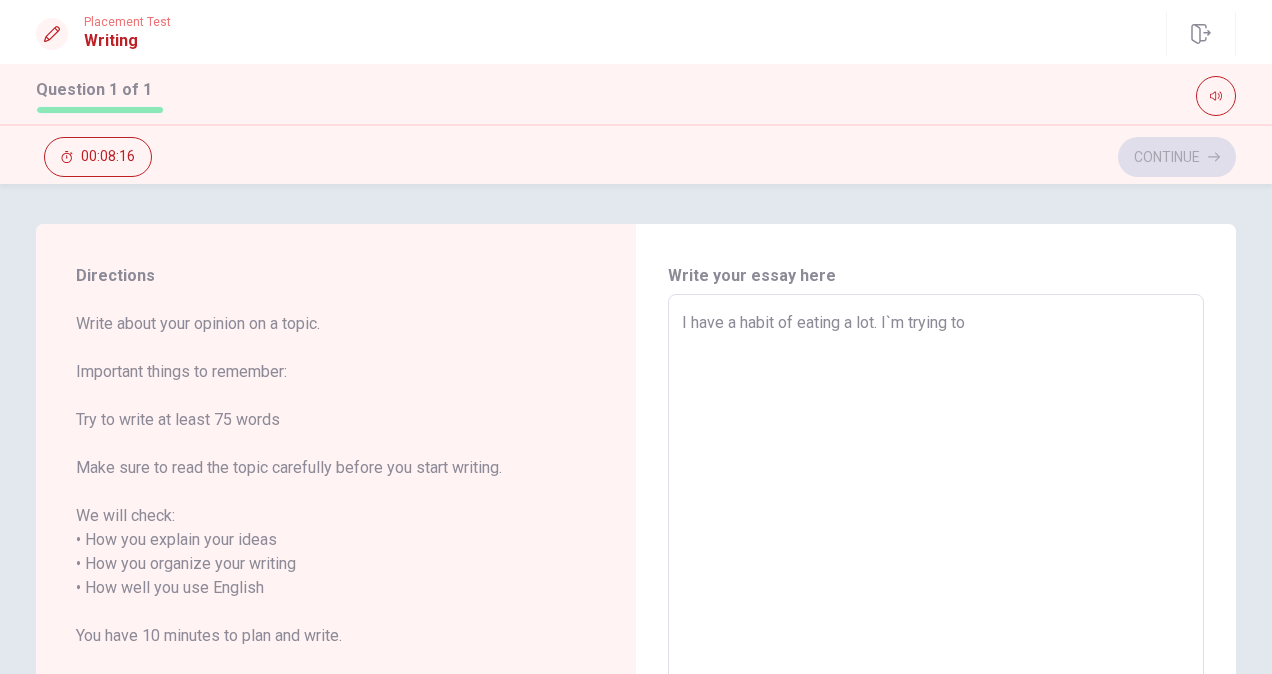 type on "I have a habit of eating a lot. I`m trying to f" 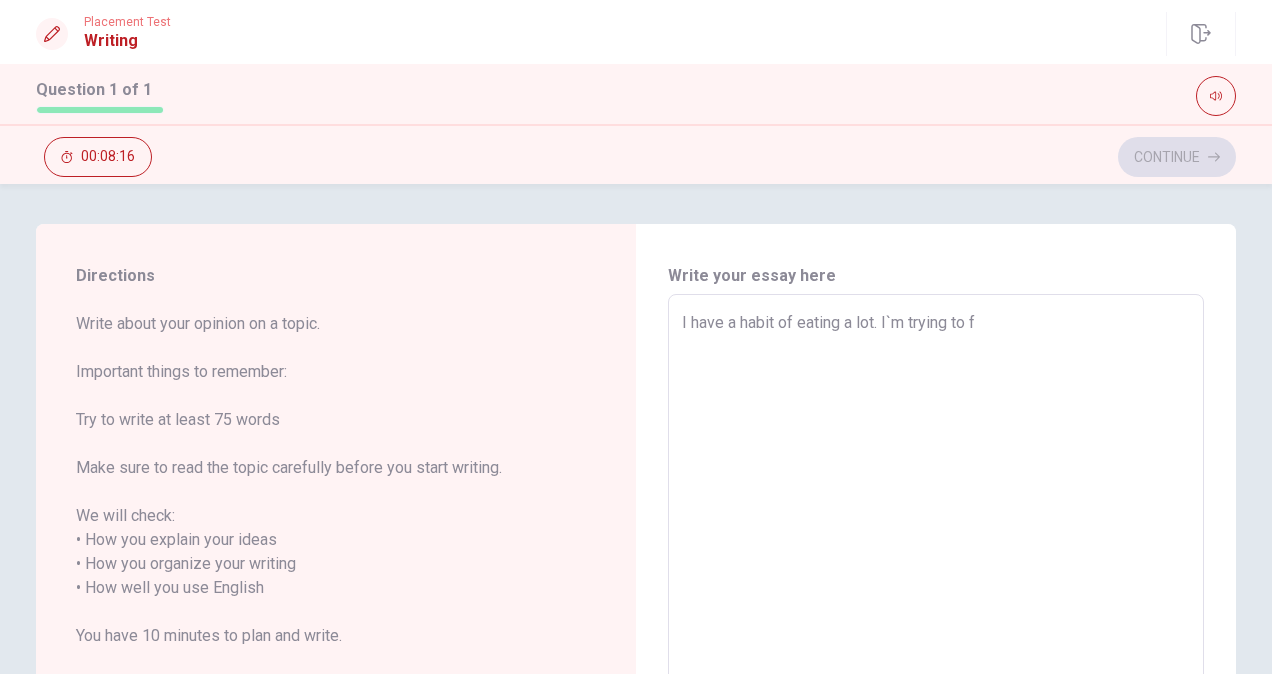 type on "x" 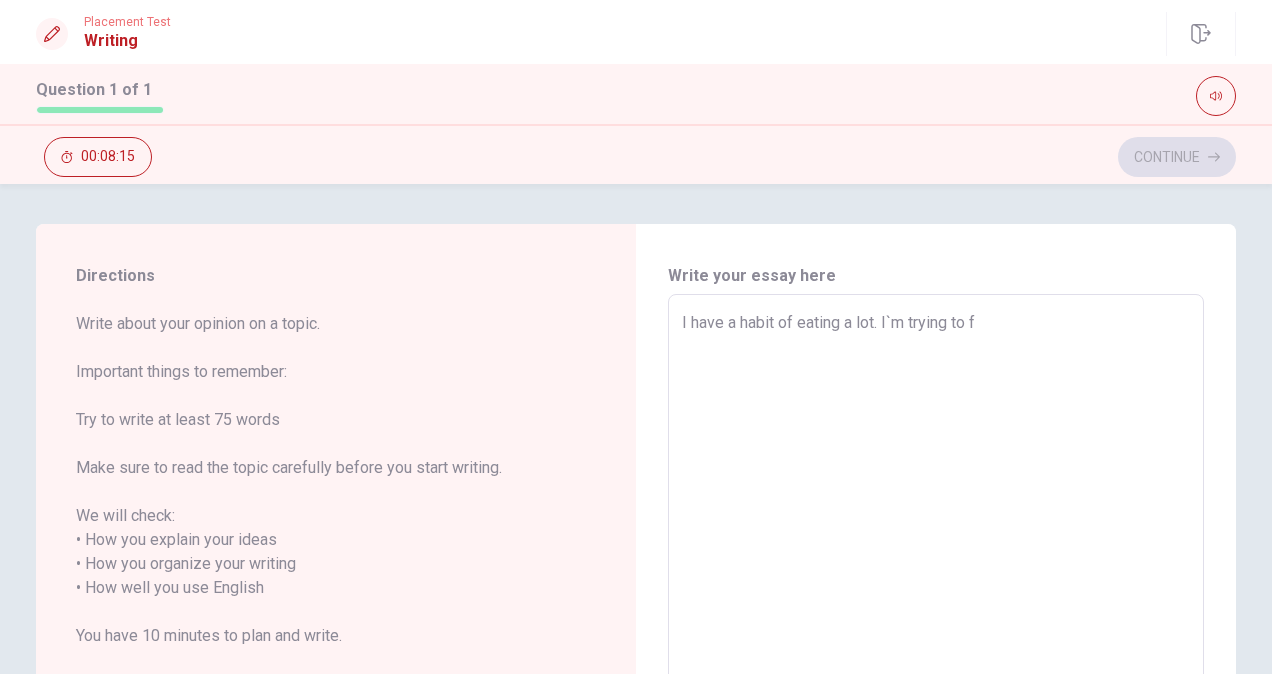 type on "I have a habit of eating a lot. I`m trying to fi" 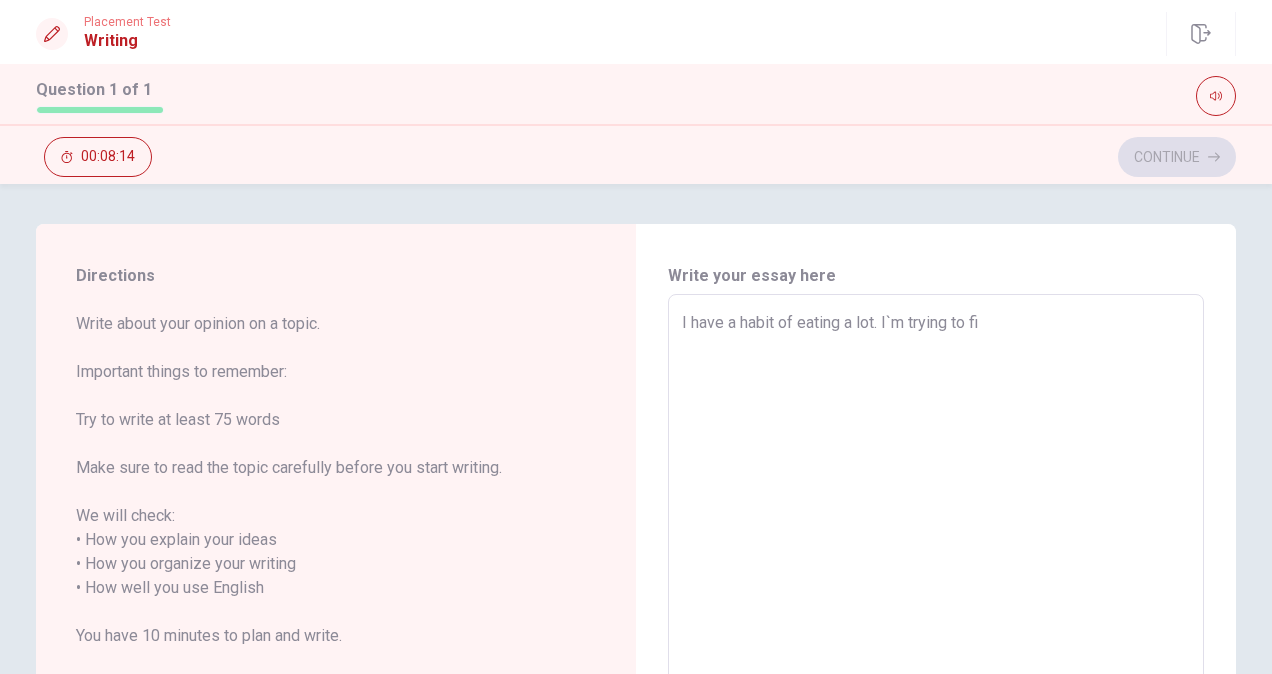 type on "x" 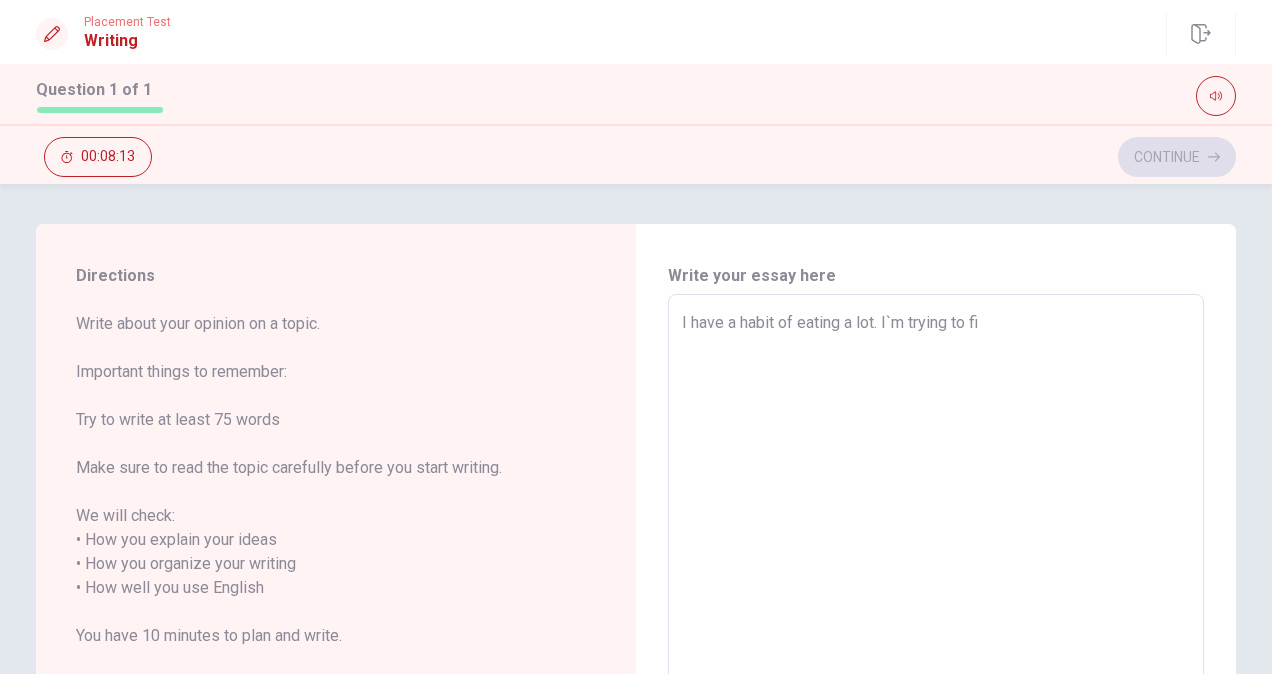 type on "I have a habit of eating a lot. I`m trying to fig" 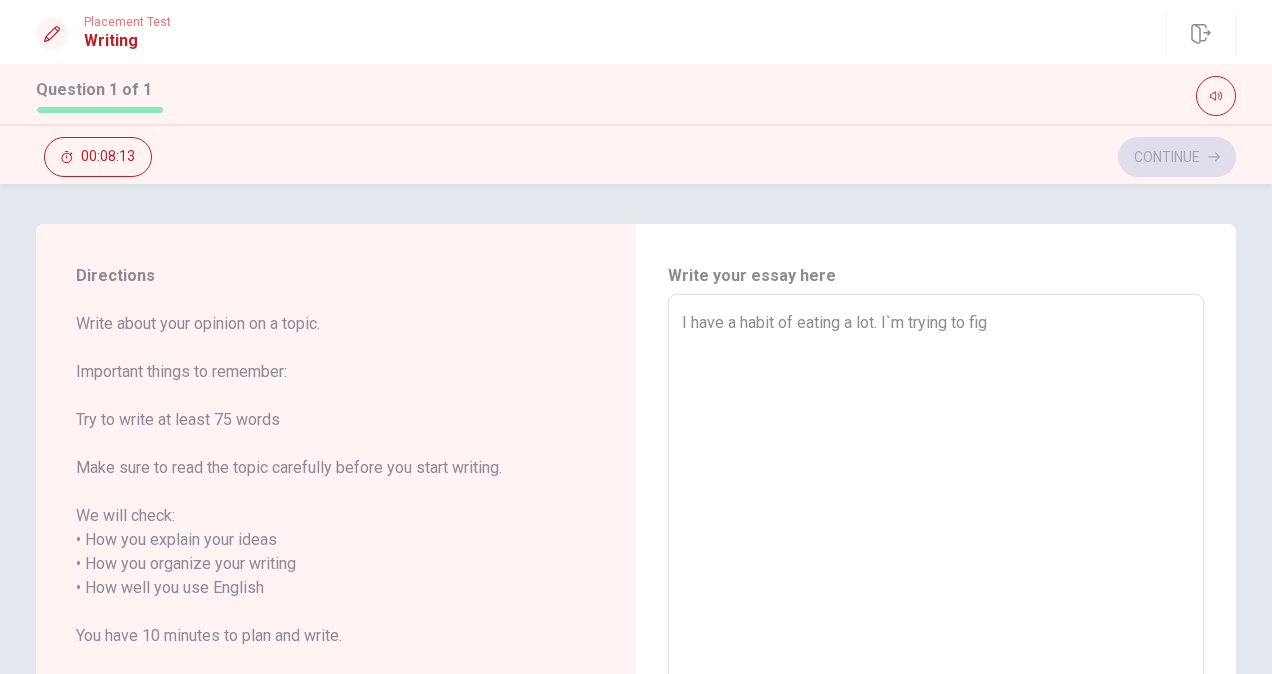 type on "x" 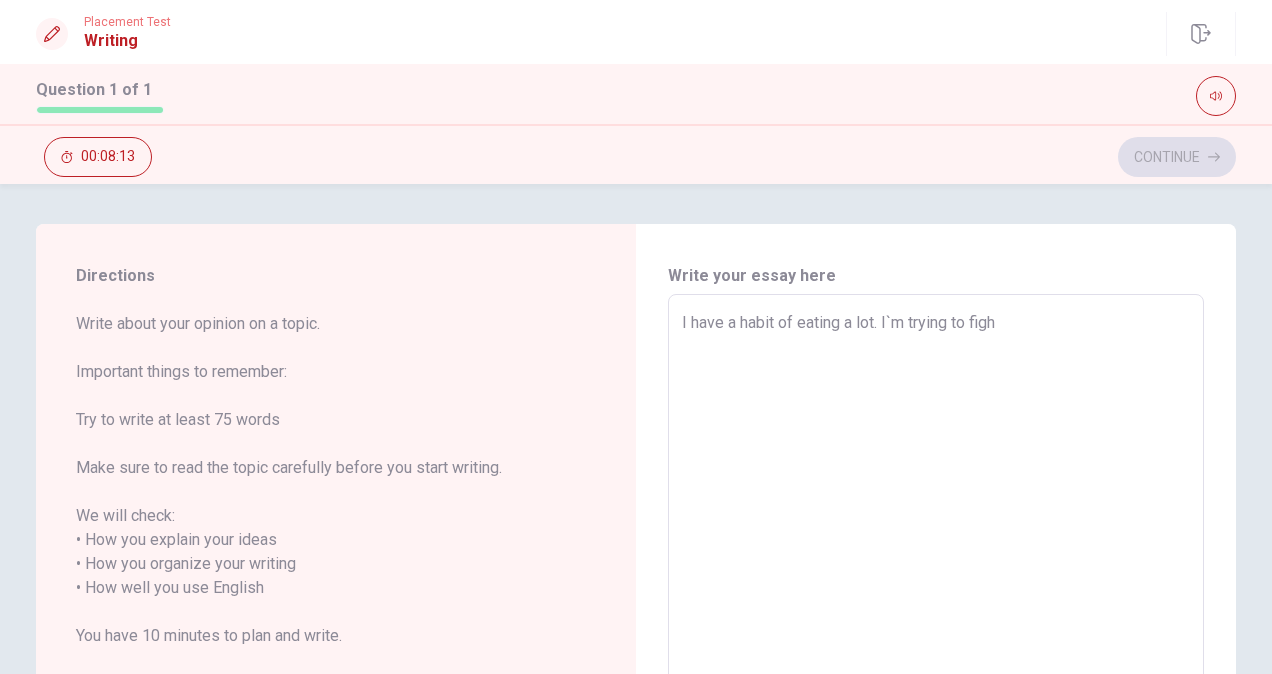 type on "x" 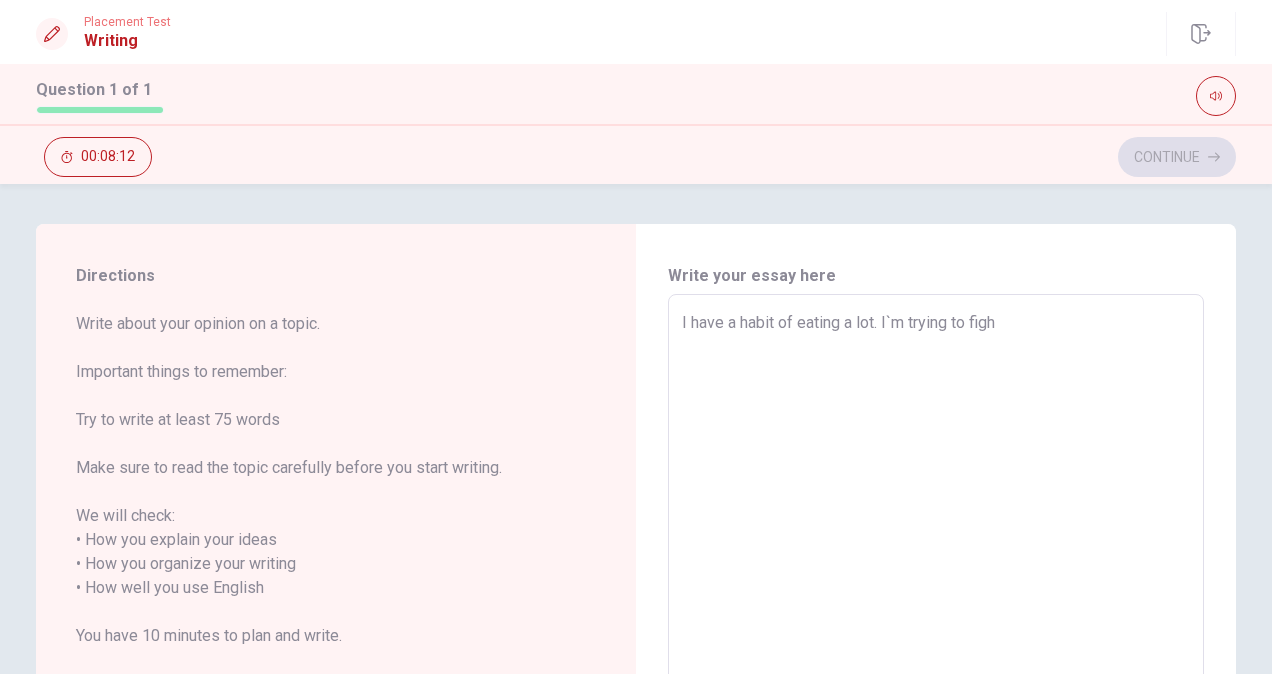 type on "I have a habit of eating a lot. I`m trying to fight" 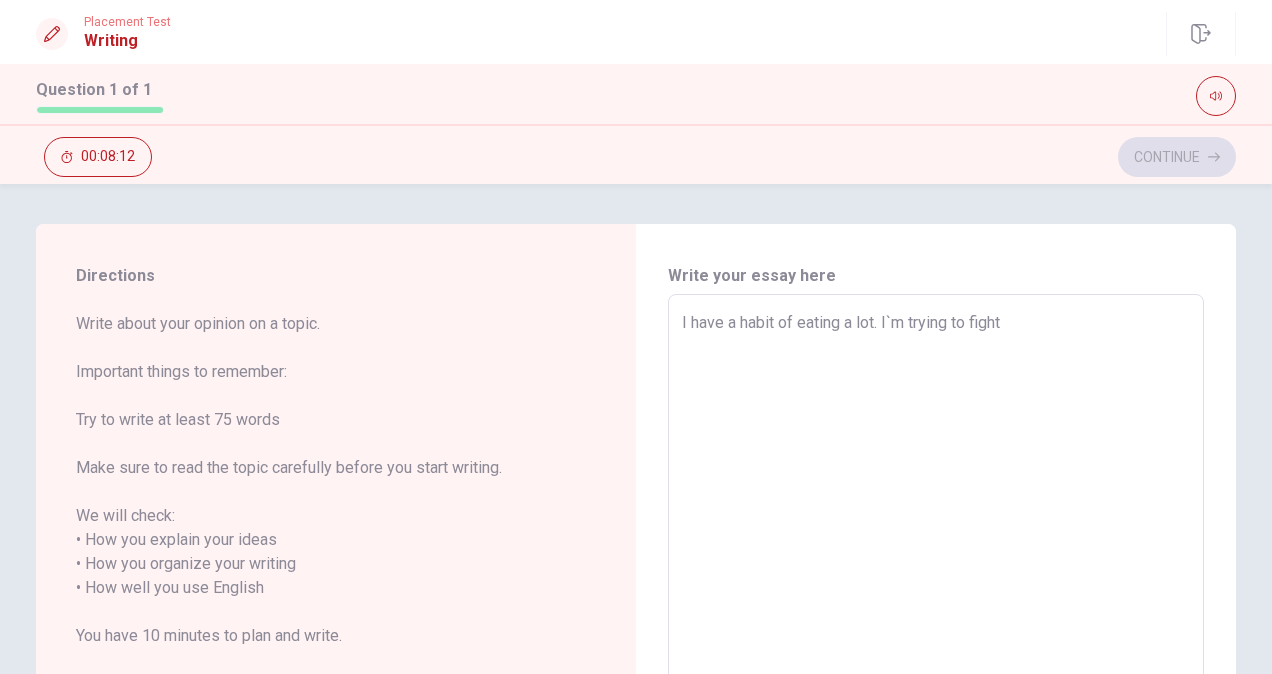type on "x" 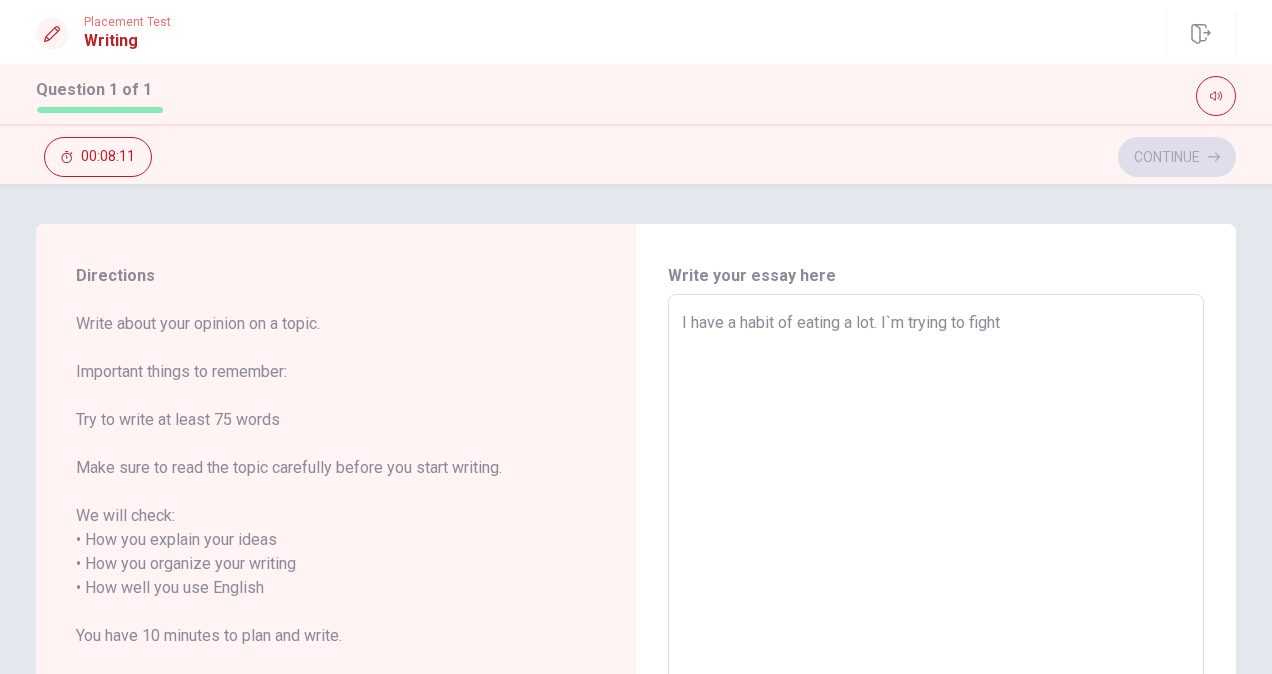 type on "I have a habit of eating a lot. I`m trying to fight i" 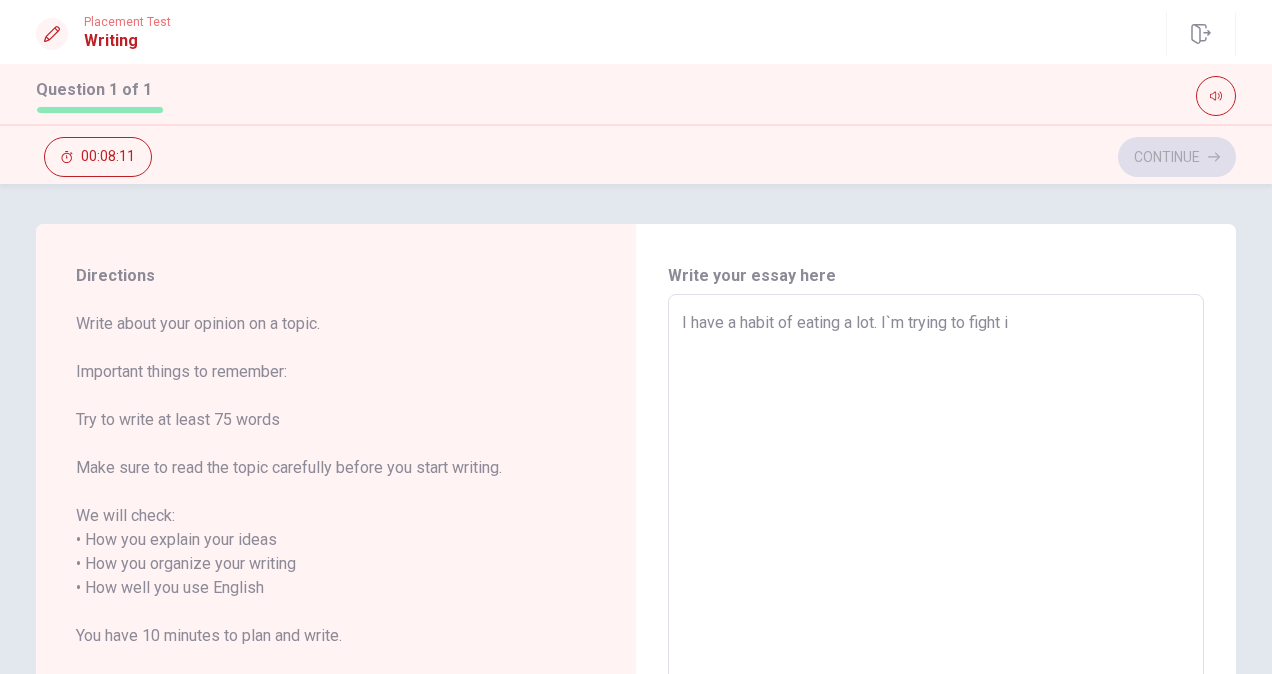 type on "x" 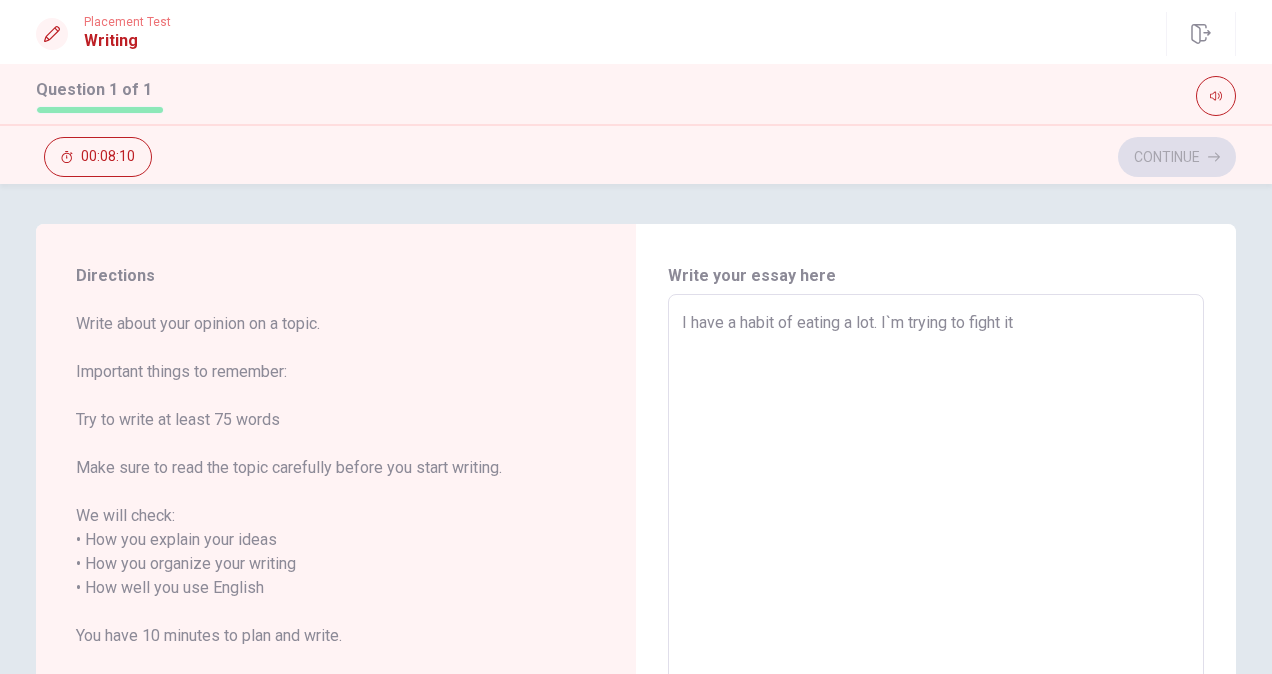 type on "x" 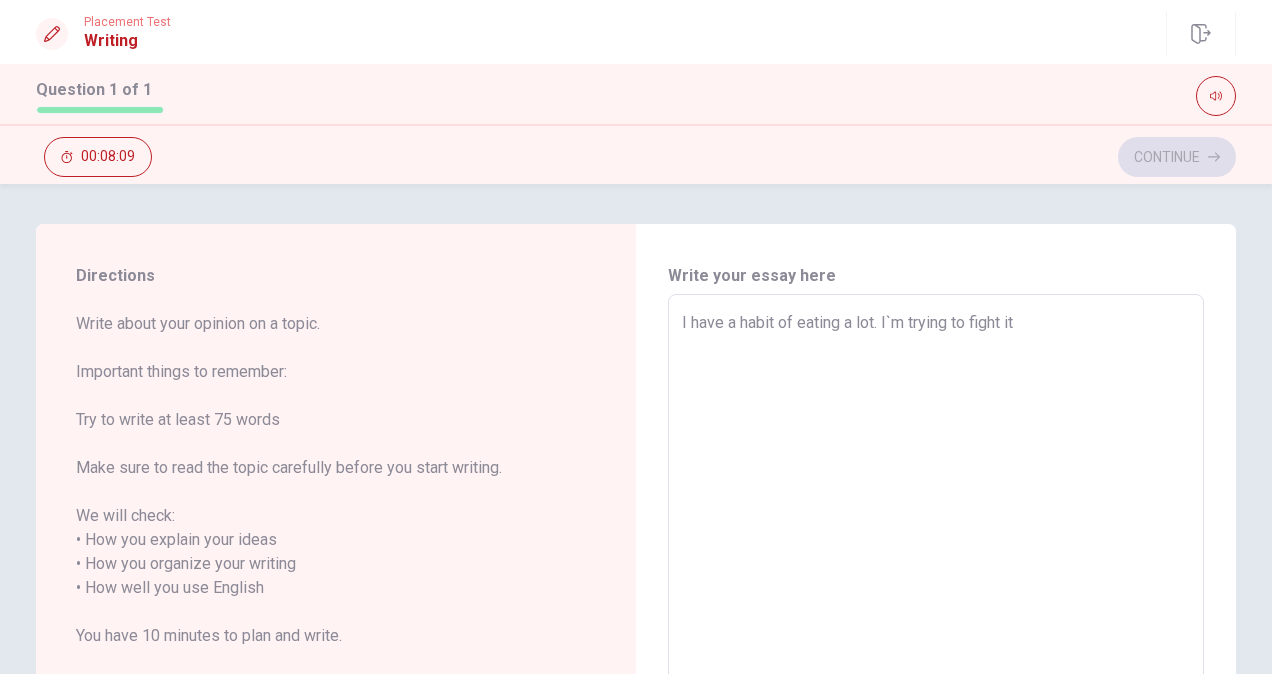 type on "I have a habit of eating a lot. I`m trying to fight it." 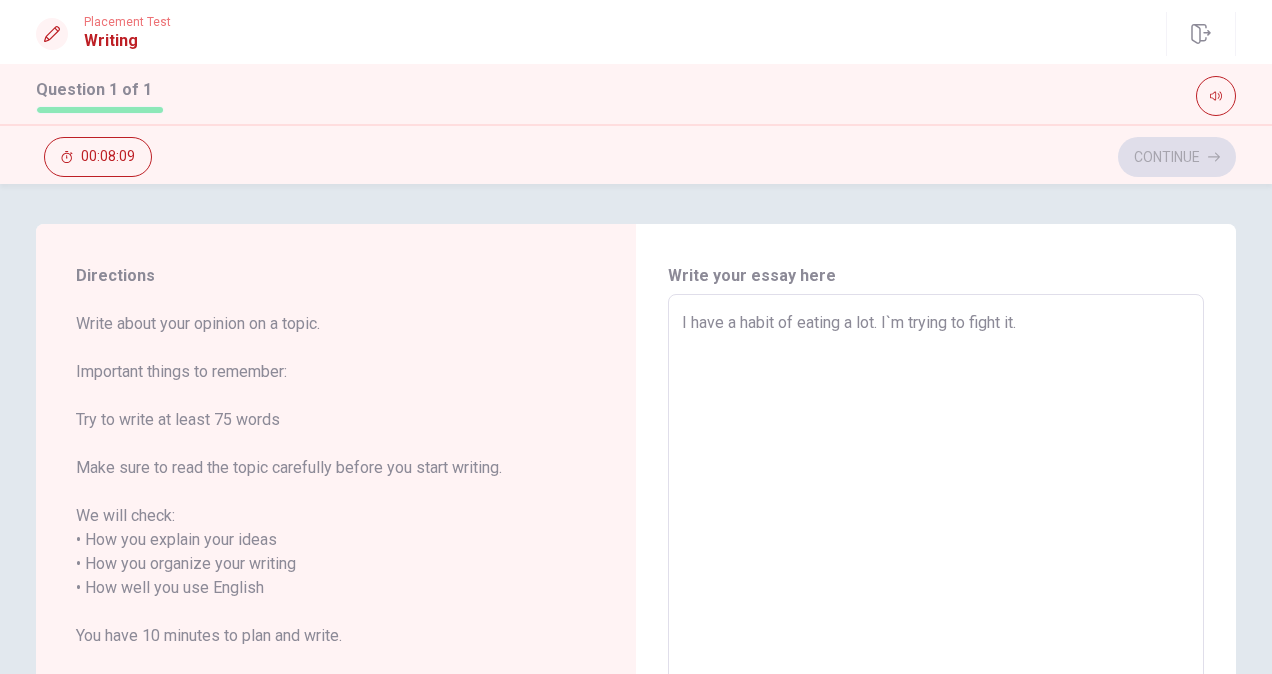 type on "x" 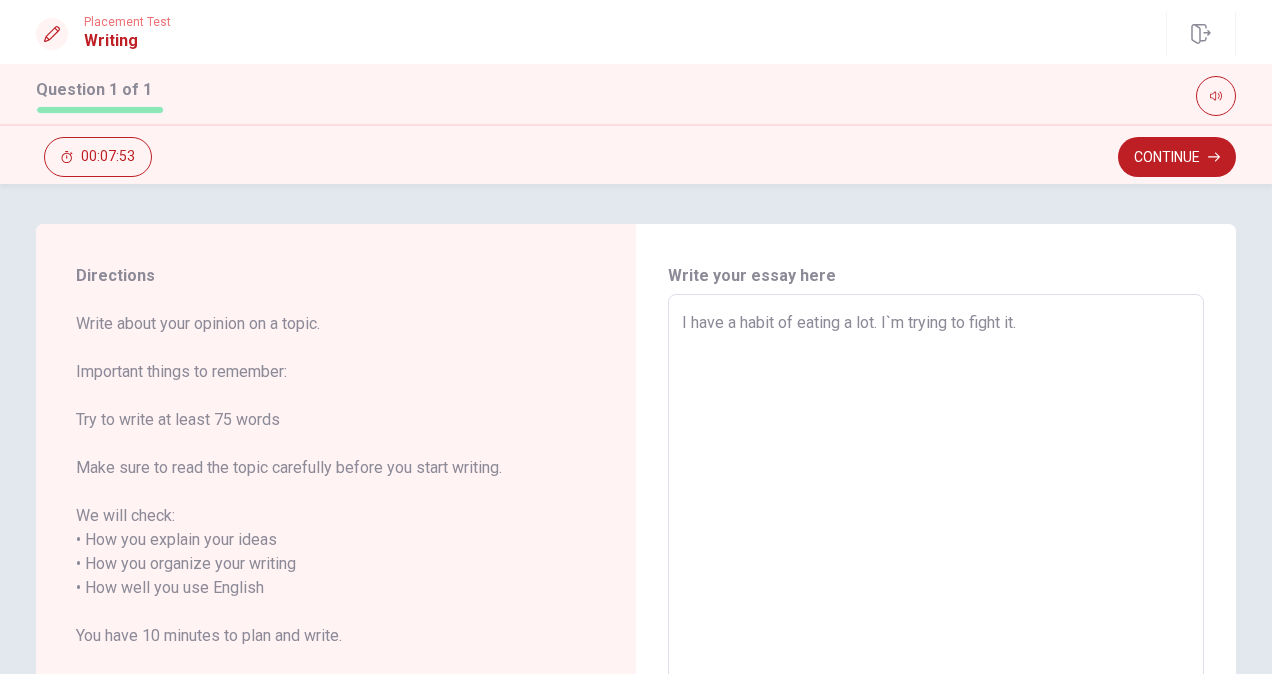 type on "x" 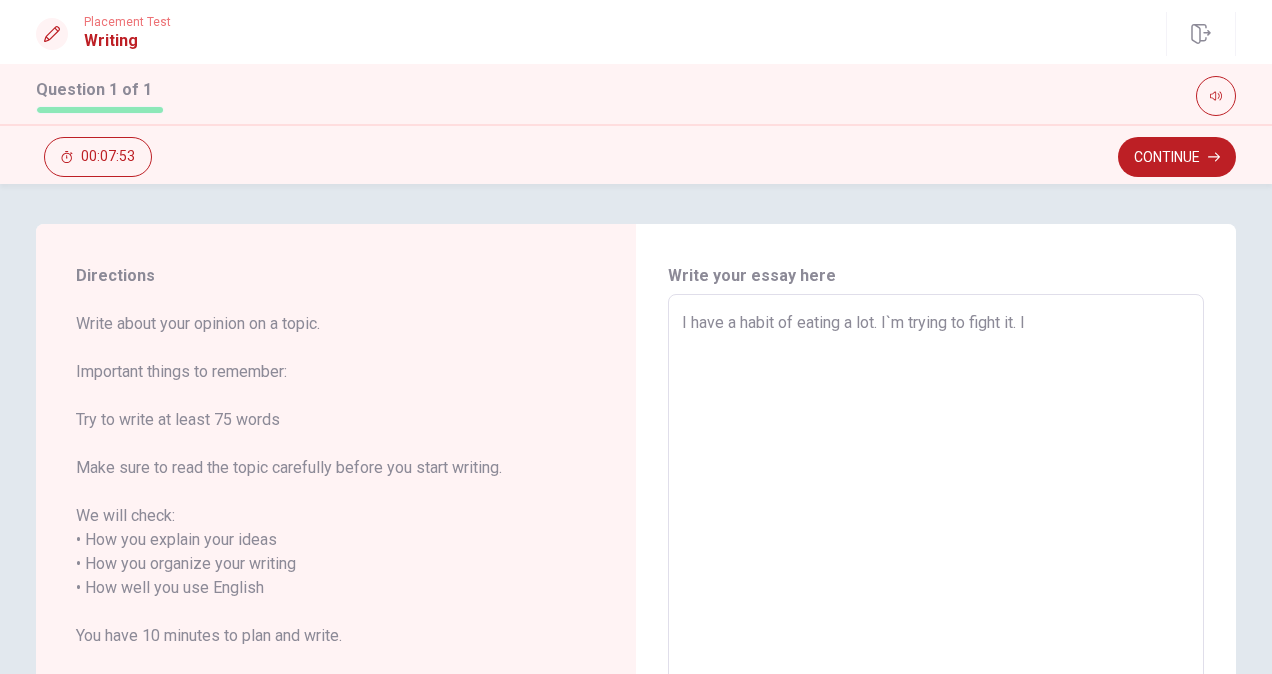 type on "x" 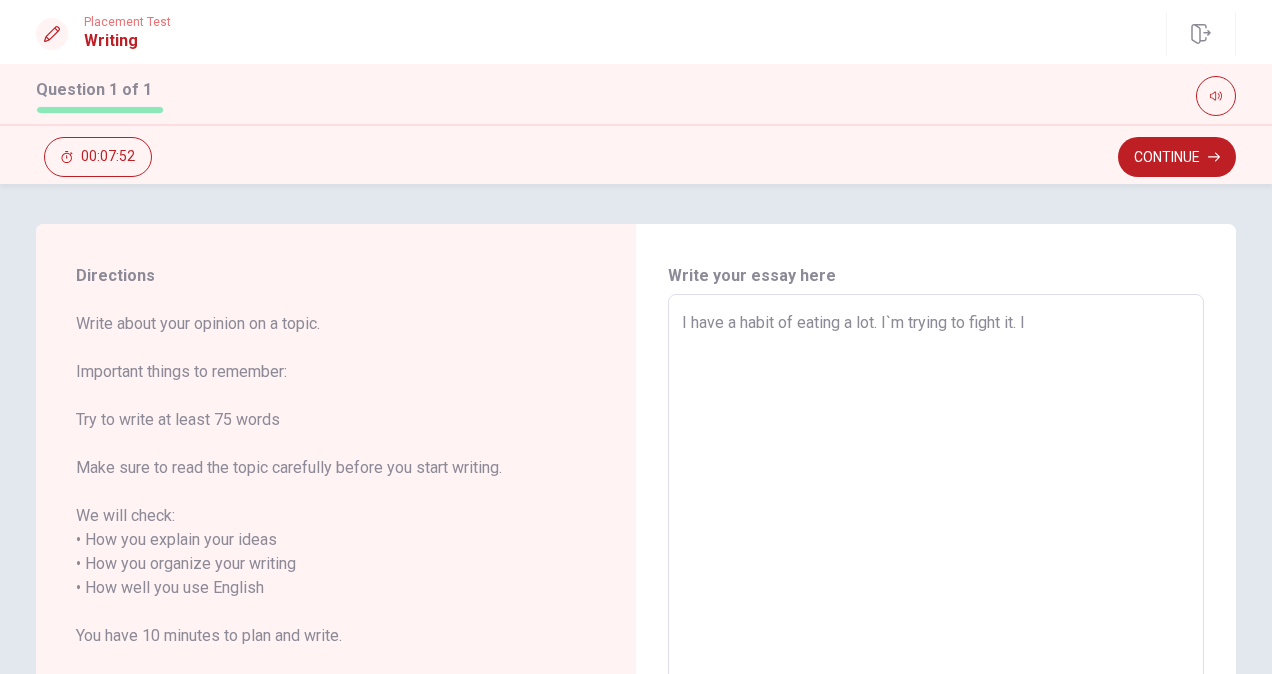 type on "I have a habit of eating a lot. I`m trying to fight it. I" 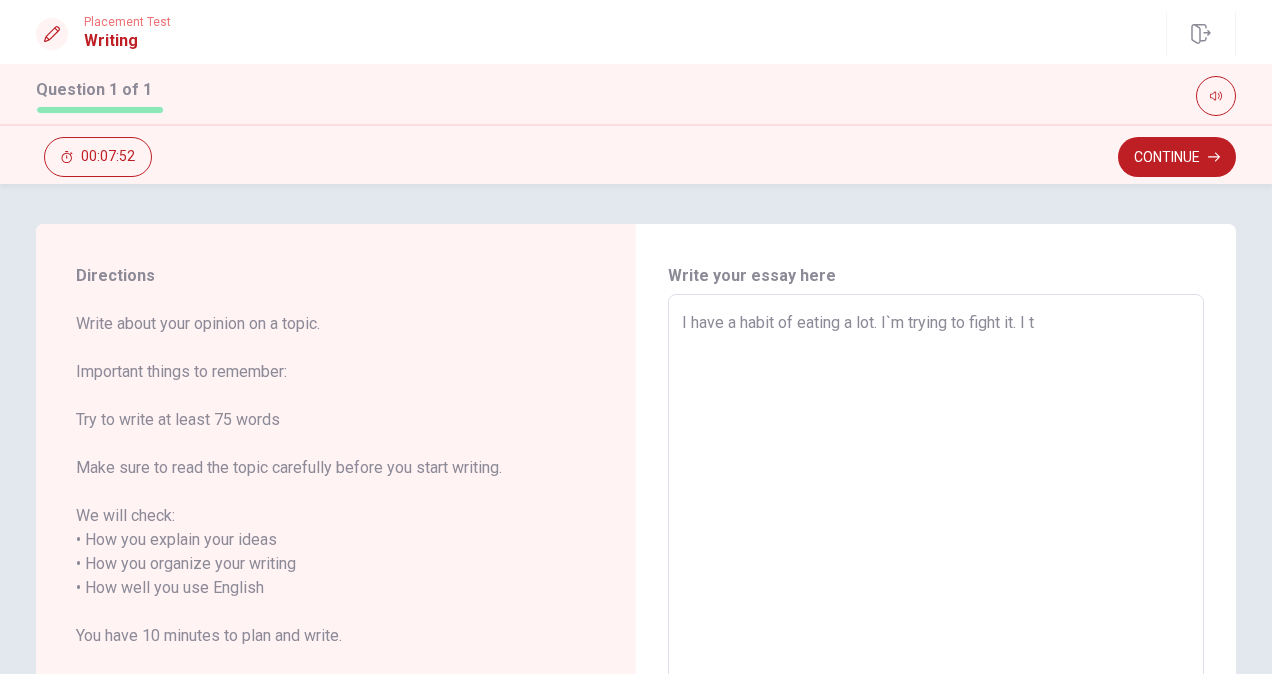 type on "x" 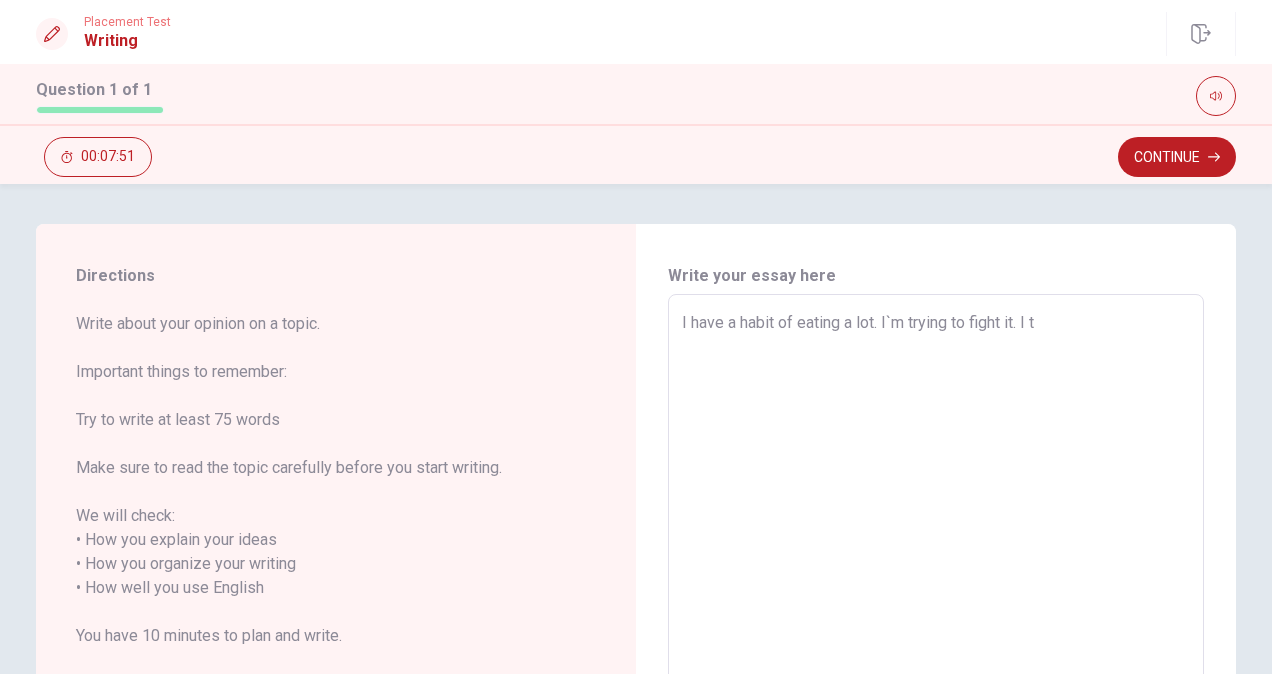 type on "I have a habit of eating a lot. I`m trying to fight it. I tr" 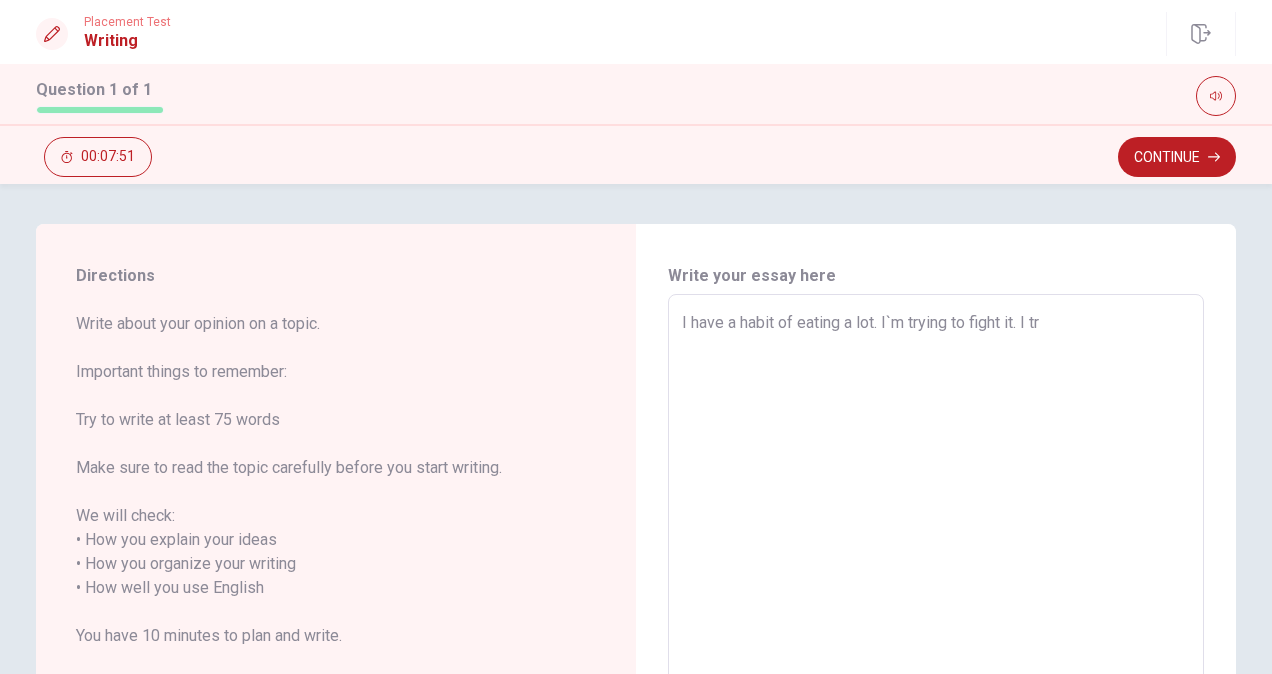 type on "x" 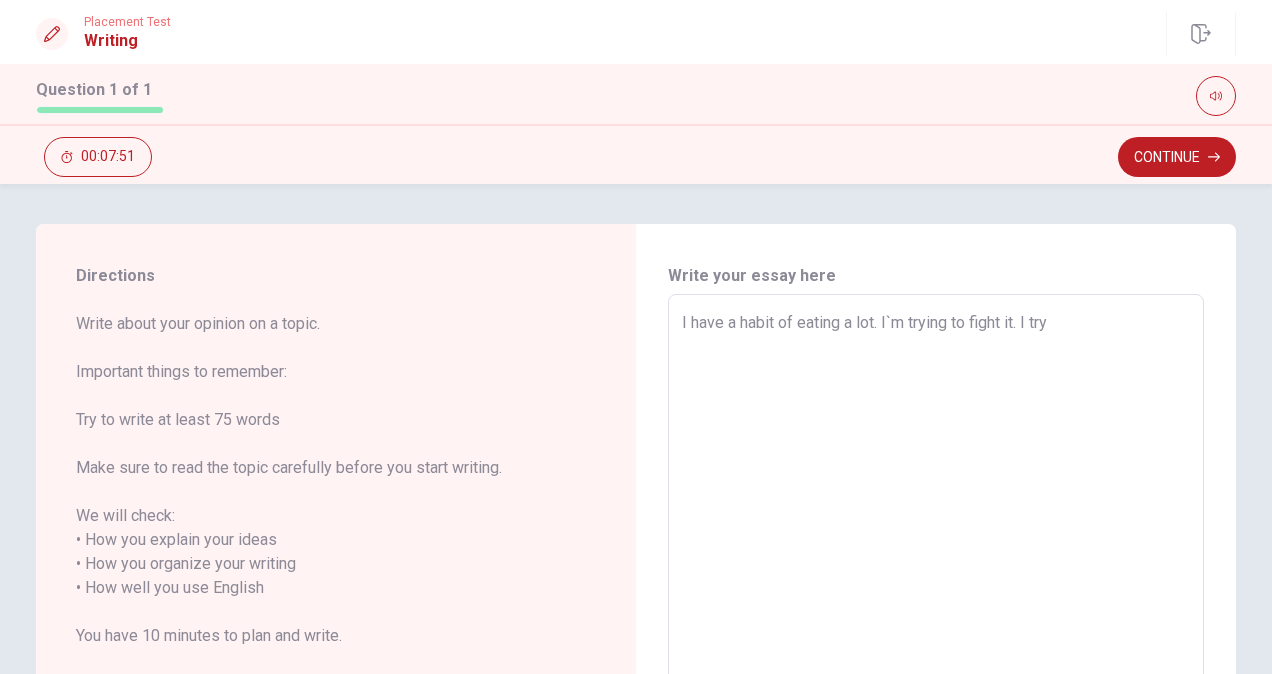 type on "x" 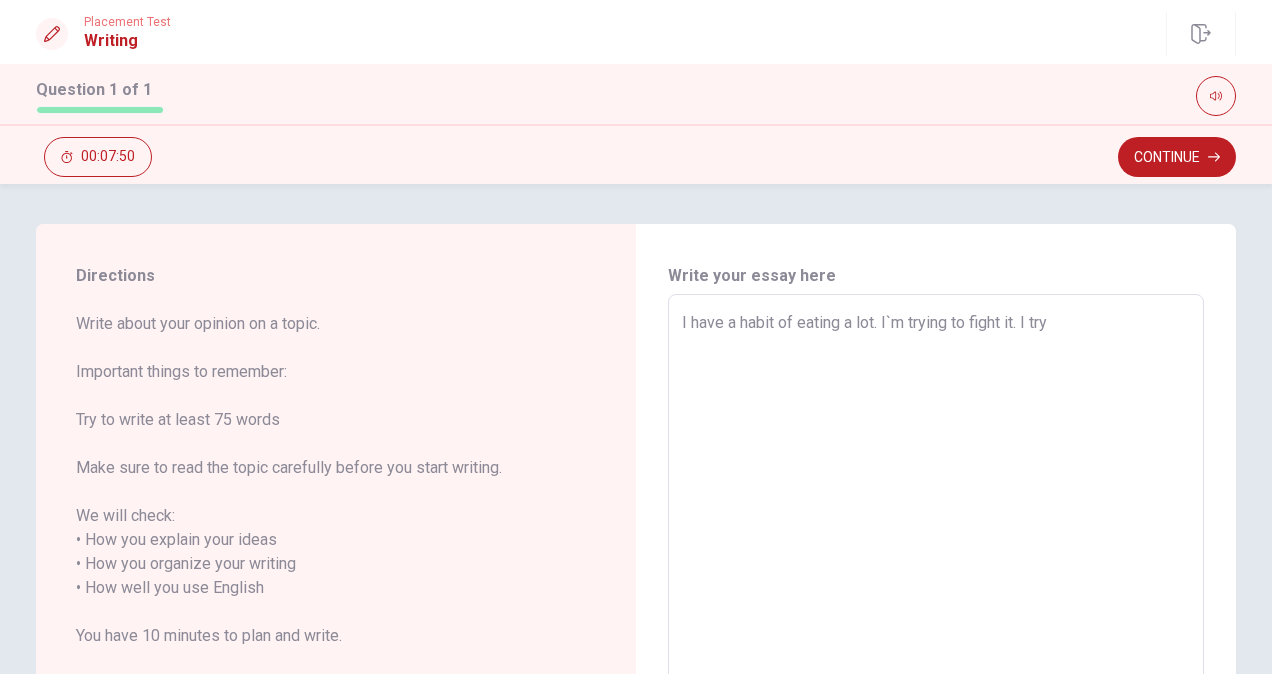 type on "I have a habit of eating a lot. I`m trying to fight it. I try n" 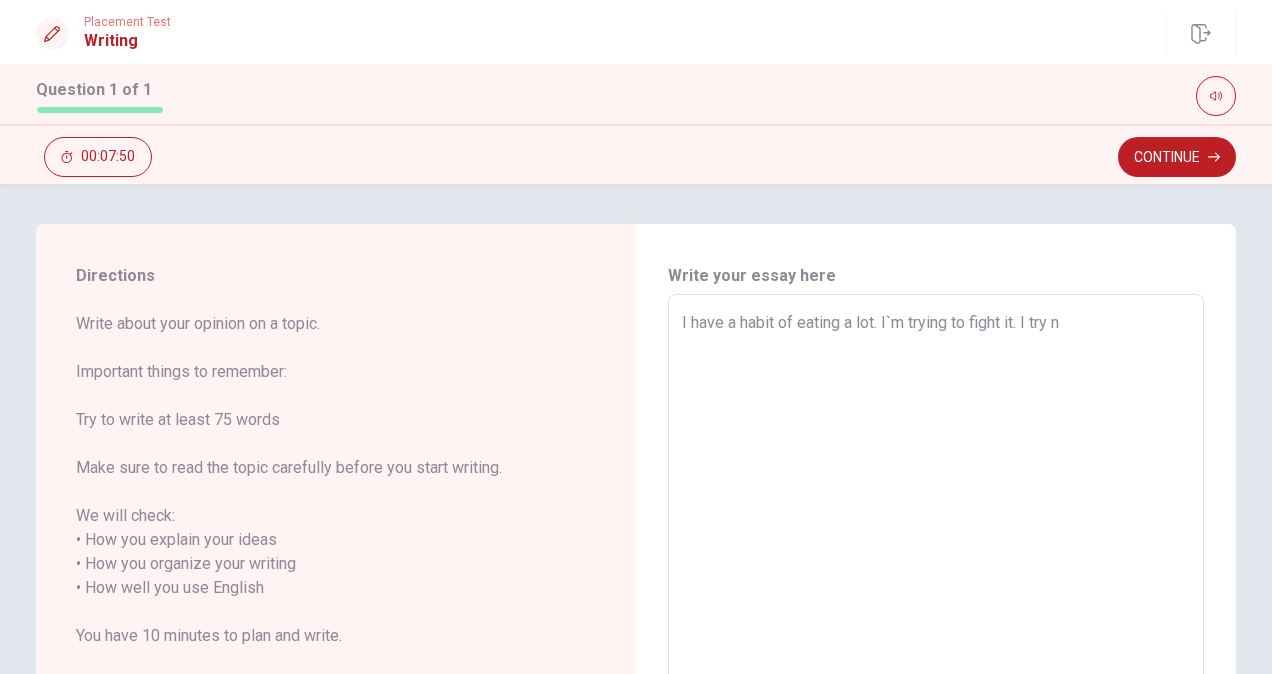 type on "x" 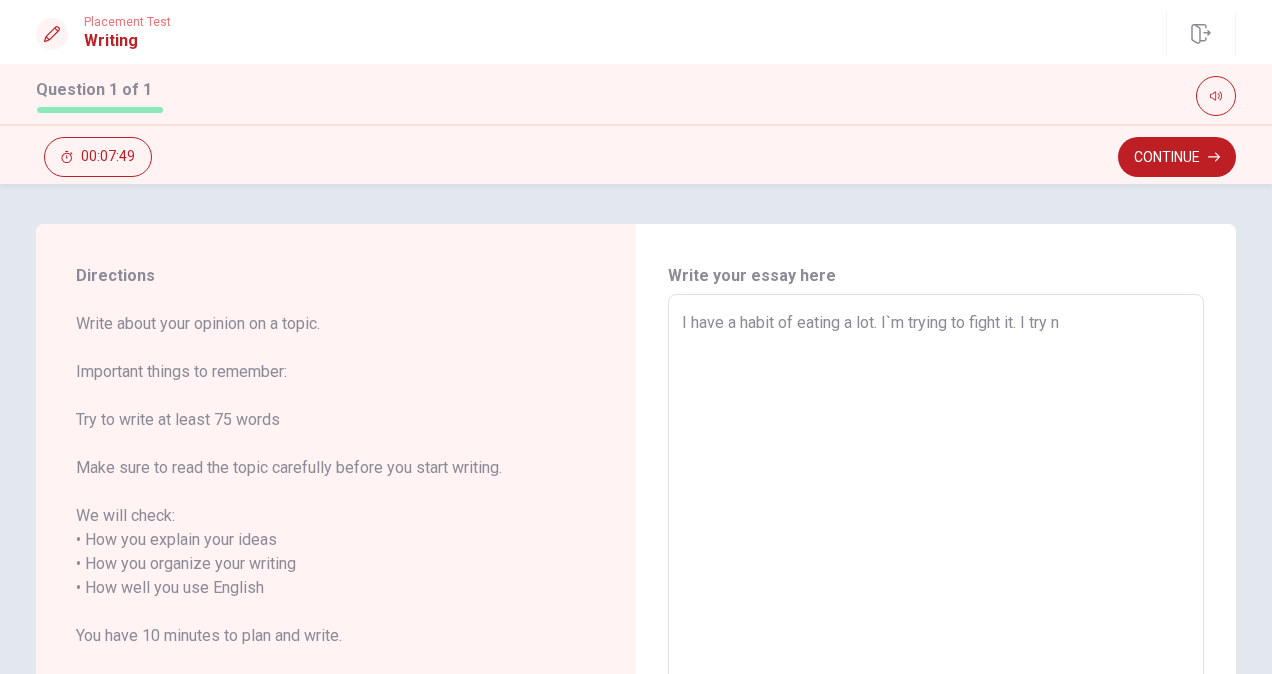 type on "I have a habit of eating a lot. I`m trying to fight it. I try no" 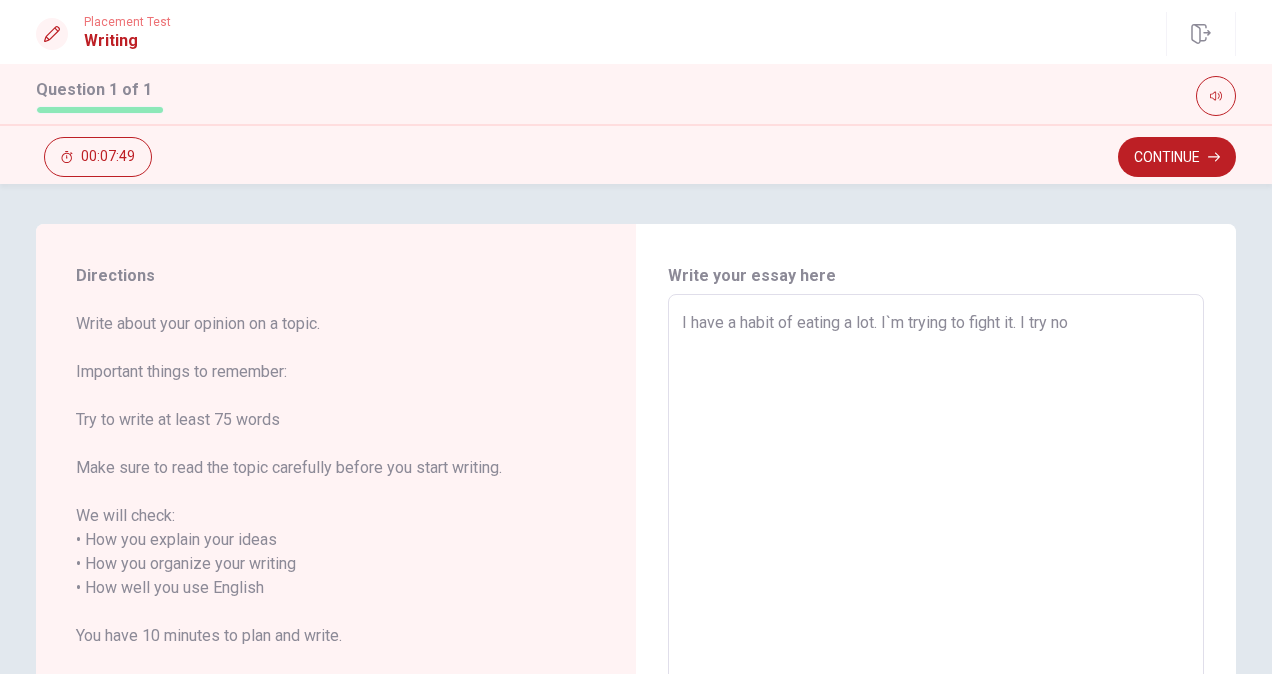 type on "x" 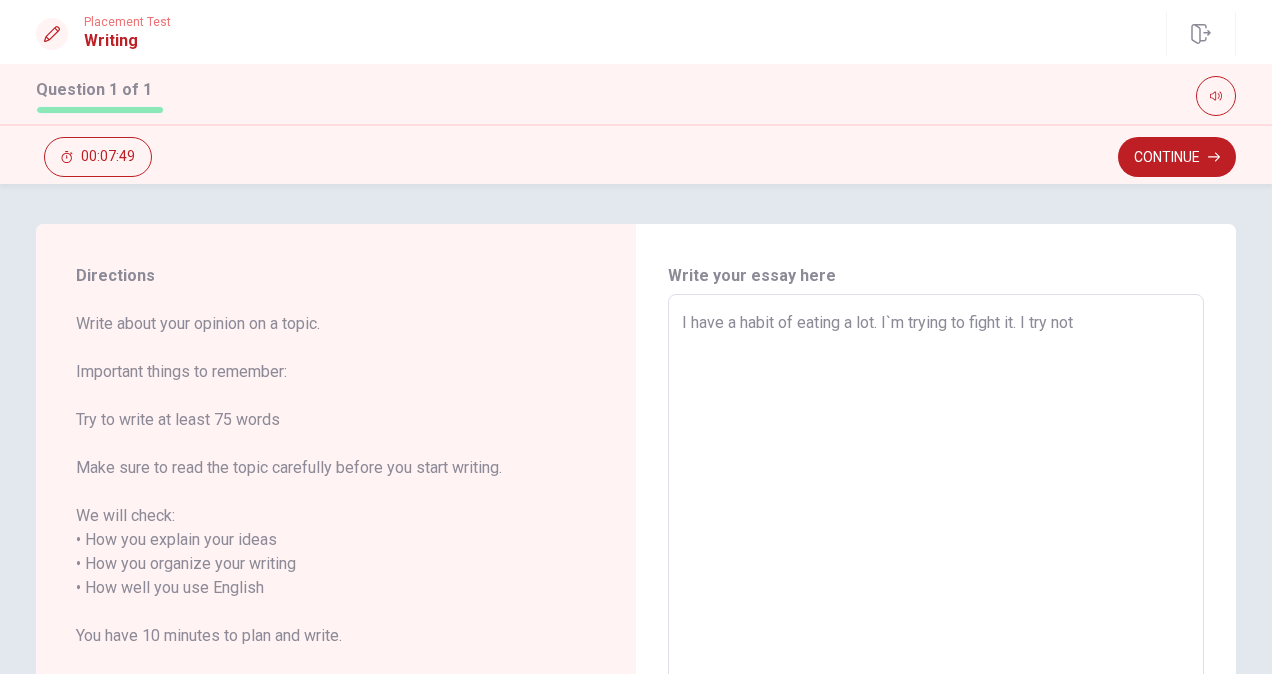 type on "x" 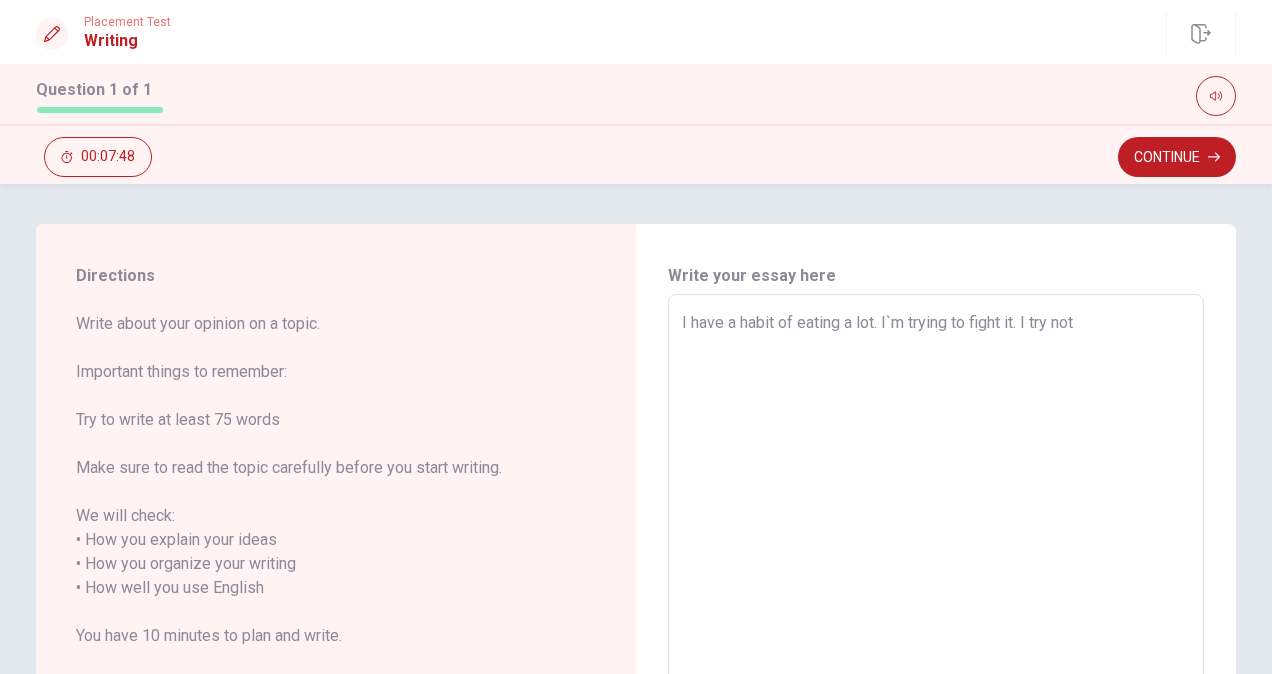 type on "x" 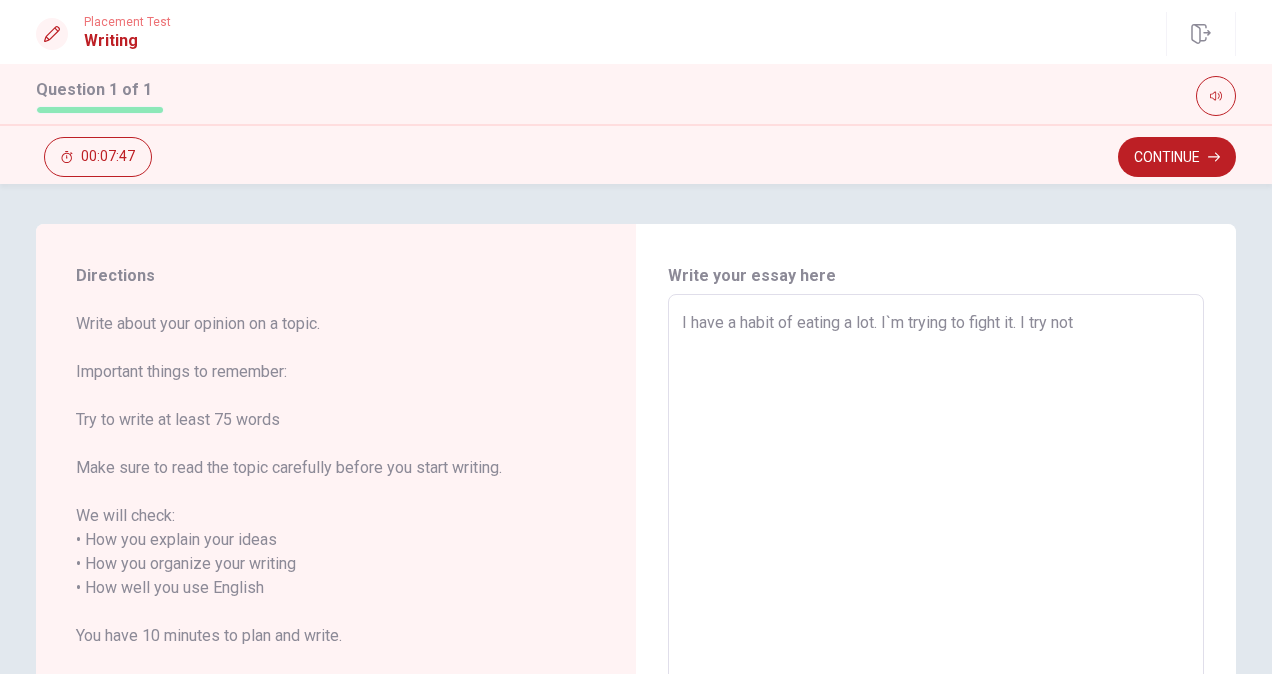 type on "I have a habit of eating a lot. I`m trying to fight it. I try not t" 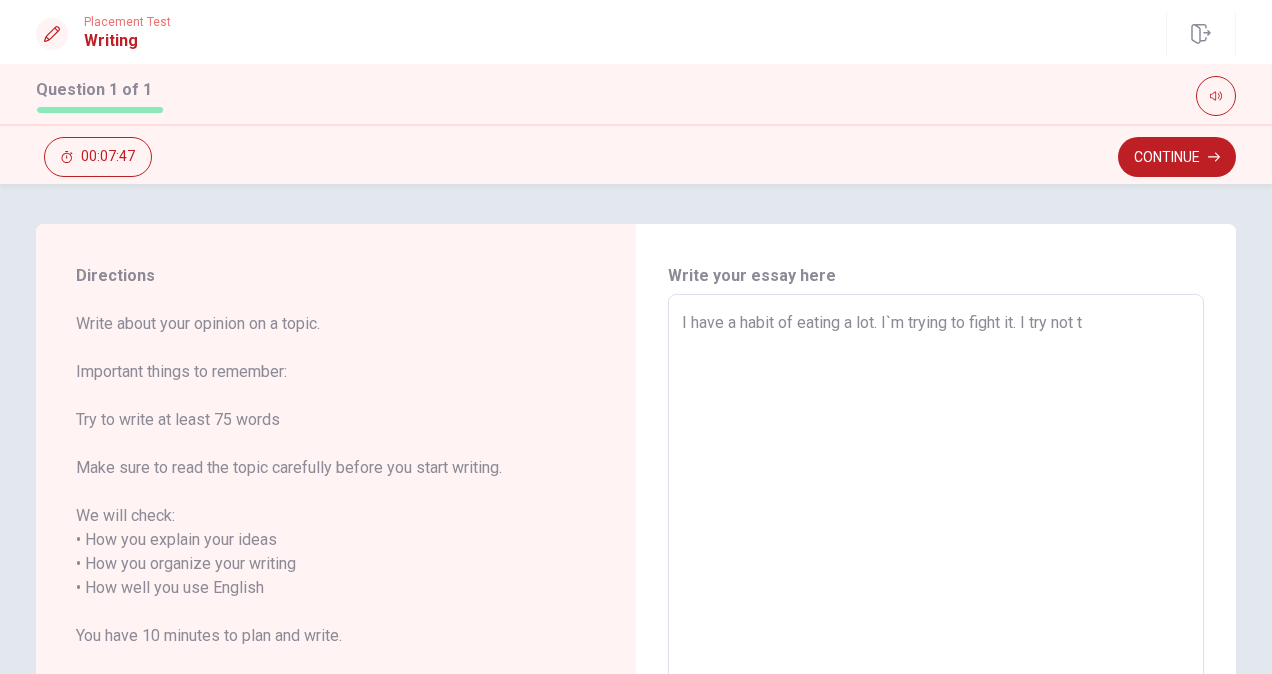 type on "x" 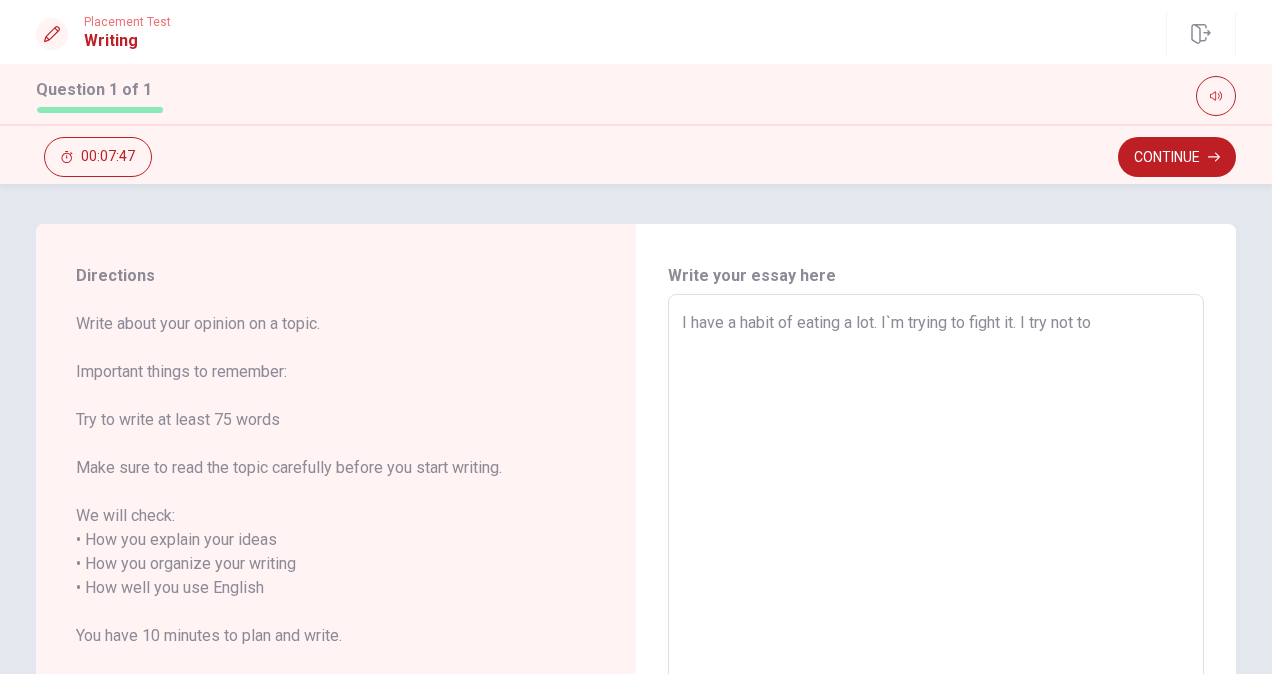type on "x" 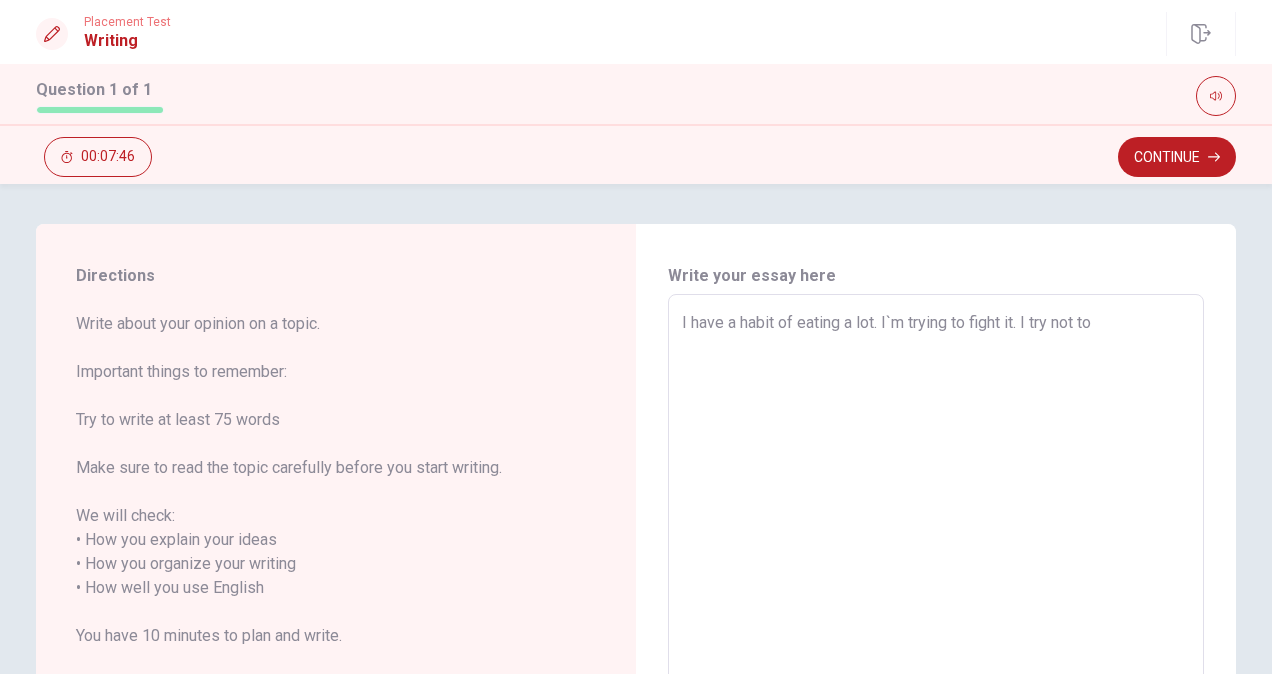 type on "I have a habit of eating a lot. I`m trying to fight it. I try not to e" 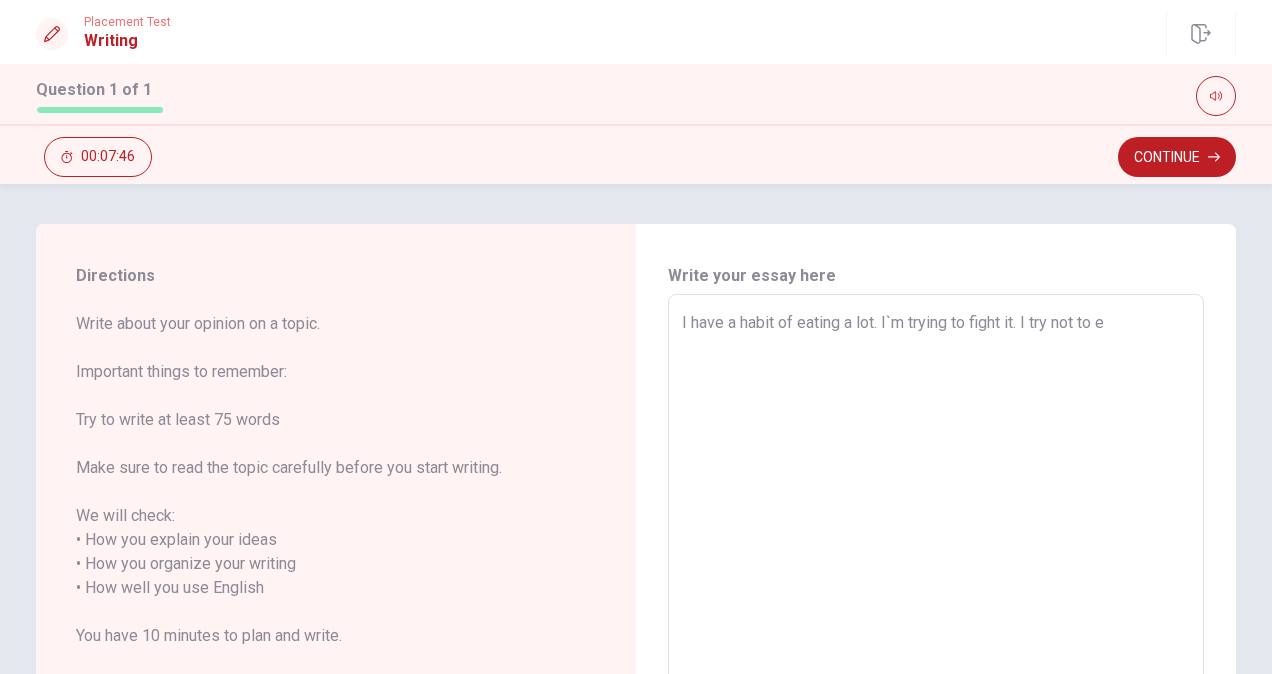 type on "x" 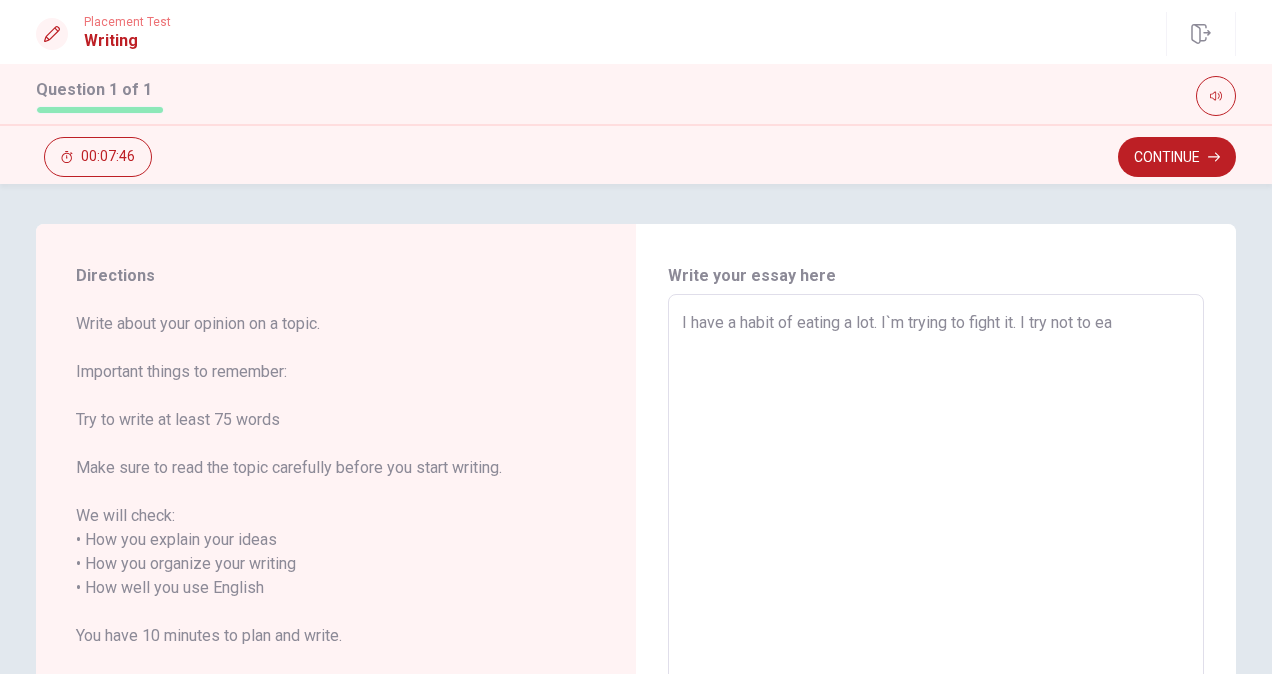type on "x" 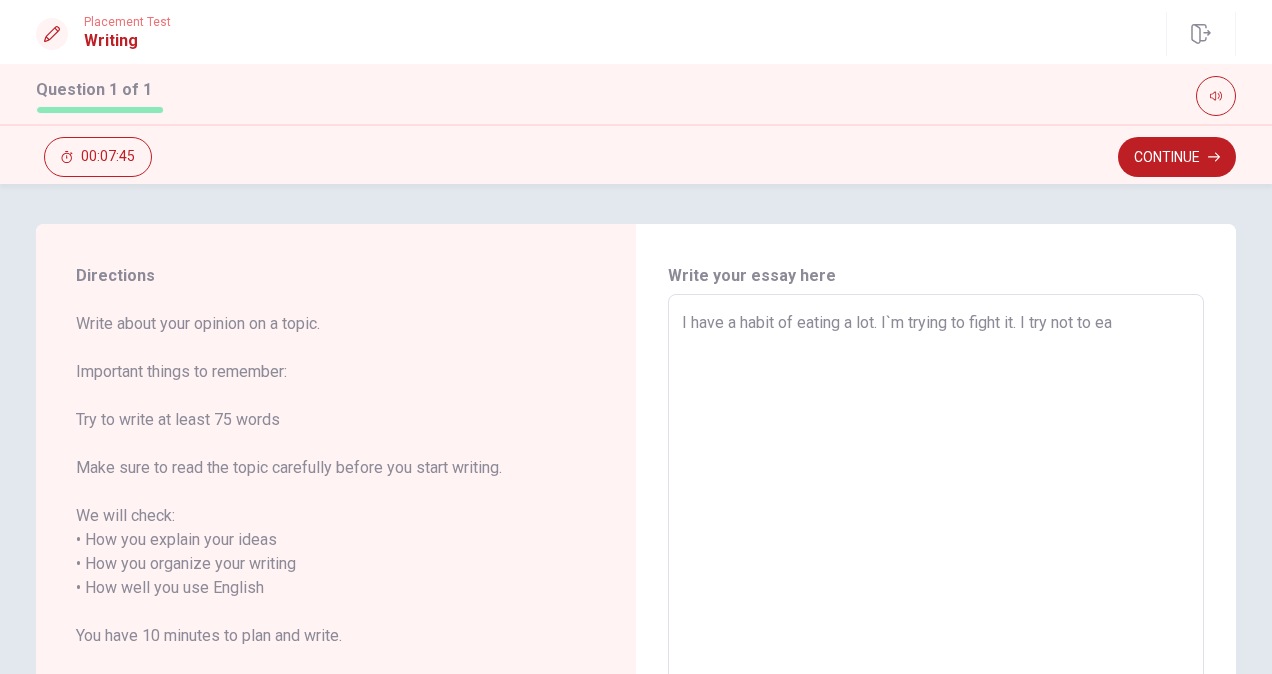 type on "I have a habit of eating a lot. I`m trying to fight it. I try not to eat" 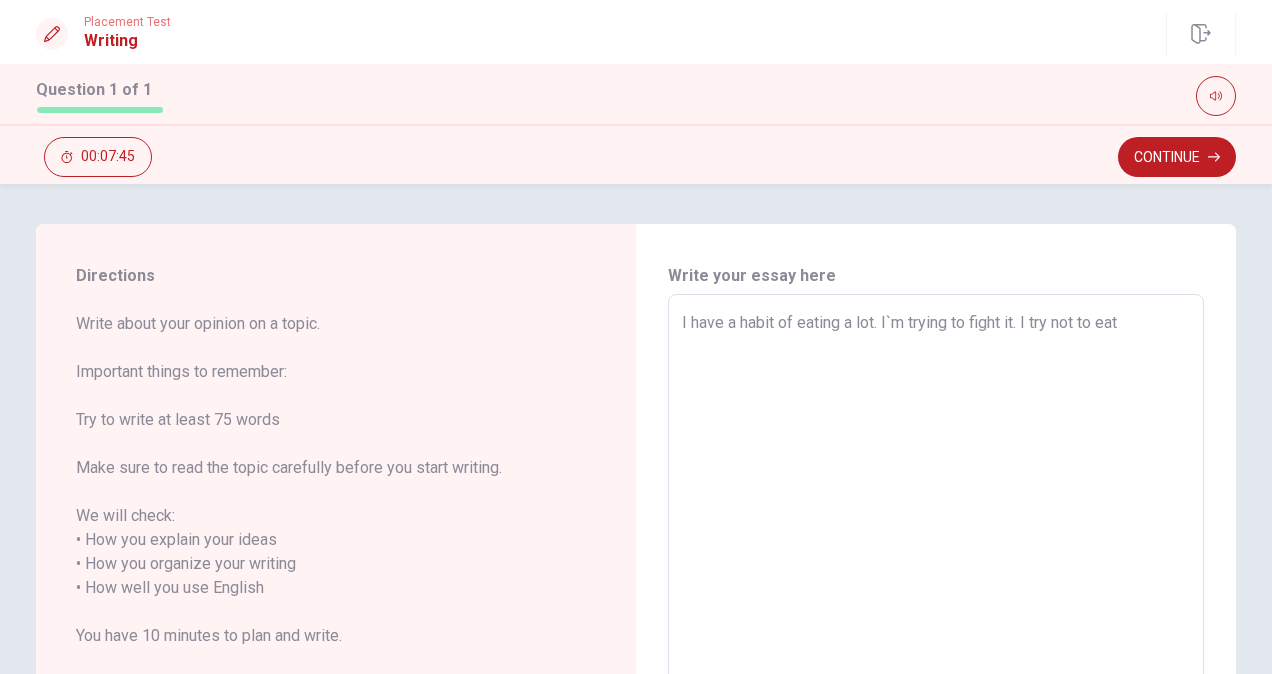 type on "x" 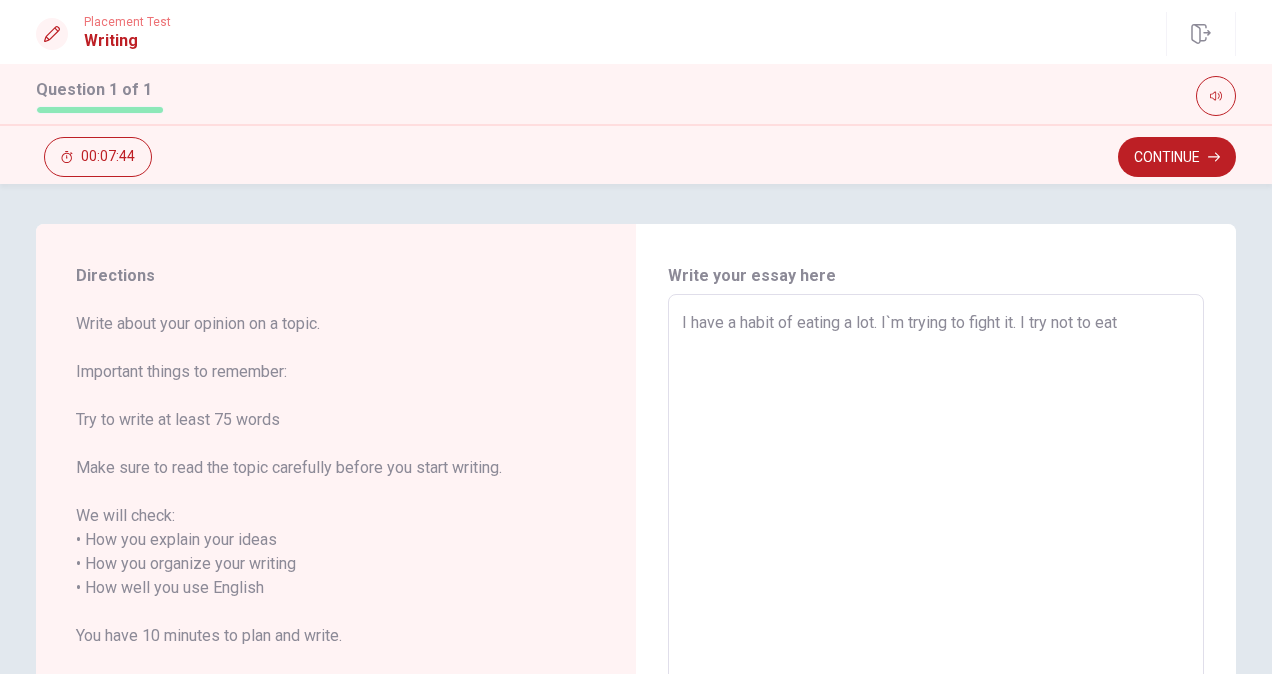 type on "x" 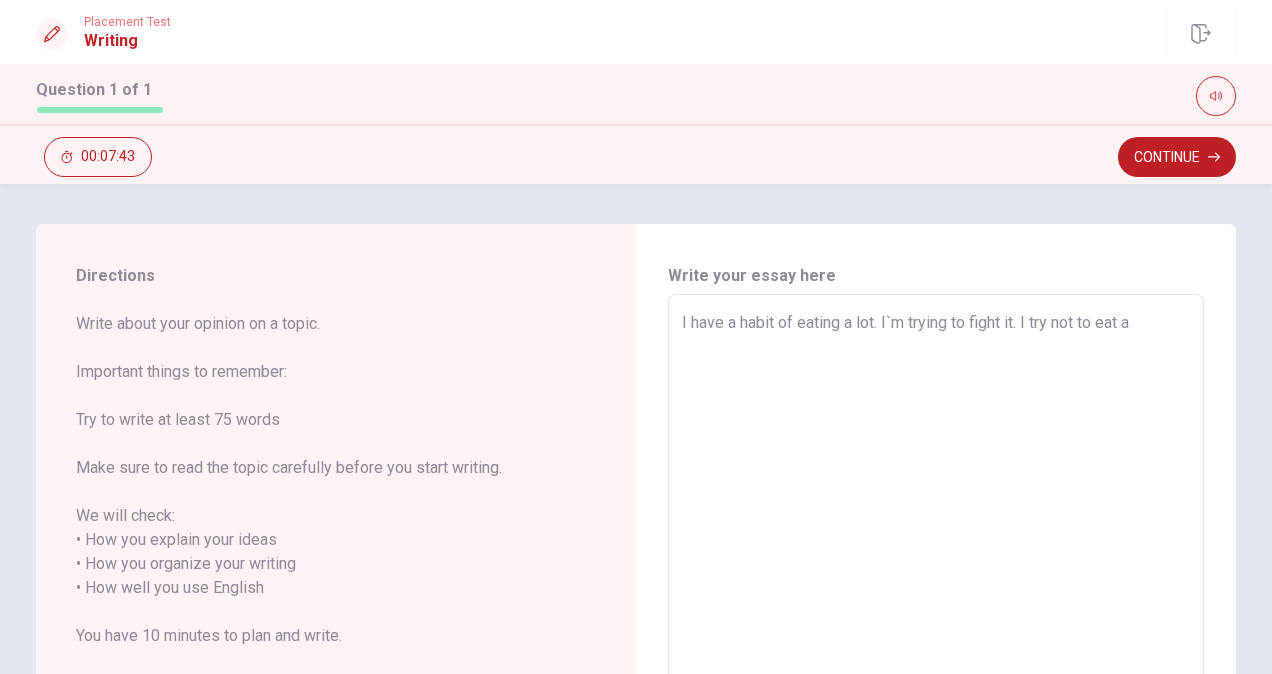 type on "x" 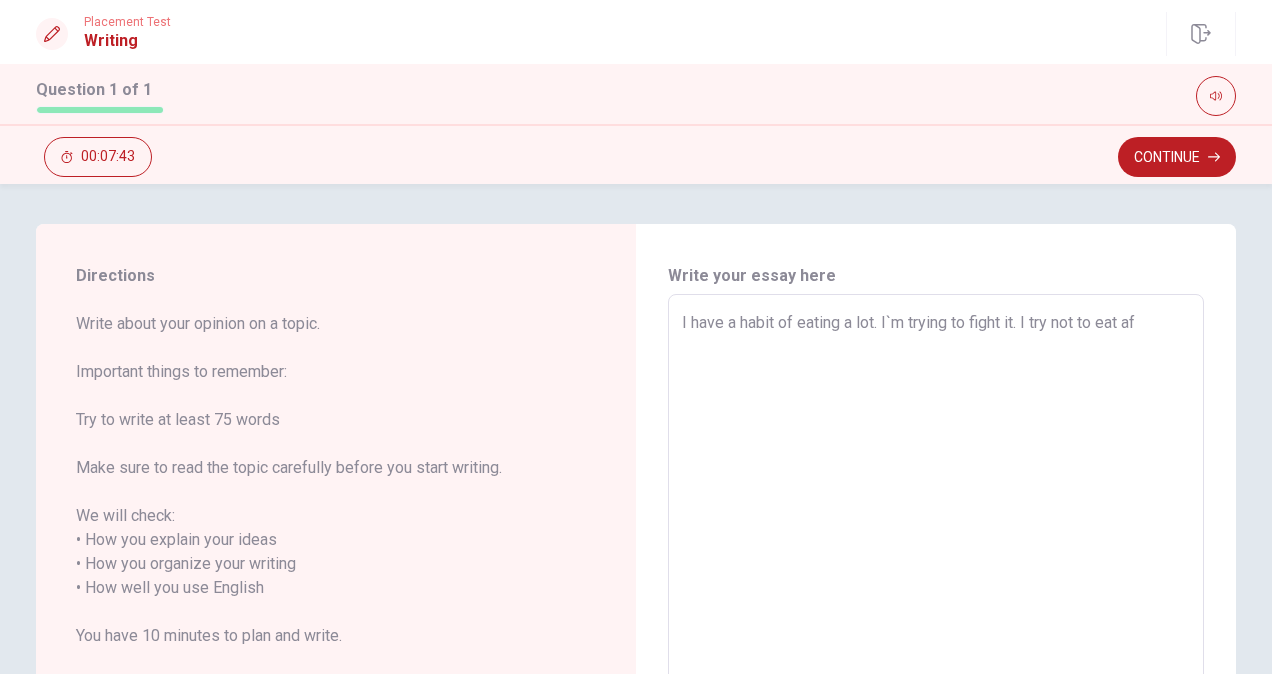 type on "x" 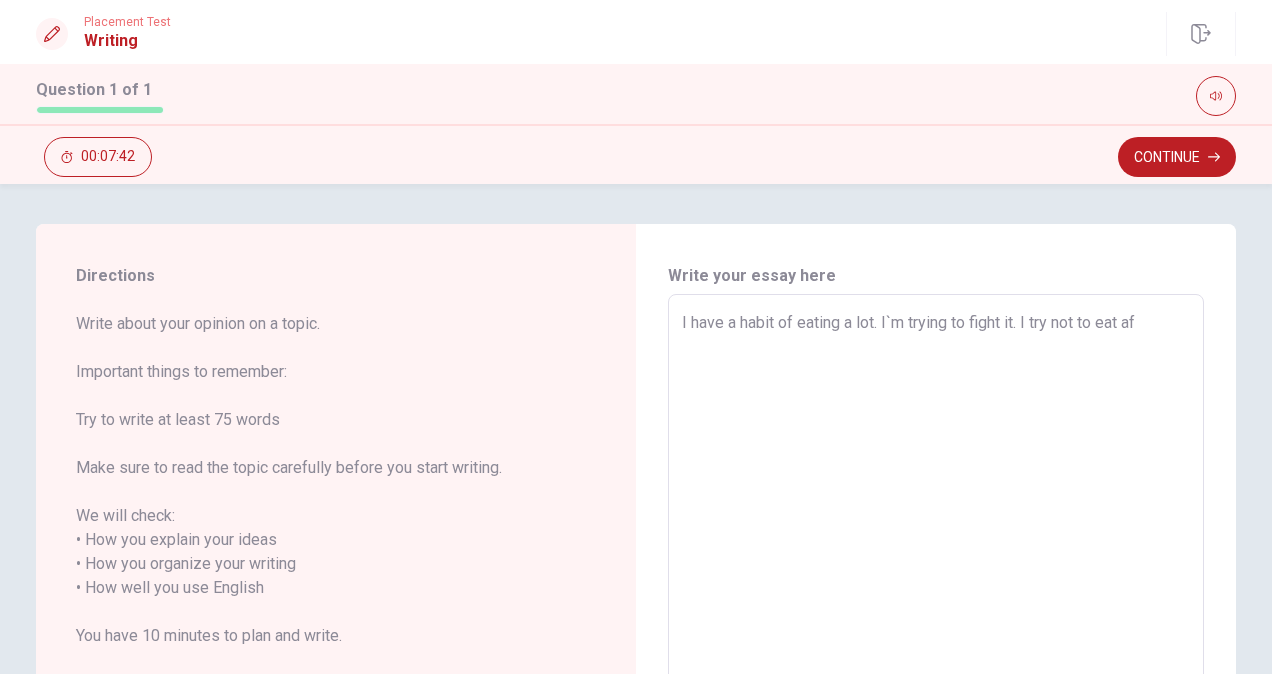 type on "I have a habit of eating a lot. I`m trying to fight it. I try not to eat aft" 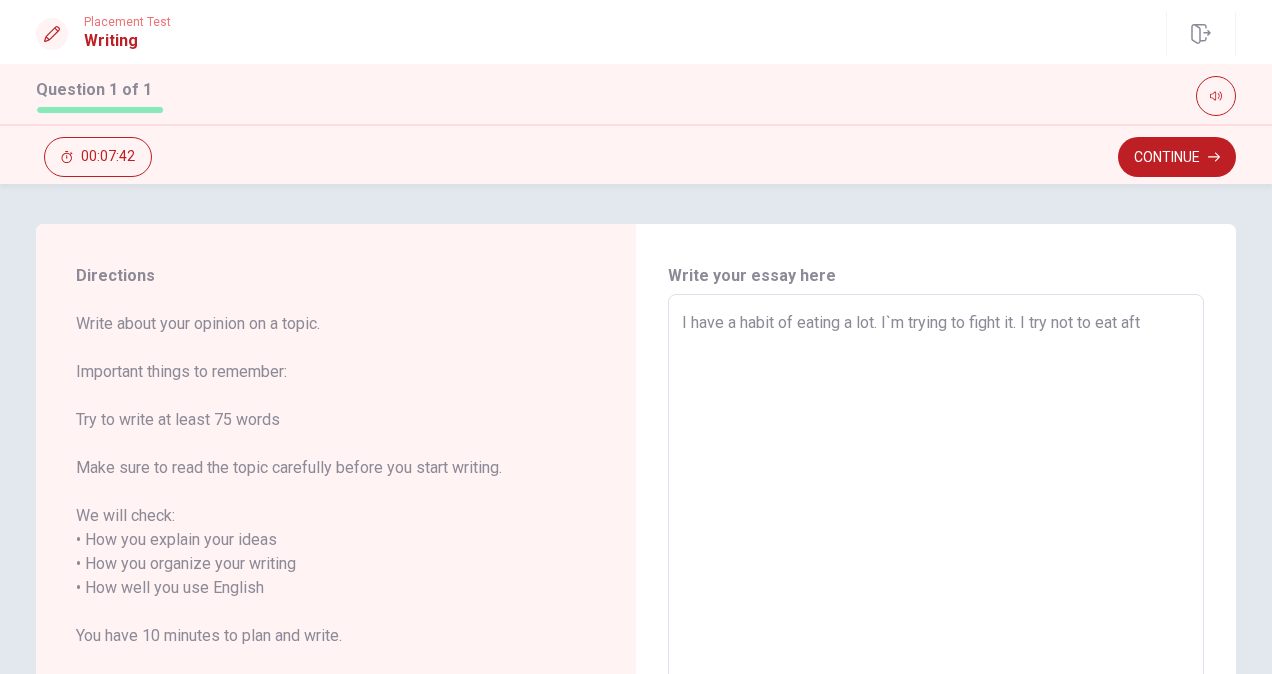 type on "x" 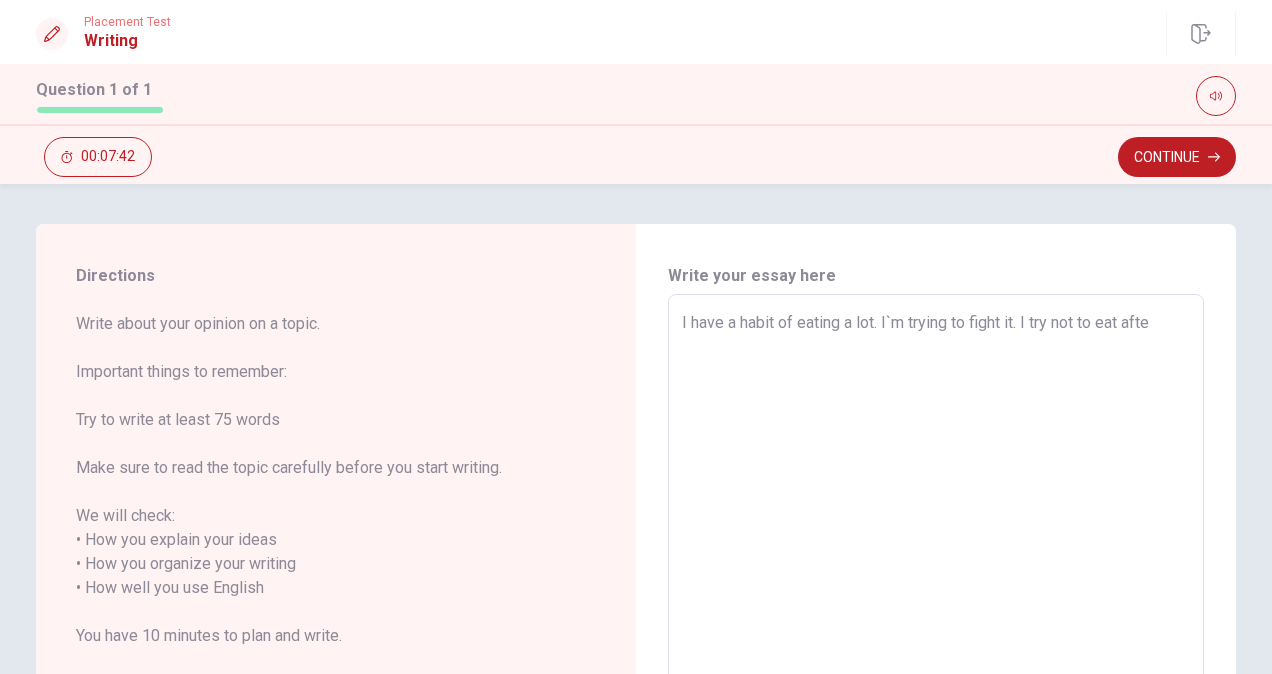 type on "x" 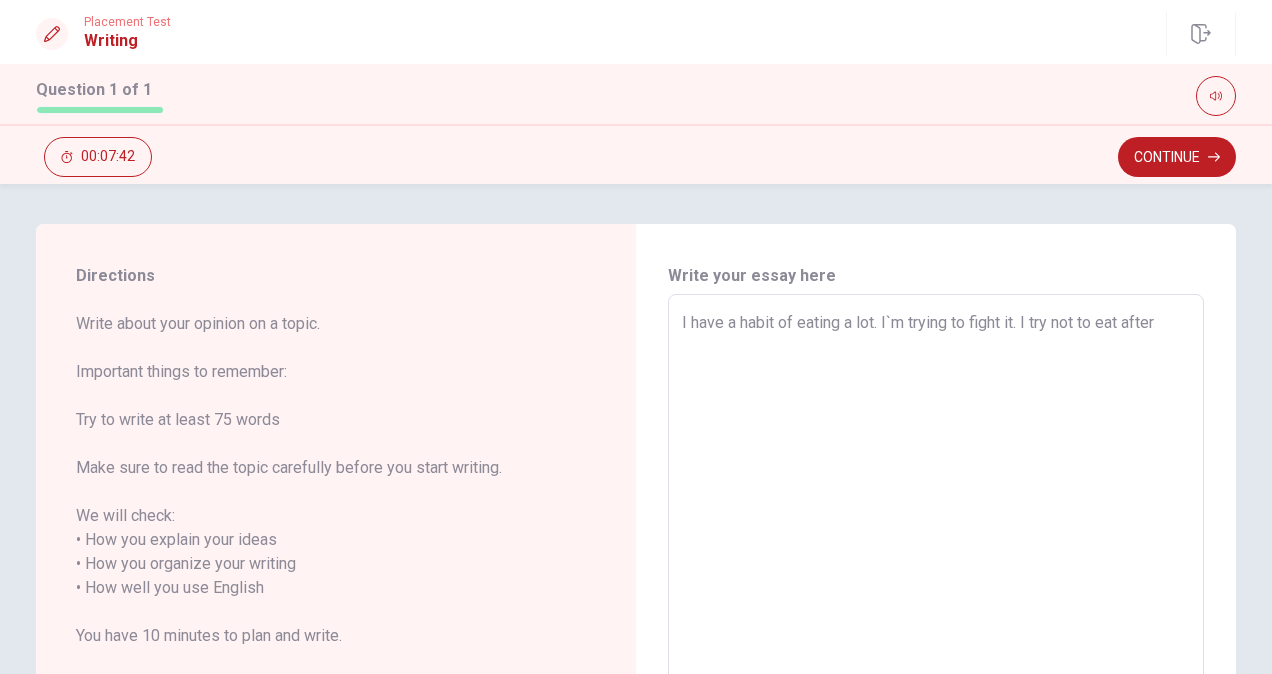 type on "x" 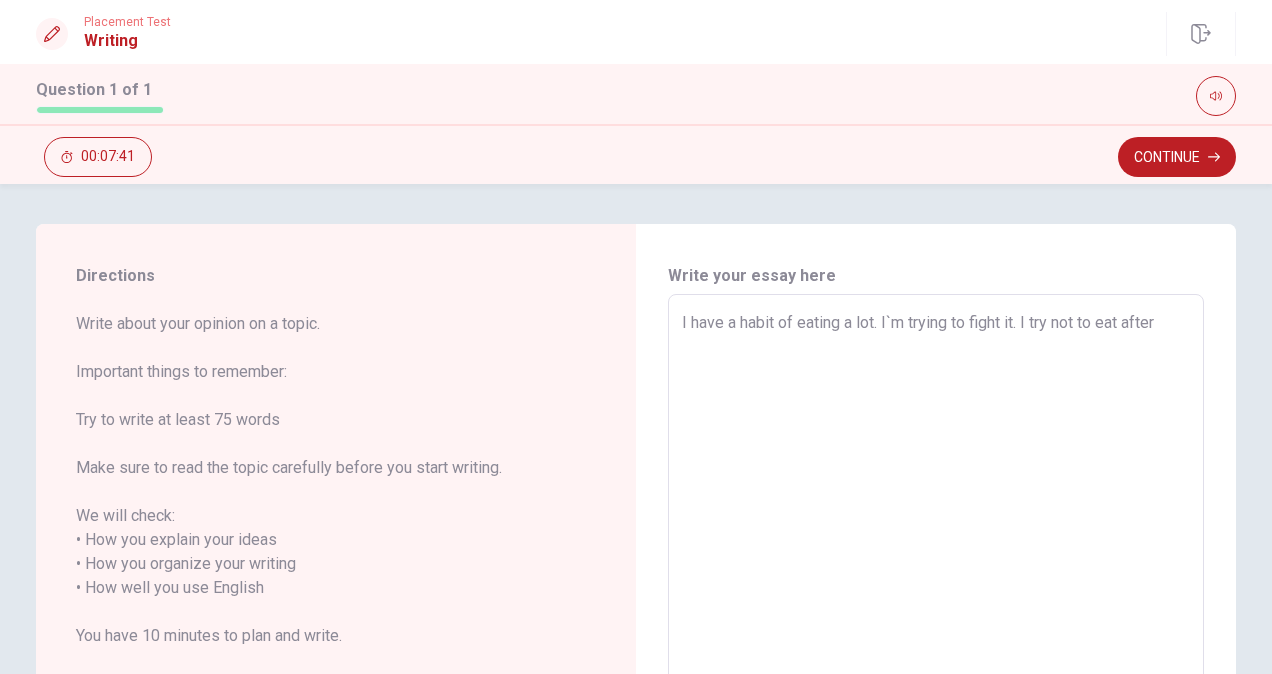 type on "I have a habit of eating a lot. I`m trying to fight it. I try not to eat after" 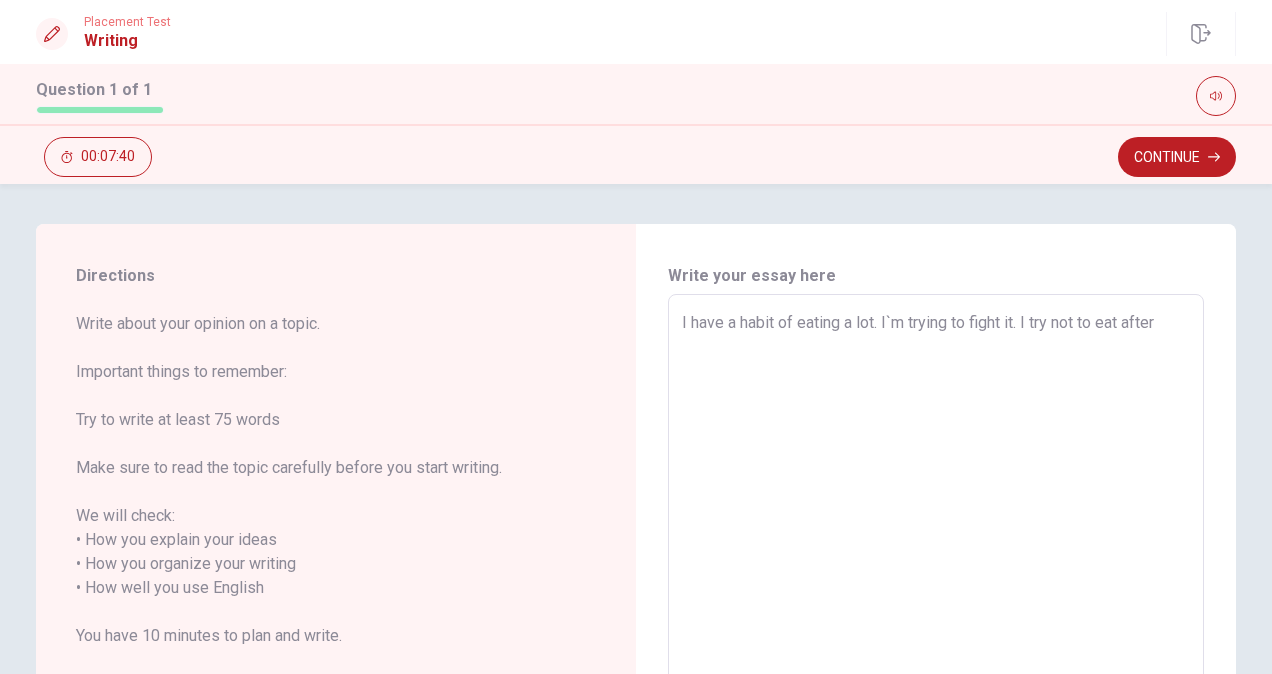 type on "x" 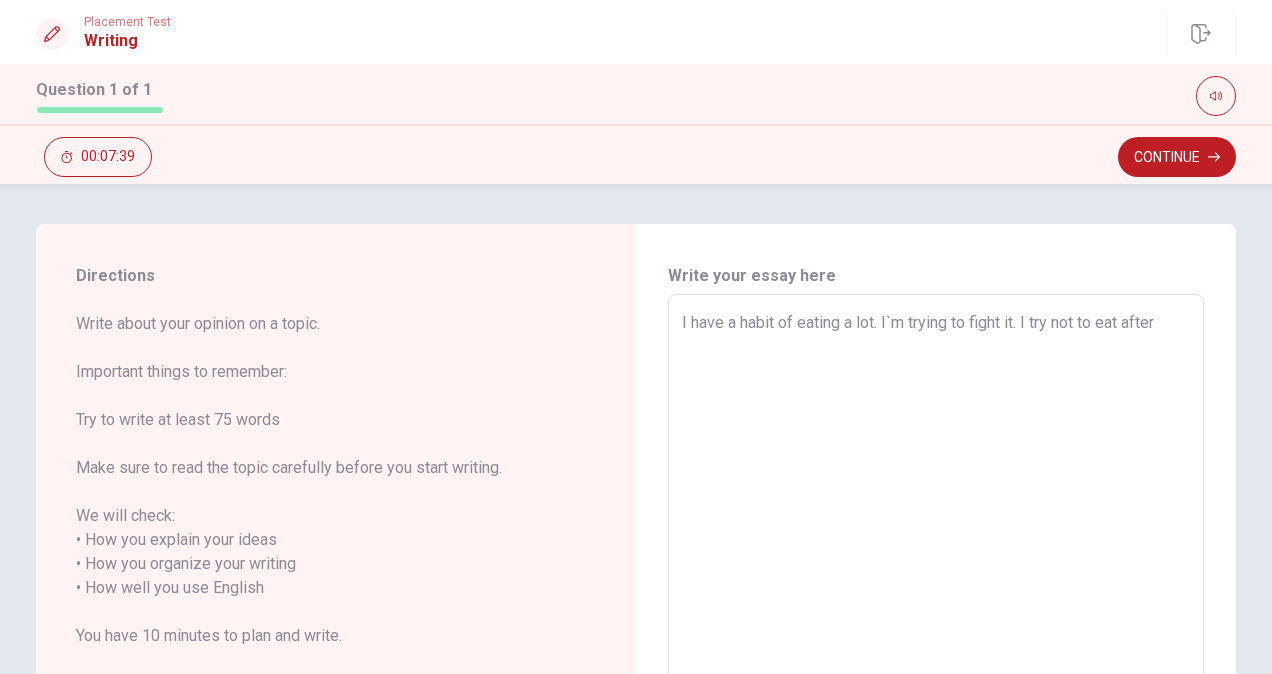 type on "I have a habit of eating a lot. I`m trying to fight it. I try not to eat after 6" 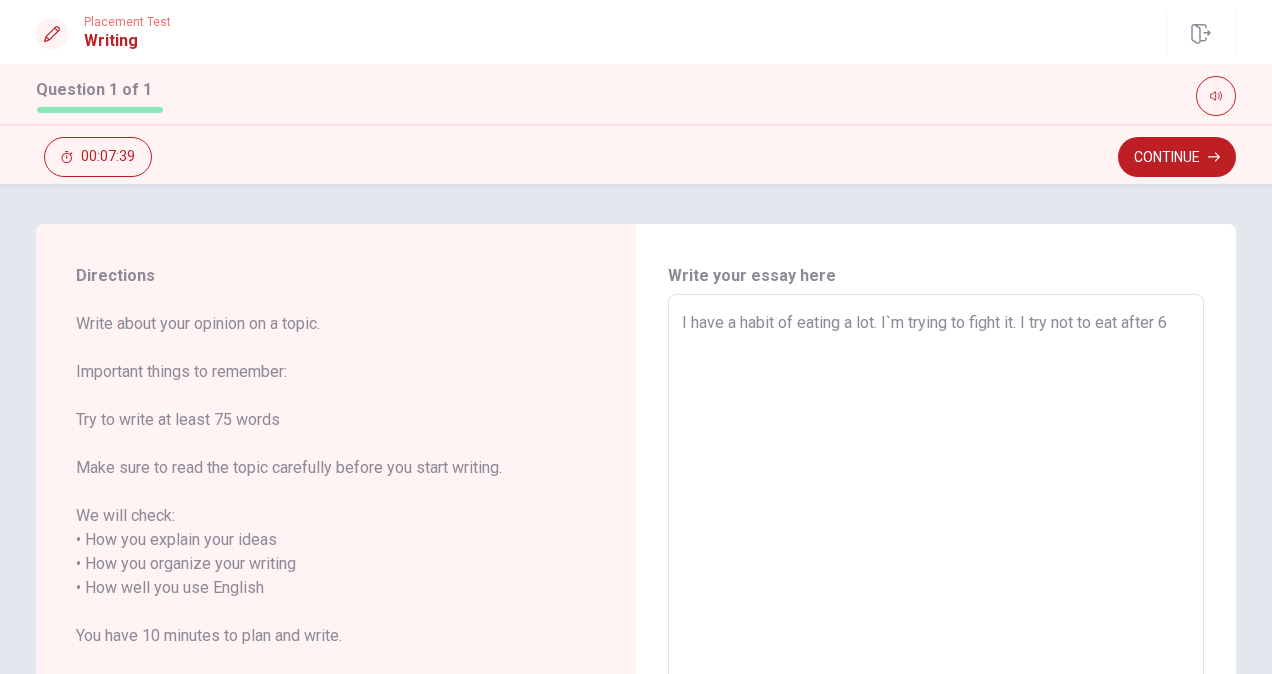 type on "x" 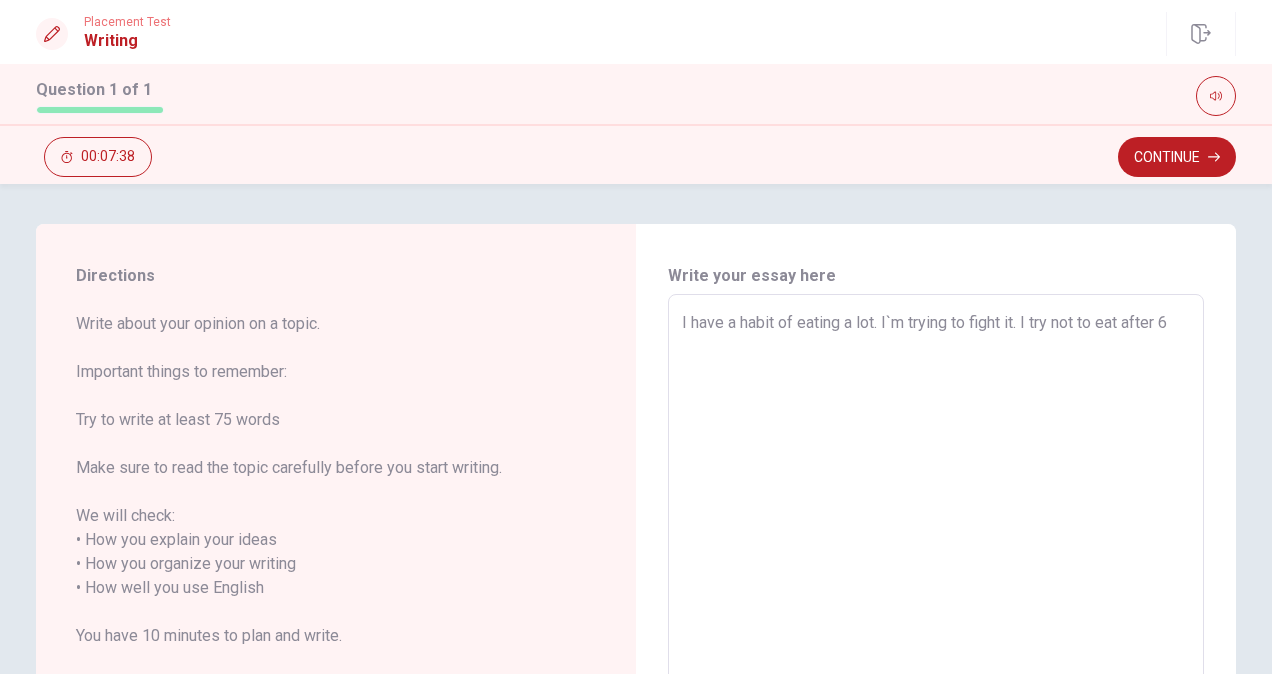 type on "x" 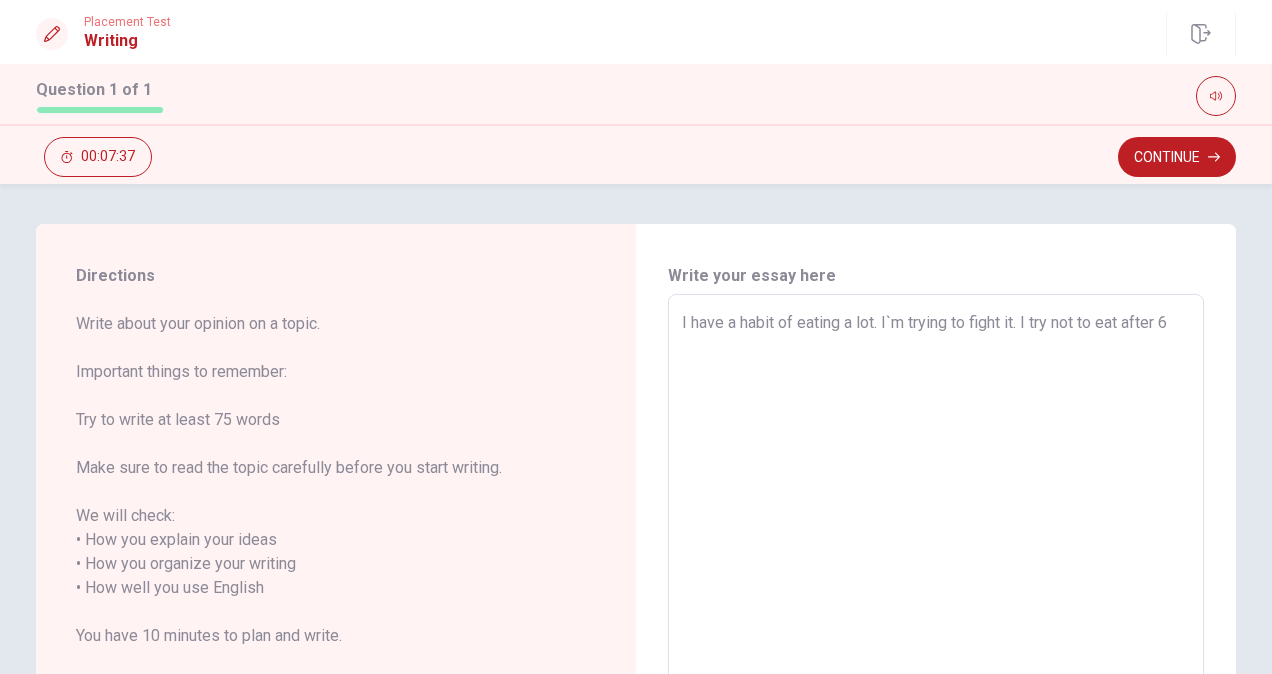 type on "I have a habit of eating a lot. I`m trying to fight it. I try not to eat after 6 P" 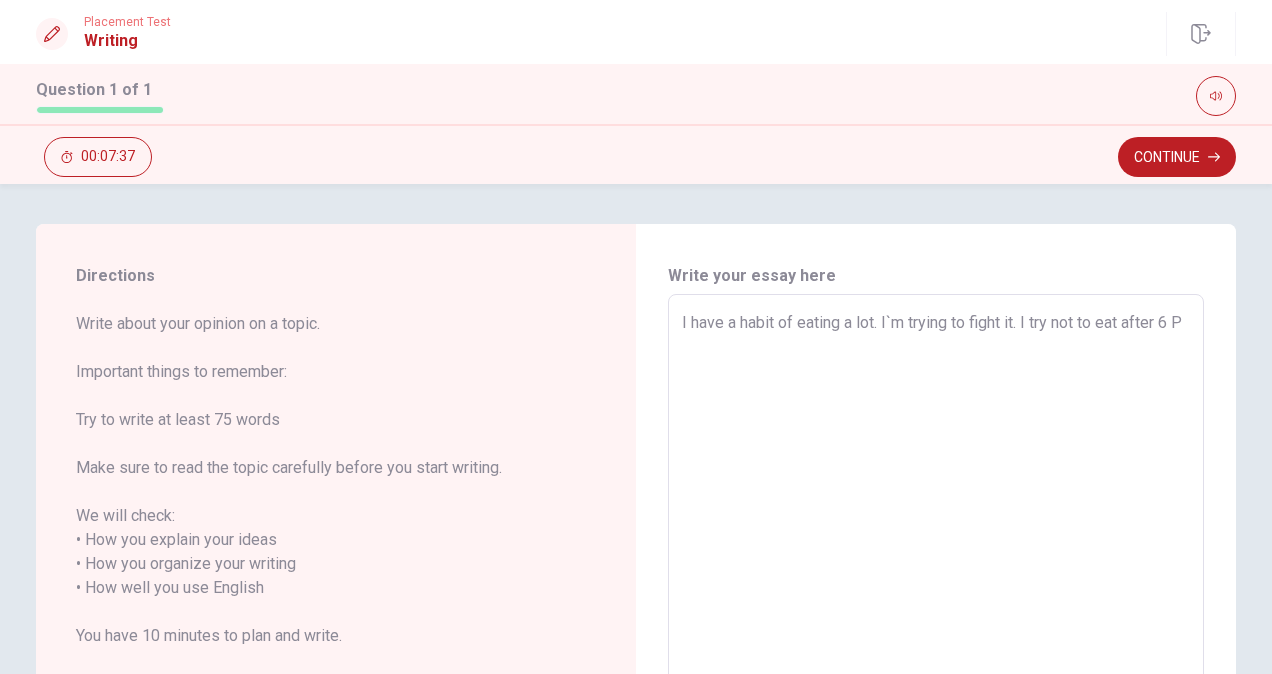 type on "x" 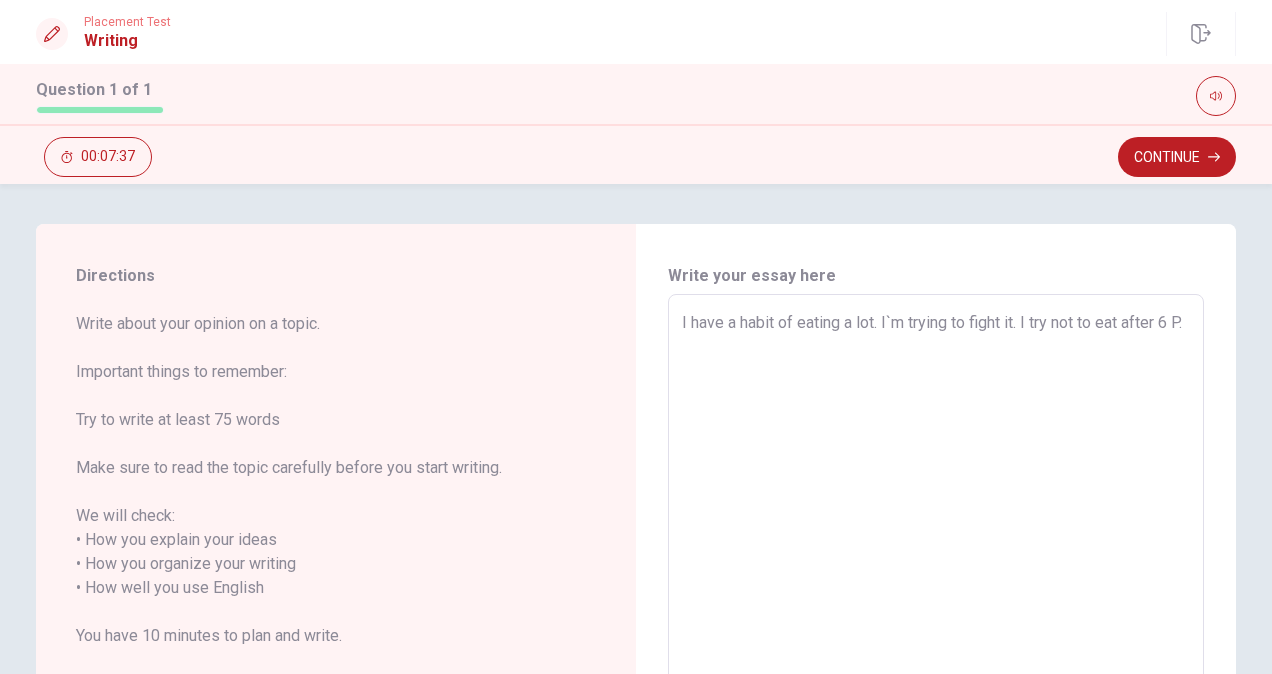 type on "x" 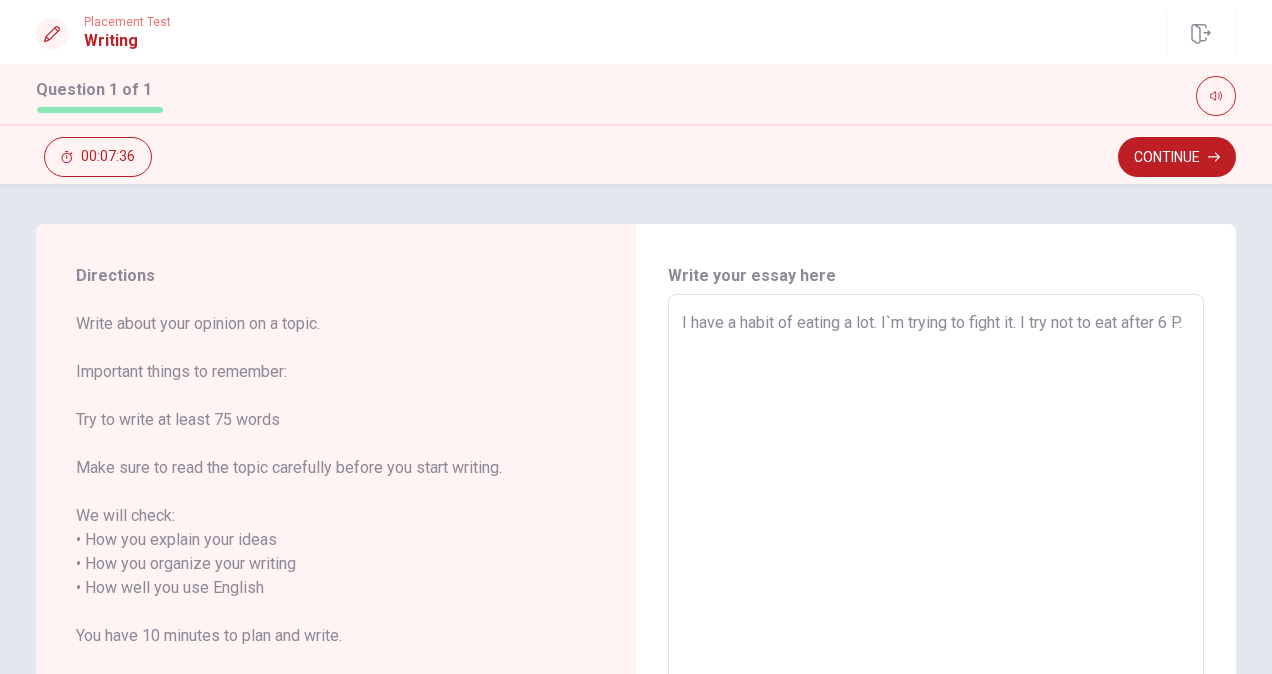 type on "I have a habit of eating a lot. I`m trying to fight it. I try not to eat after 6 P.m" 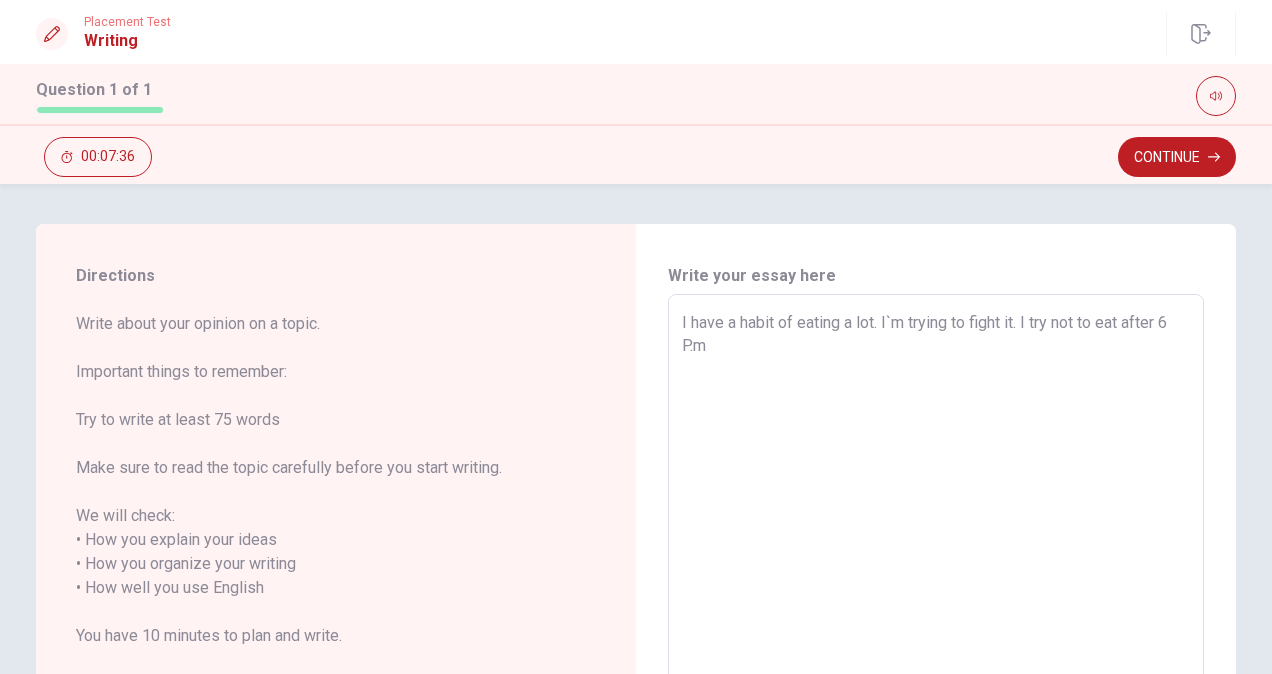 type on "x" 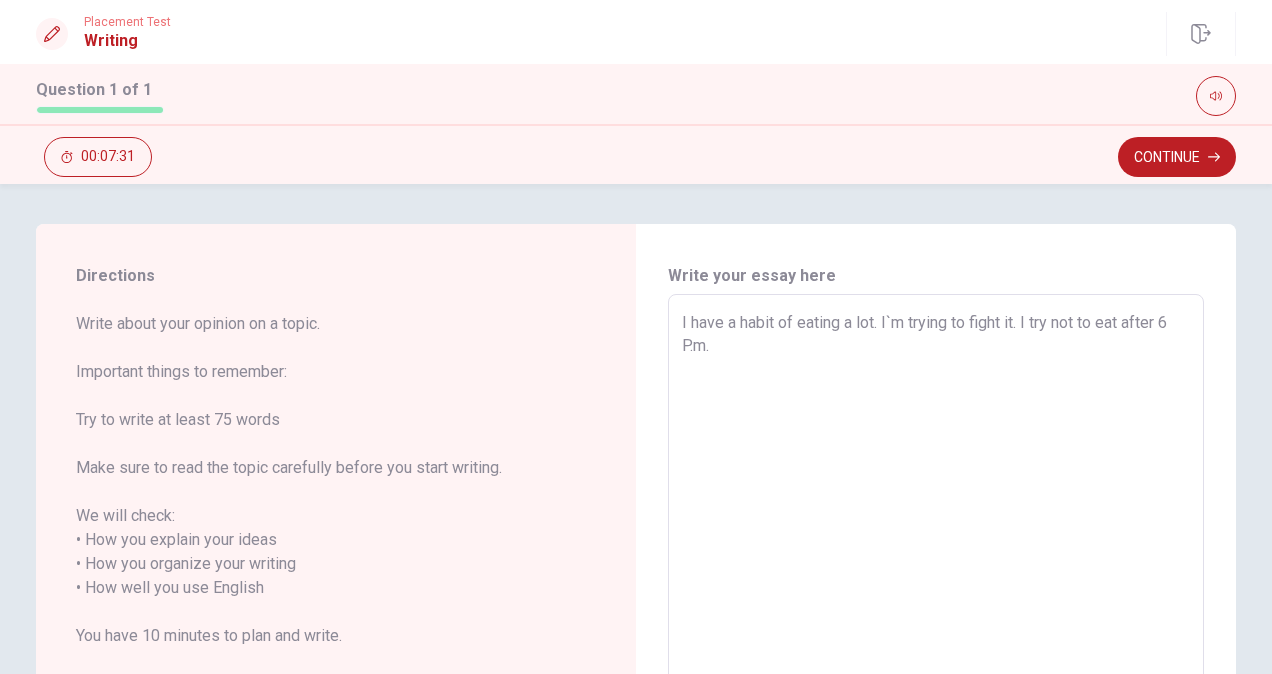 type on "x" 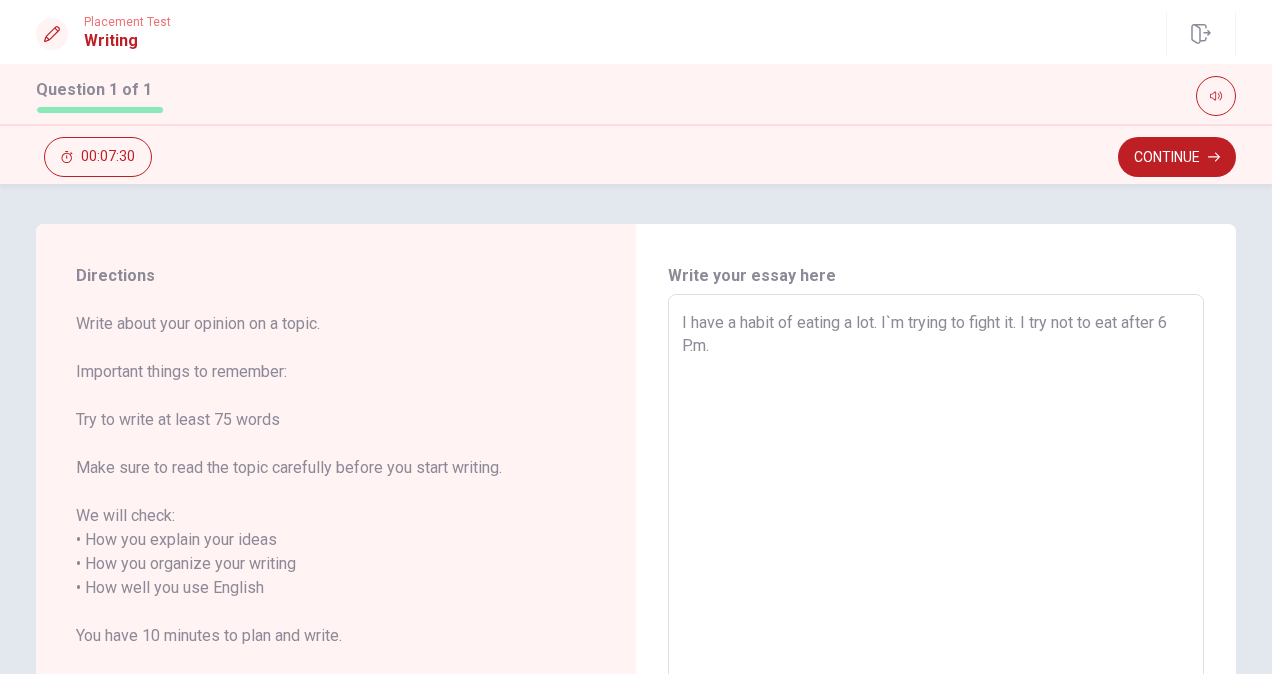 type on "I have a habit of eating a lot. I`m trying to fight it. I try not to eat after 6 P.m" 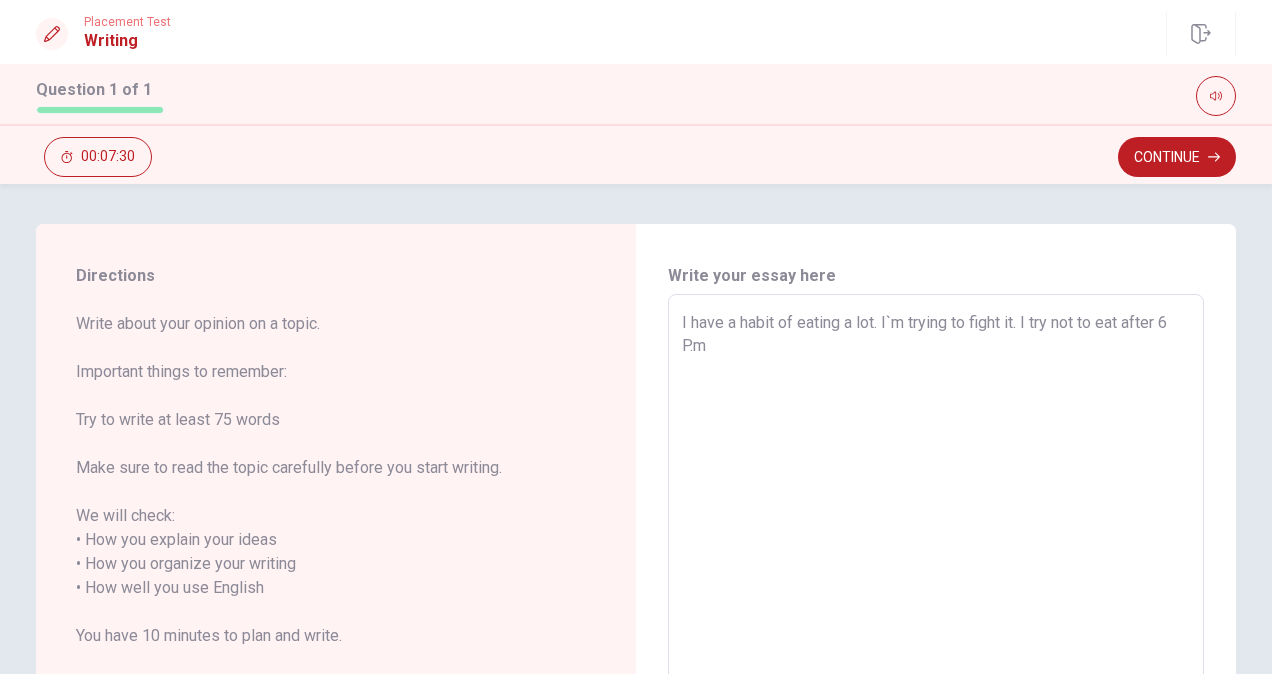 type on "x" 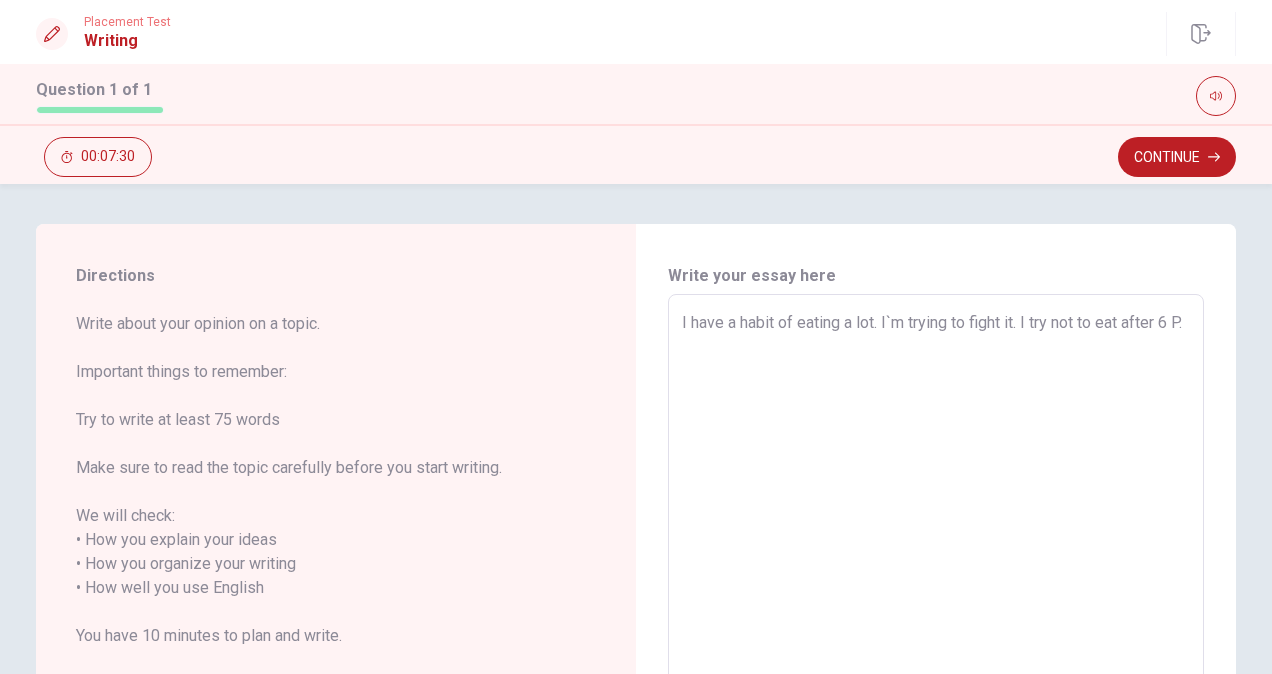 type on "x" 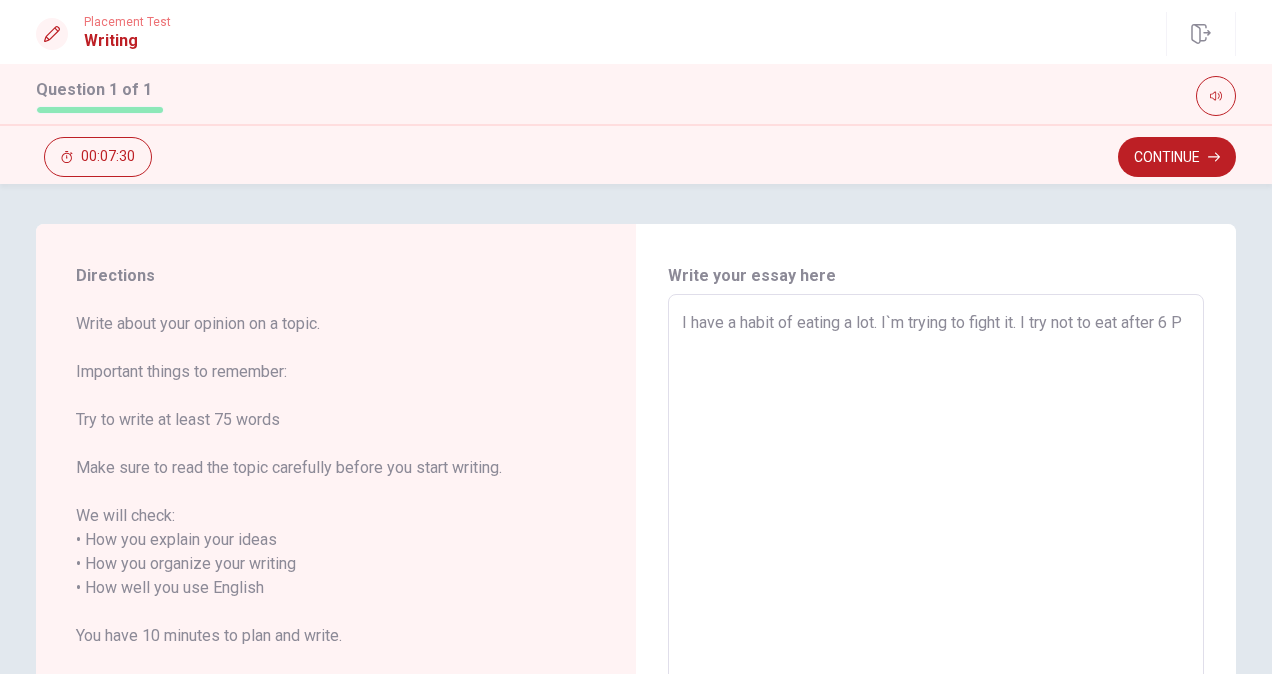 type on "x" 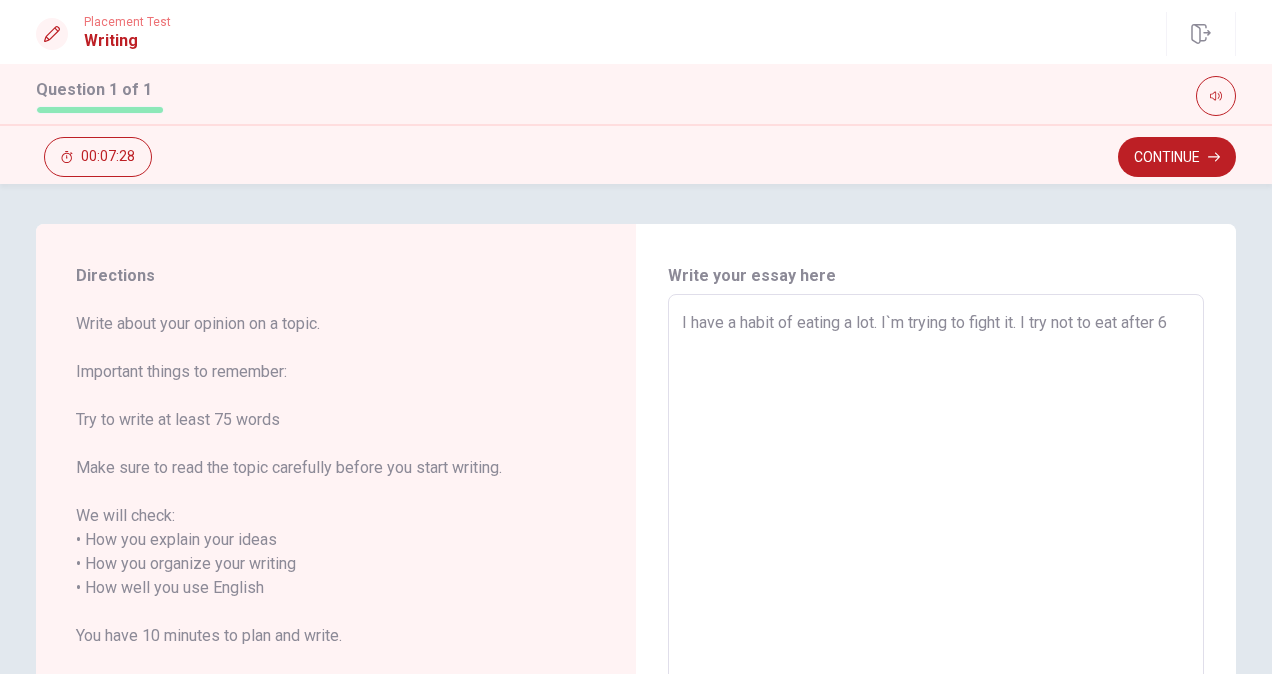 type on "x" 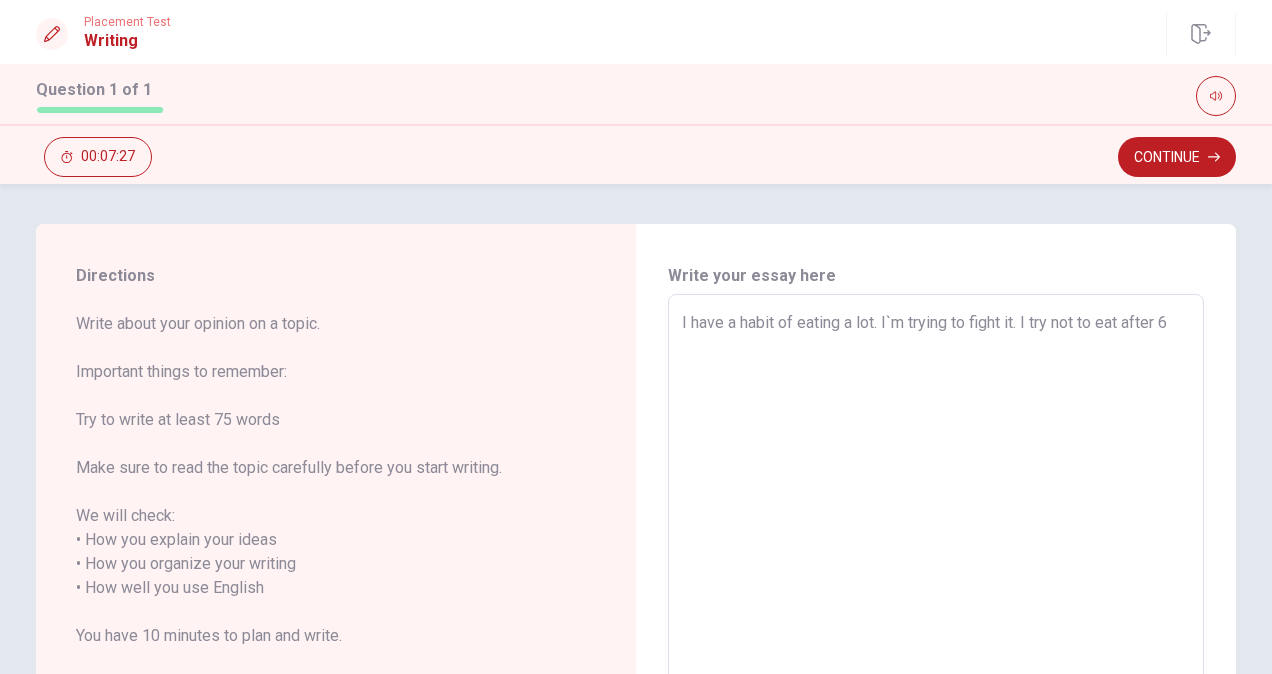 type on "I have a habit of eating a lot. I`m trying to fight it. I try not to eat after 6 i" 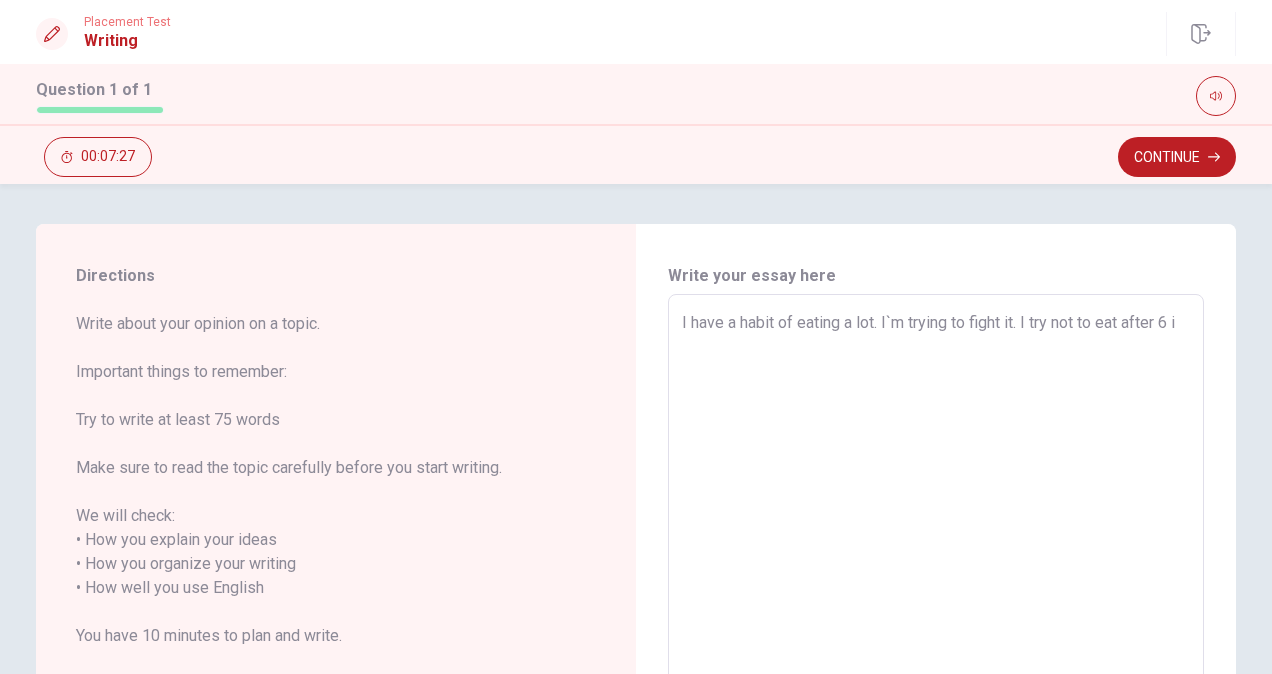 type on "x" 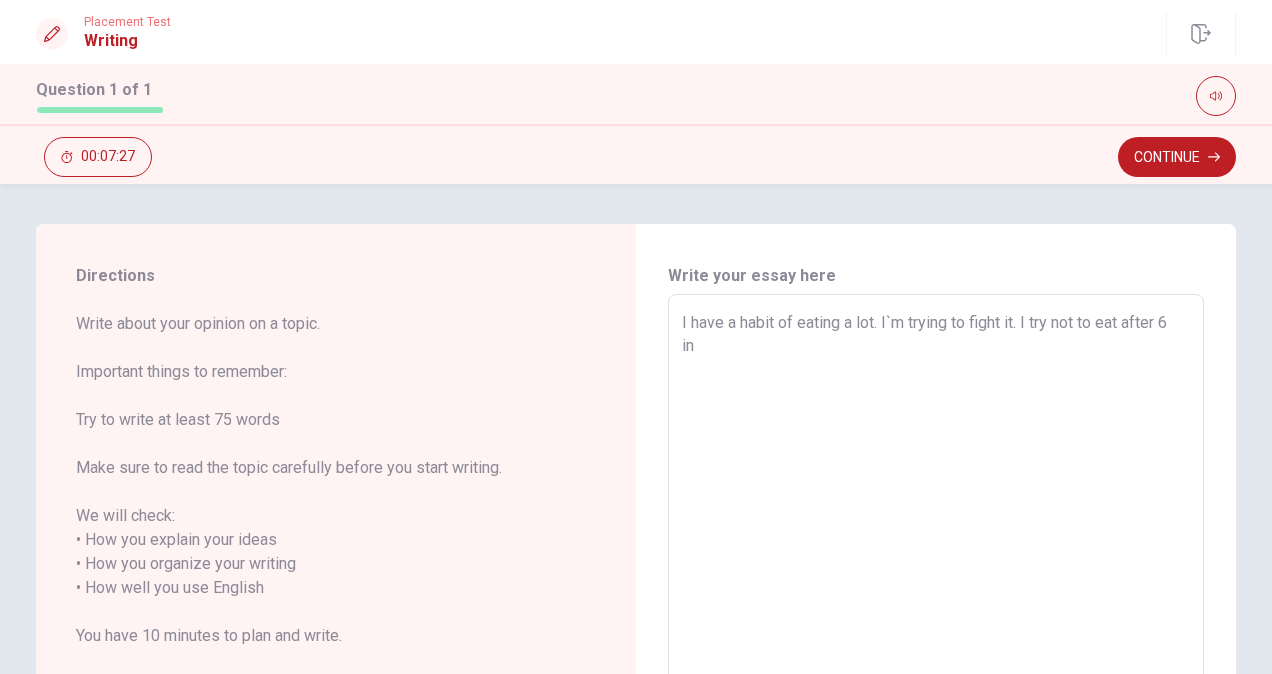 type 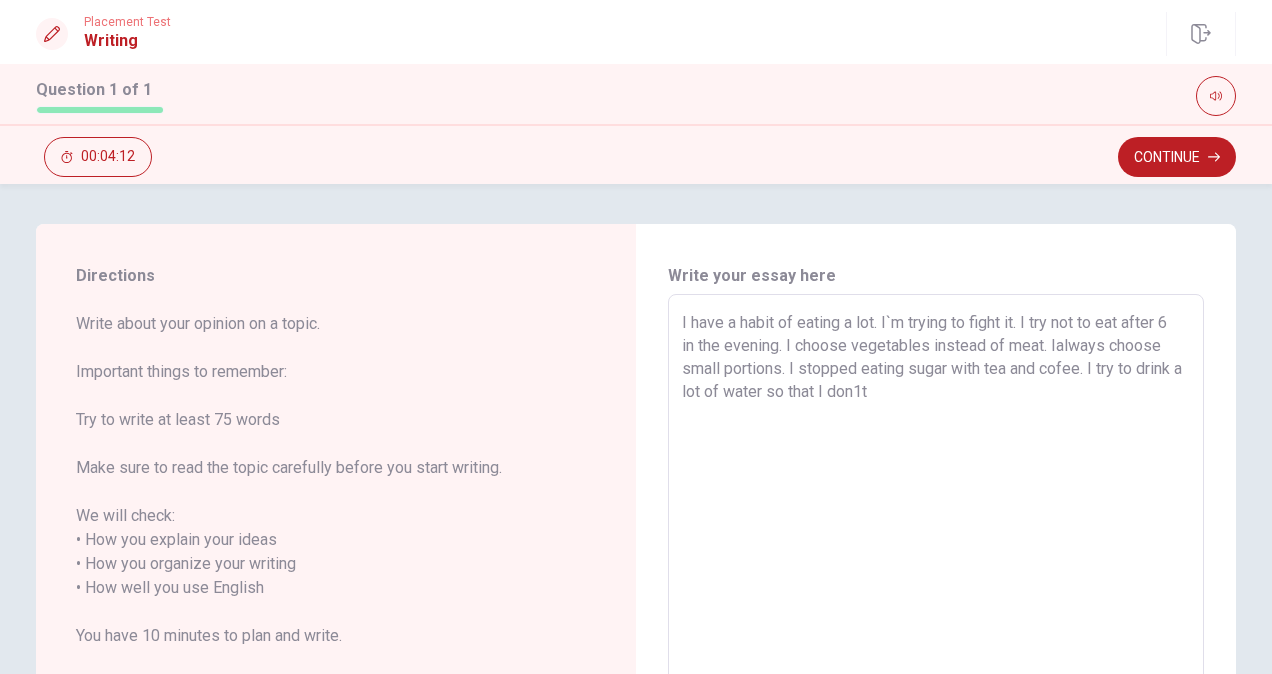 click on "I have a habit of eating a lot. I`m trying to fight it. I try not to eat after 6 in the evening. I choose vegetables instead of meat. Ialways choose small portions. I stopped eating sugar with tea and cofee. I try to drink a lot of water so that I don1t" at bounding box center (936, 588) 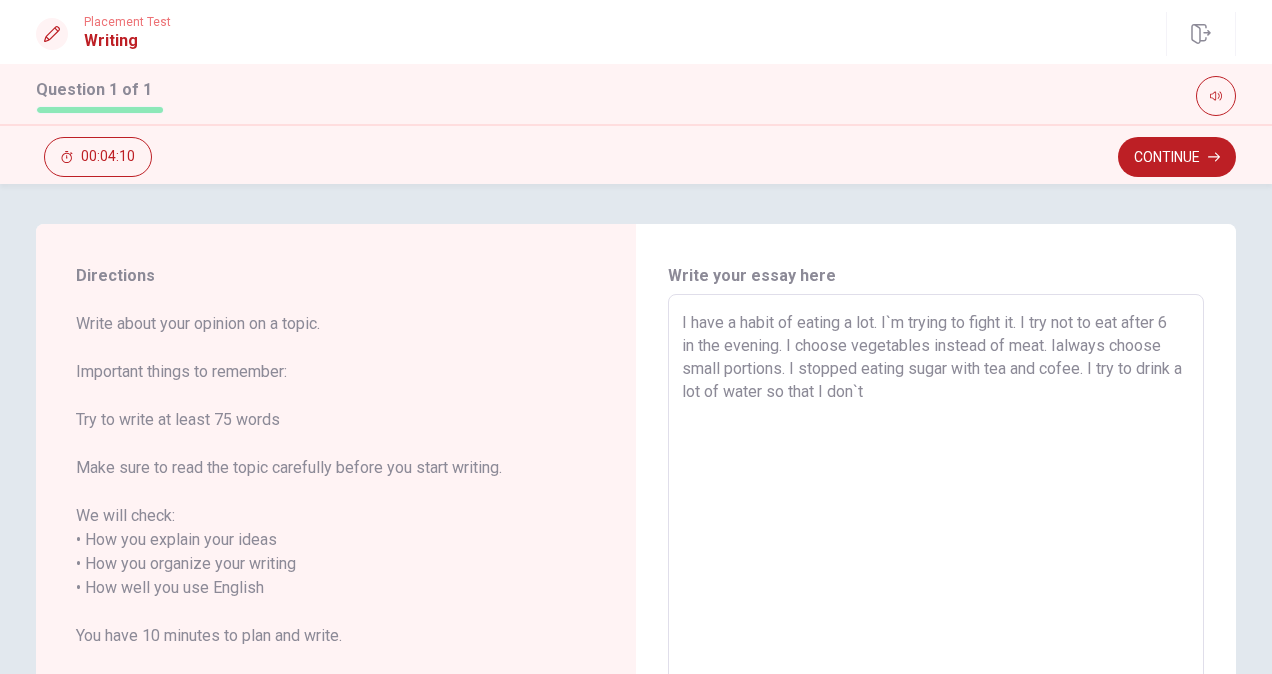 click on "I have a habit of eating a lot. I`m trying to fight it. I try not to eat after 6 in the evening. I choose vegetables instead of meat. Ialways choose small portions. I stopped eating sugar with tea and cofee. I try to drink a lot of water so that I don`t" at bounding box center (936, 588) 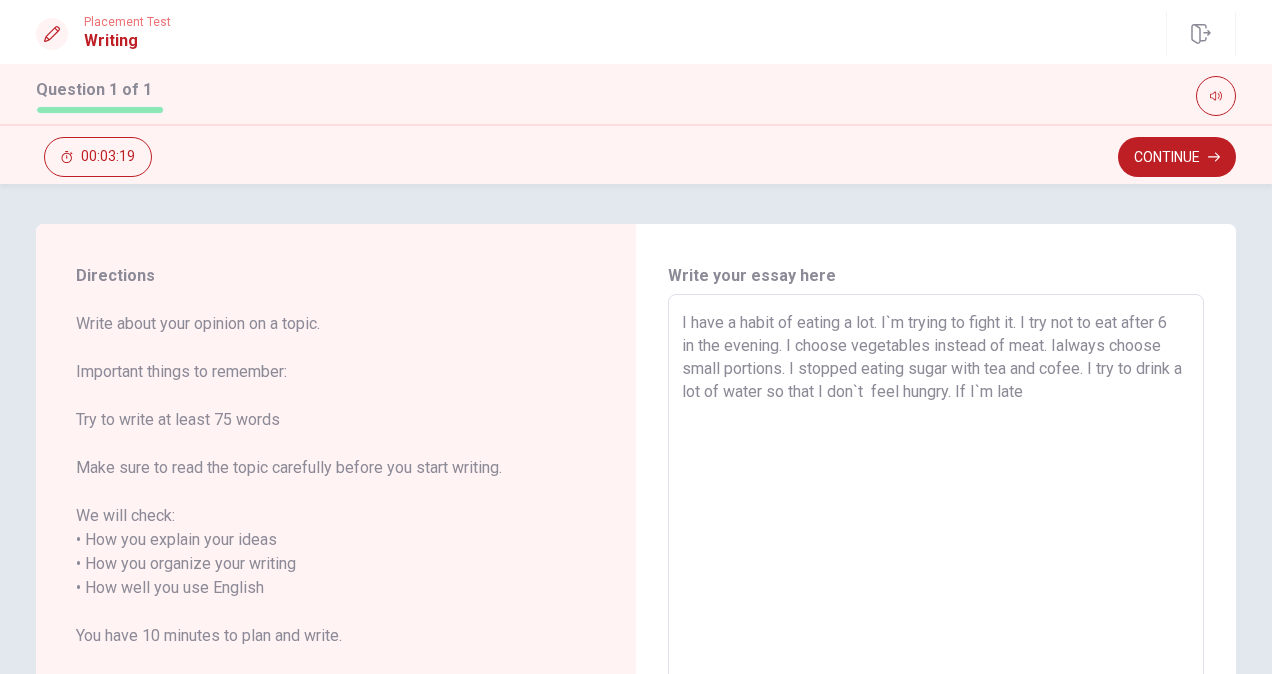 click on "I have a habit of eating a lot. I`m trying to fight it. I try not to eat after 6 in the evening. I choose vegetables instead of meat. Ialways choose small portions. I stopped eating sugar with tea and cofee. I try to drink a lot of water so that I don`t  feel hungry. If I`m late" at bounding box center [936, 588] 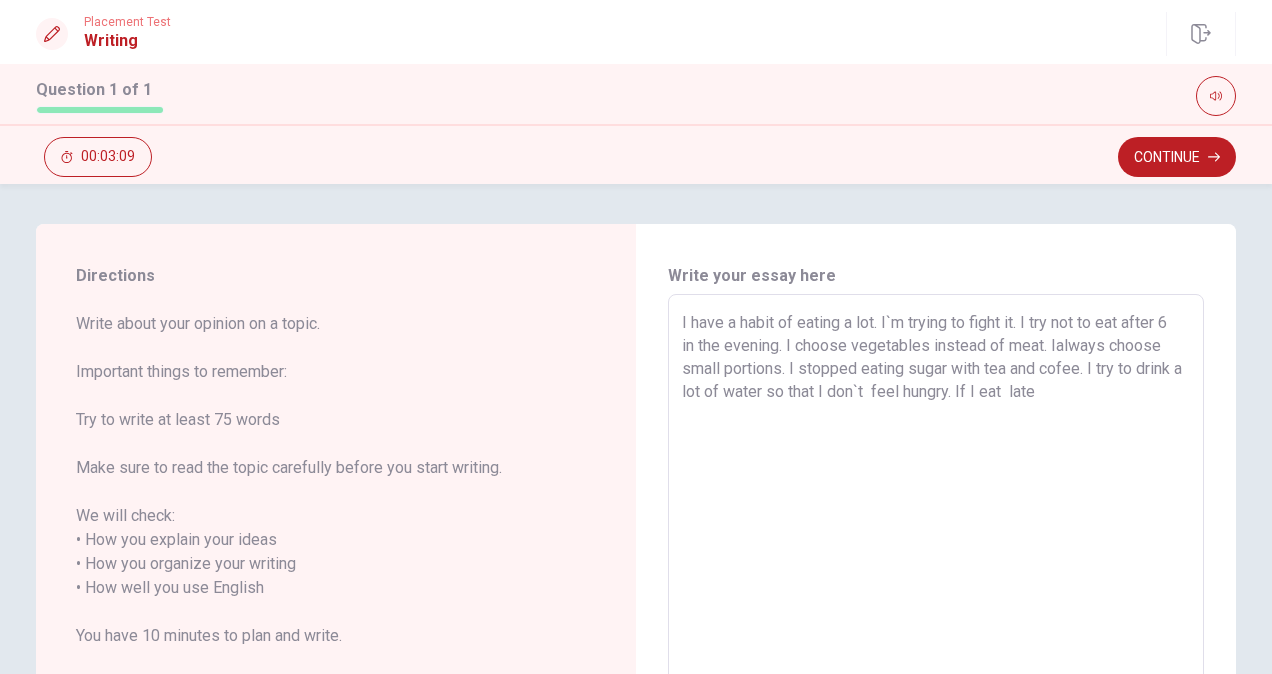 click on "I have a habit of eating a lot. I`m trying to fight it. I try not to eat after 6 in the evening. I choose vegetables instead of meat. Ialways choose small portions. I stopped eating sugar with tea and cofee. I try to drink a lot of water so that I don`t  feel hungry. If I eat  late" at bounding box center (936, 588) 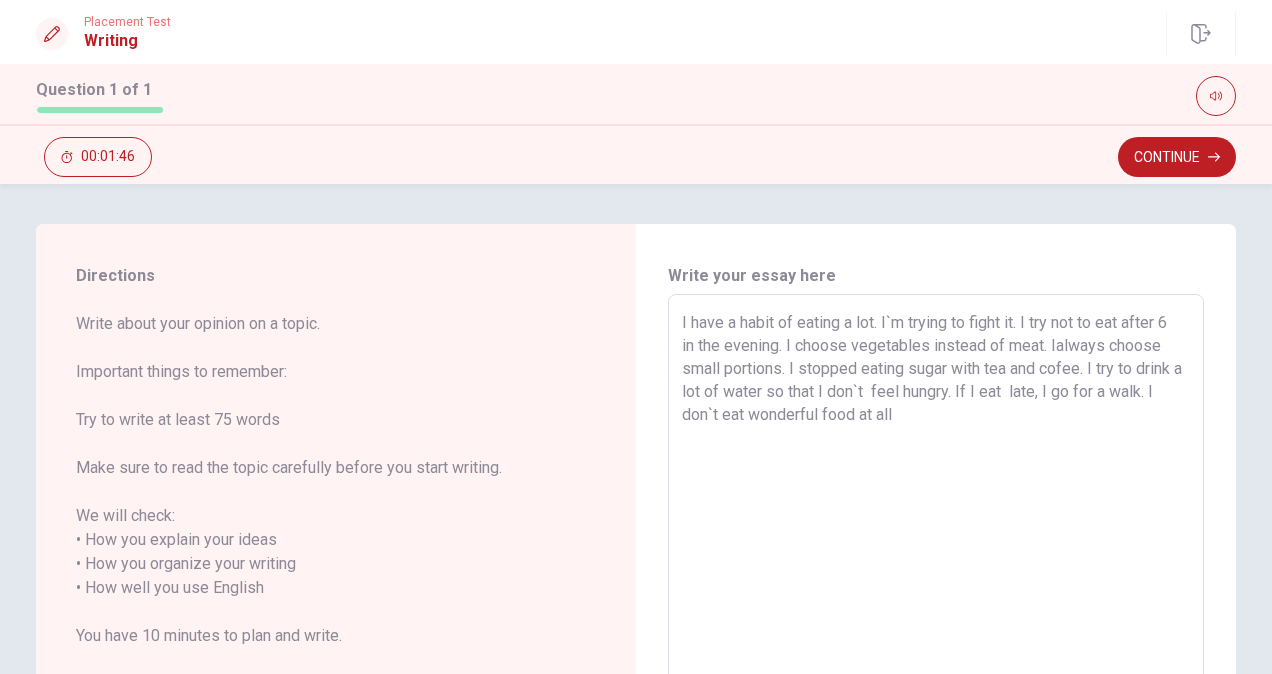 click on "I have a habit of eating a lot. I`m trying to fight it. I try not to eat after 6 in the evening. I choose vegetables instead of meat. Ialways choose small portions. I stopped eating sugar with tea and cofee. I try to drink a lot of water so that I don`t  feel hungry. If I eat  late, I go for a walk. I don`t eat wonderful food at all" at bounding box center [936, 588] 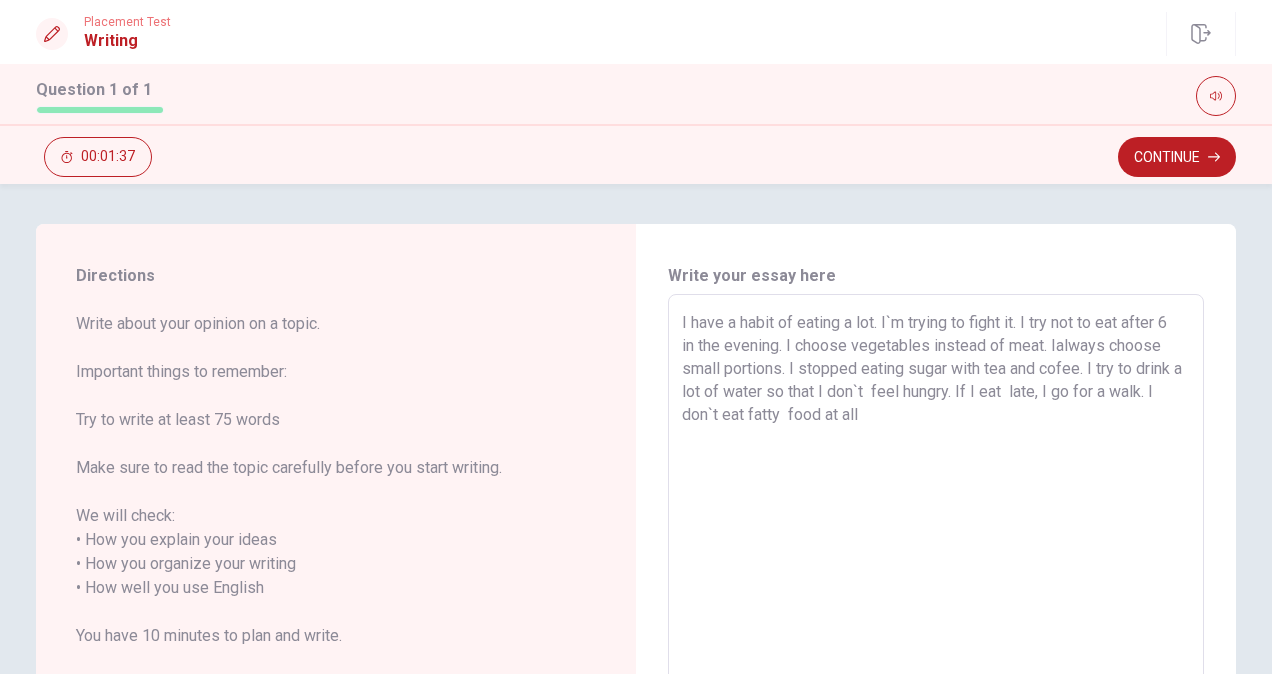 click on "I have a habit of eating a lot. I`m trying to fight it. I try not to eat after 6 in the evening. I choose vegetables instead of meat. Ialways choose small portions. I stopped eating sugar with tea and cofee. I try to drink a lot of water so that I don`t  feel hungry. If I eat  late, I go for a walk. I don`t eat fatty  food at all" at bounding box center (936, 588) 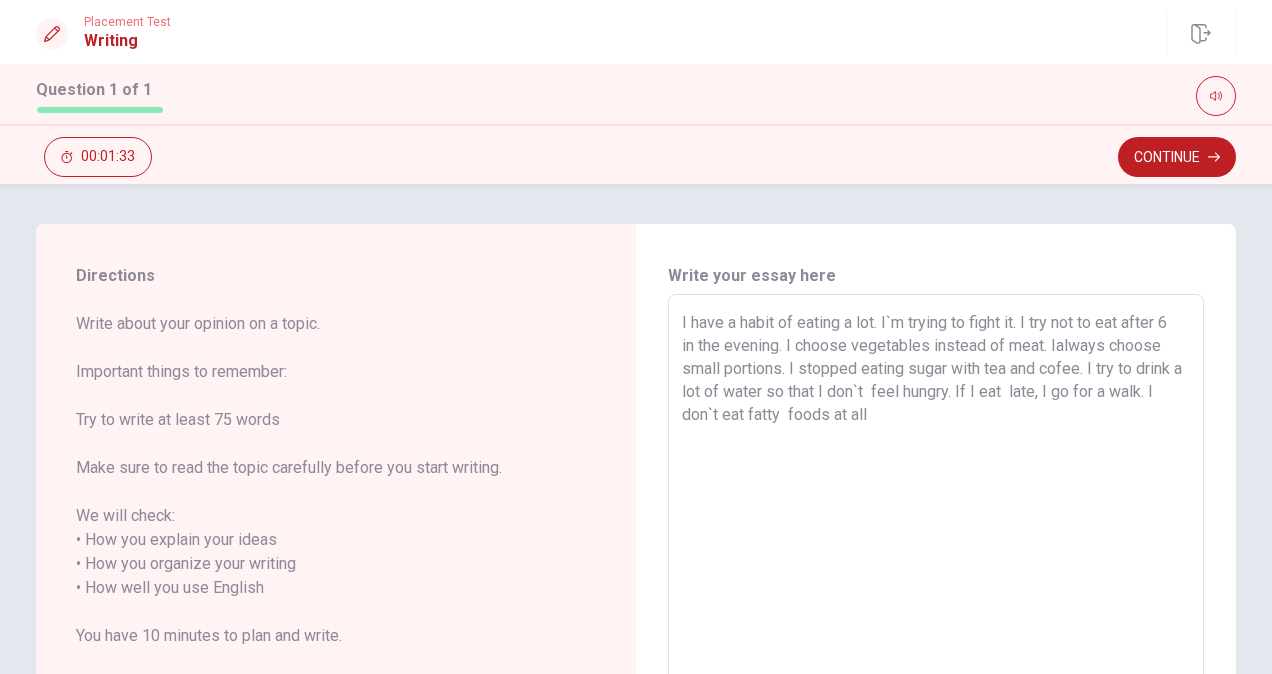 click on "I have a habit of eating a lot. I`m trying to fight it. I try not to eat after 6 in the evening. I choose vegetables instead of meat. Ialways choose small portions. I stopped eating sugar with tea and cofee. I try to drink a lot of water so that I don`t  feel hungry. If I eat  late, I go for a walk. I don`t eat fatty  foods at all" at bounding box center [936, 588] 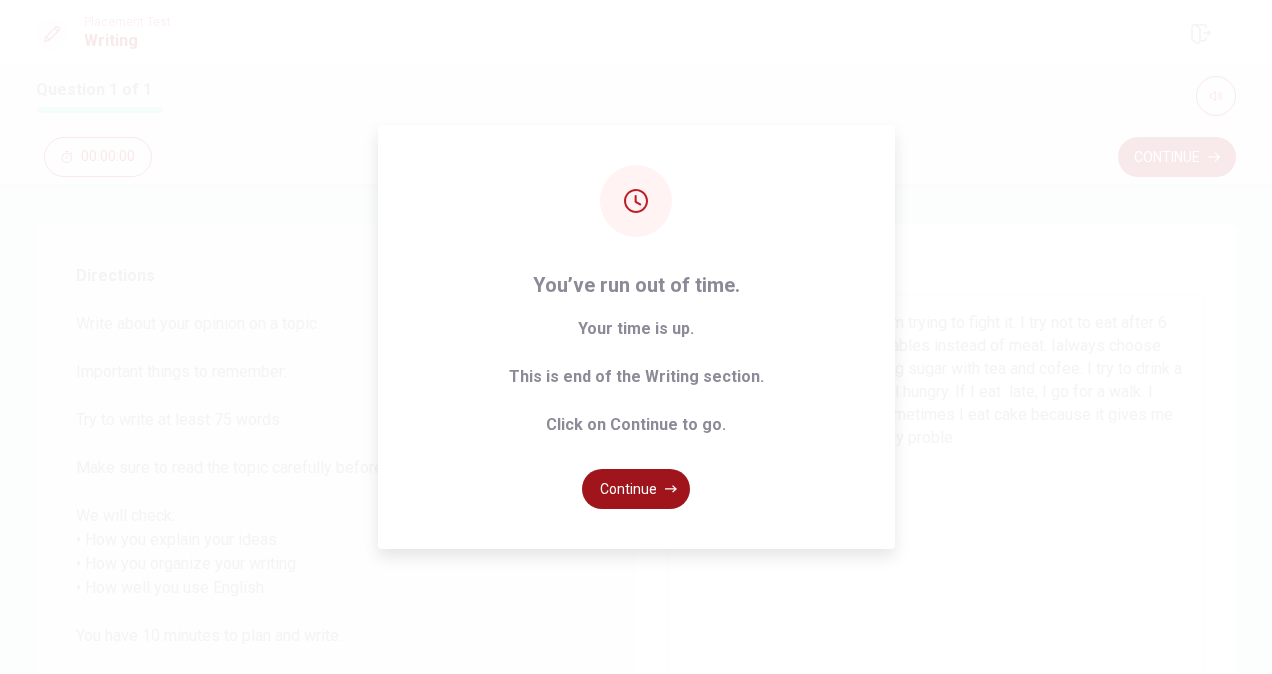 click on "Continue" at bounding box center [636, 489] 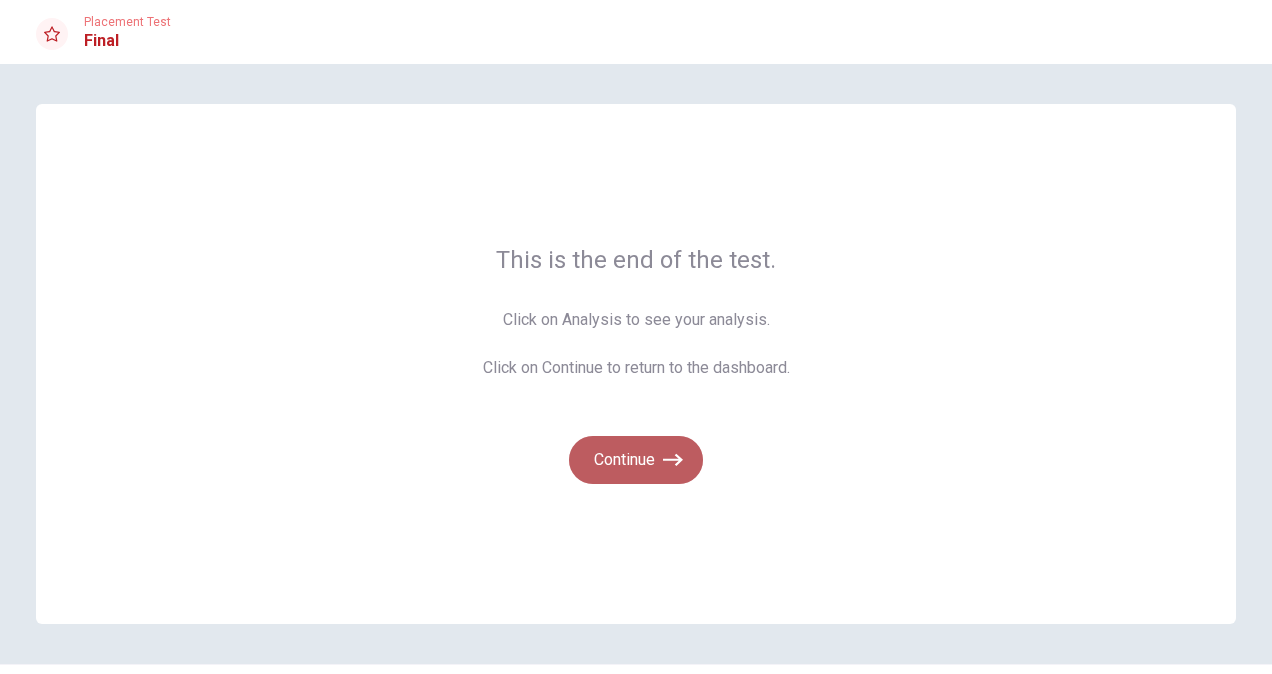 click on "Continue" at bounding box center (636, 460) 